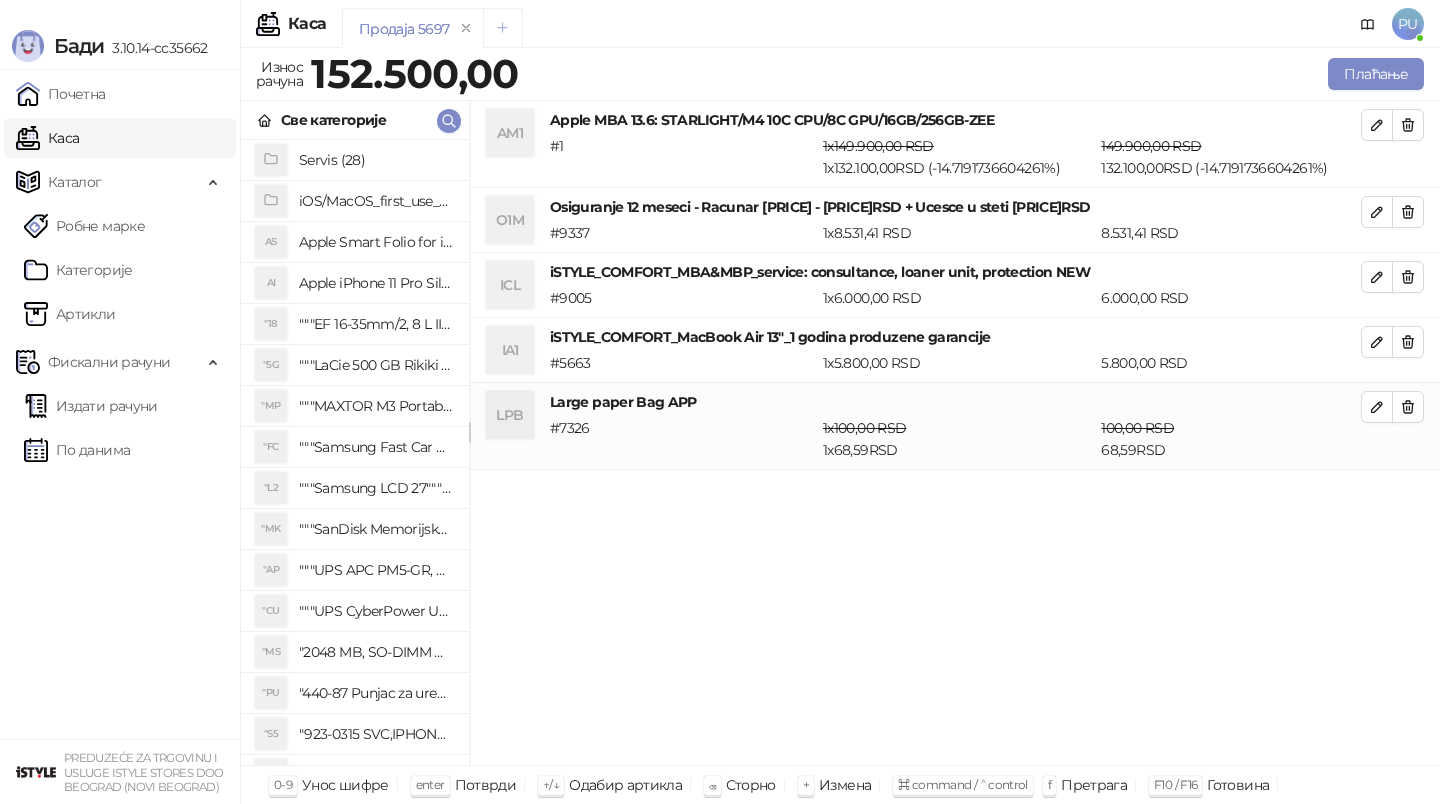 scroll, scrollTop: 0, scrollLeft: 0, axis: both 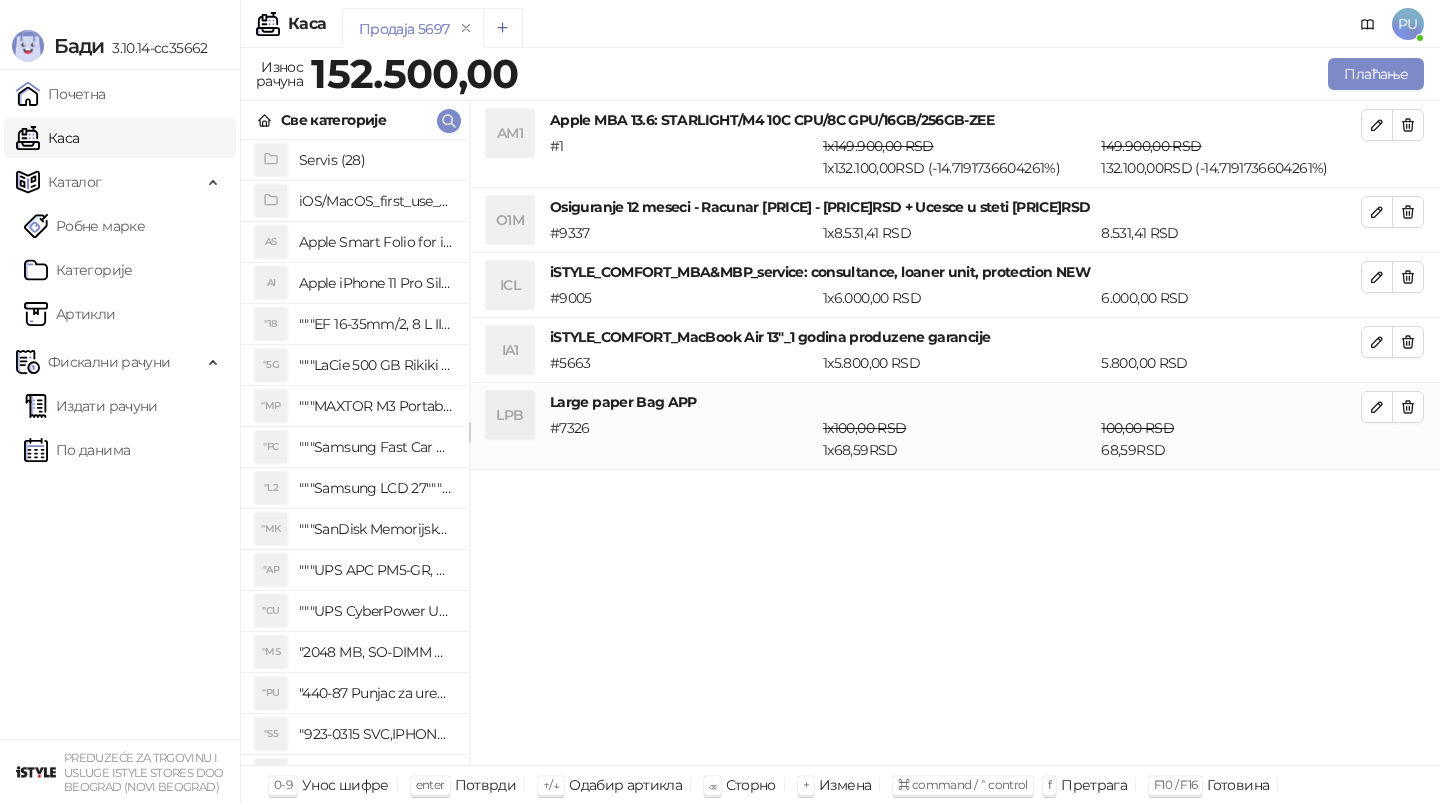 click 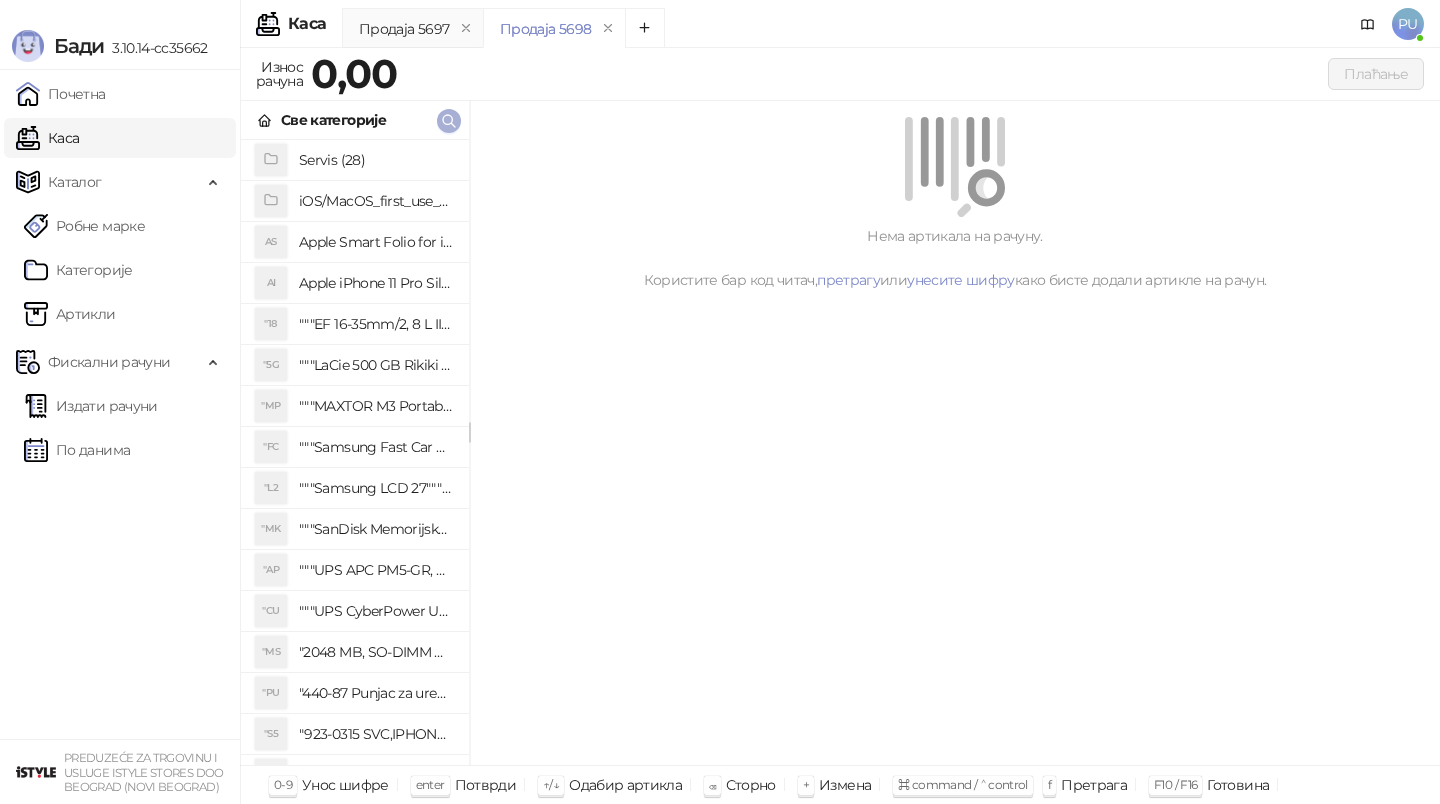 click 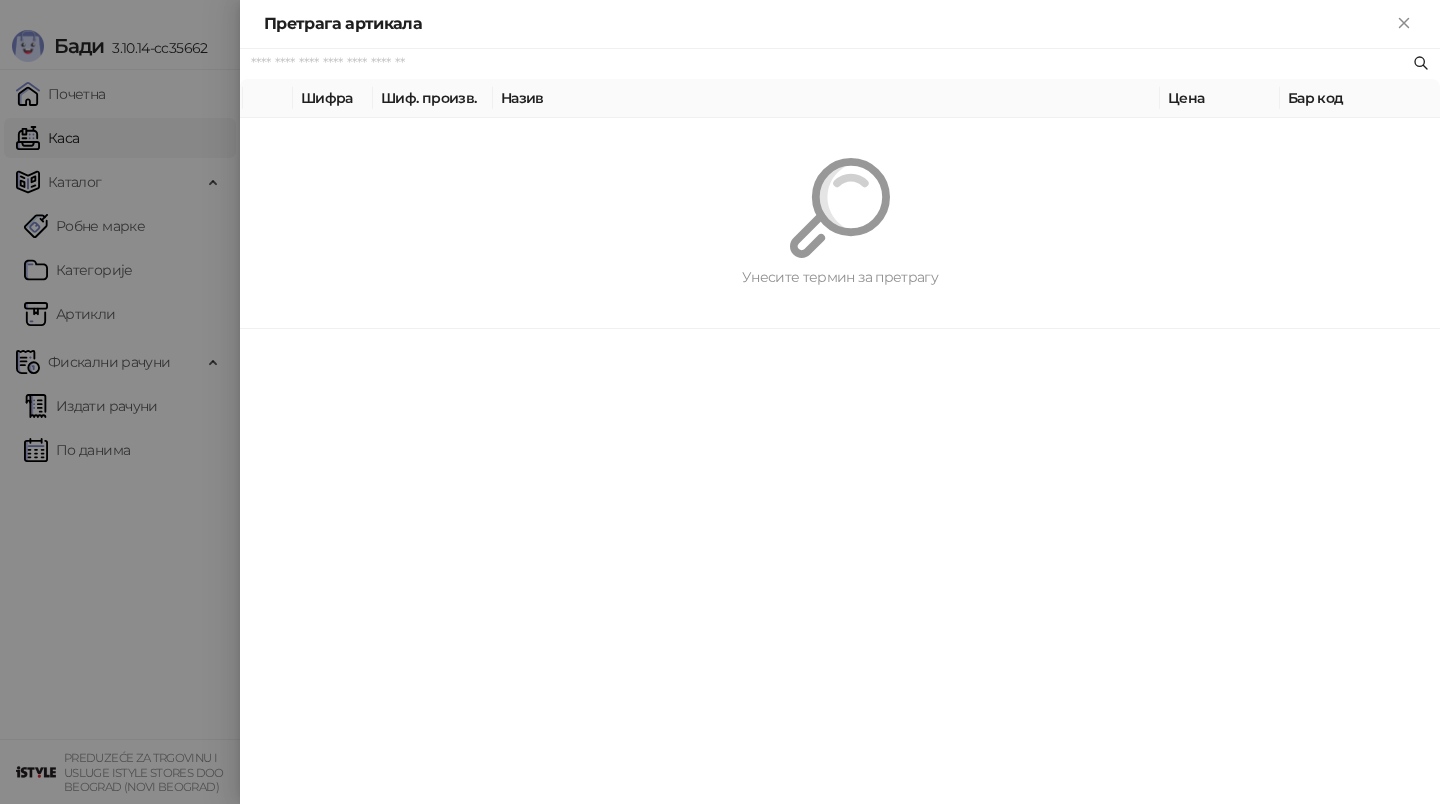 paste on "*********" 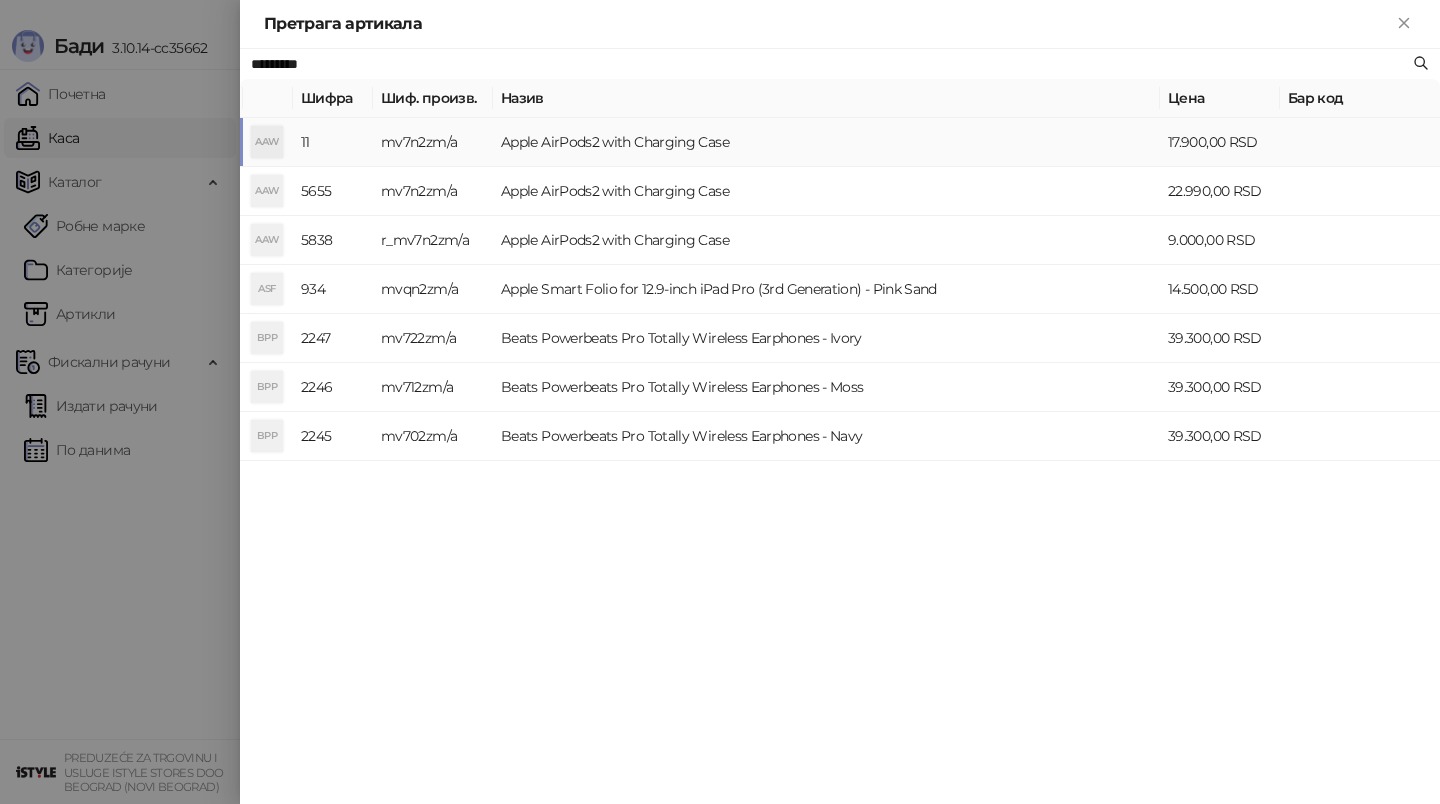 click on "Apple AirPods2 with Charging Case" at bounding box center (826, 142) 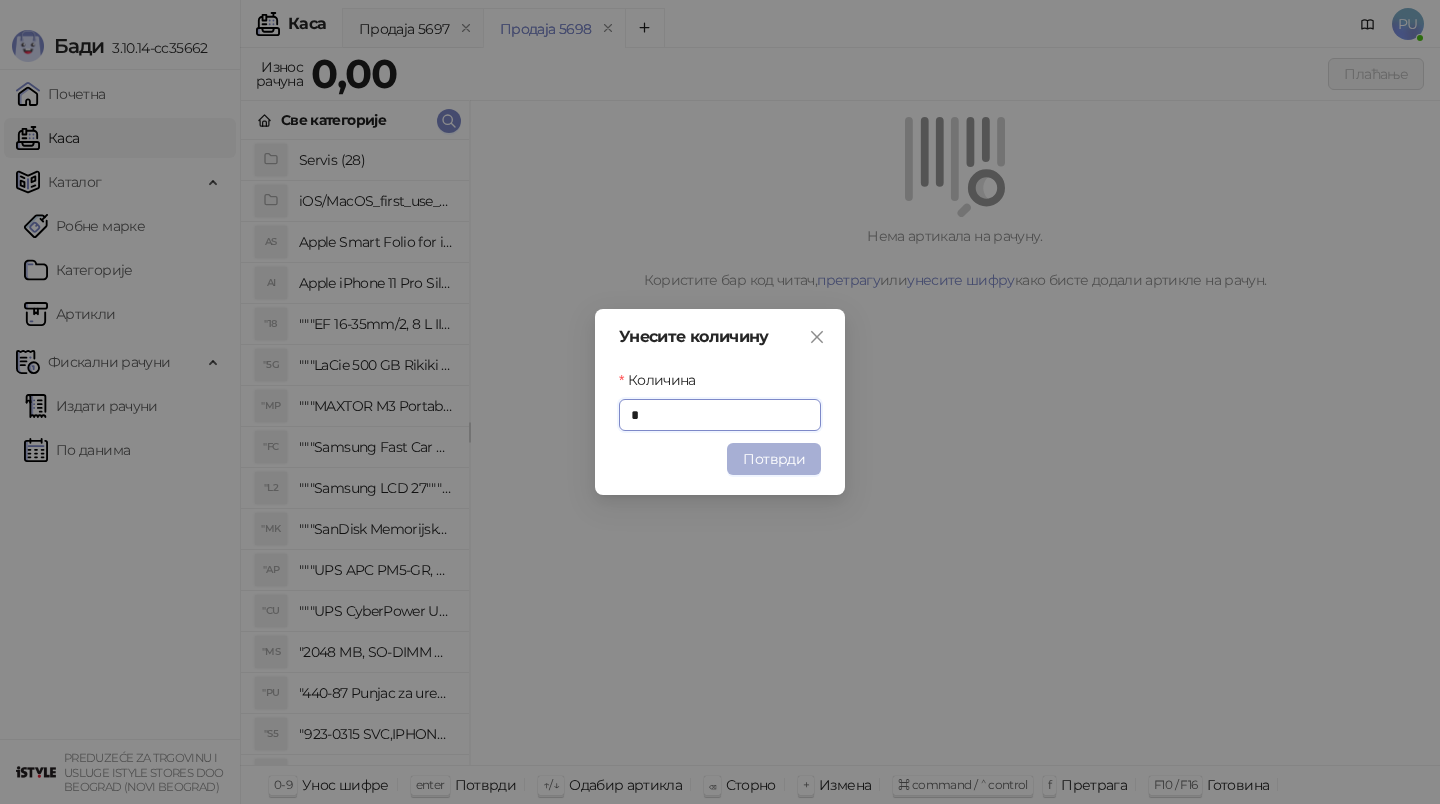 click on "Потврди" at bounding box center [774, 459] 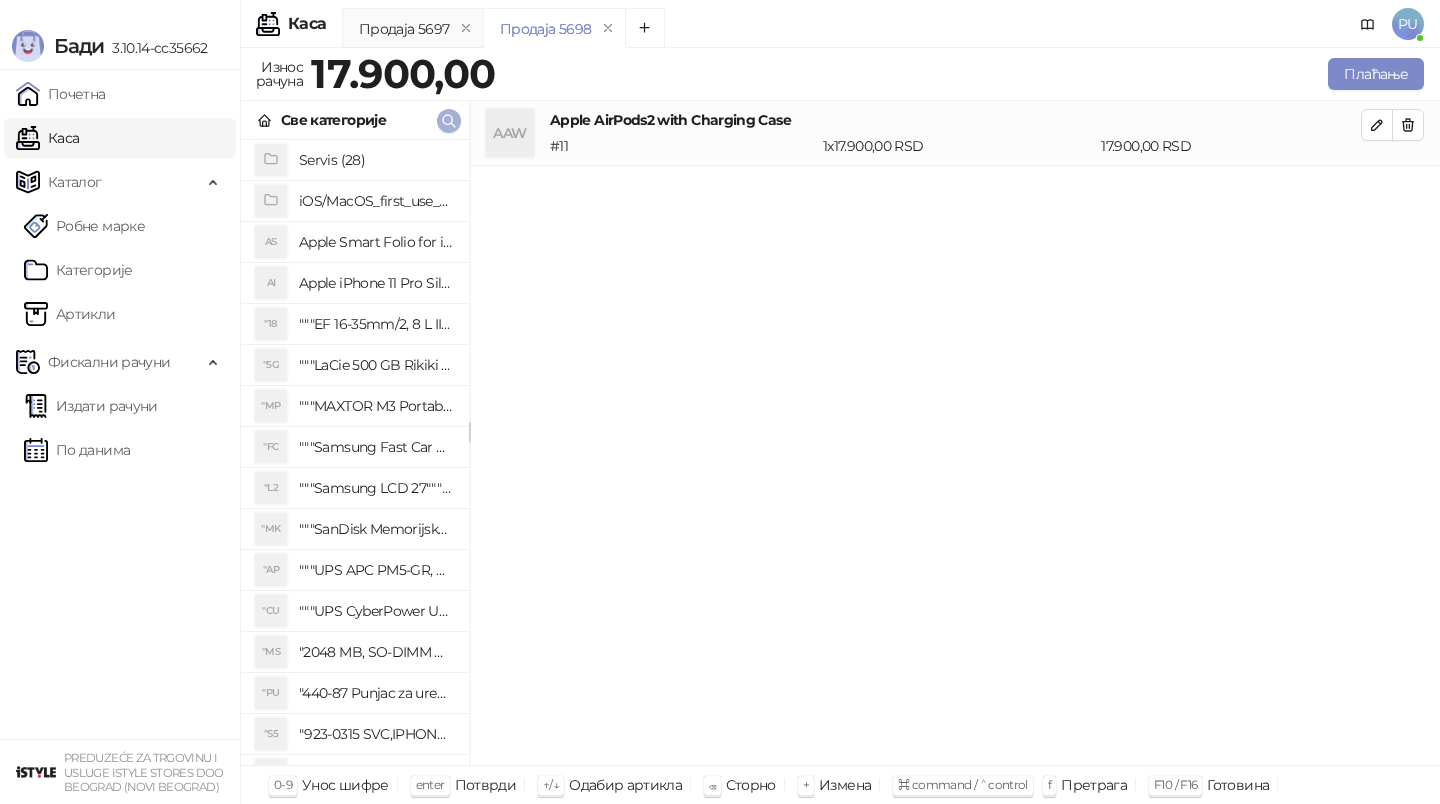 click 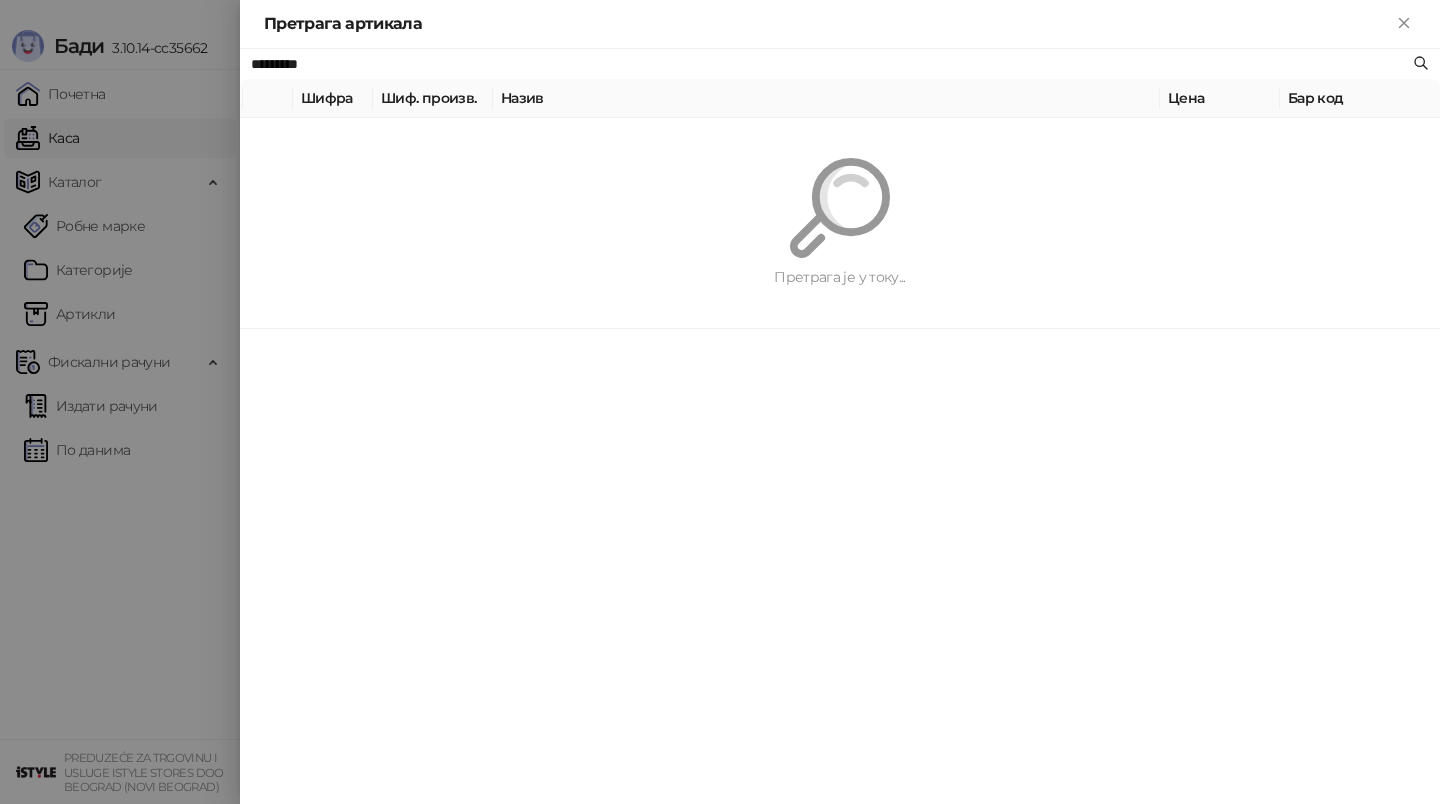 paste 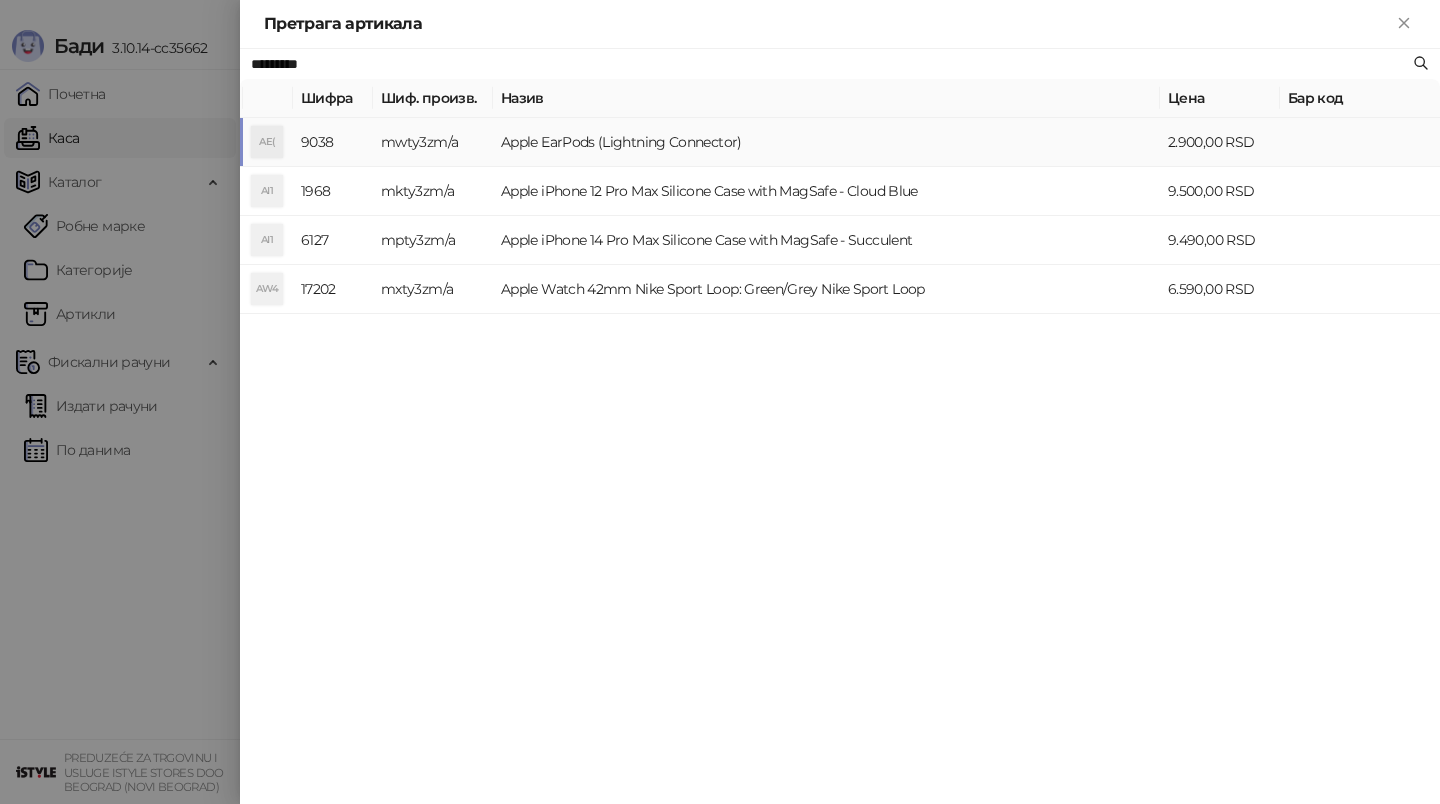 click on "Apple EarPods (Lightning Connector)" at bounding box center (826, 142) 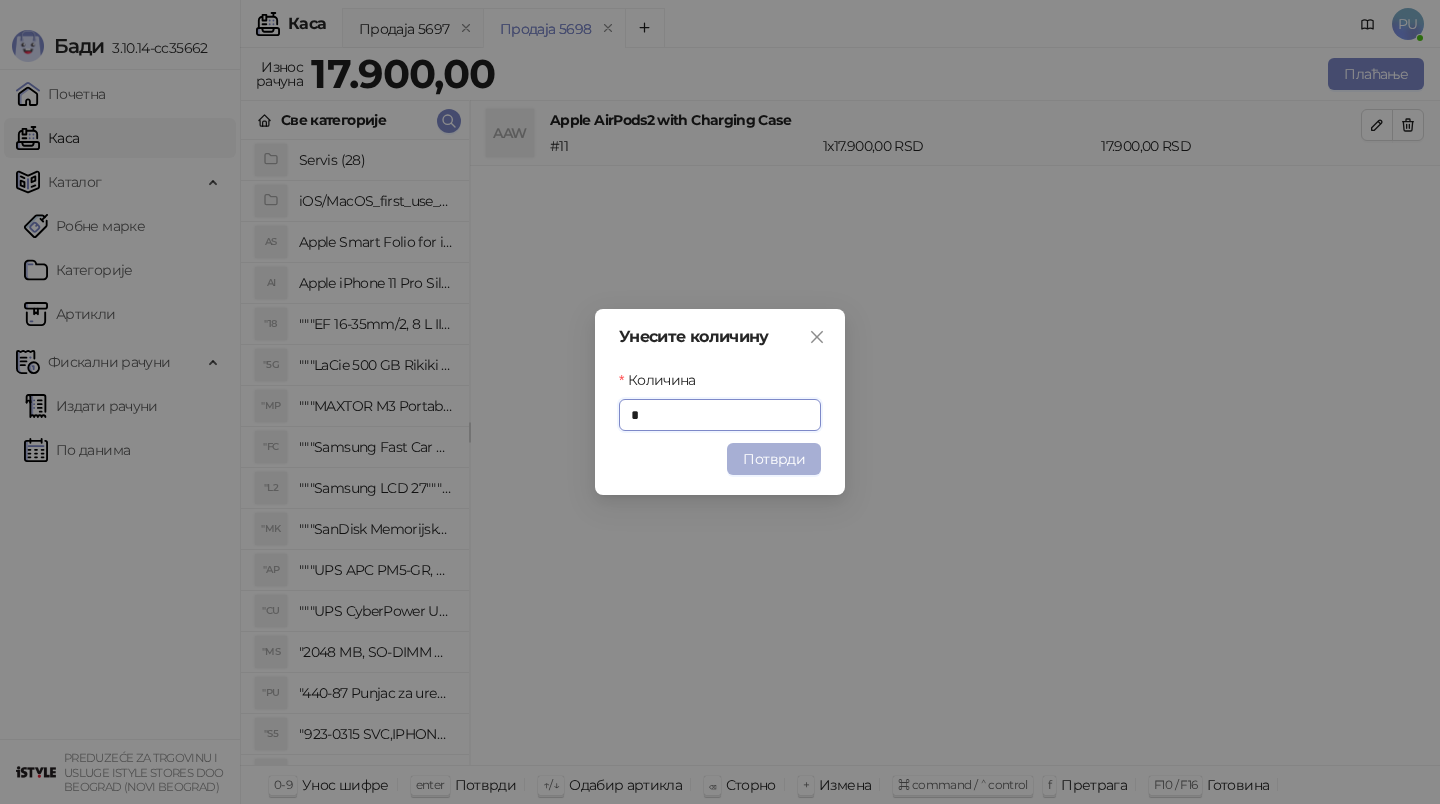 click on "Потврди" at bounding box center [774, 459] 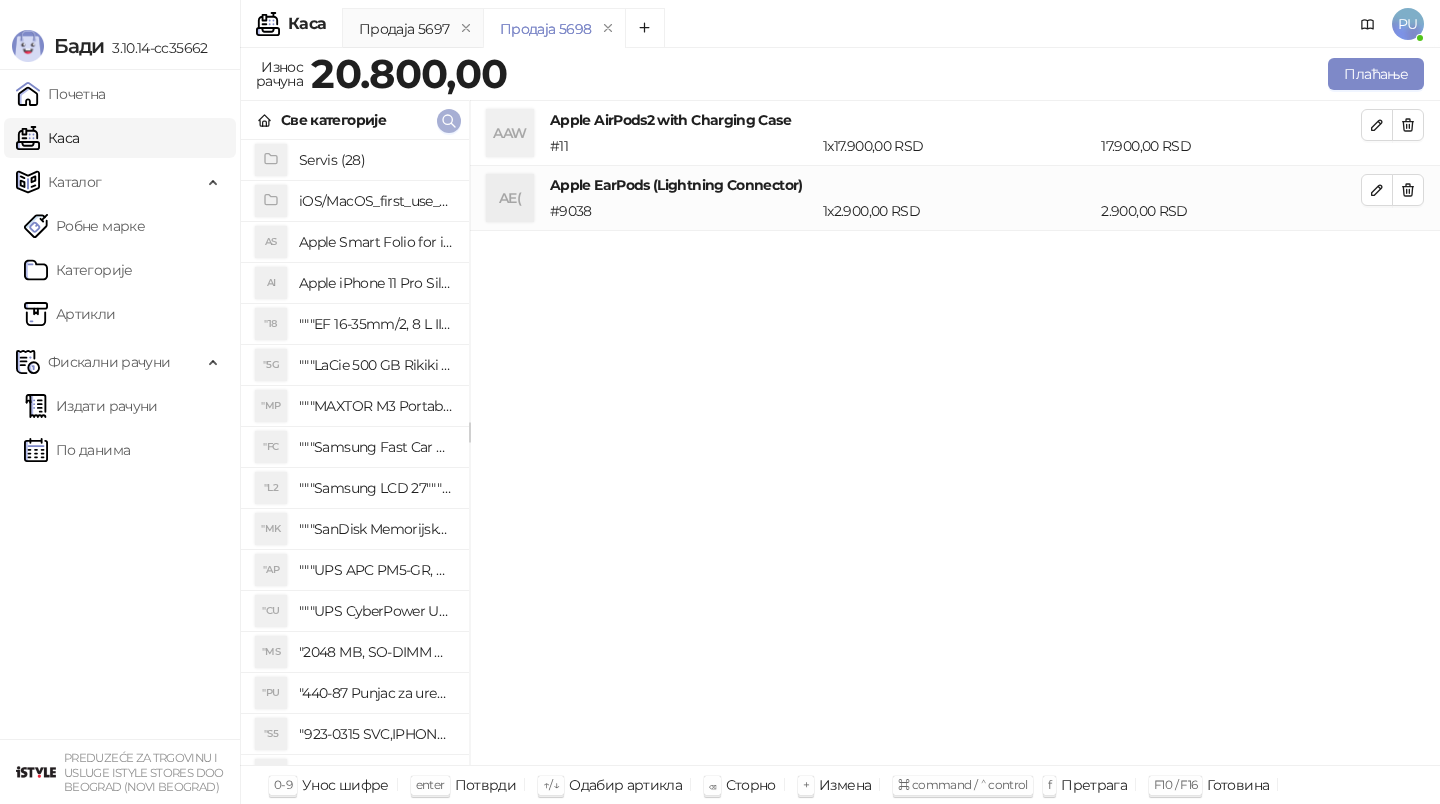 click 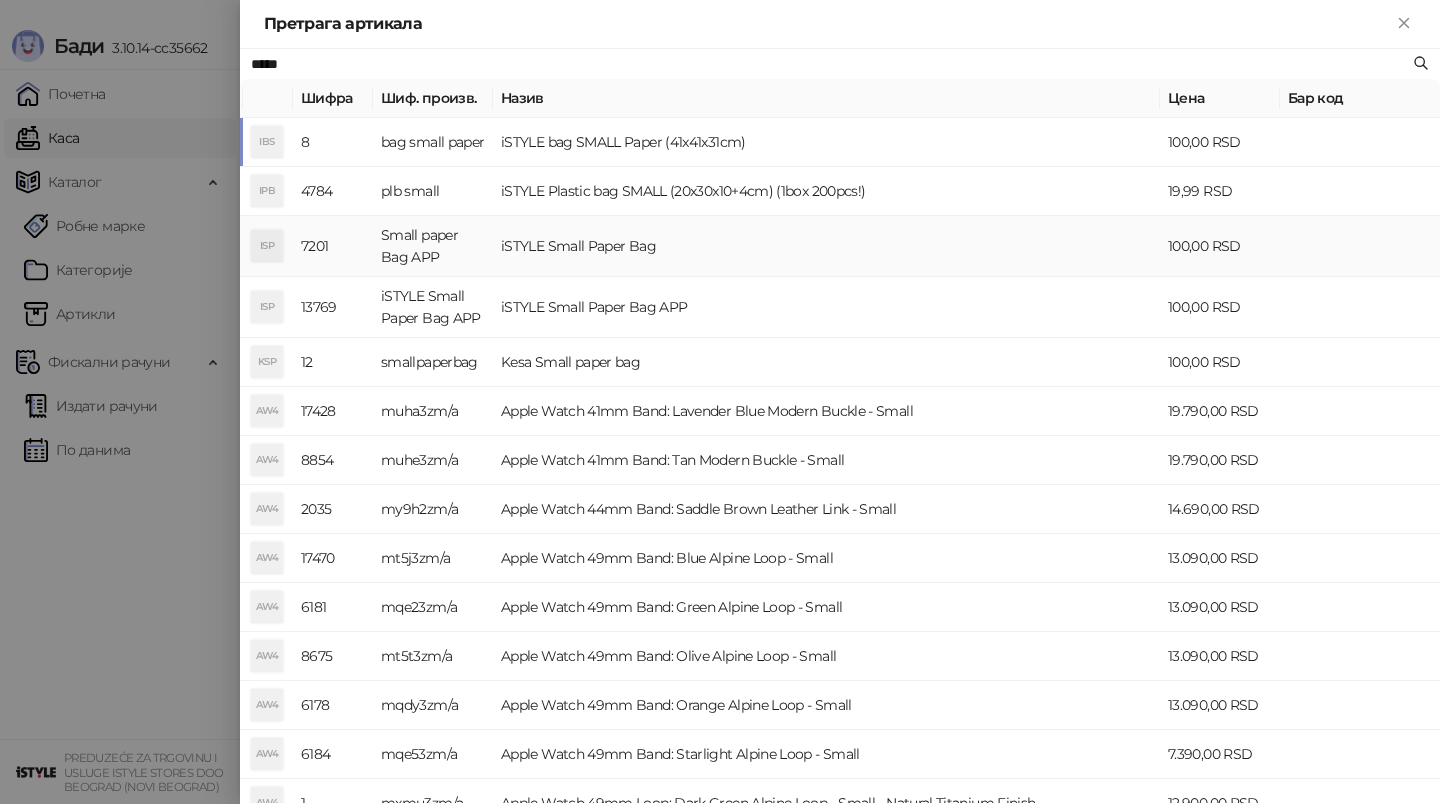 type on "*****" 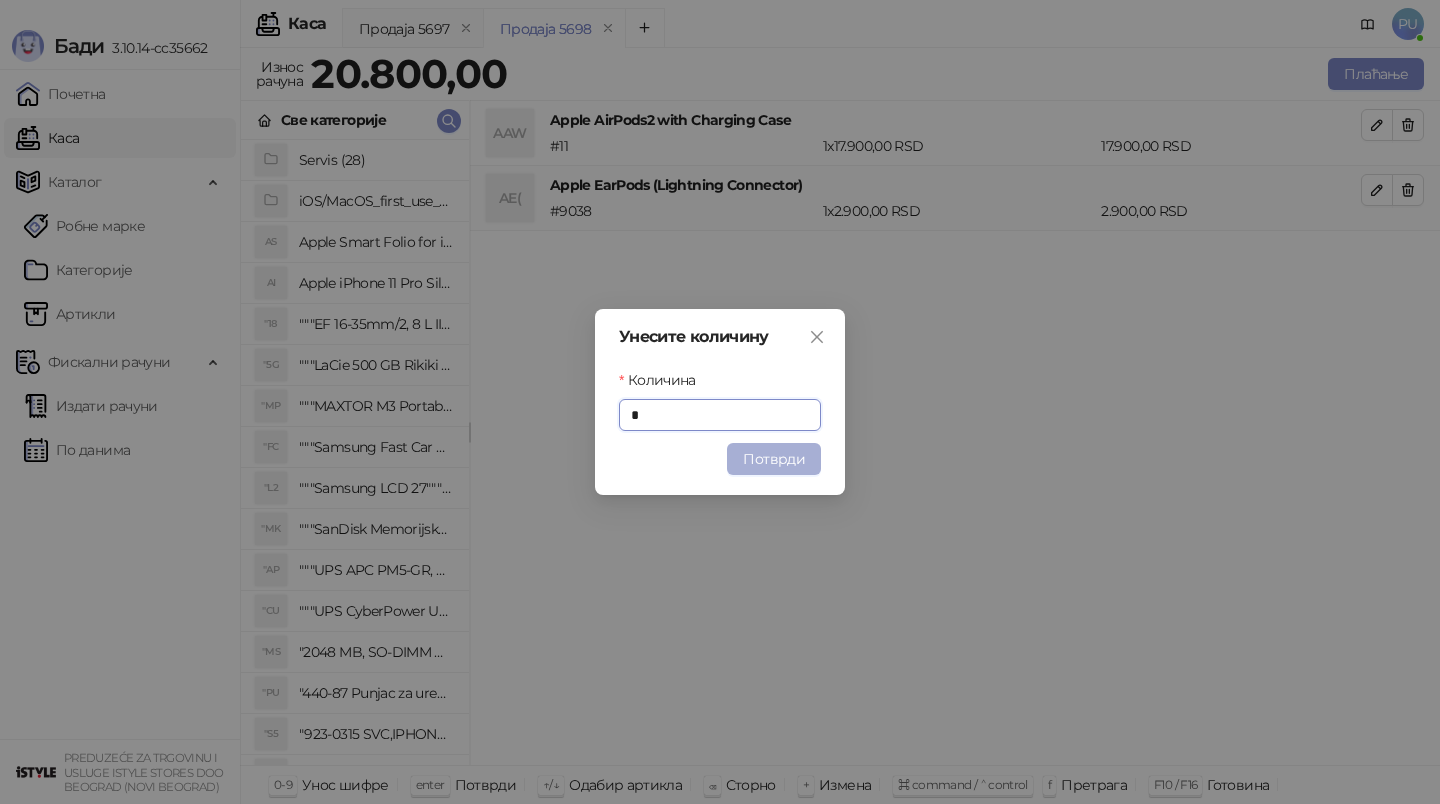 click on "Потврди" at bounding box center (774, 459) 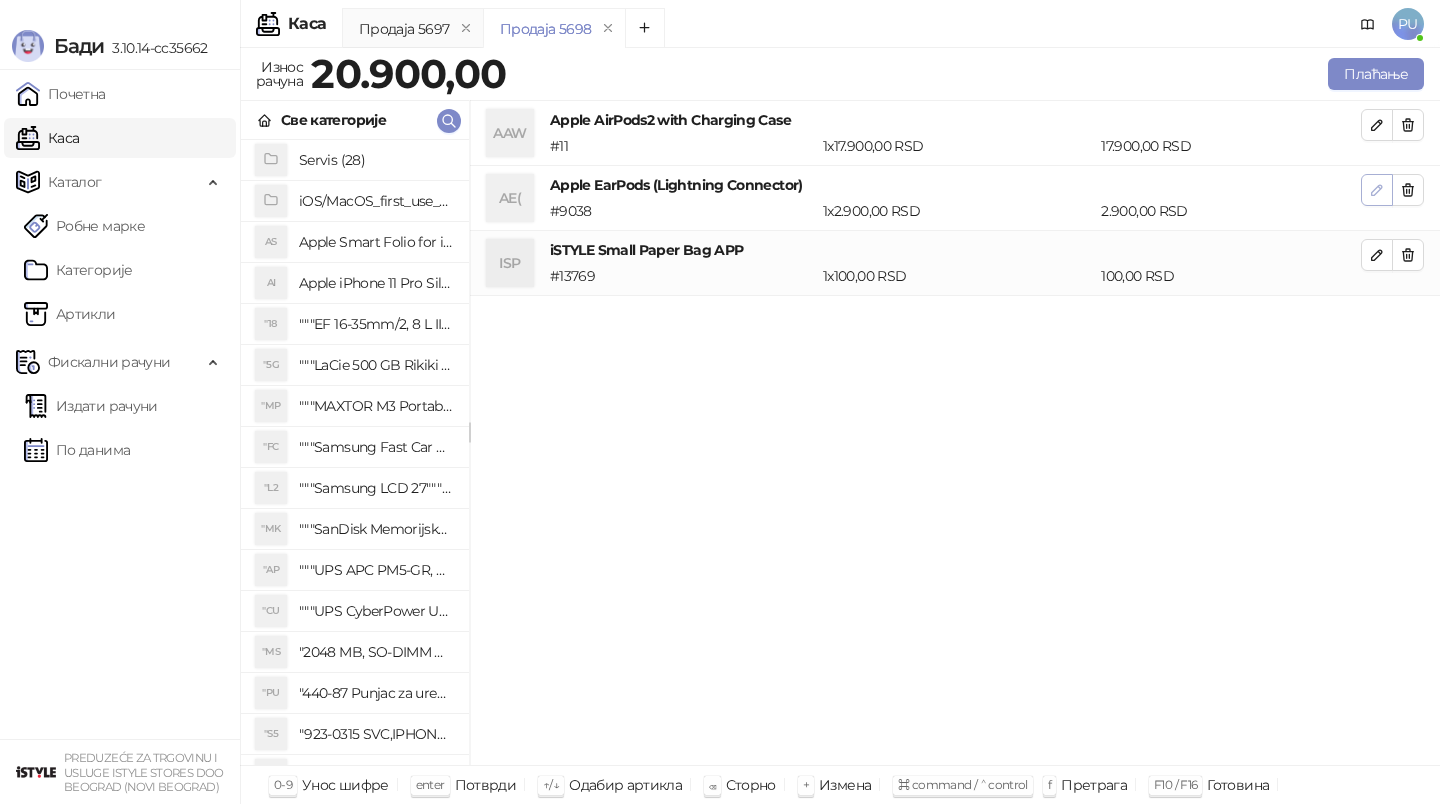 click 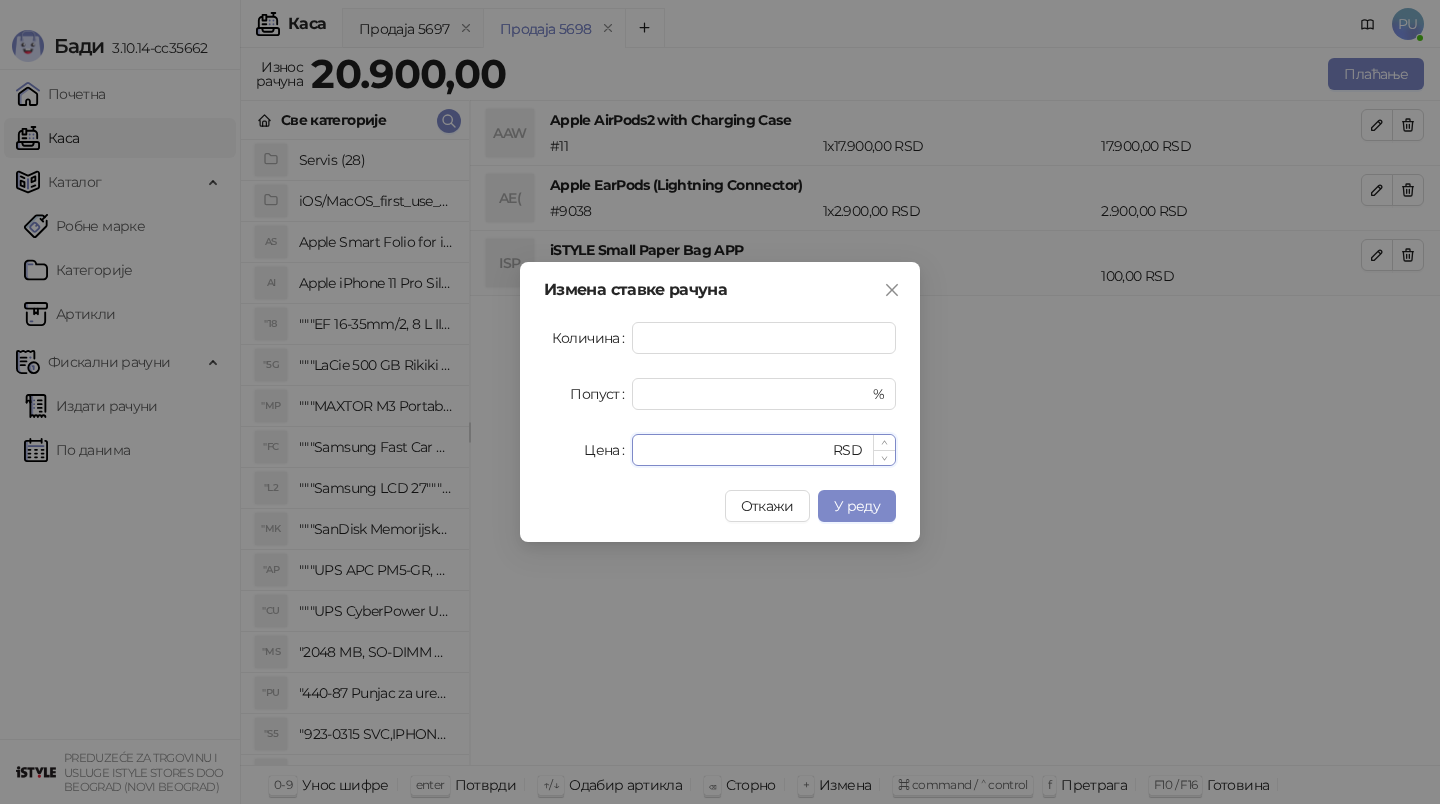 click on "****" at bounding box center (736, 450) 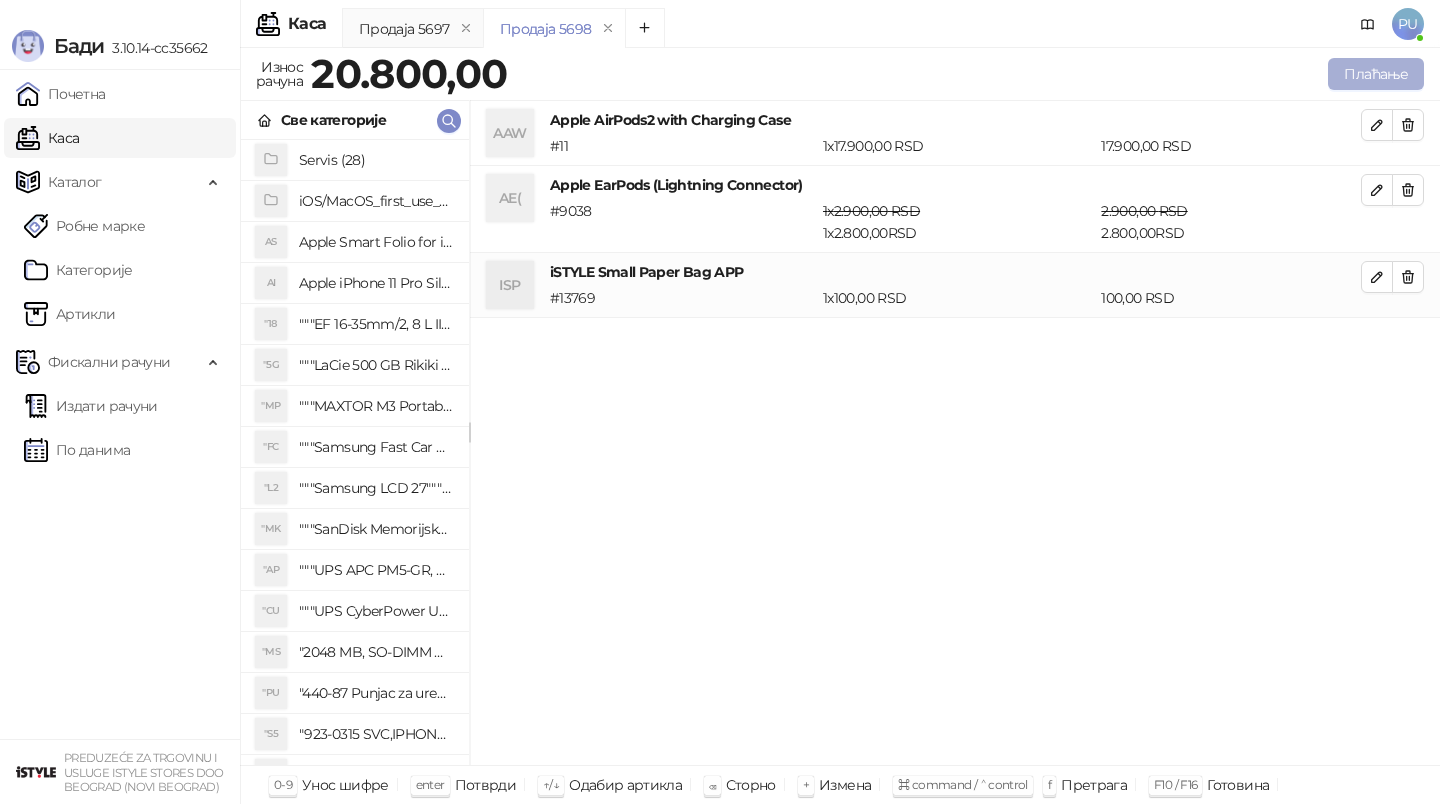 click on "Плаћање" at bounding box center [1376, 74] 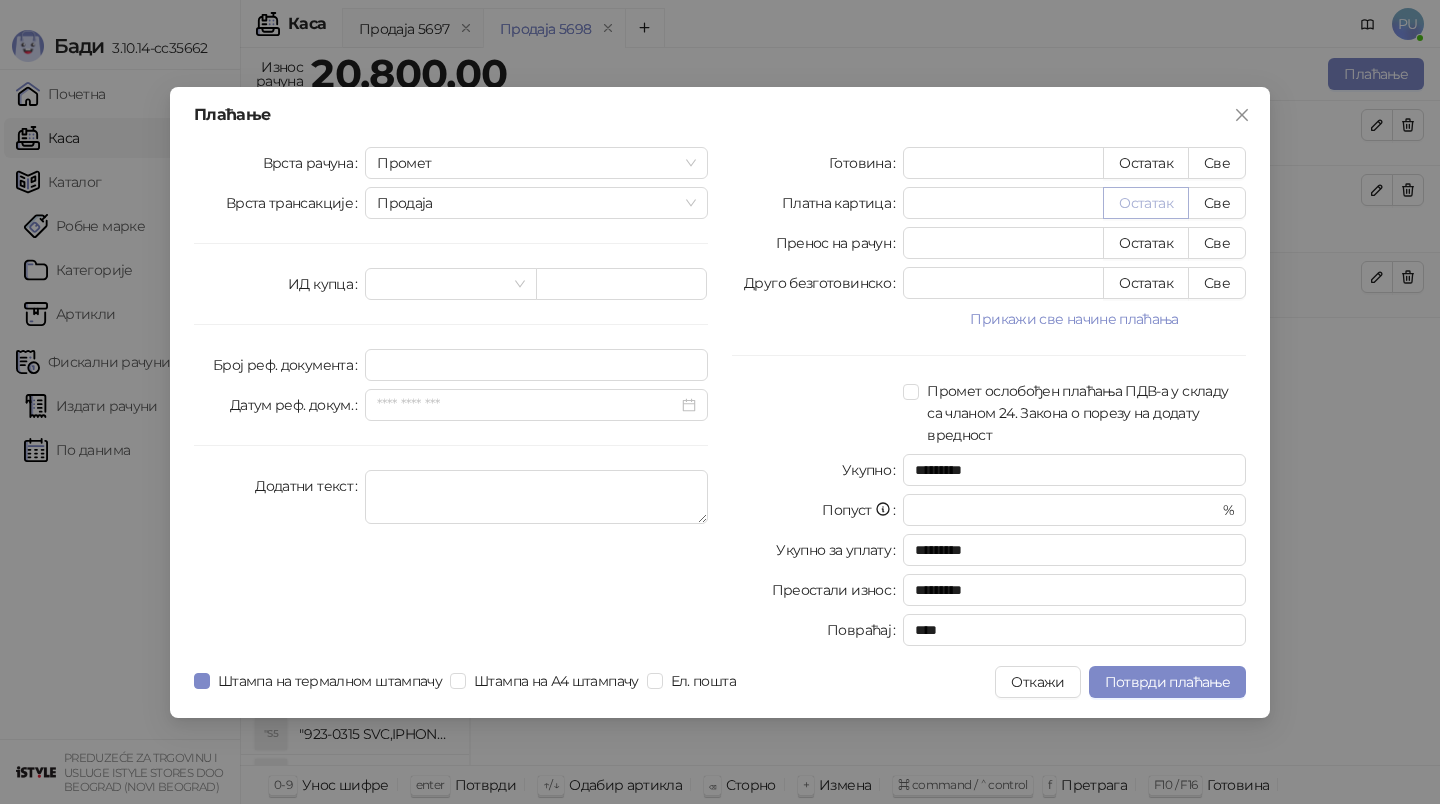 click on "Остатак" at bounding box center (1146, 203) 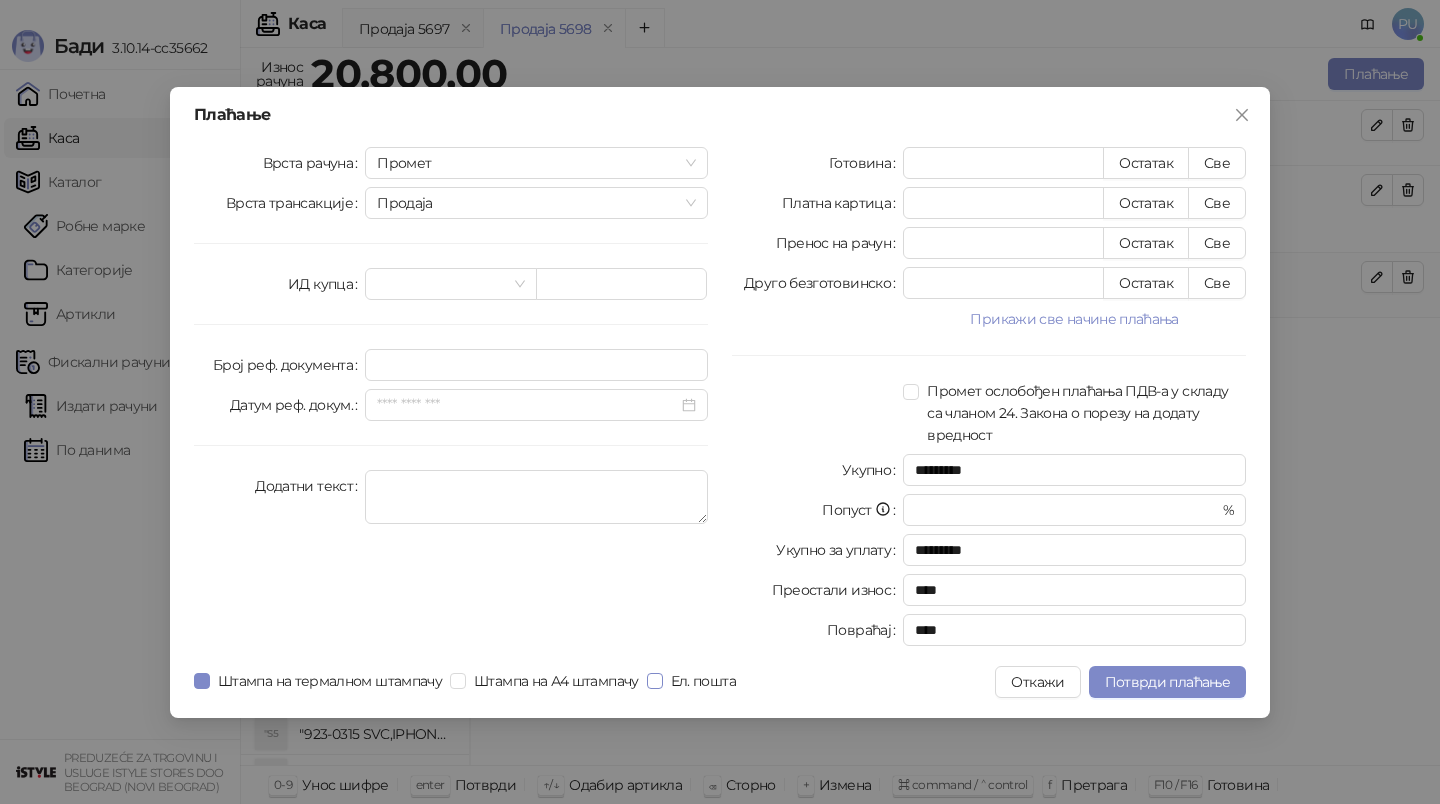 click on "Ел. пошта" at bounding box center (695, 681) 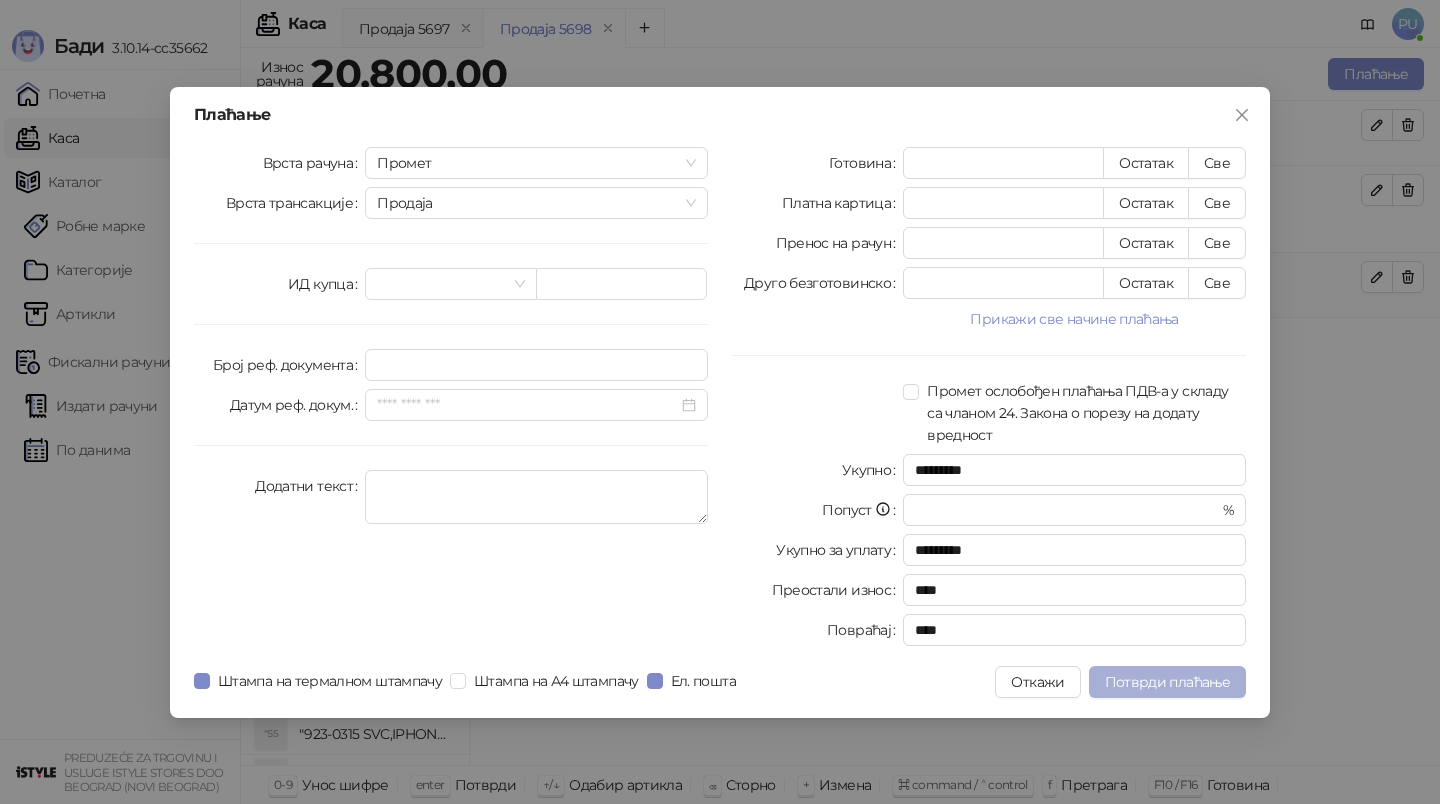 click on "Потврди плаћање" at bounding box center (1167, 682) 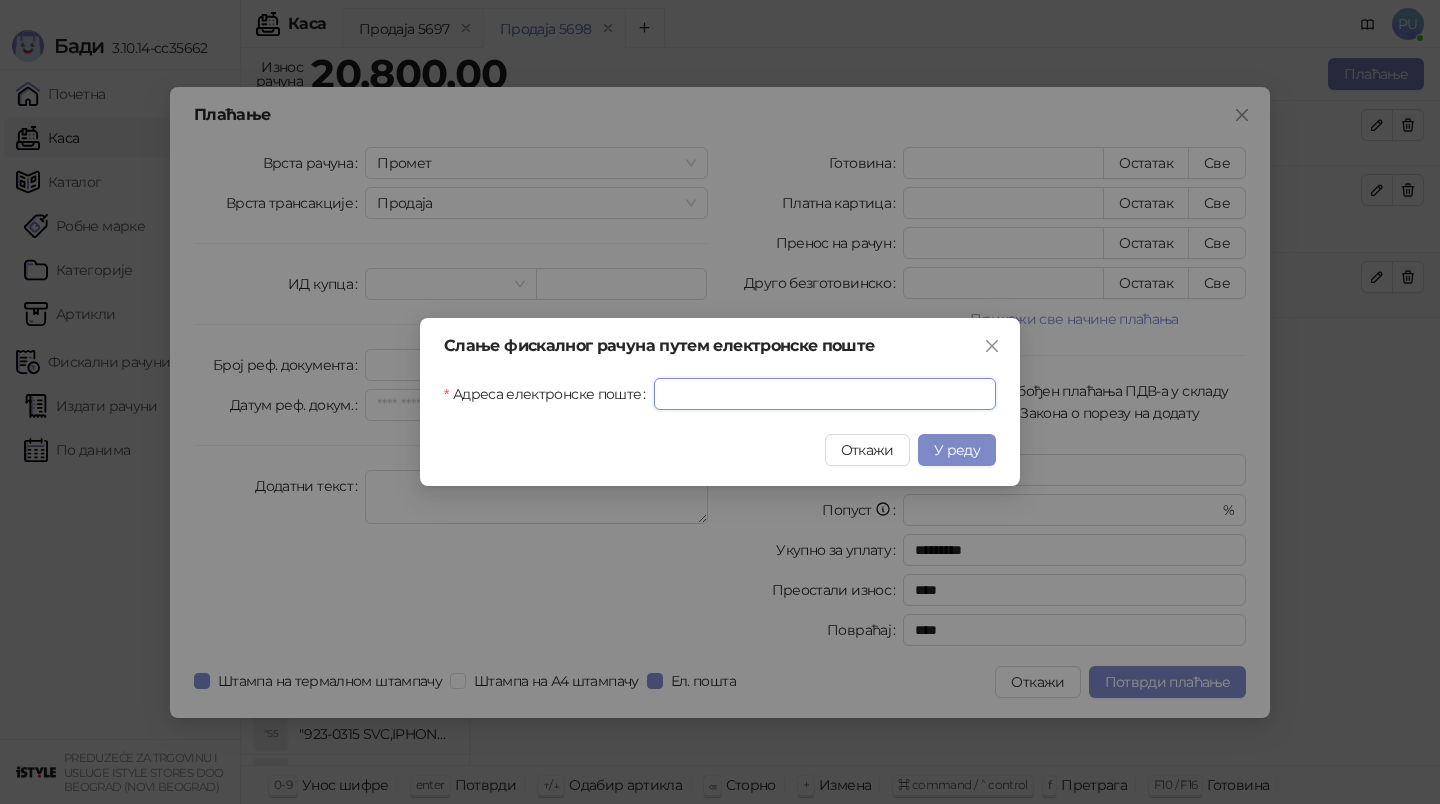 click on "Адреса електронске поште" at bounding box center (825, 394) 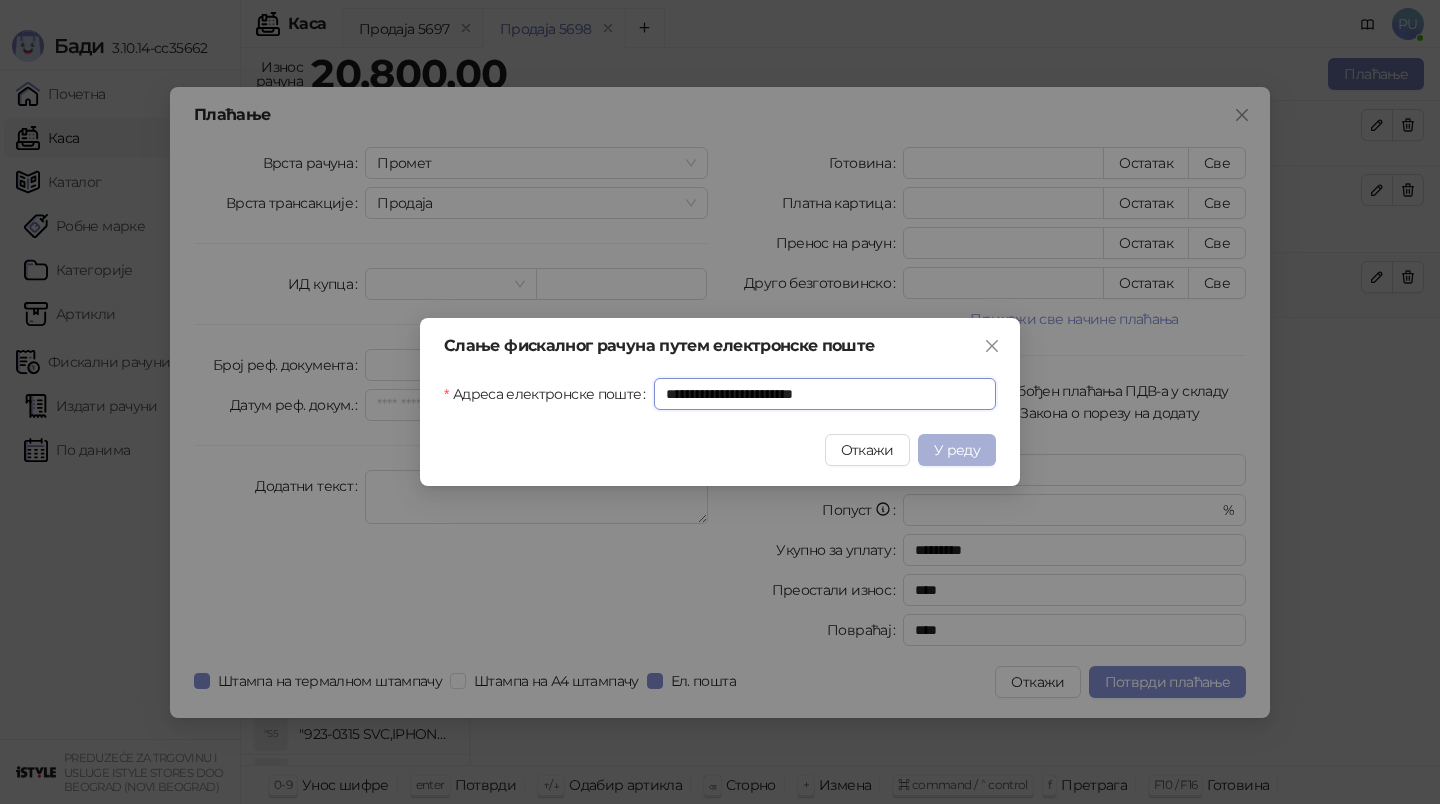 type on "**********" 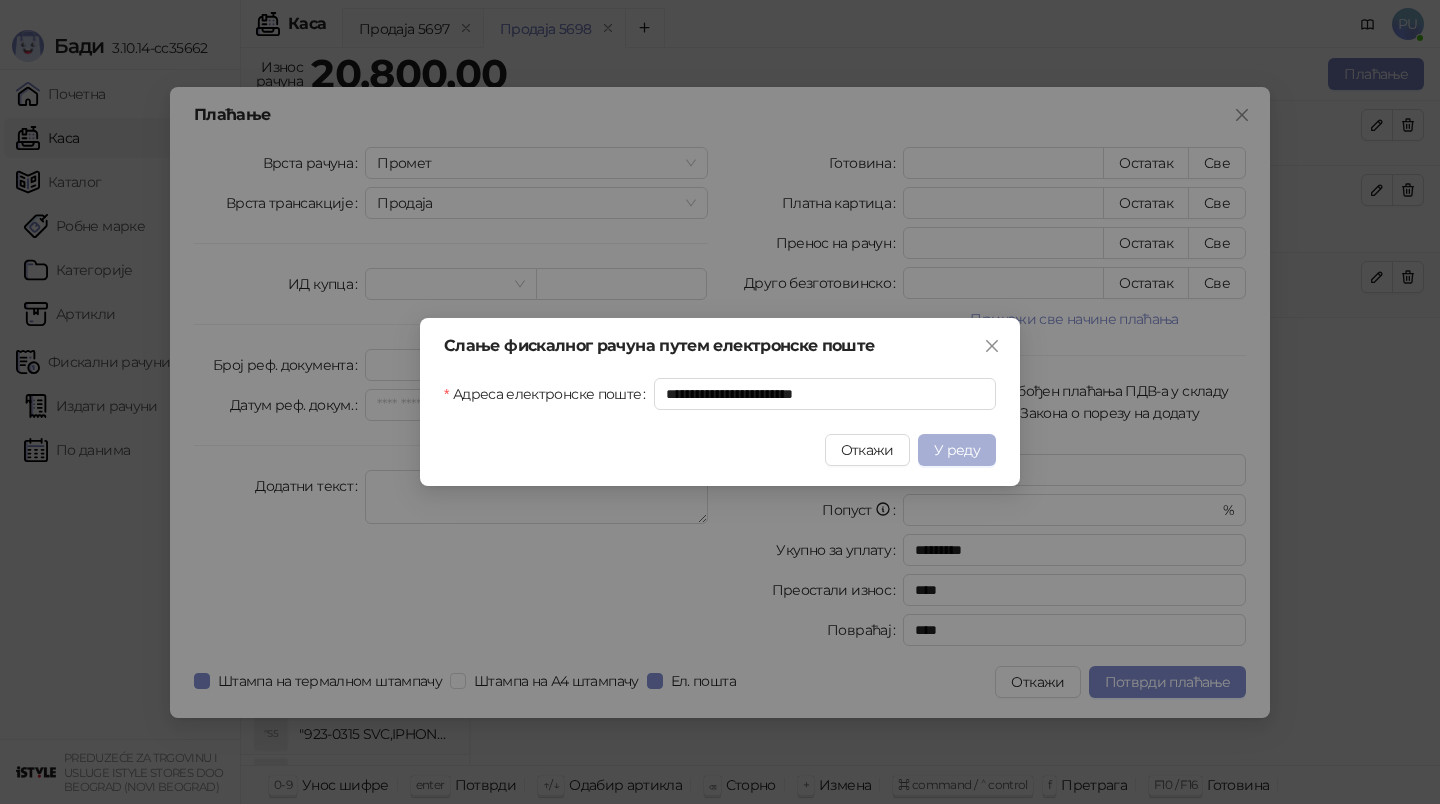 click on "У реду" at bounding box center [957, 450] 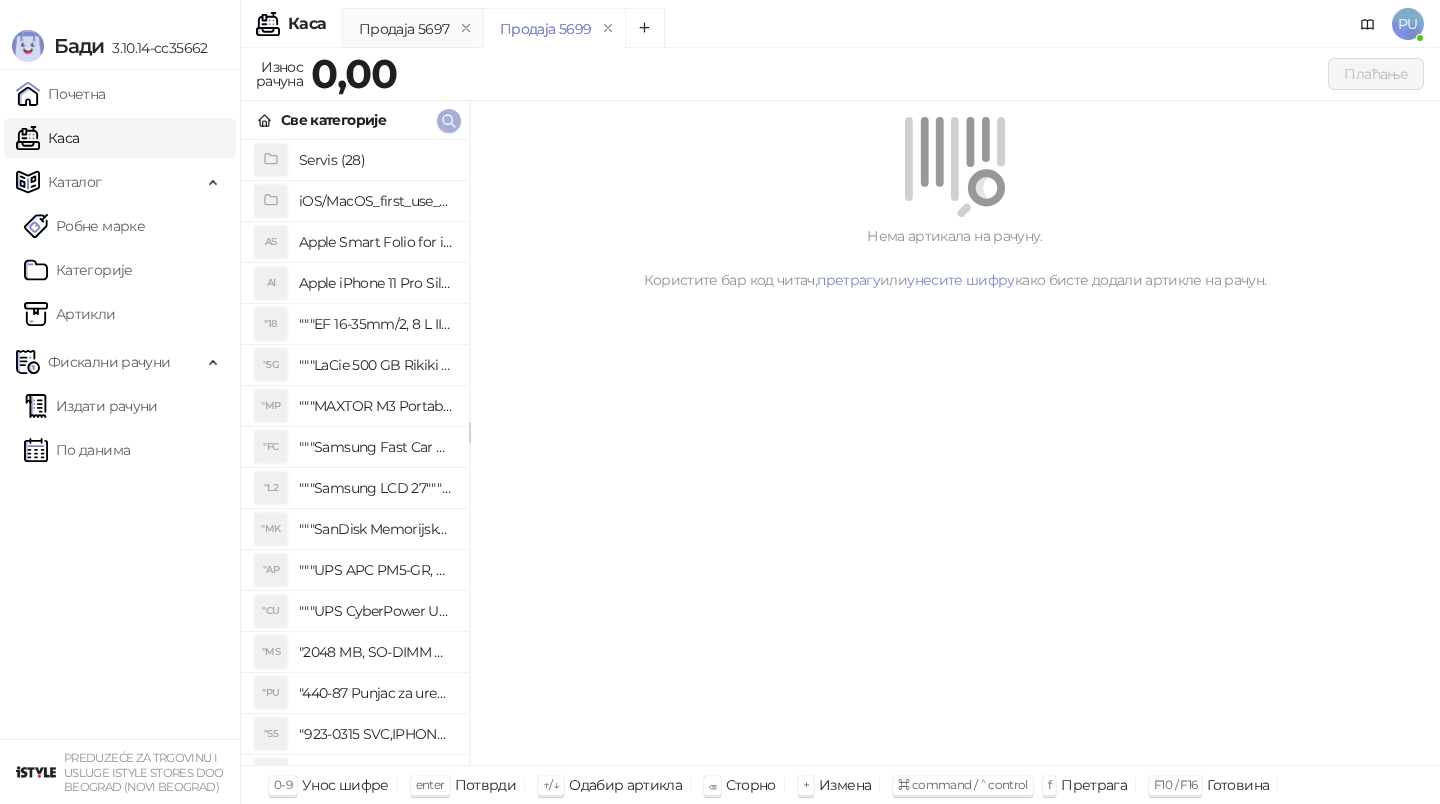 click 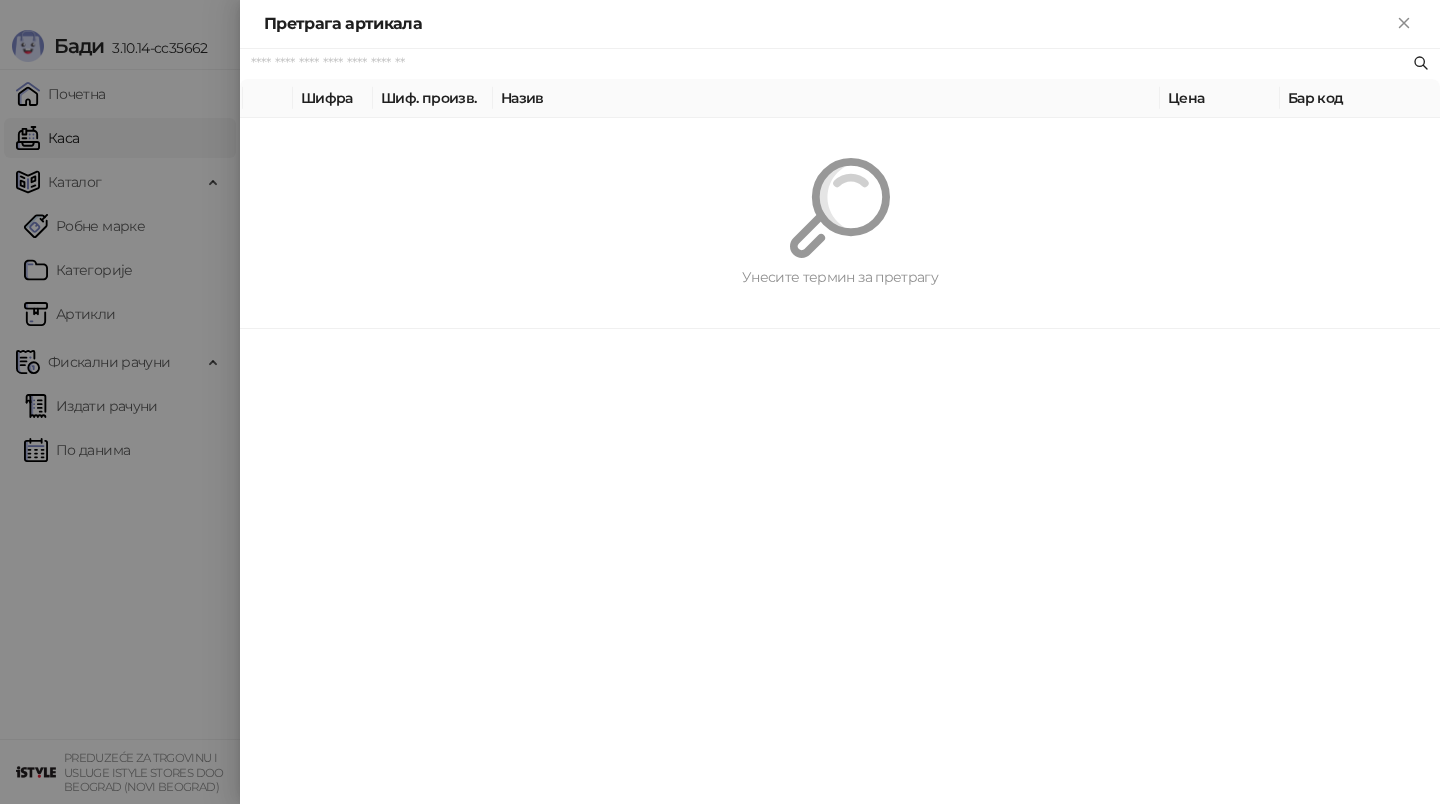 paste on "**********" 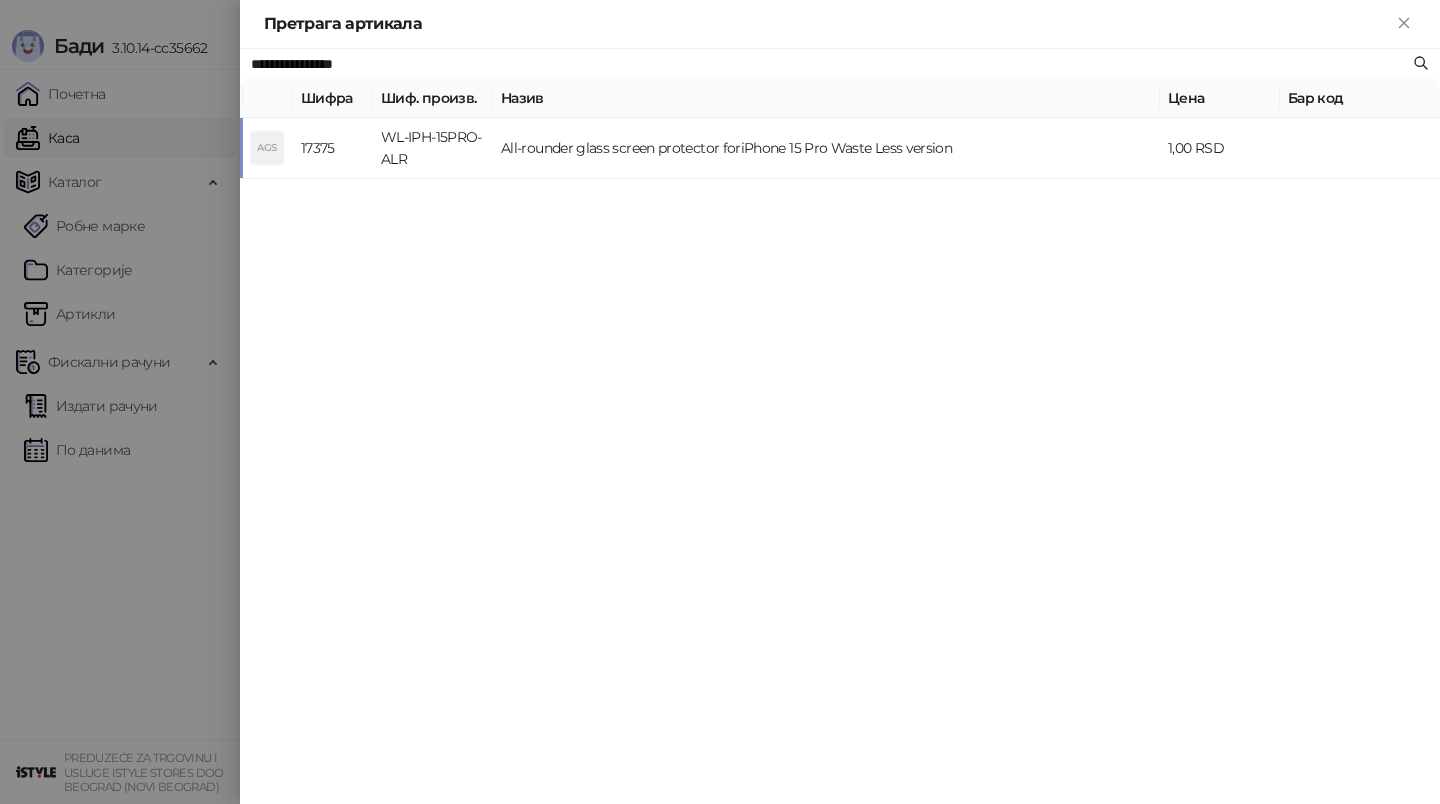 click on "All-rounder glass screen protector foriPhone 15 Pro Waste Less version" at bounding box center (826, 148) 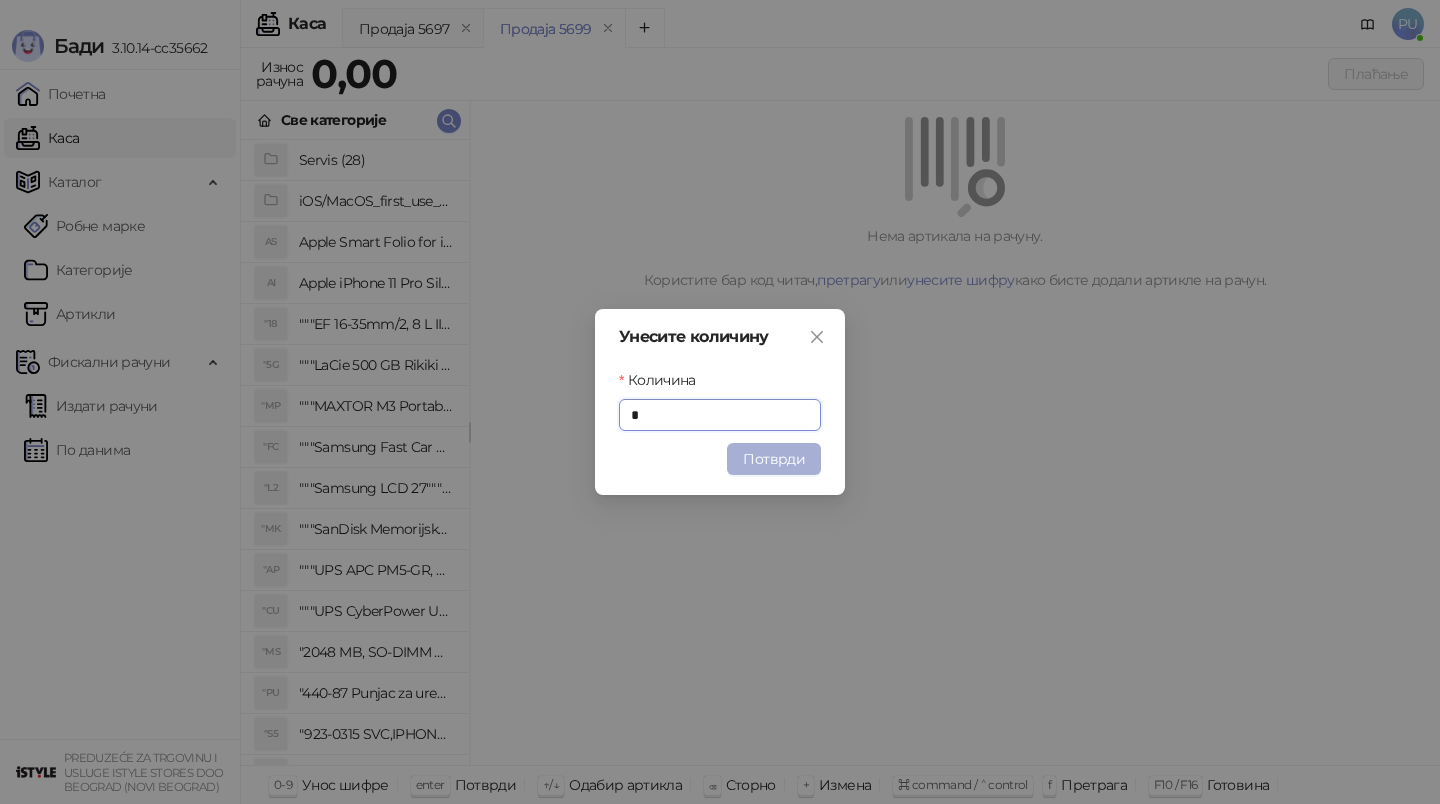 click on "Потврди" at bounding box center (774, 459) 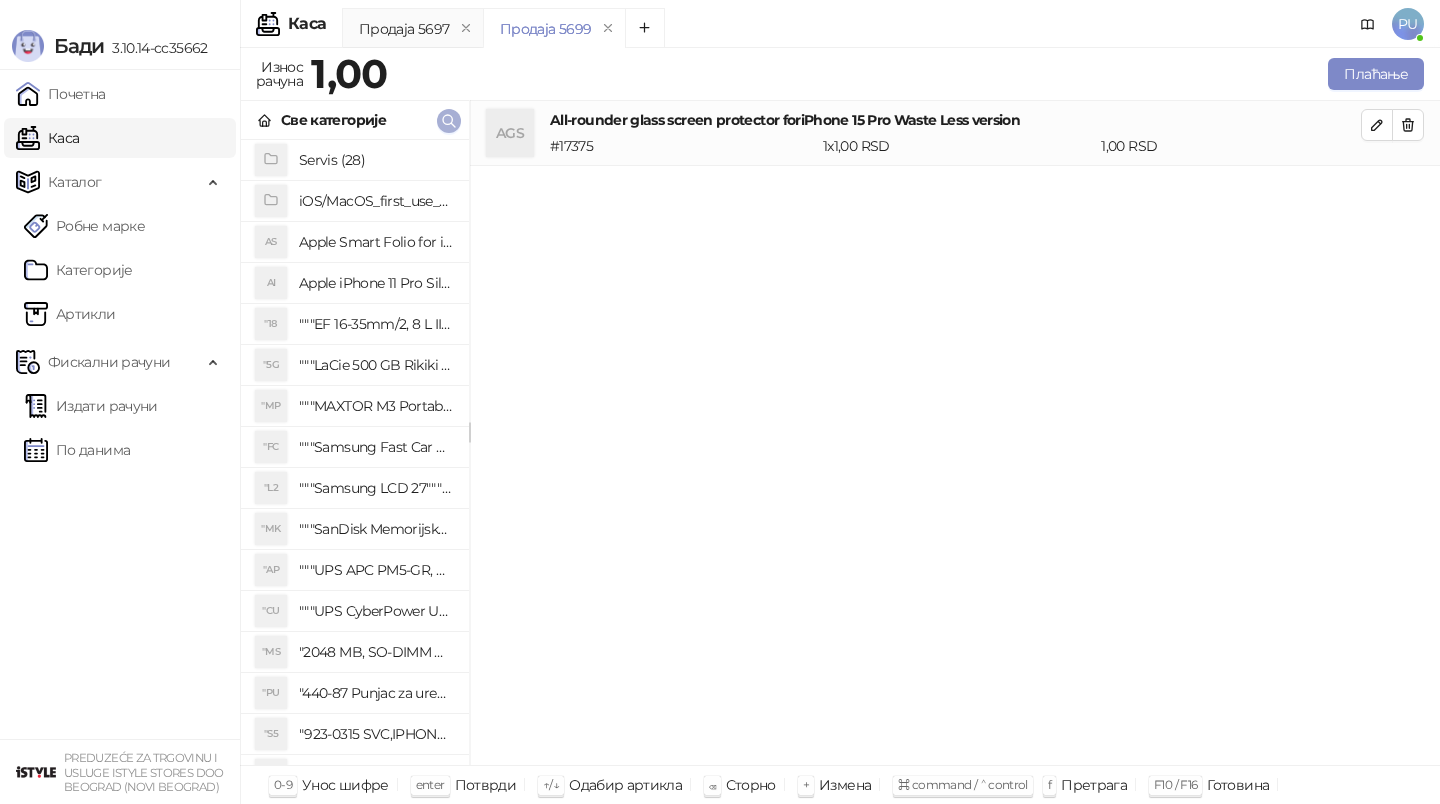 click 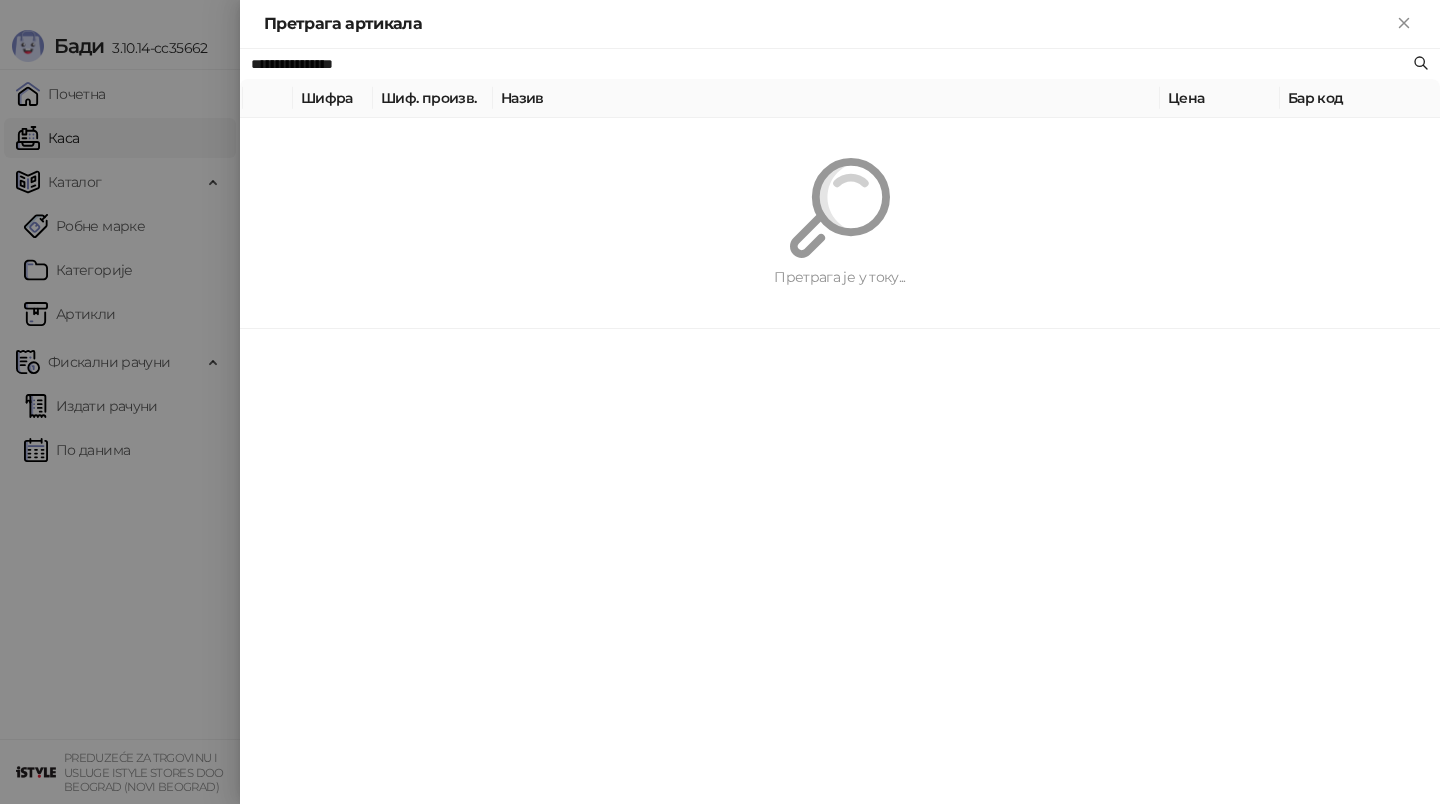 paste on "*********" 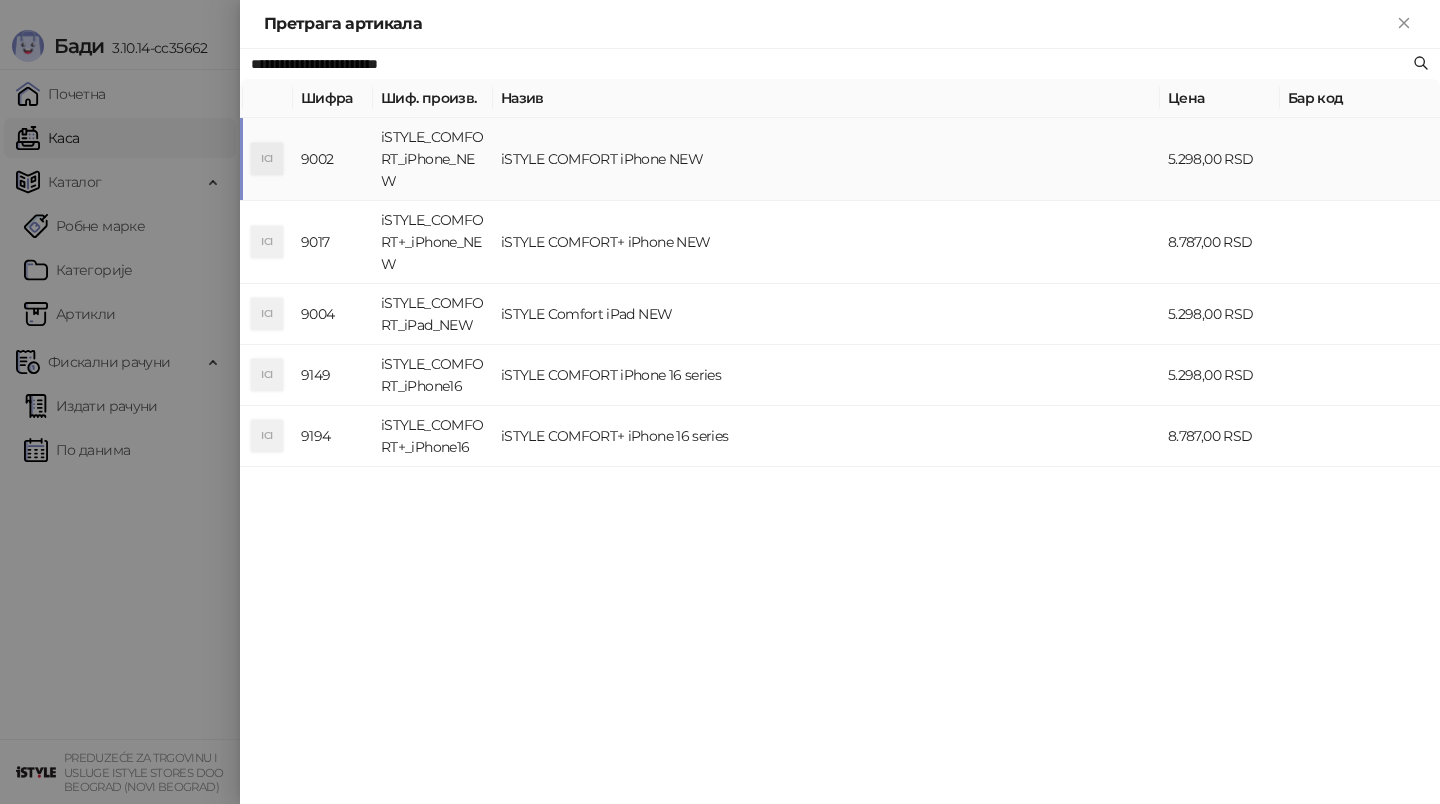type on "**********" 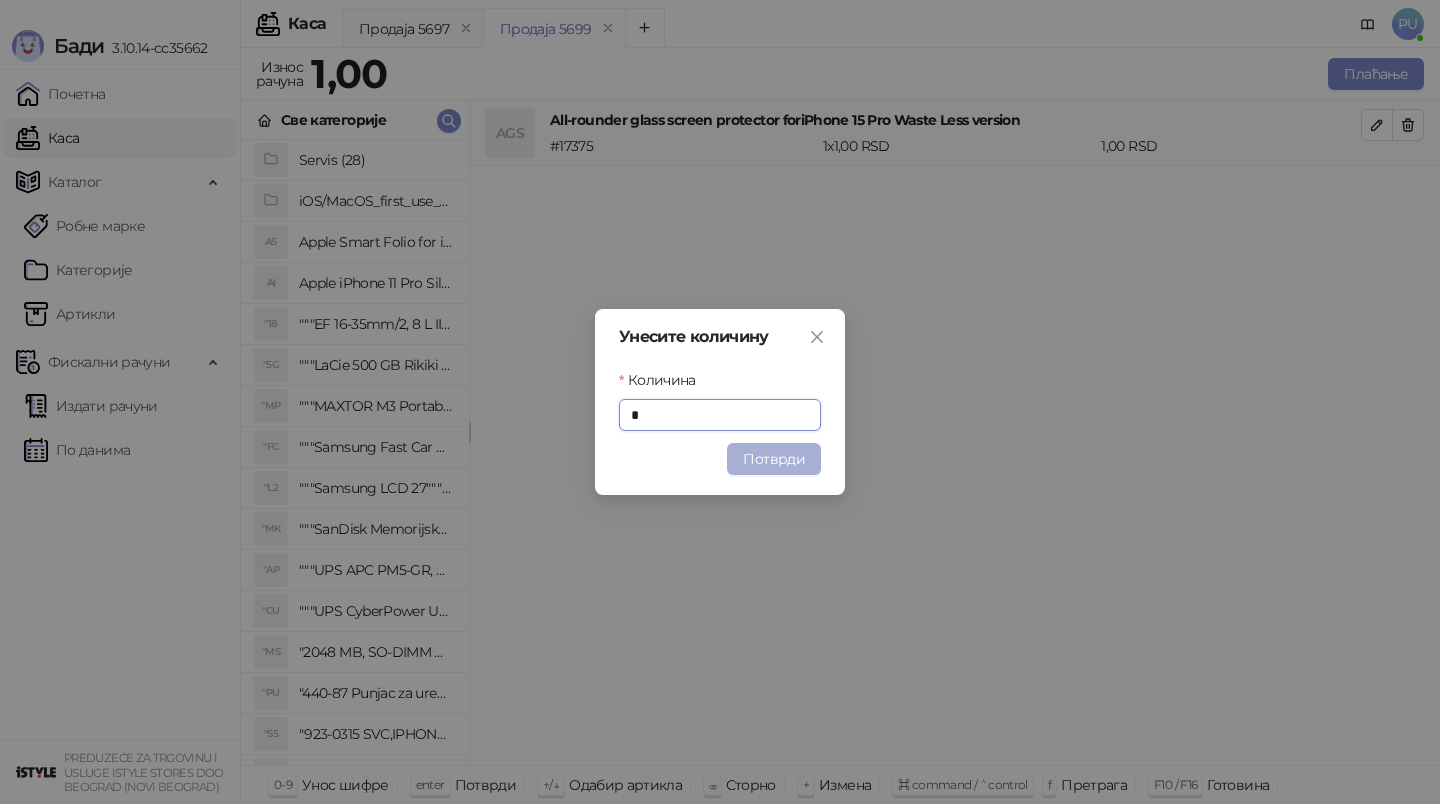 click on "Потврди" at bounding box center (774, 459) 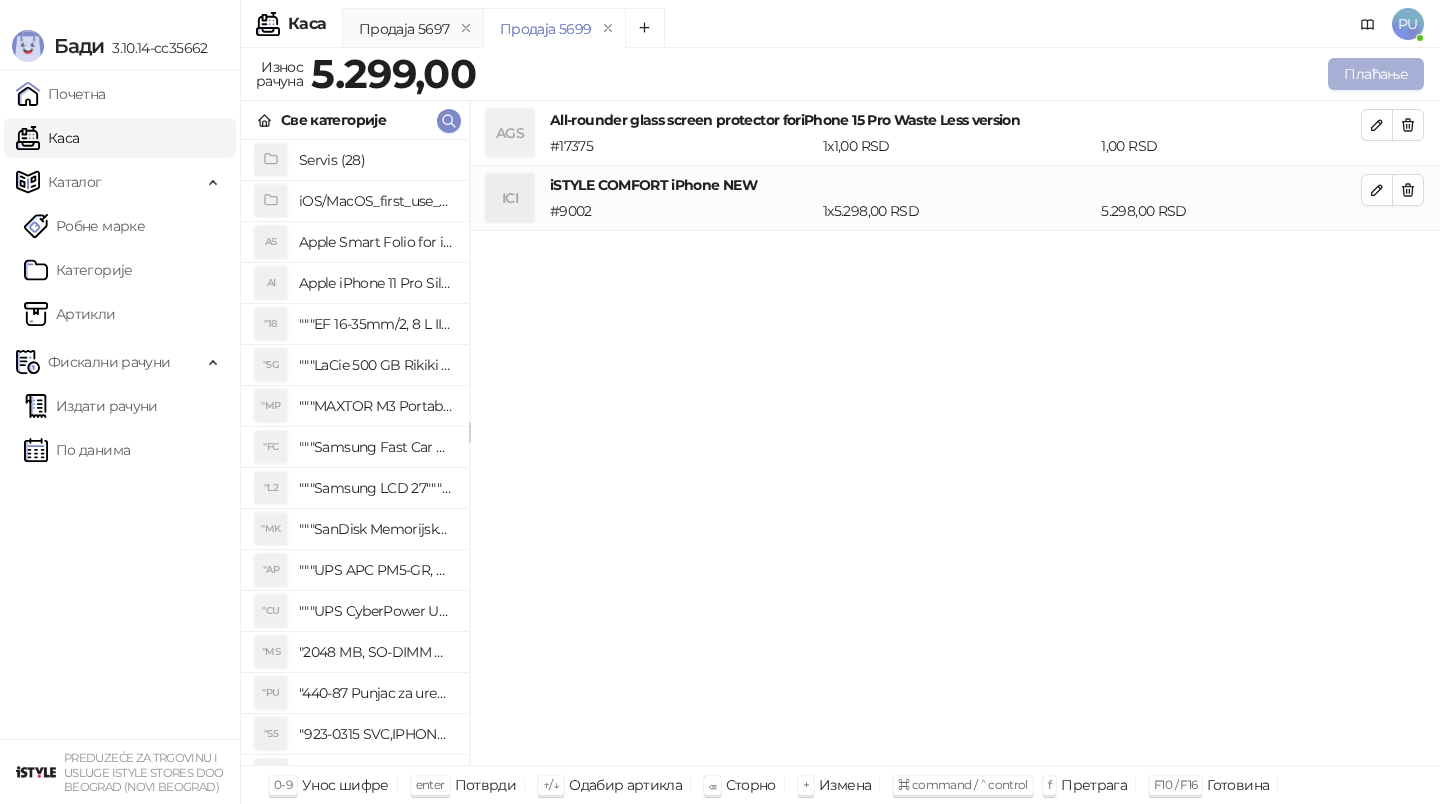 click on "Плаћање" at bounding box center [1376, 74] 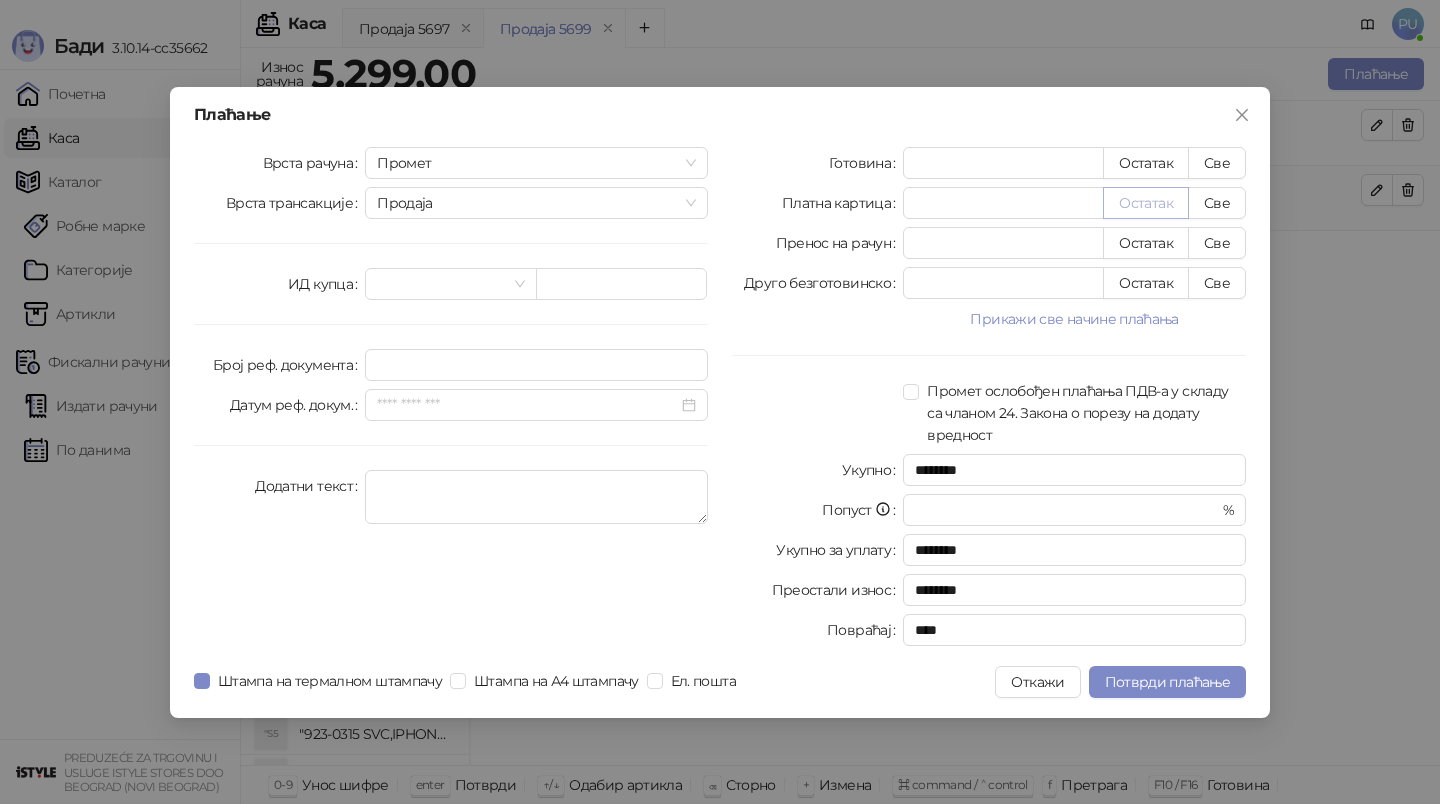 click on "Остатак" at bounding box center [1146, 203] 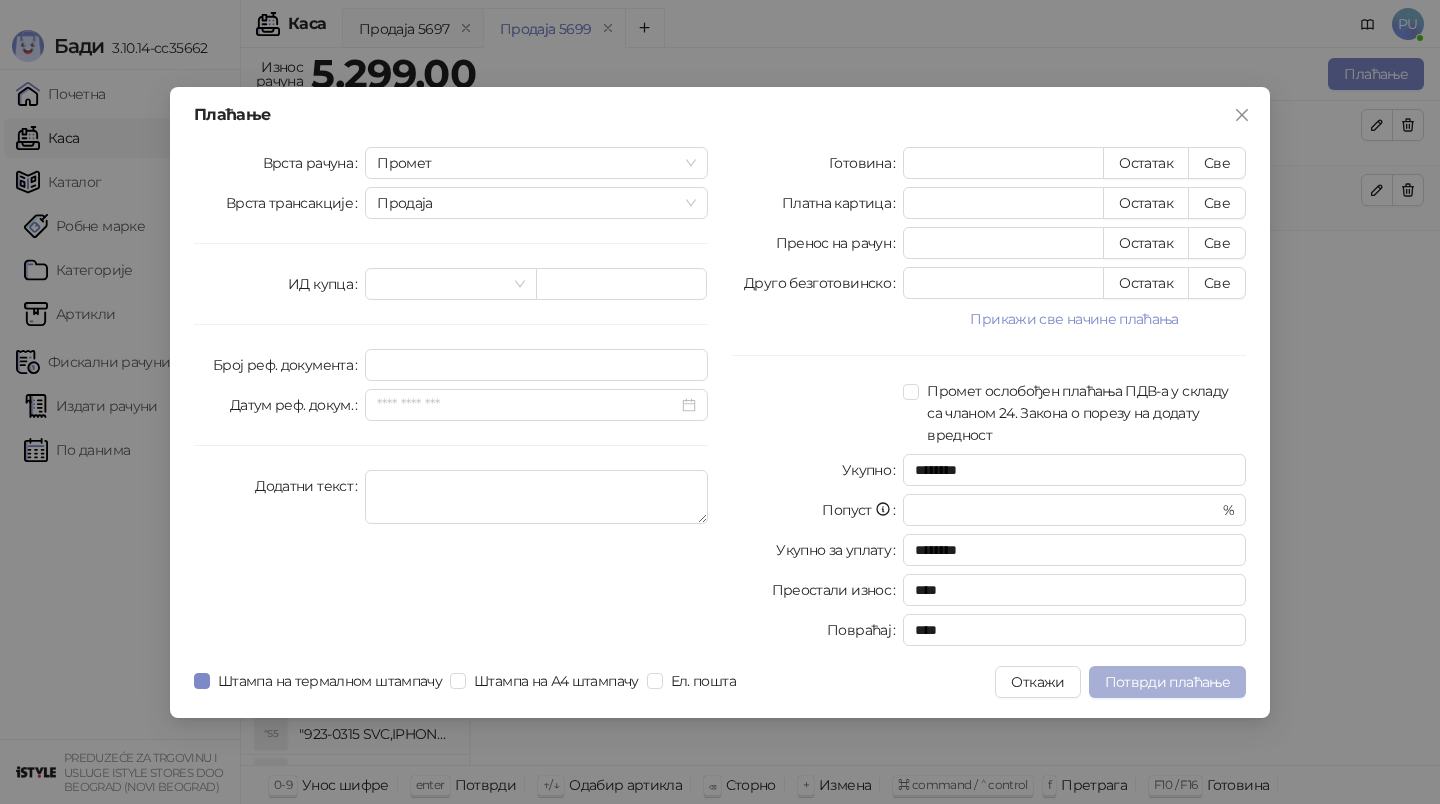 click on "Потврди плаћање" at bounding box center (1167, 682) 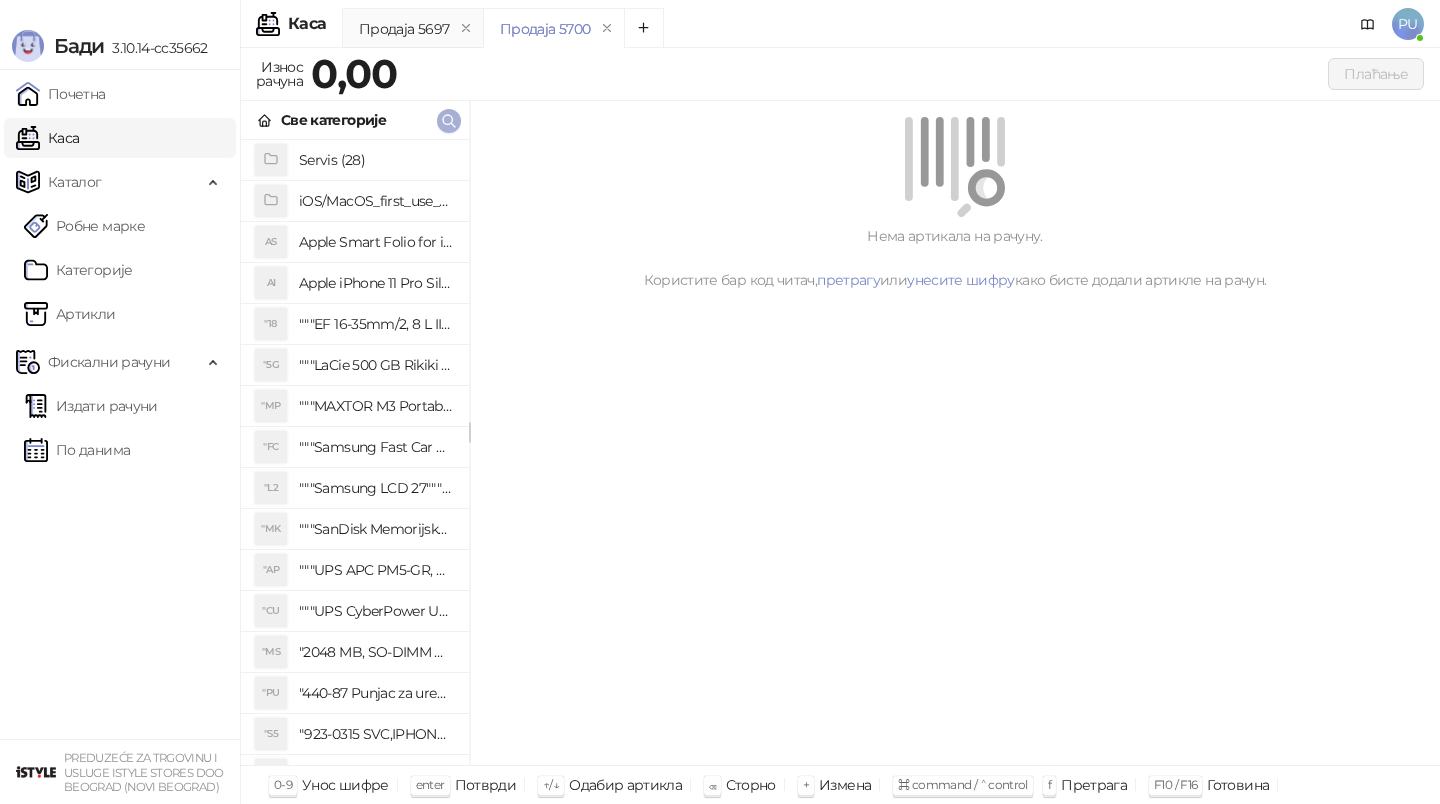 click 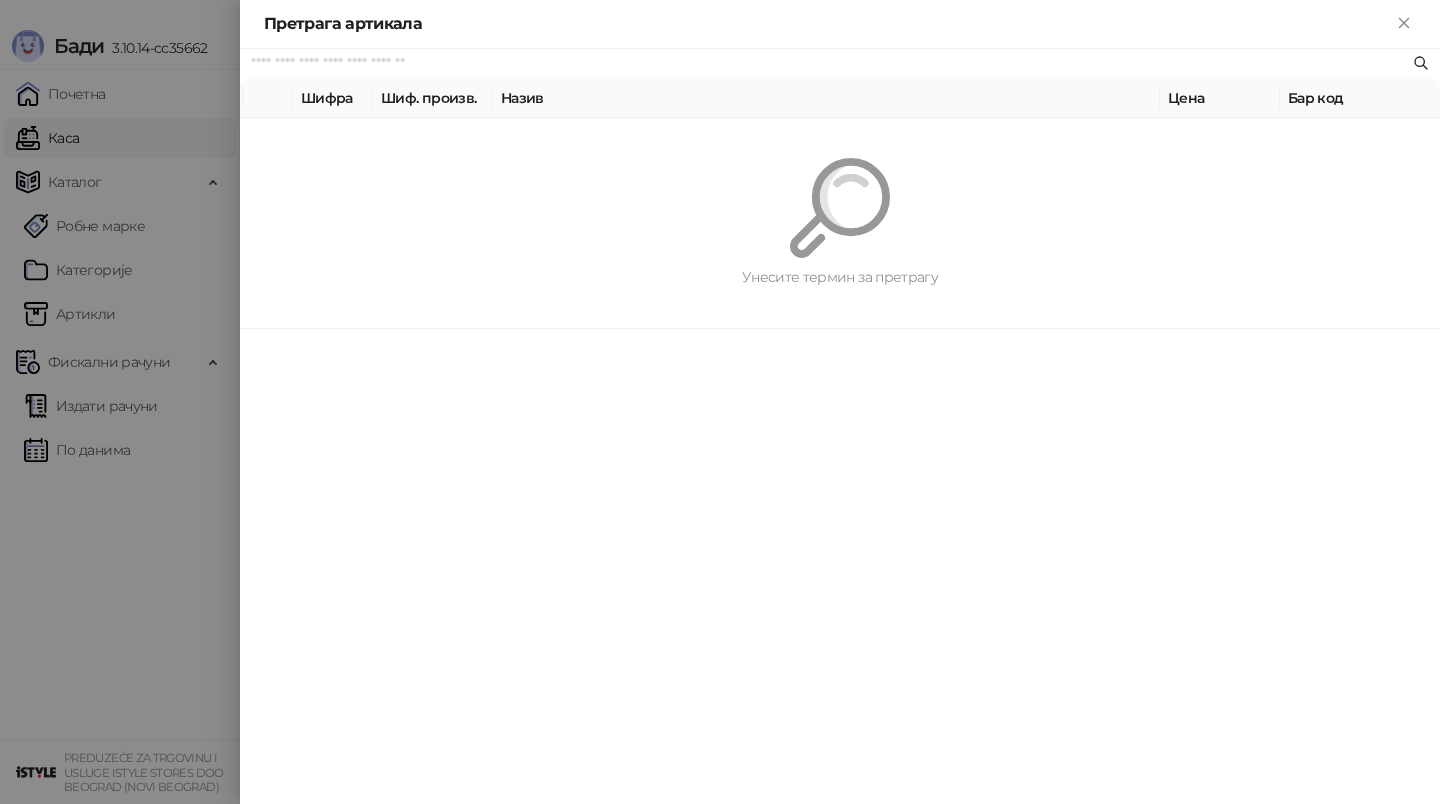 paste on "*********" 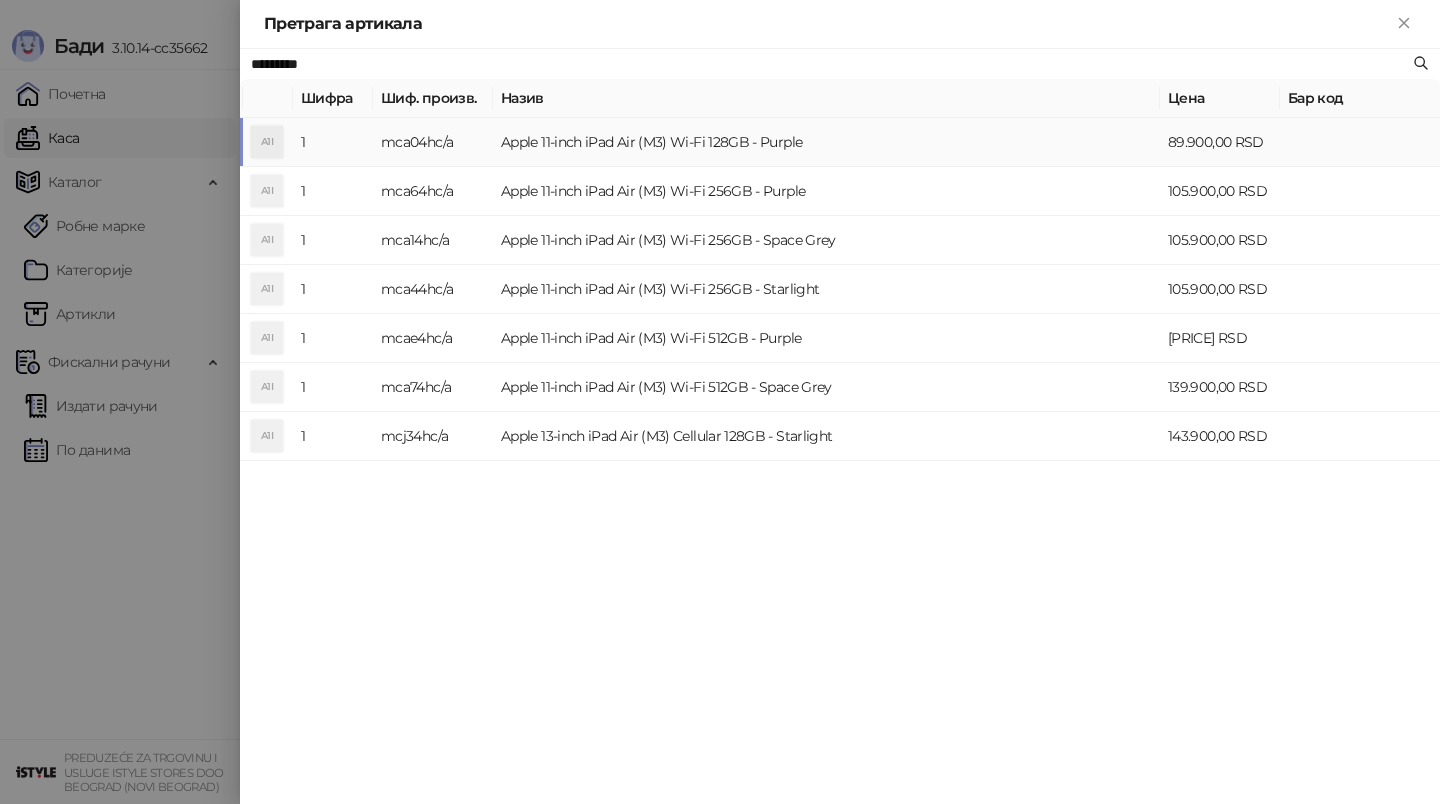 type on "*********" 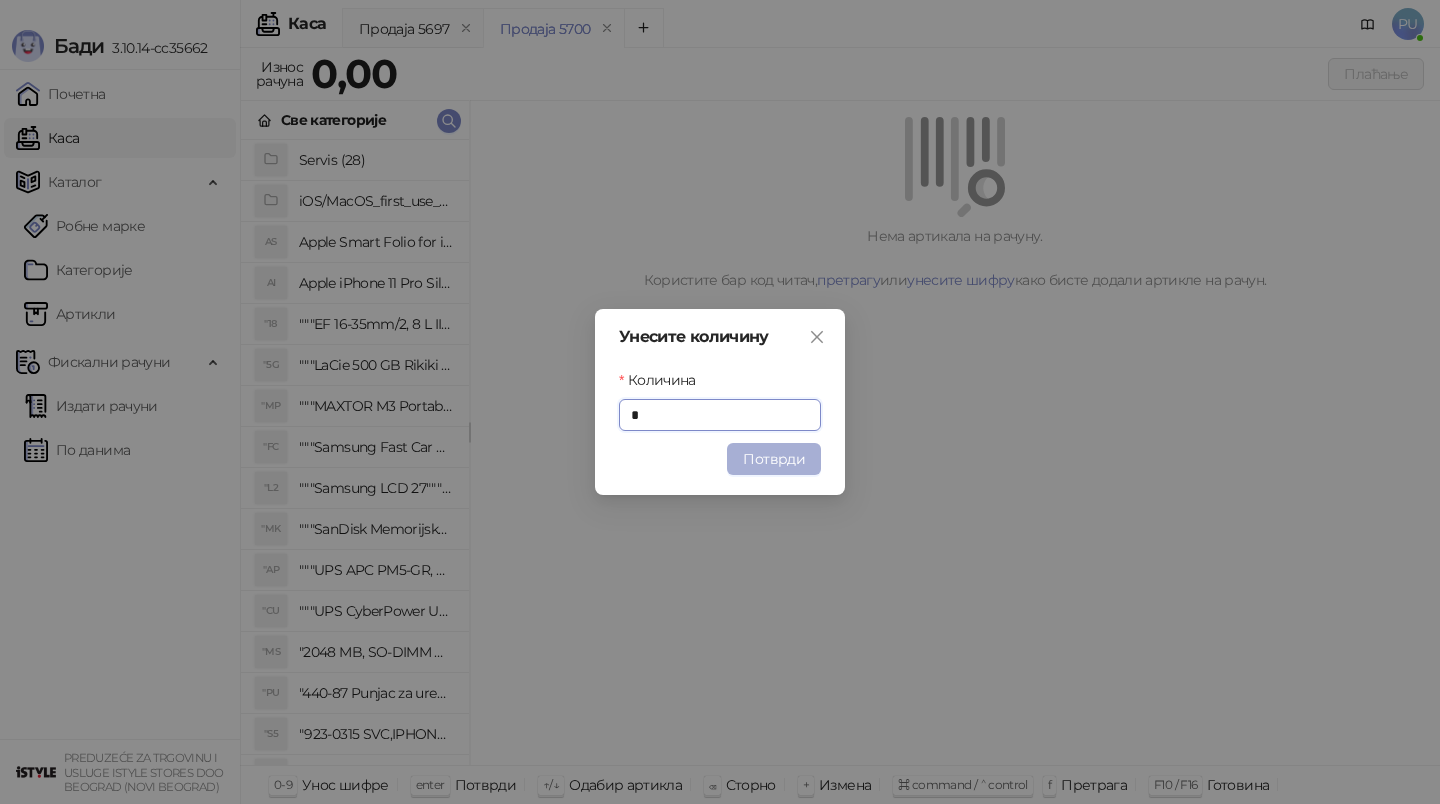 click on "Потврди" at bounding box center (774, 459) 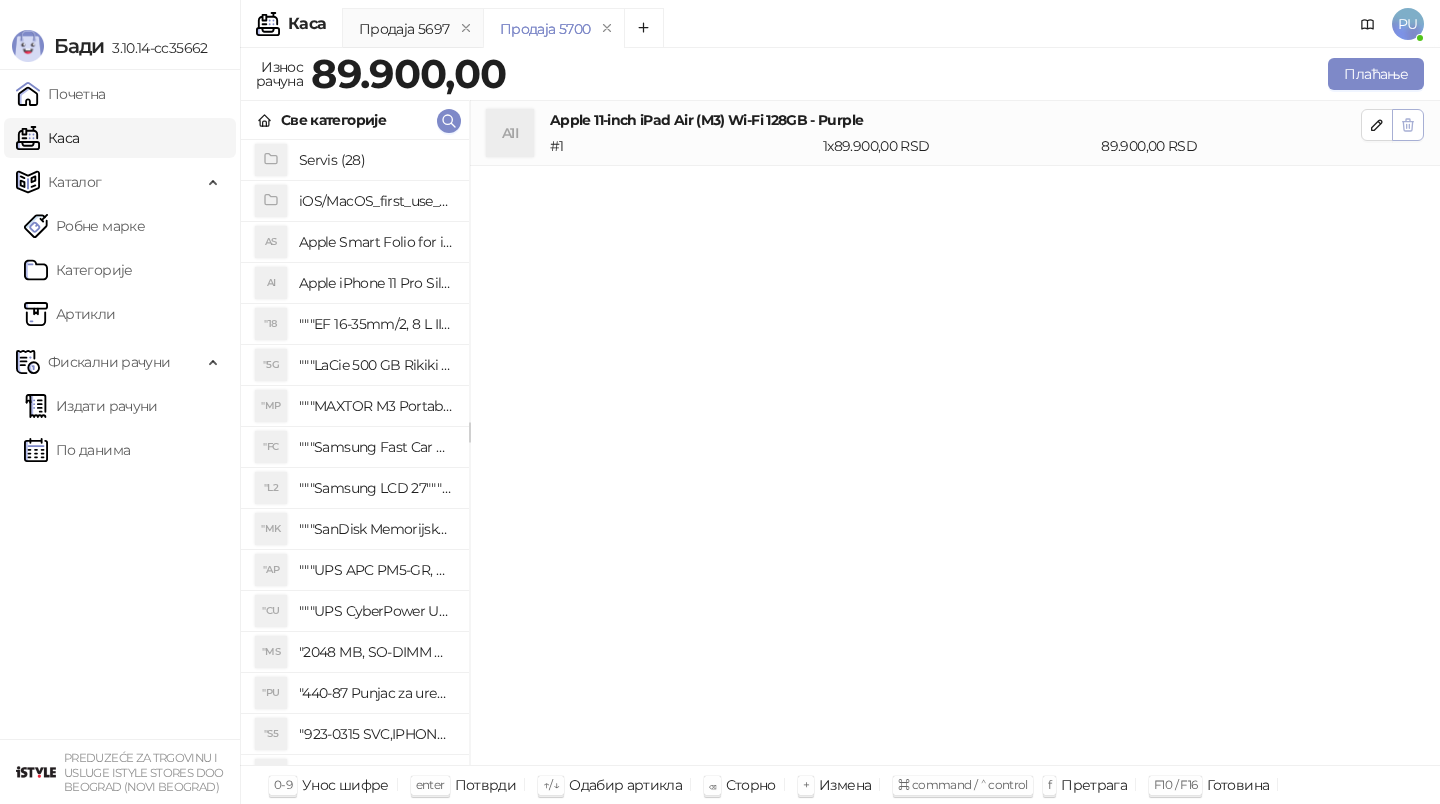 click 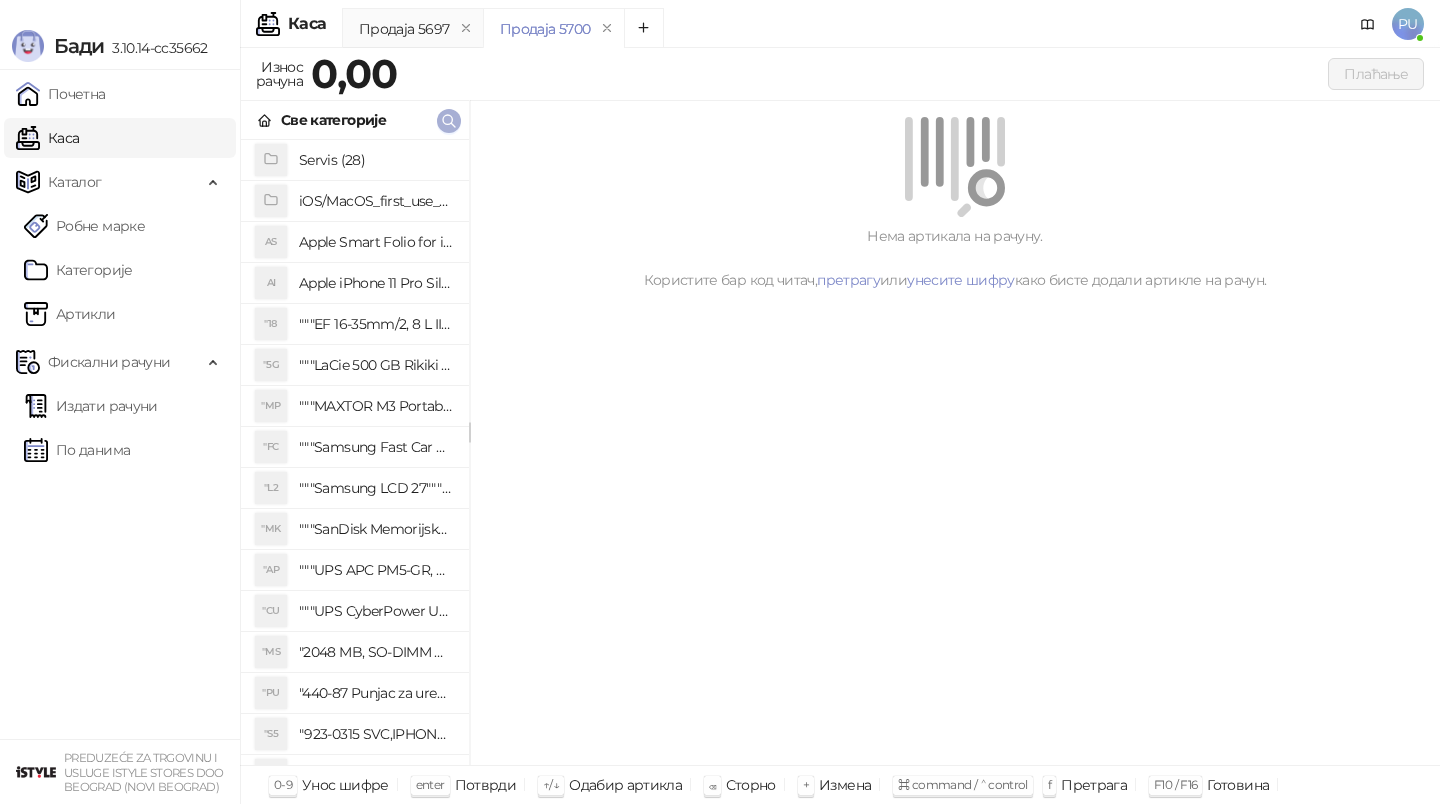 click 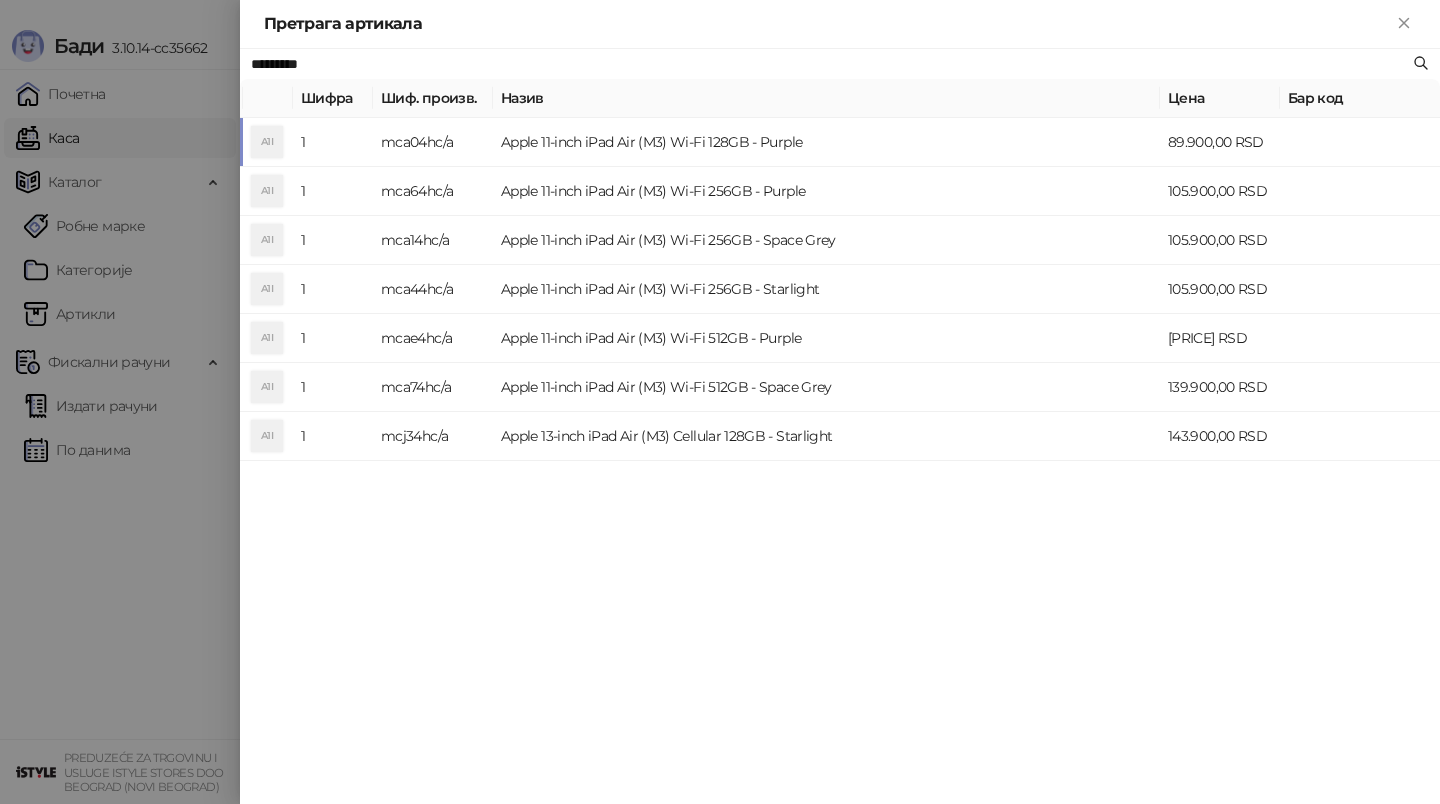 click at bounding box center (720, 402) 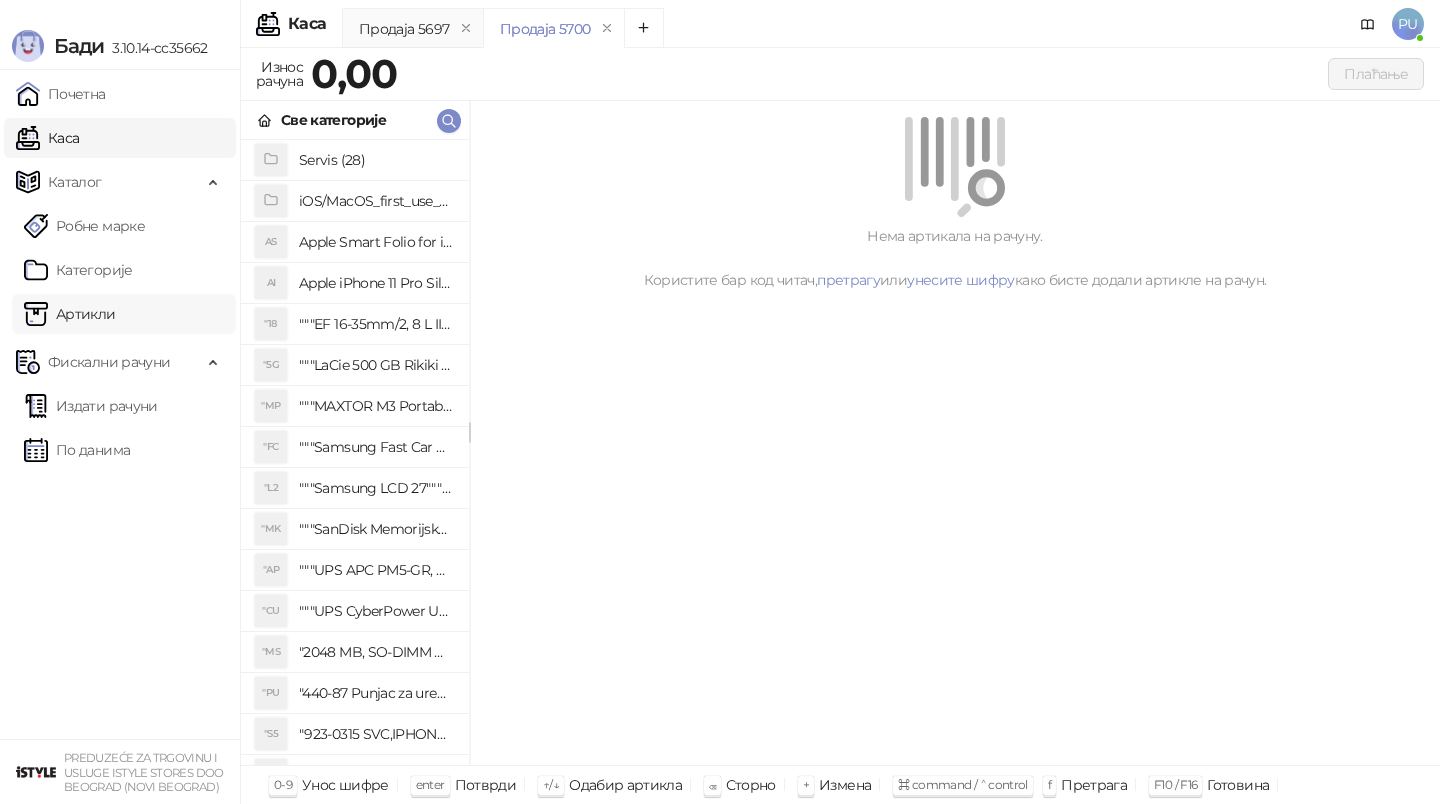click on "Артикли" at bounding box center (70, 314) 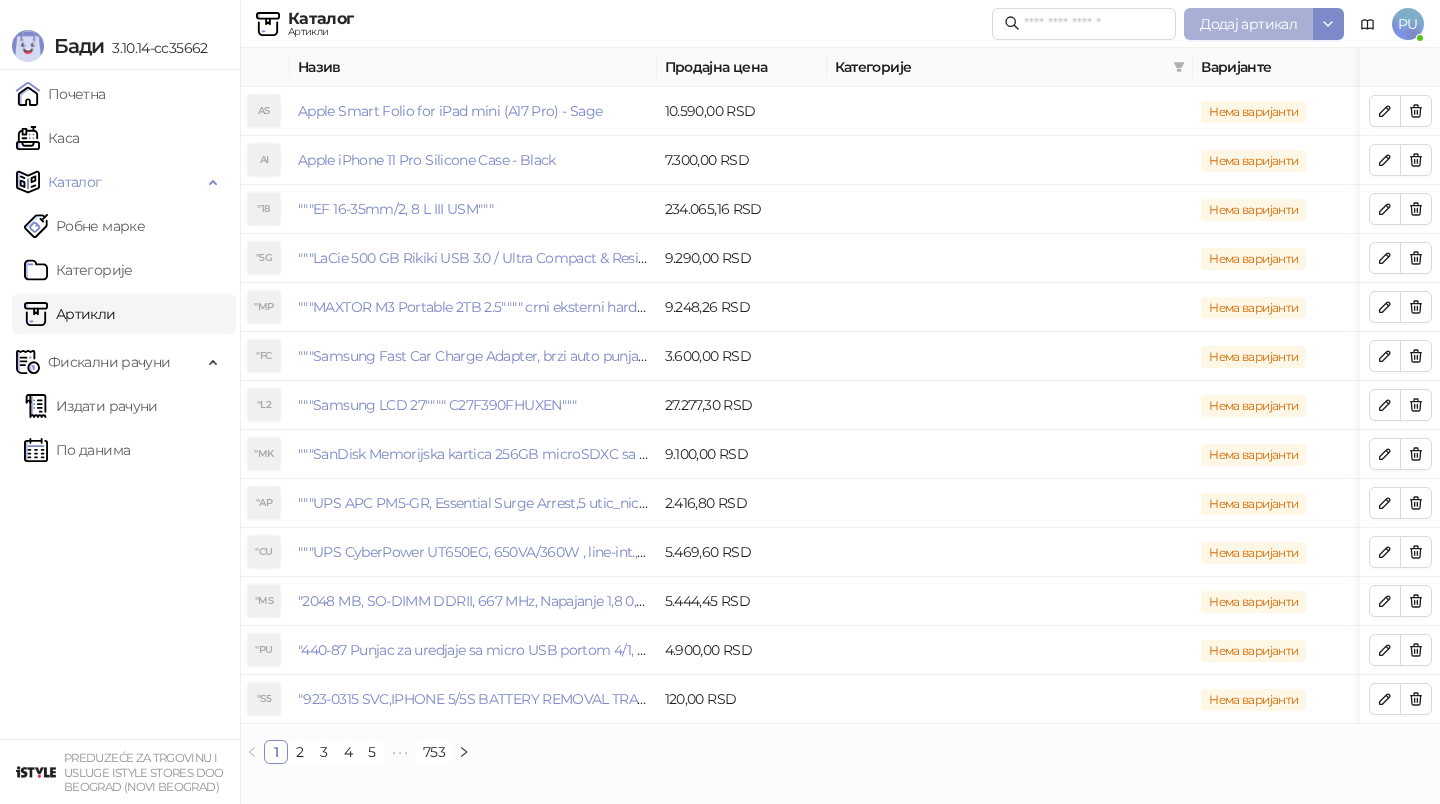 click on "Додај артикал" at bounding box center (1248, 24) 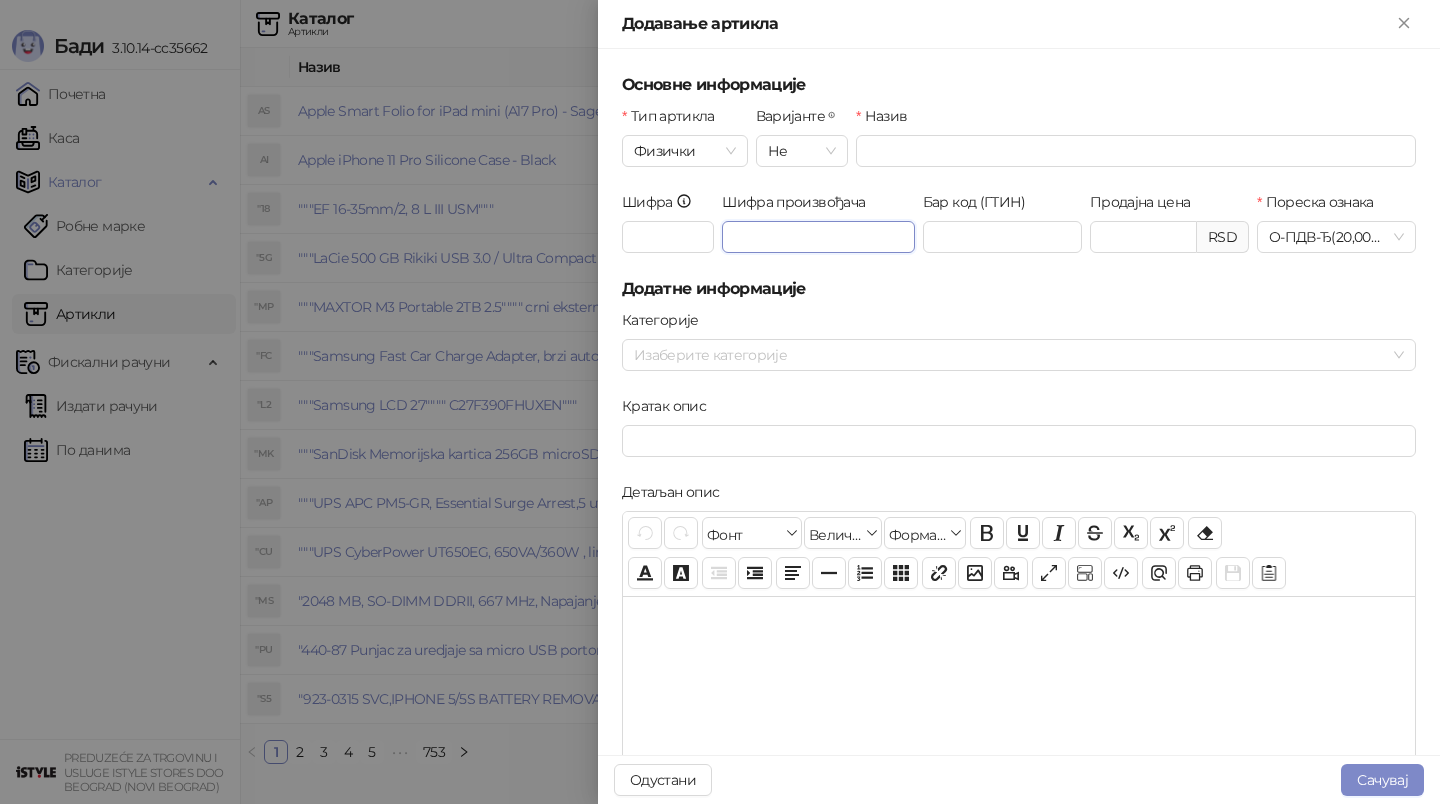 click on "Шифра произвођача" at bounding box center (818, 237) 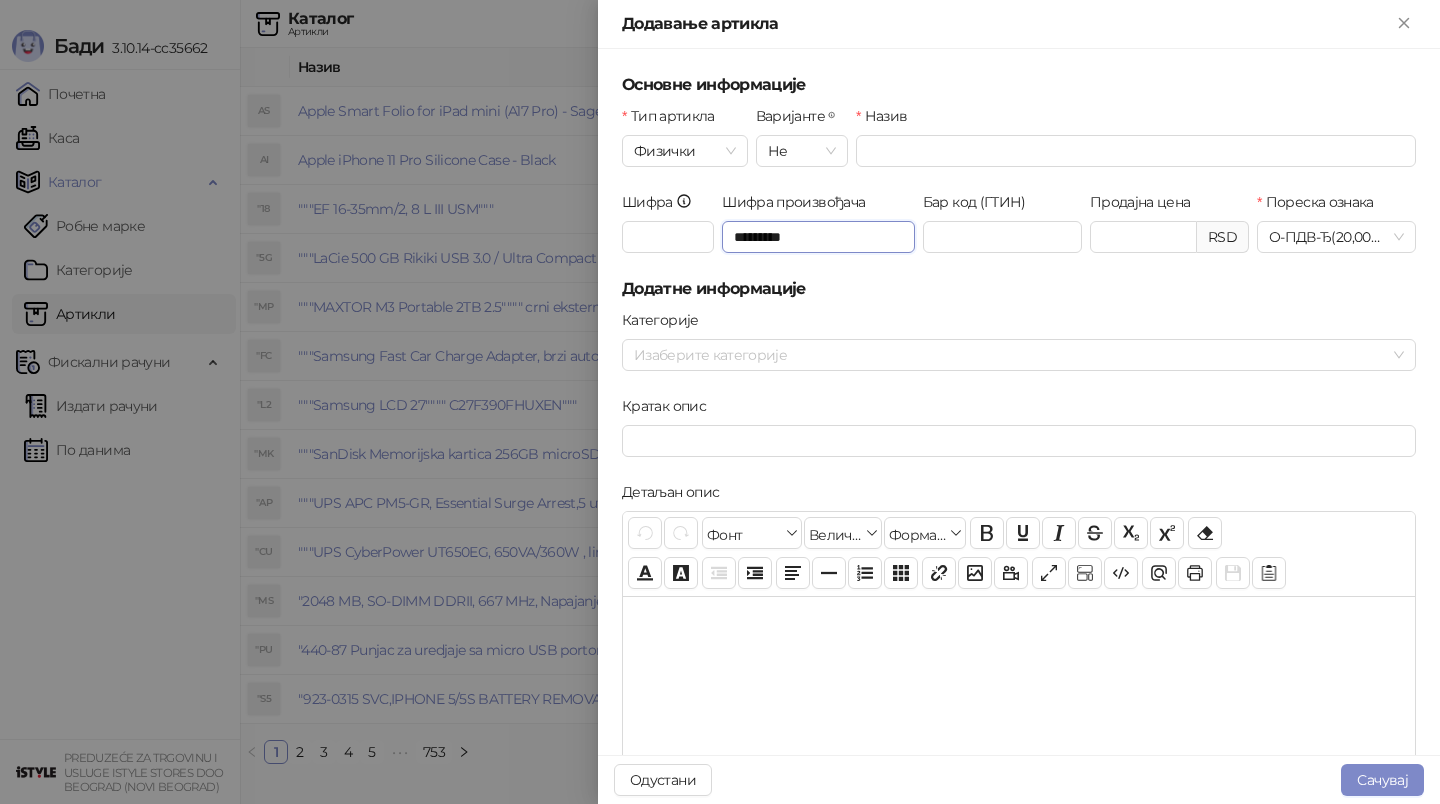 type on "*********" 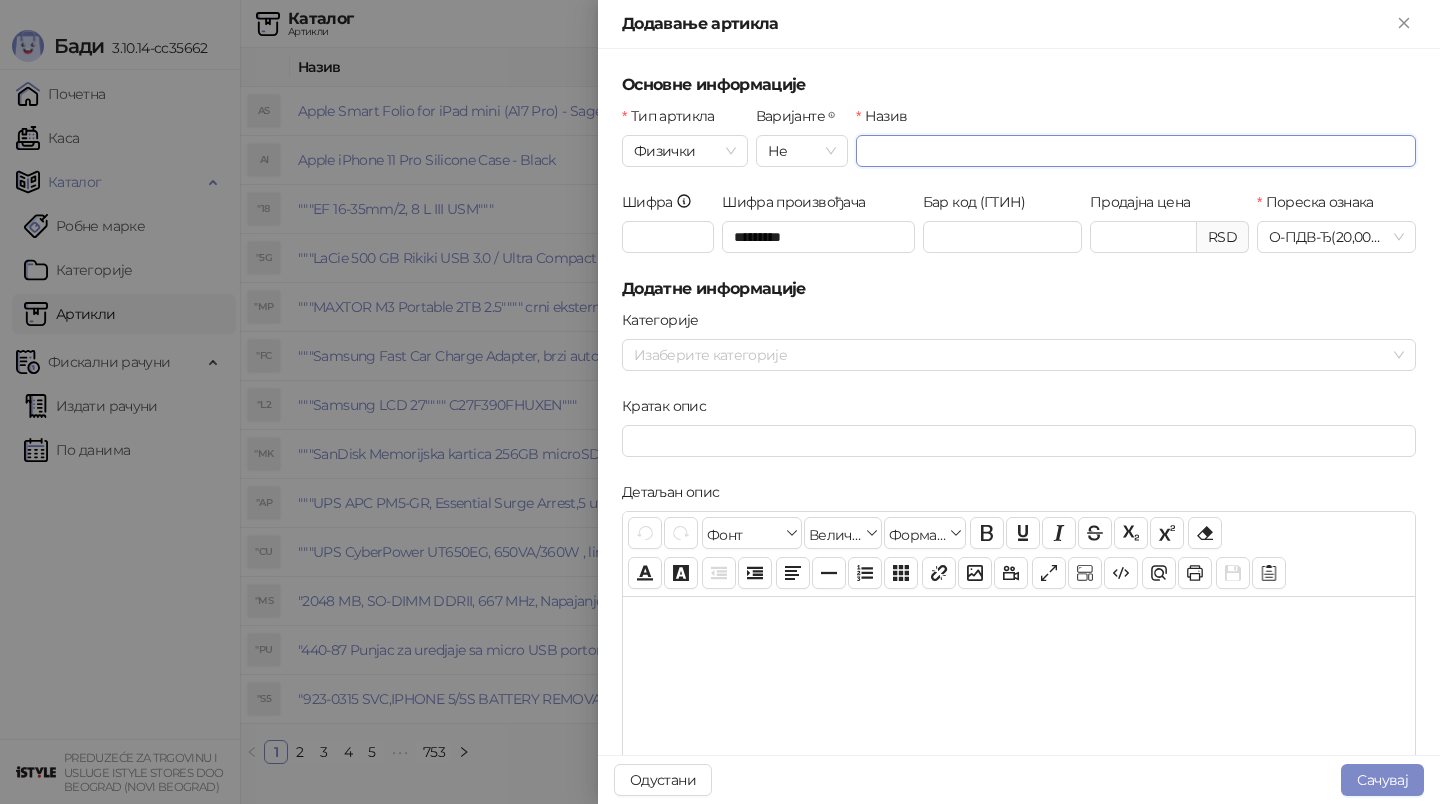 click on "Назив" at bounding box center (1136, 151) 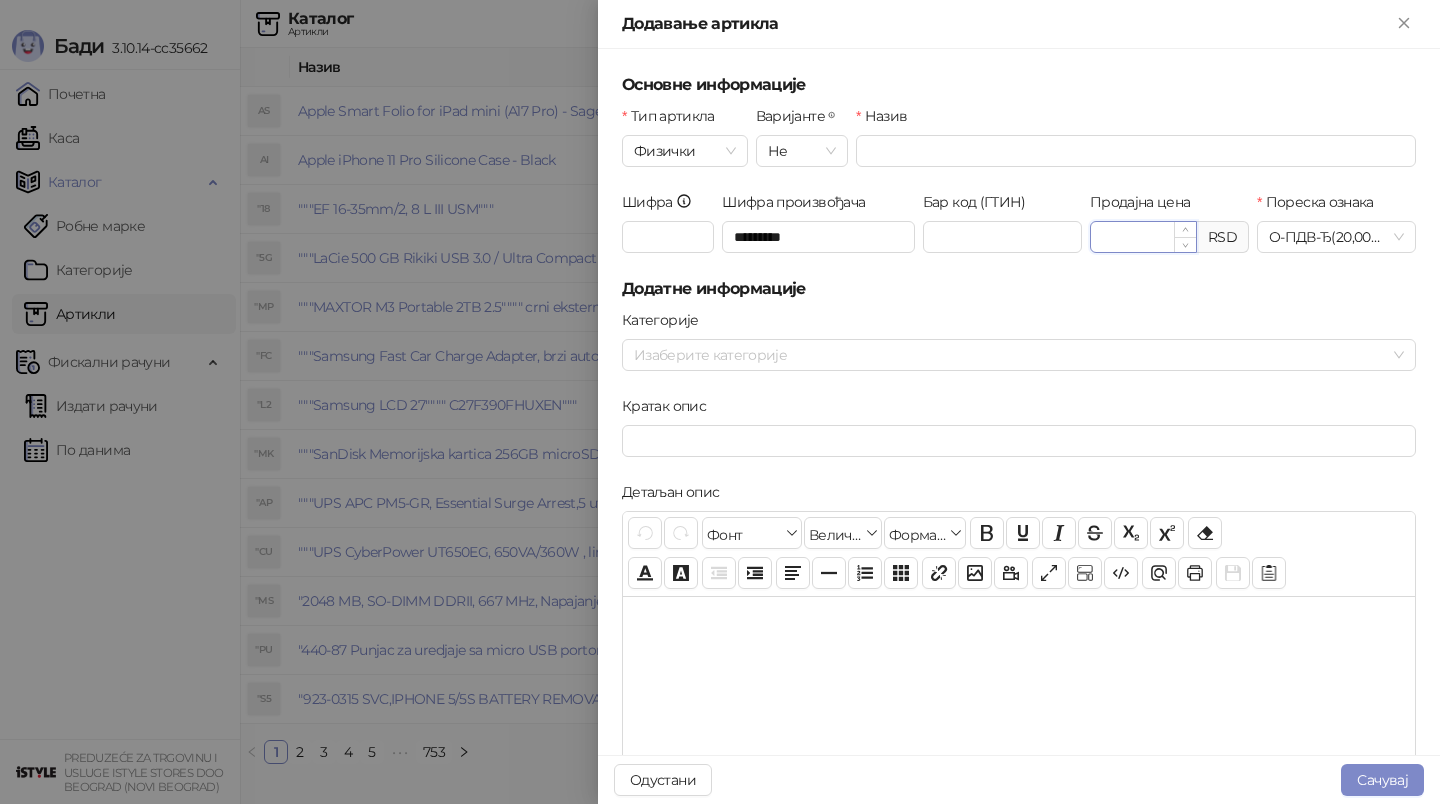 click on "Продајна цена" at bounding box center [1143, 237] 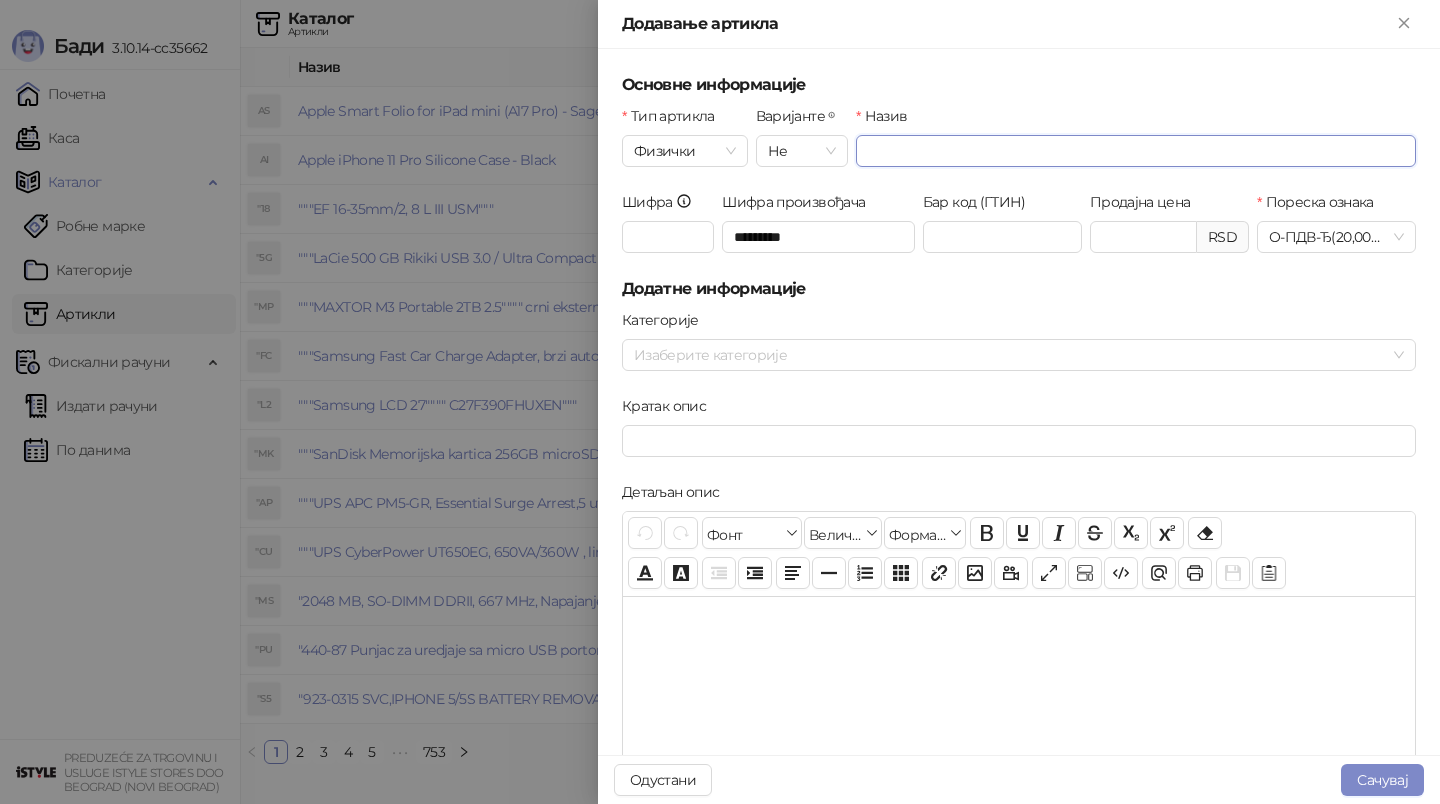 click on "Назив" at bounding box center (1136, 151) 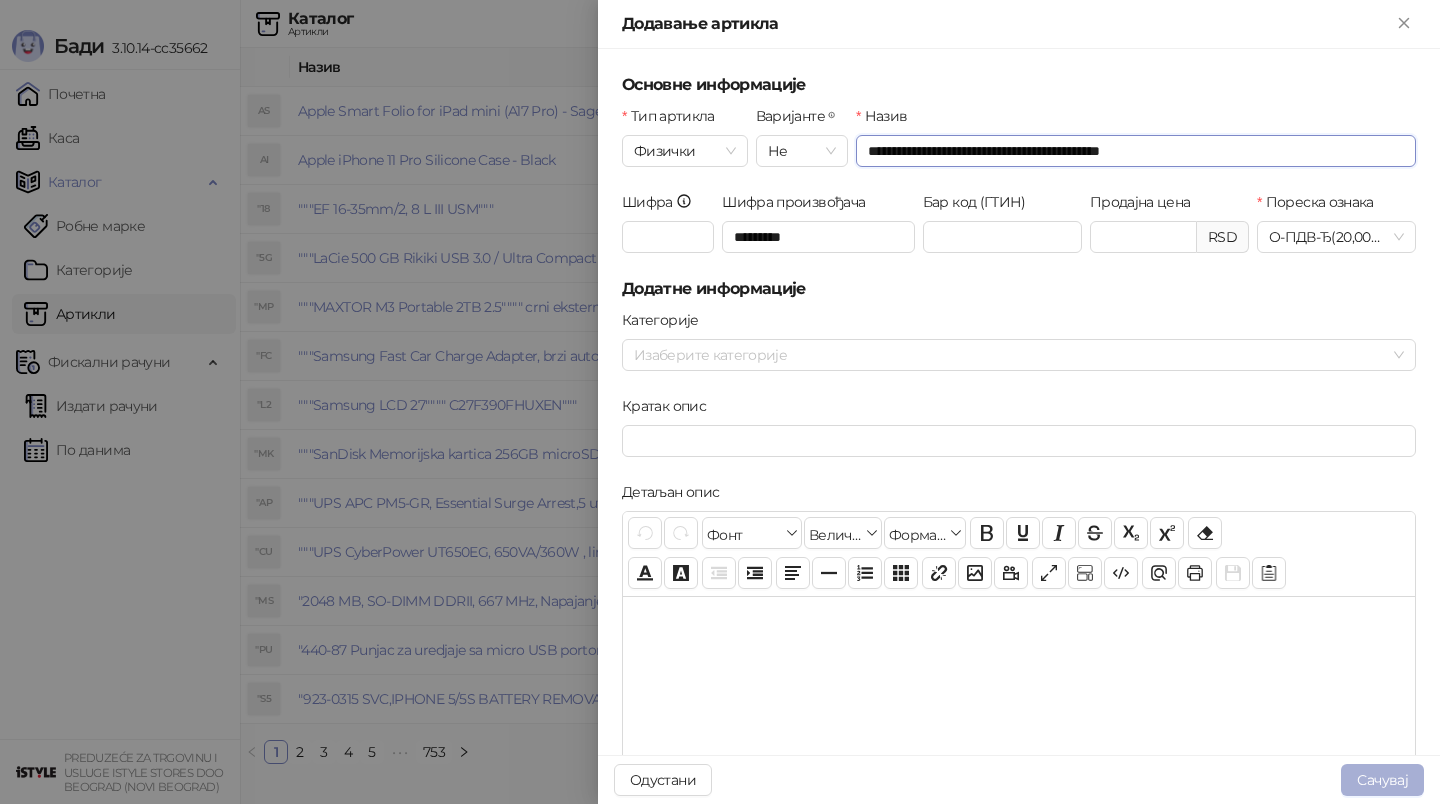 type on "**********" 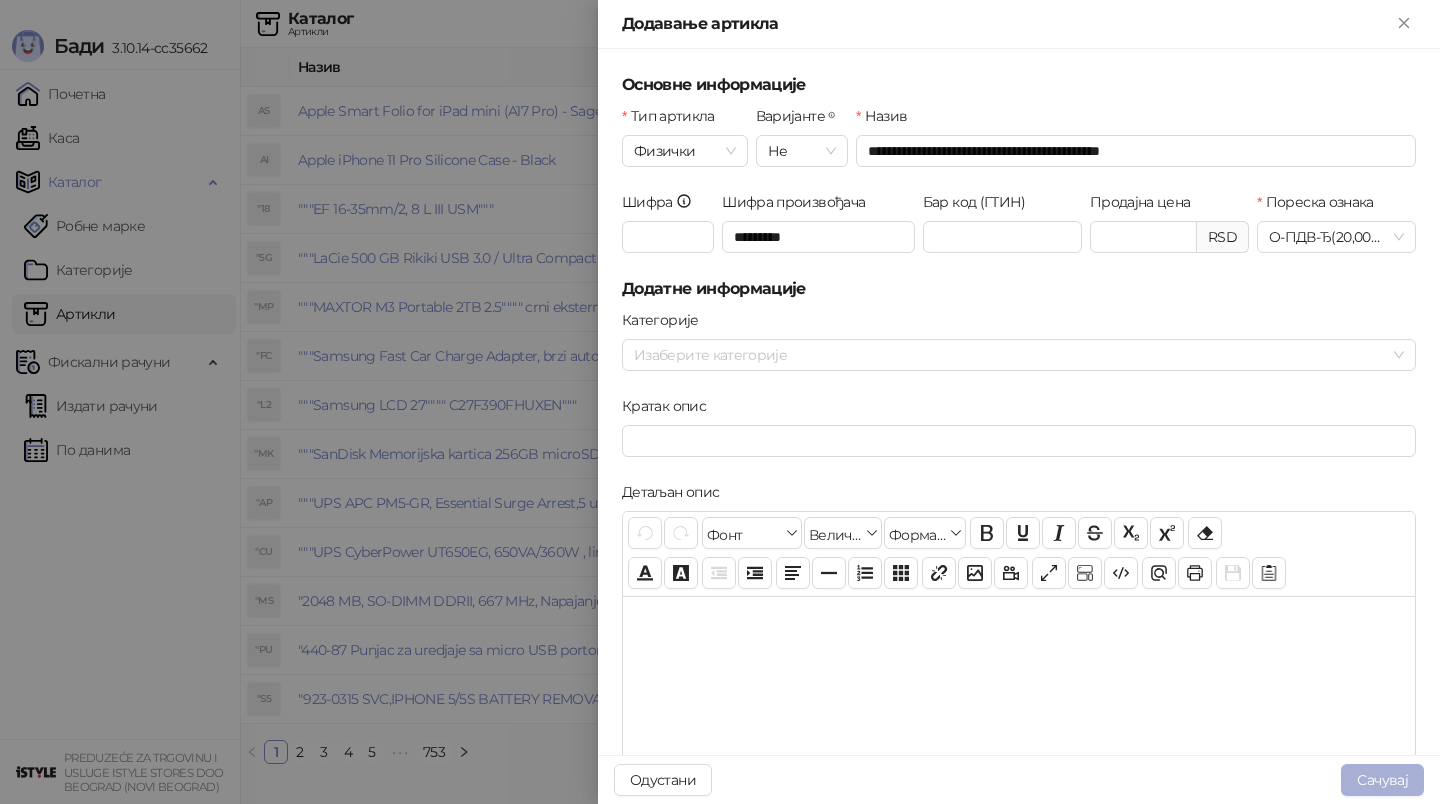 click on "Сачувај" at bounding box center [1382, 780] 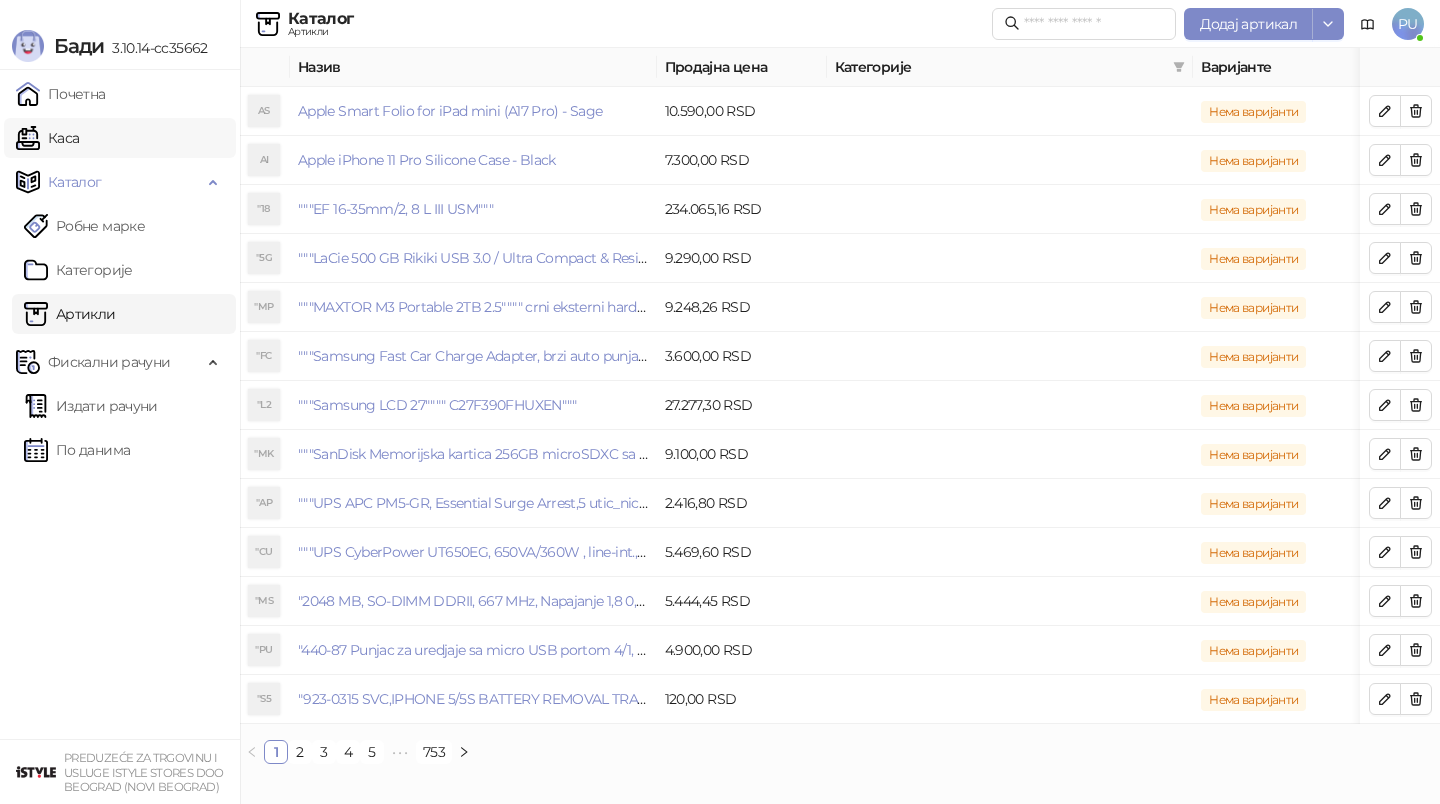 click on "Каса" at bounding box center (47, 138) 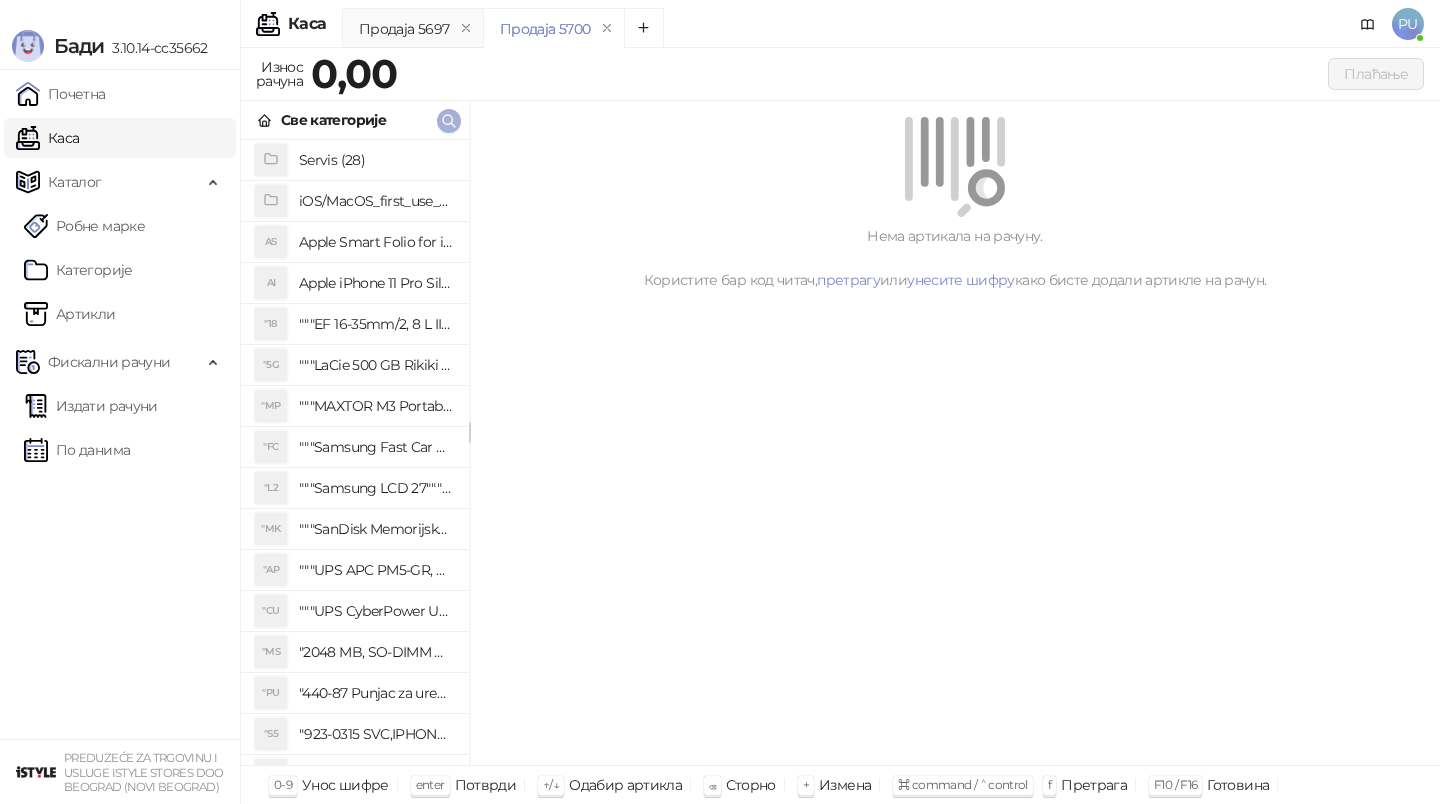 click 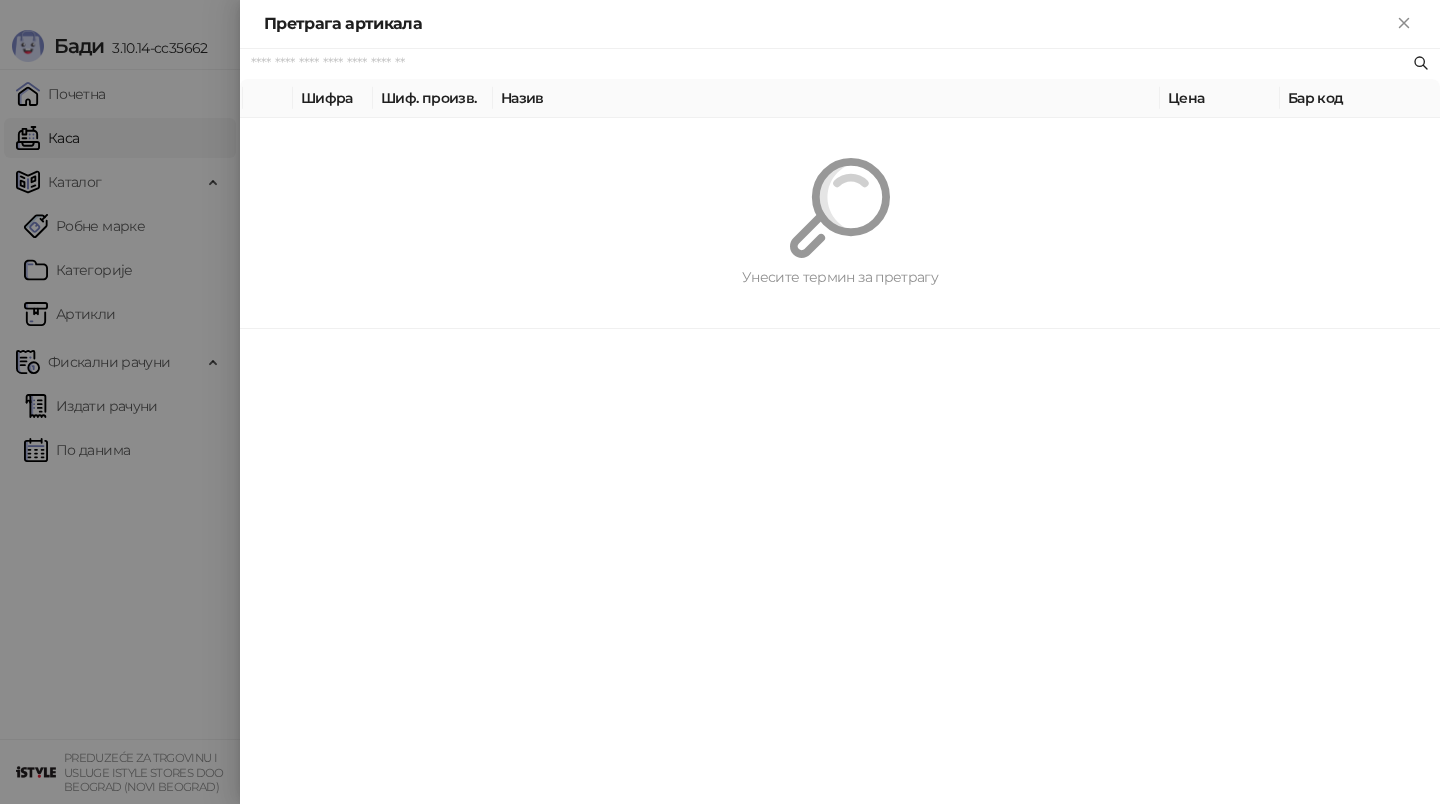 paste on "**********" 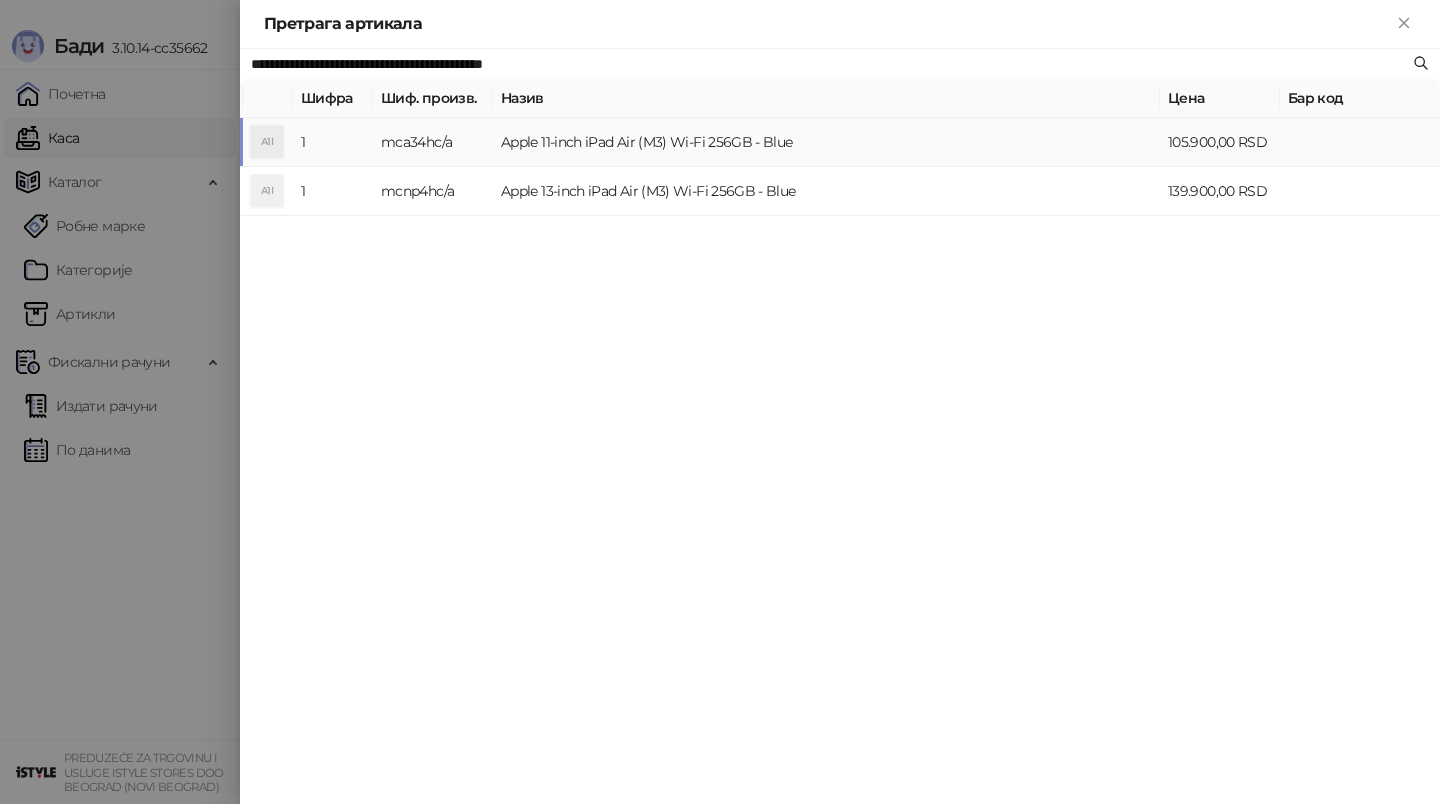 type on "**********" 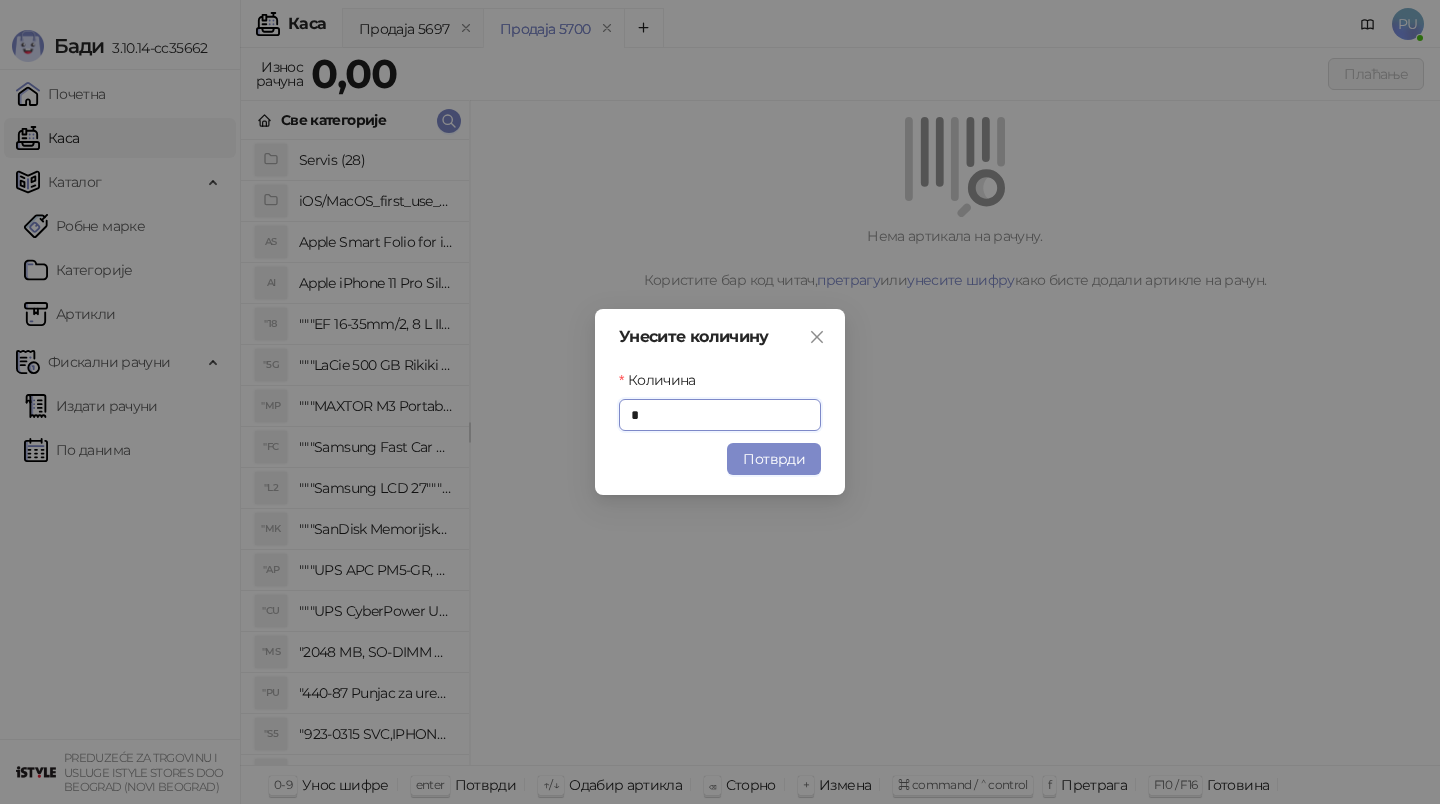 click on "Унесите количину Количина * Потврди" at bounding box center (720, 402) 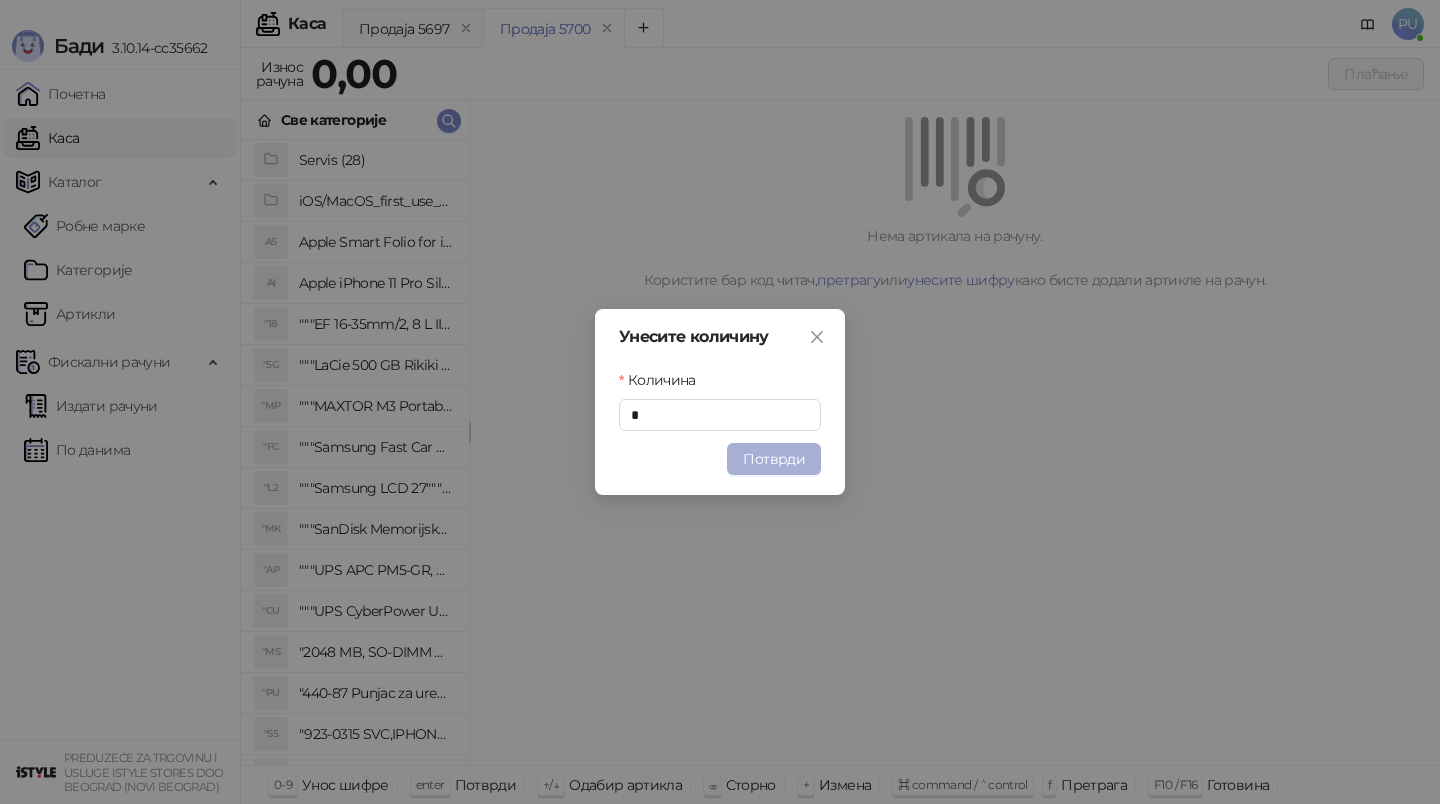 click on "Потврди" at bounding box center [774, 459] 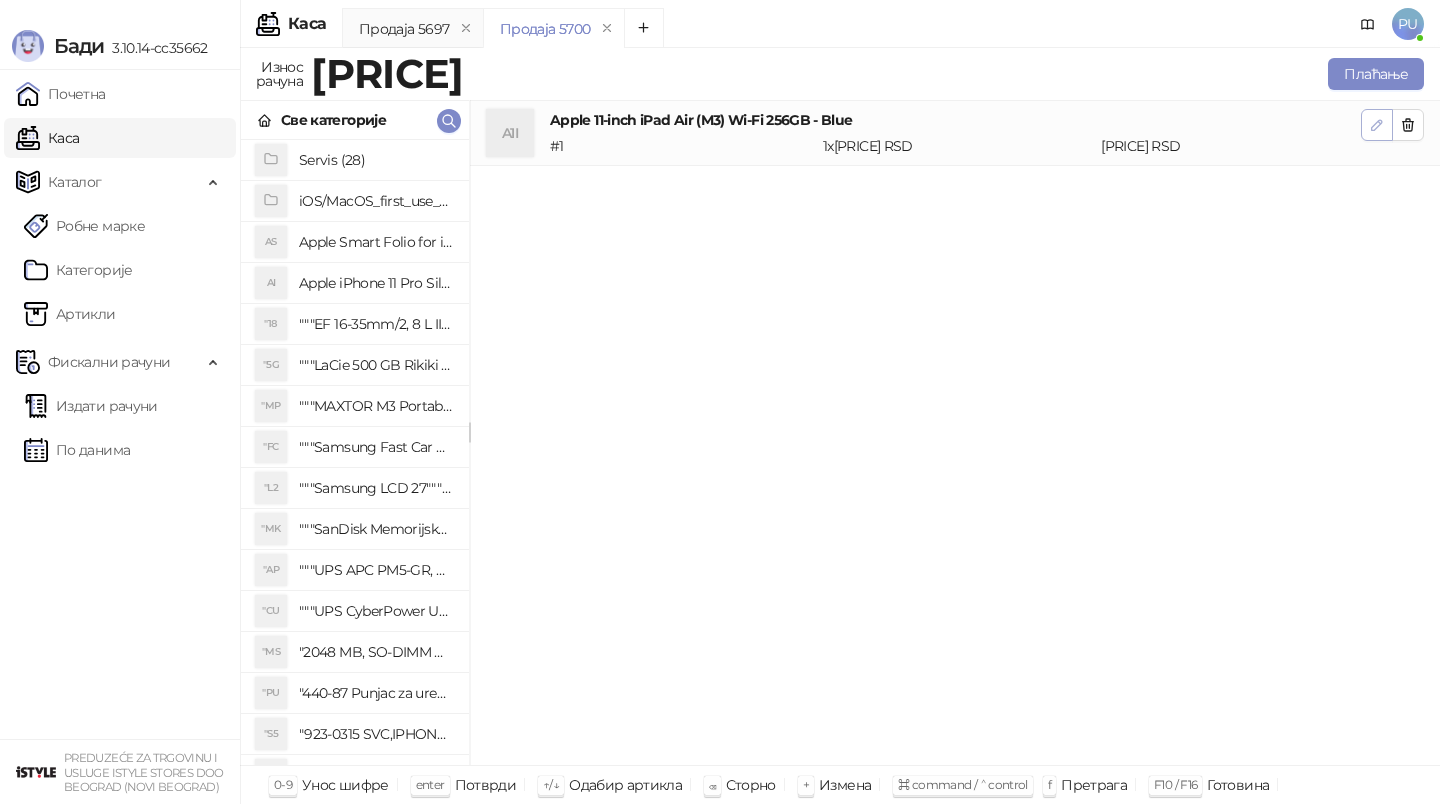 click 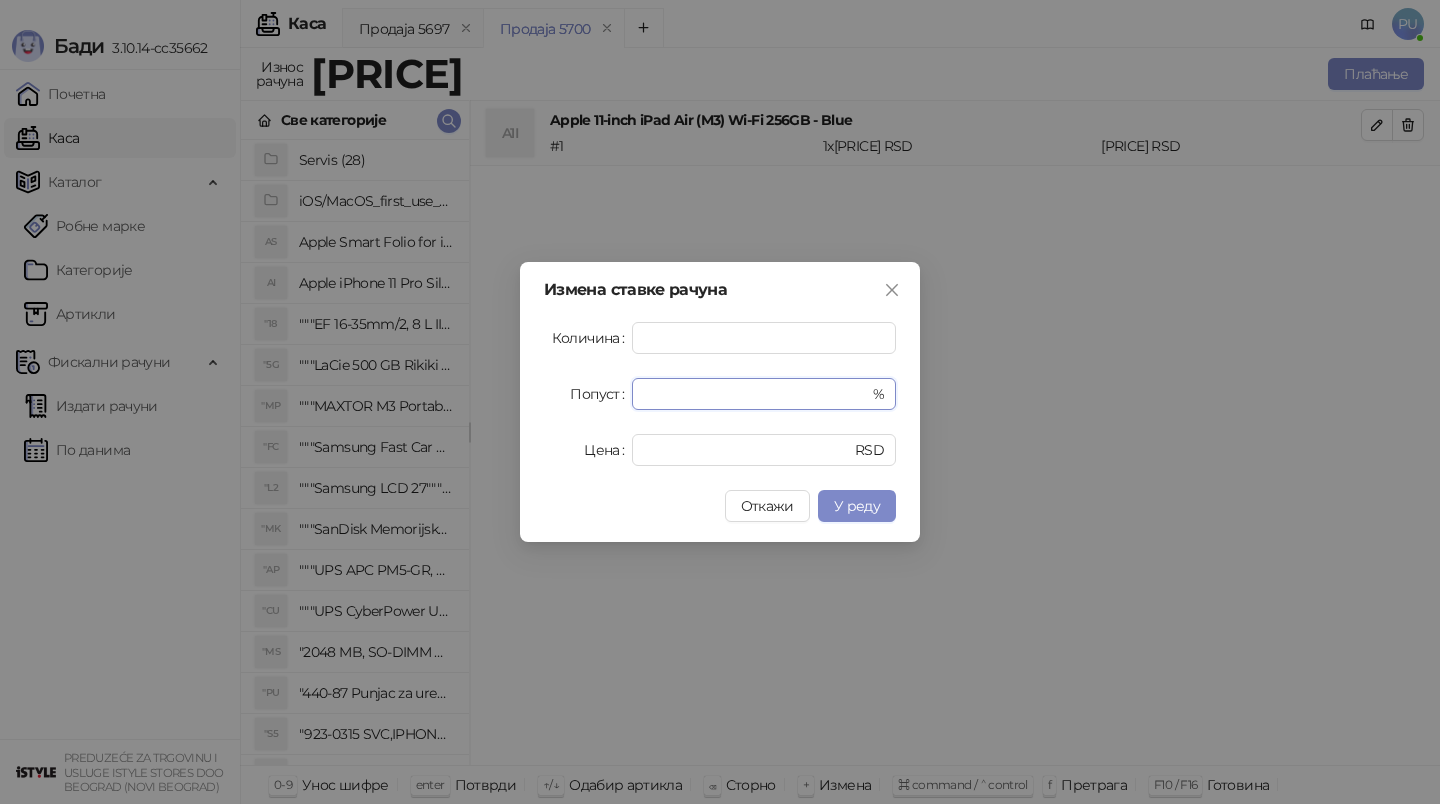 drag, startPoint x: 669, startPoint y: 383, endPoint x: 599, endPoint y: 384, distance: 70.00714 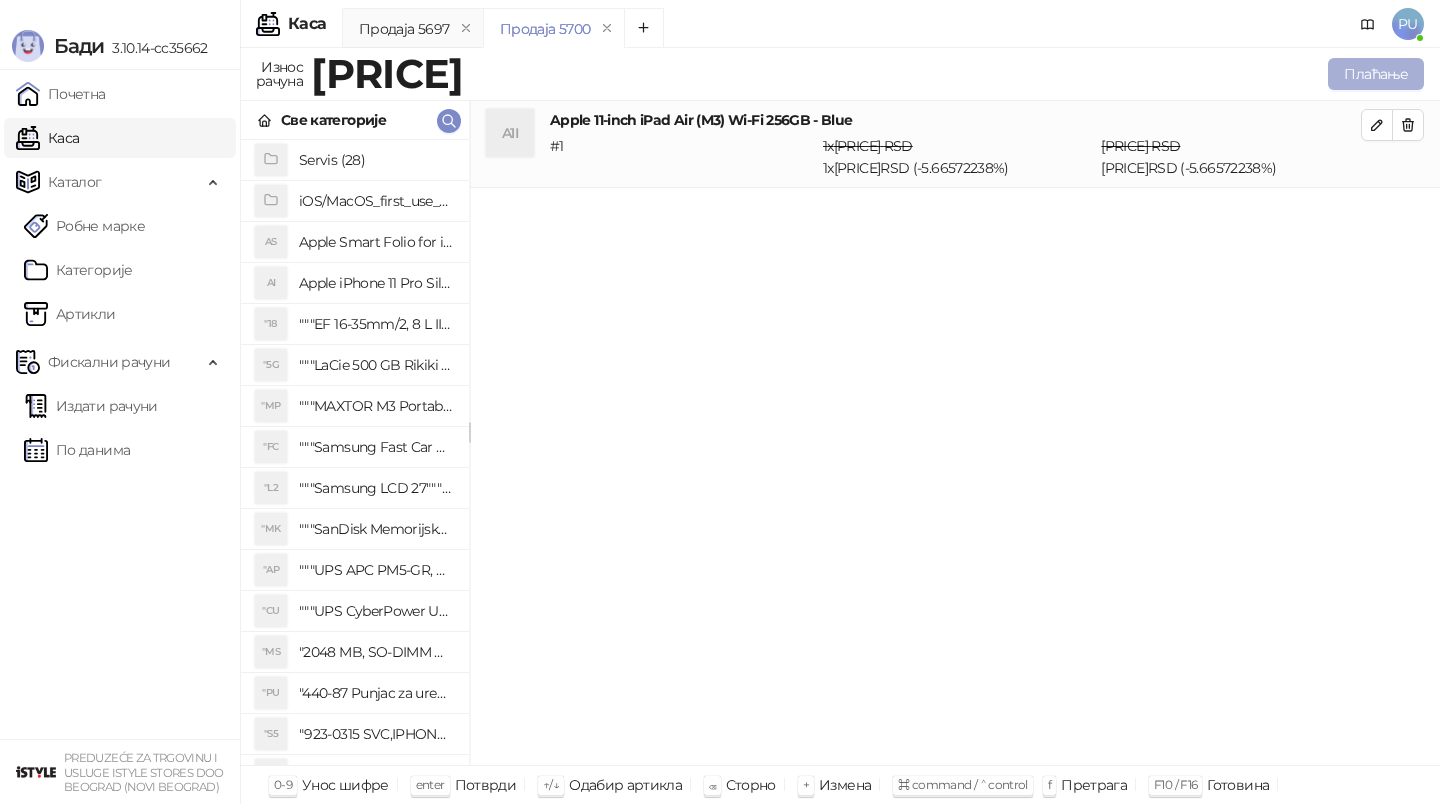 click on "Плаћање" at bounding box center [1376, 74] 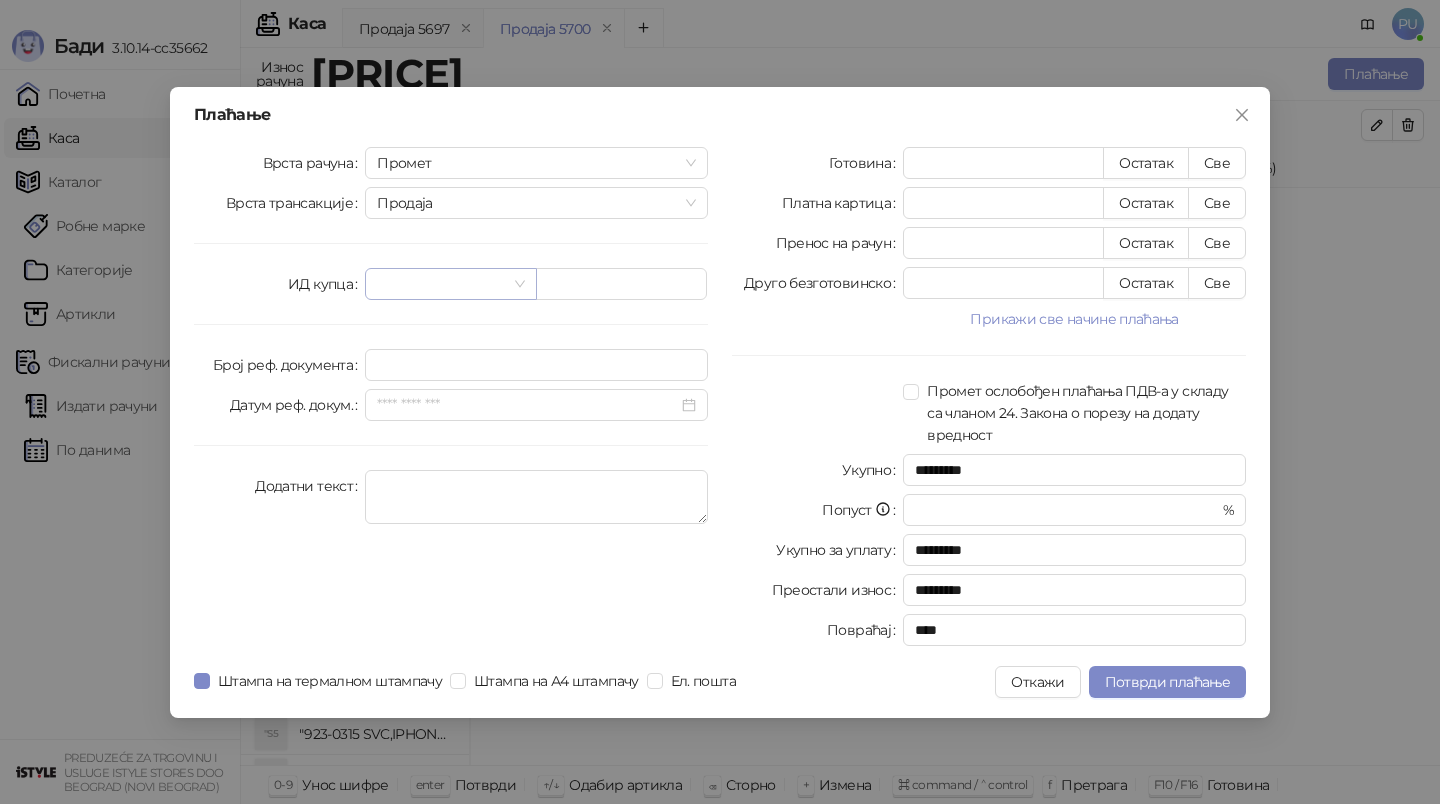 click at bounding box center [441, 284] 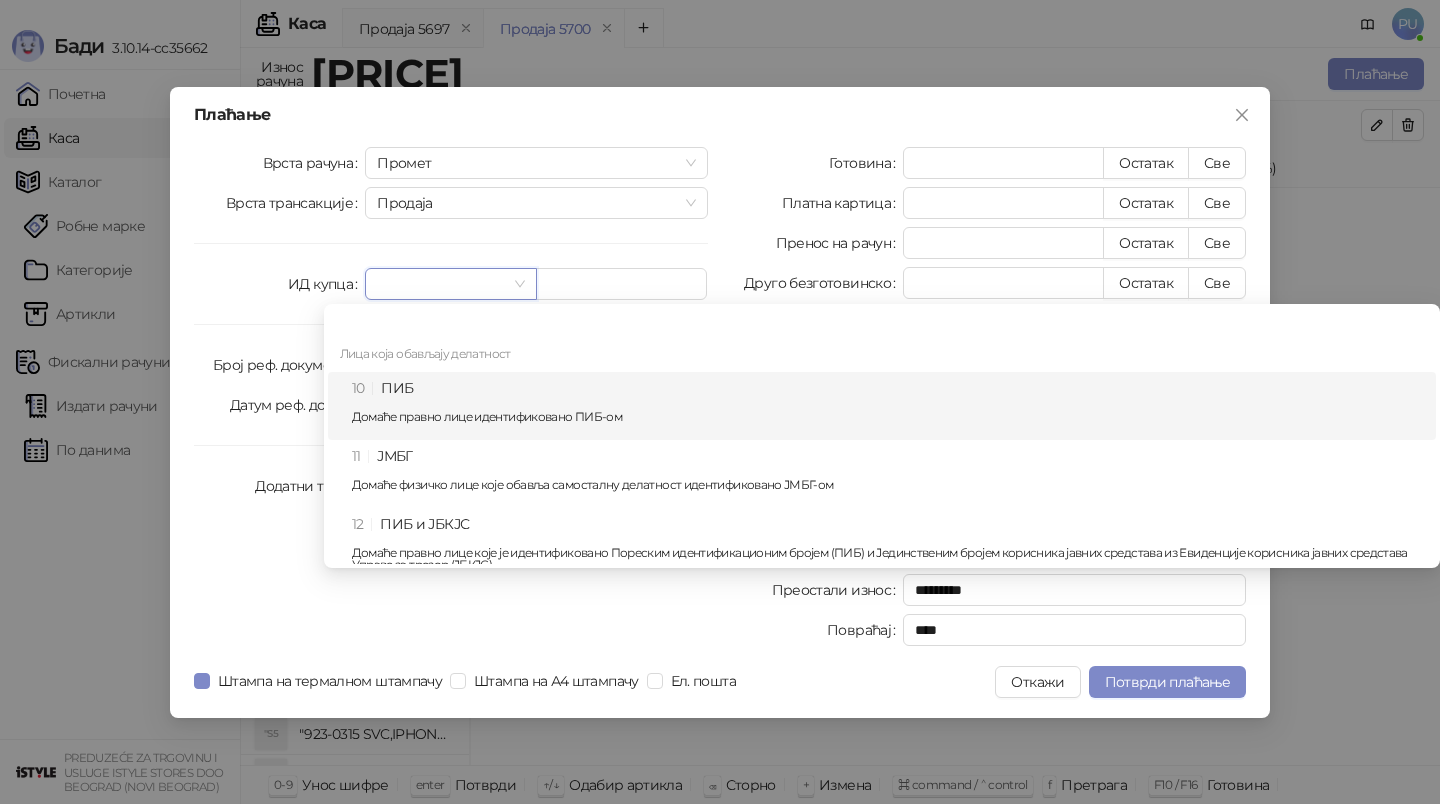 click on "10 ПИБ Домаће правно лице идентификовано ПИБ-ом" at bounding box center [888, 406] 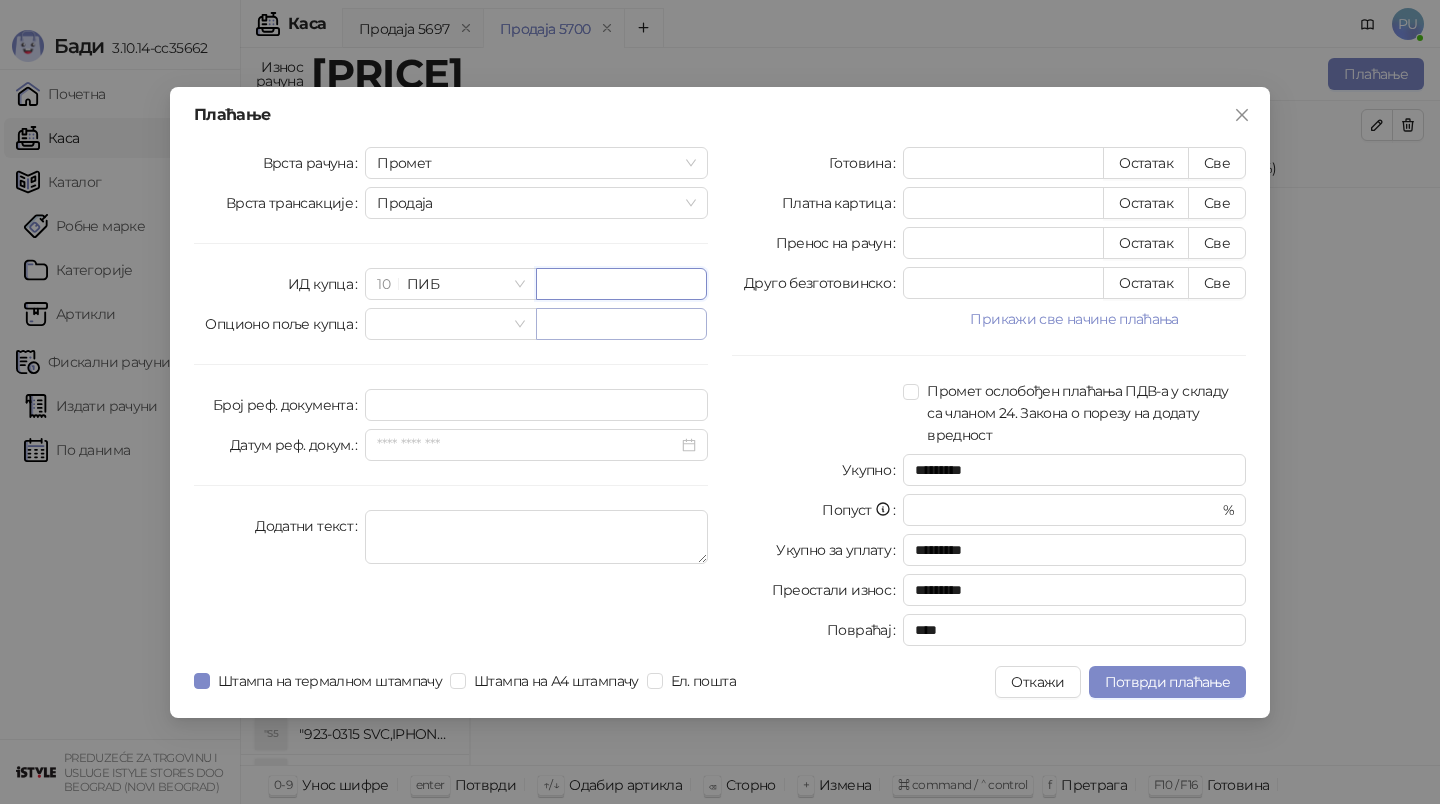 paste on "*********" 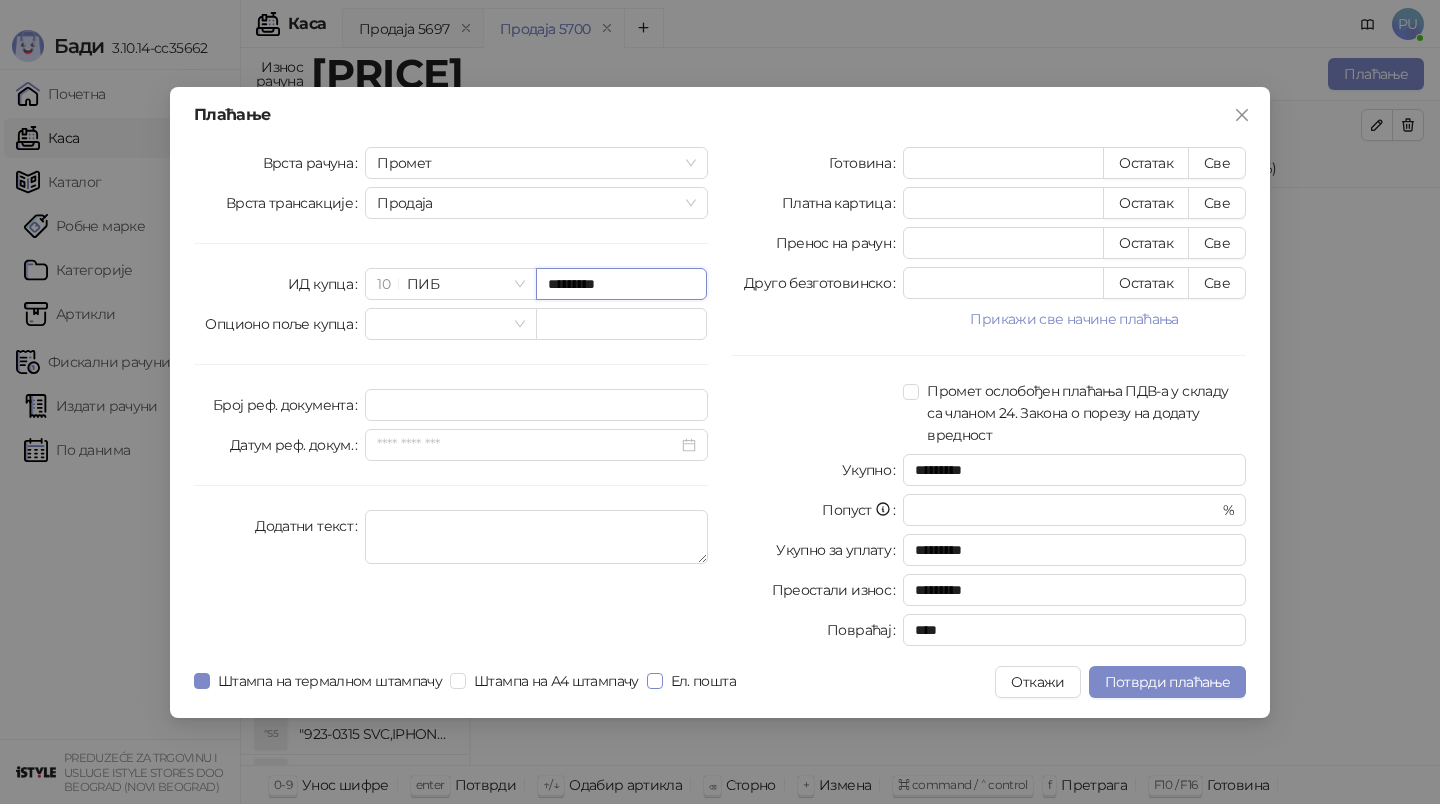 type on "*********" 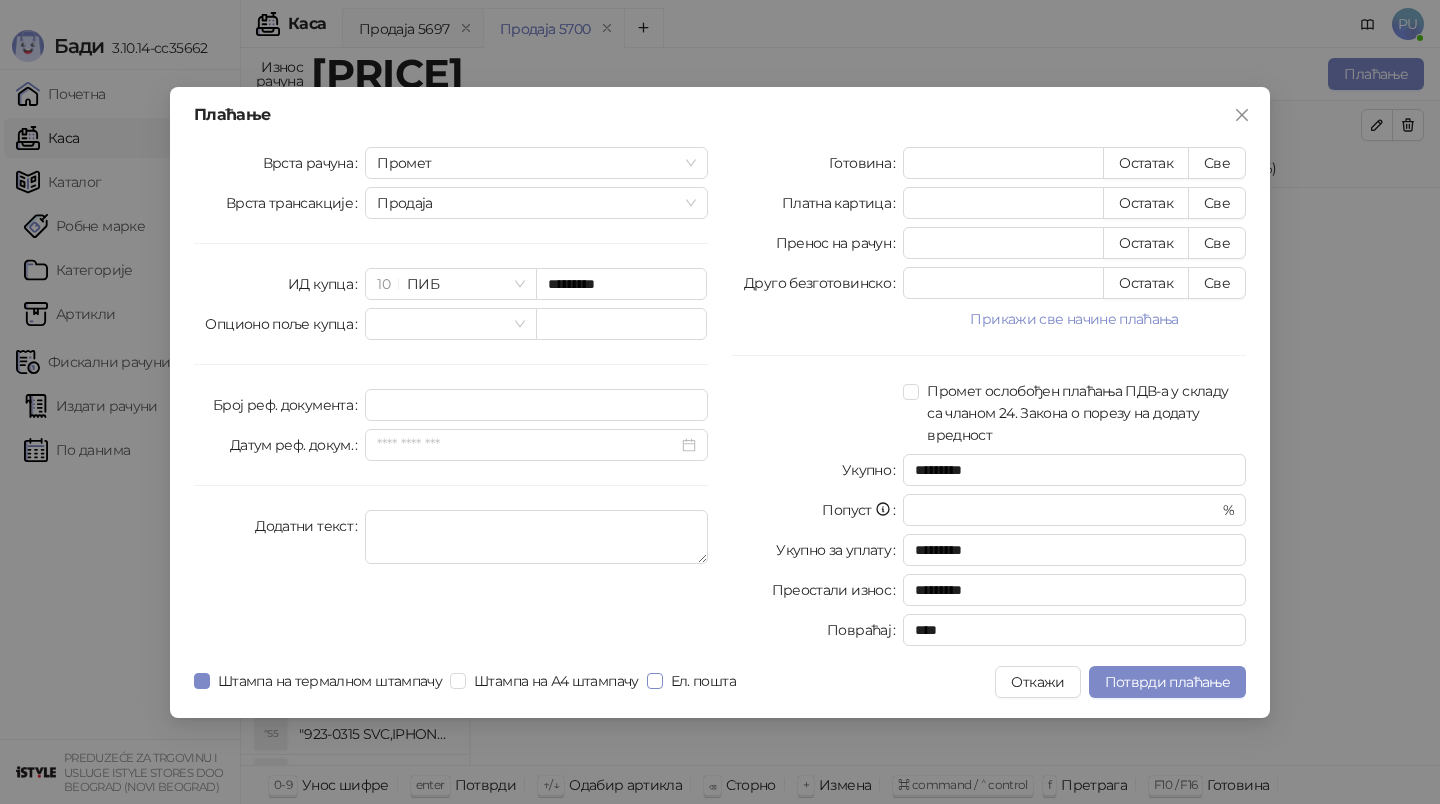 click on "Ел. пошта" at bounding box center [703, 681] 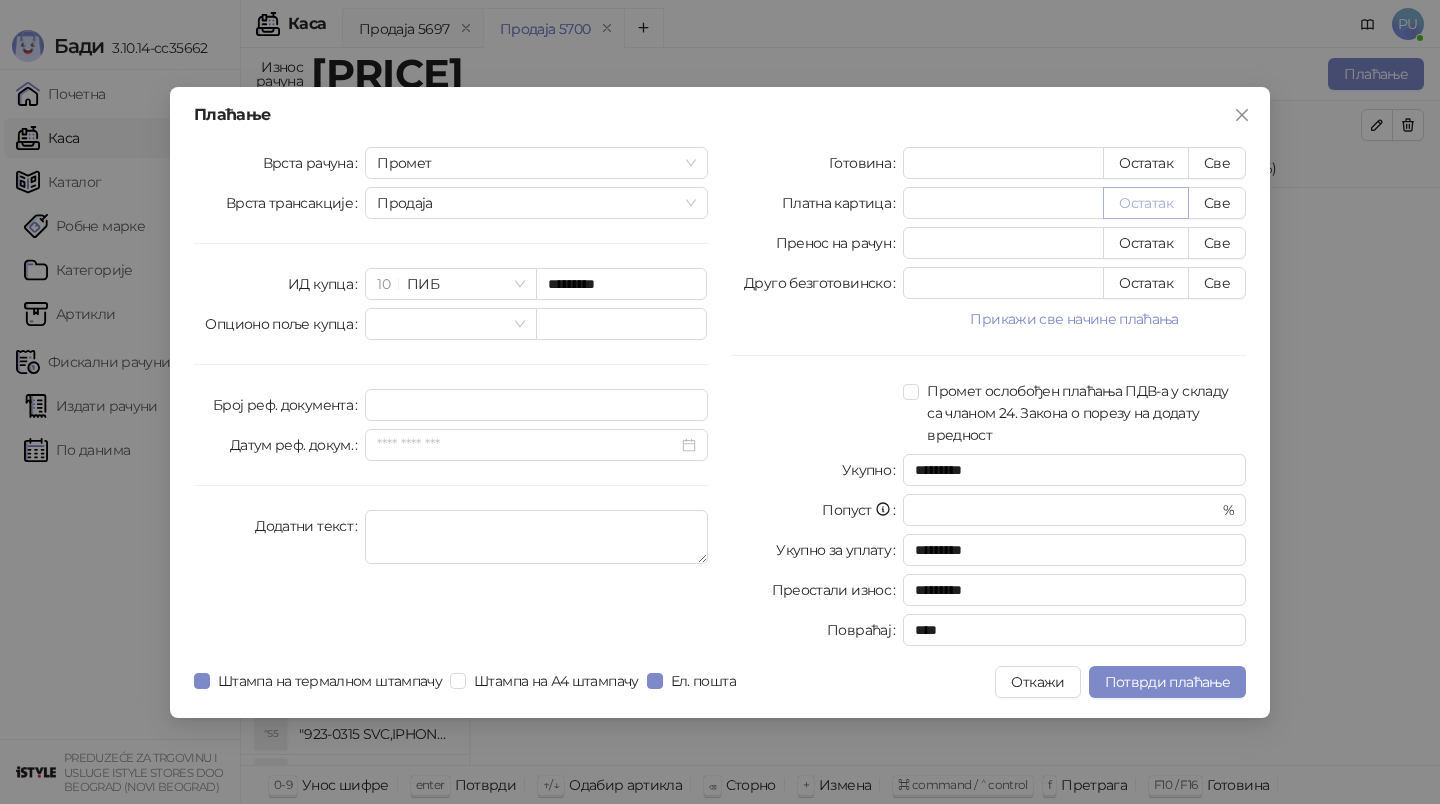 click on "Остатак" at bounding box center [1146, 203] 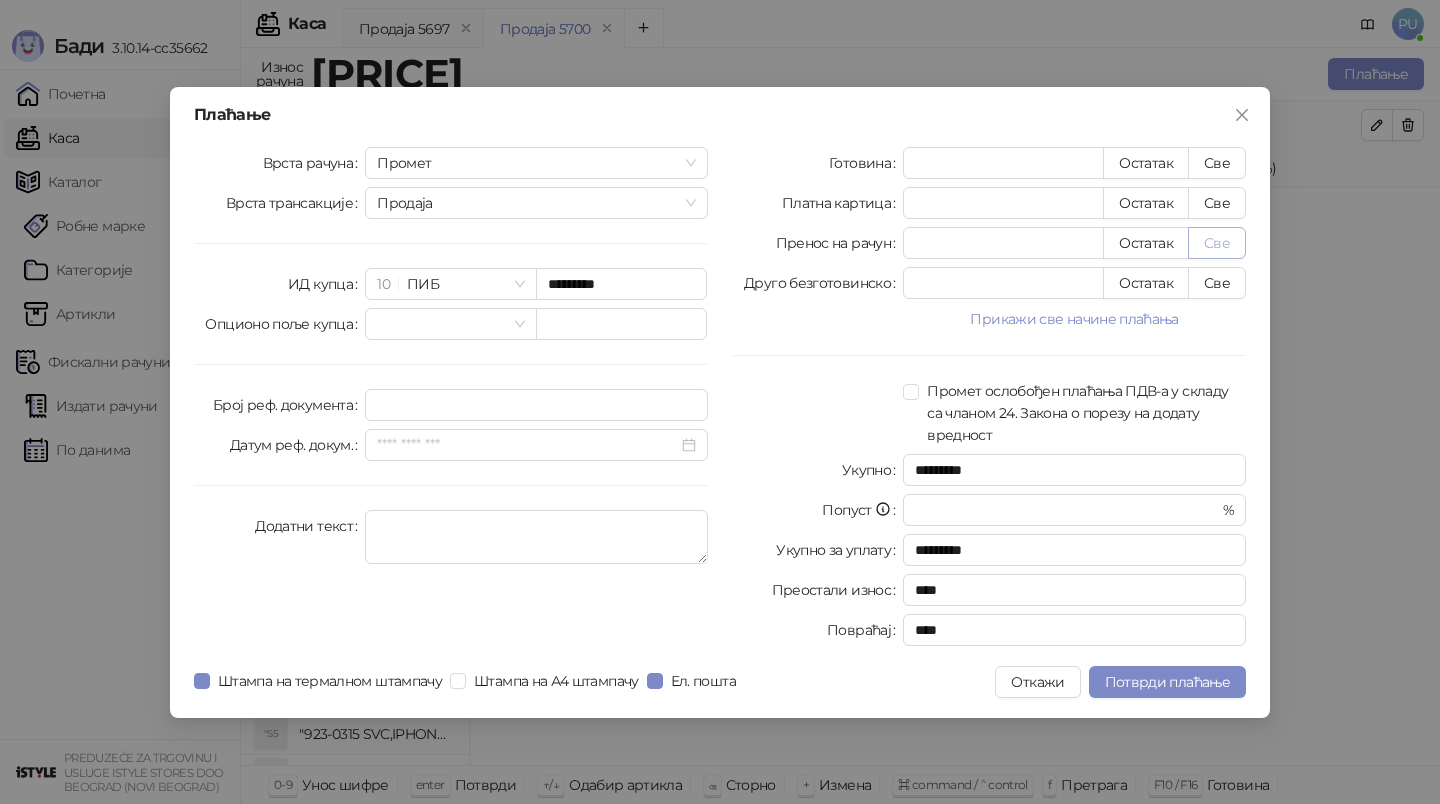 click on "Све" at bounding box center [1217, 243] 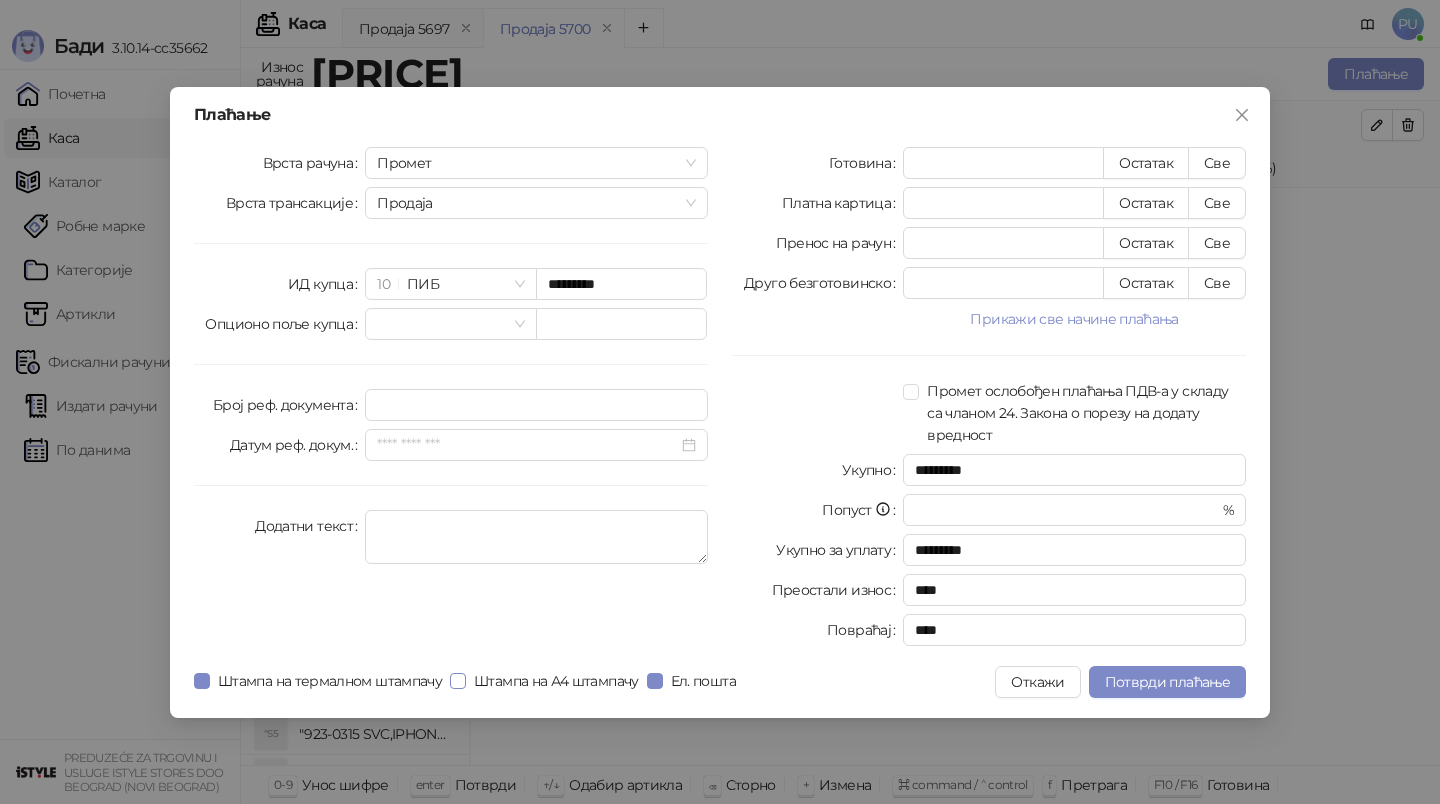 click on "Штампа на А4 штампачу" at bounding box center (556, 681) 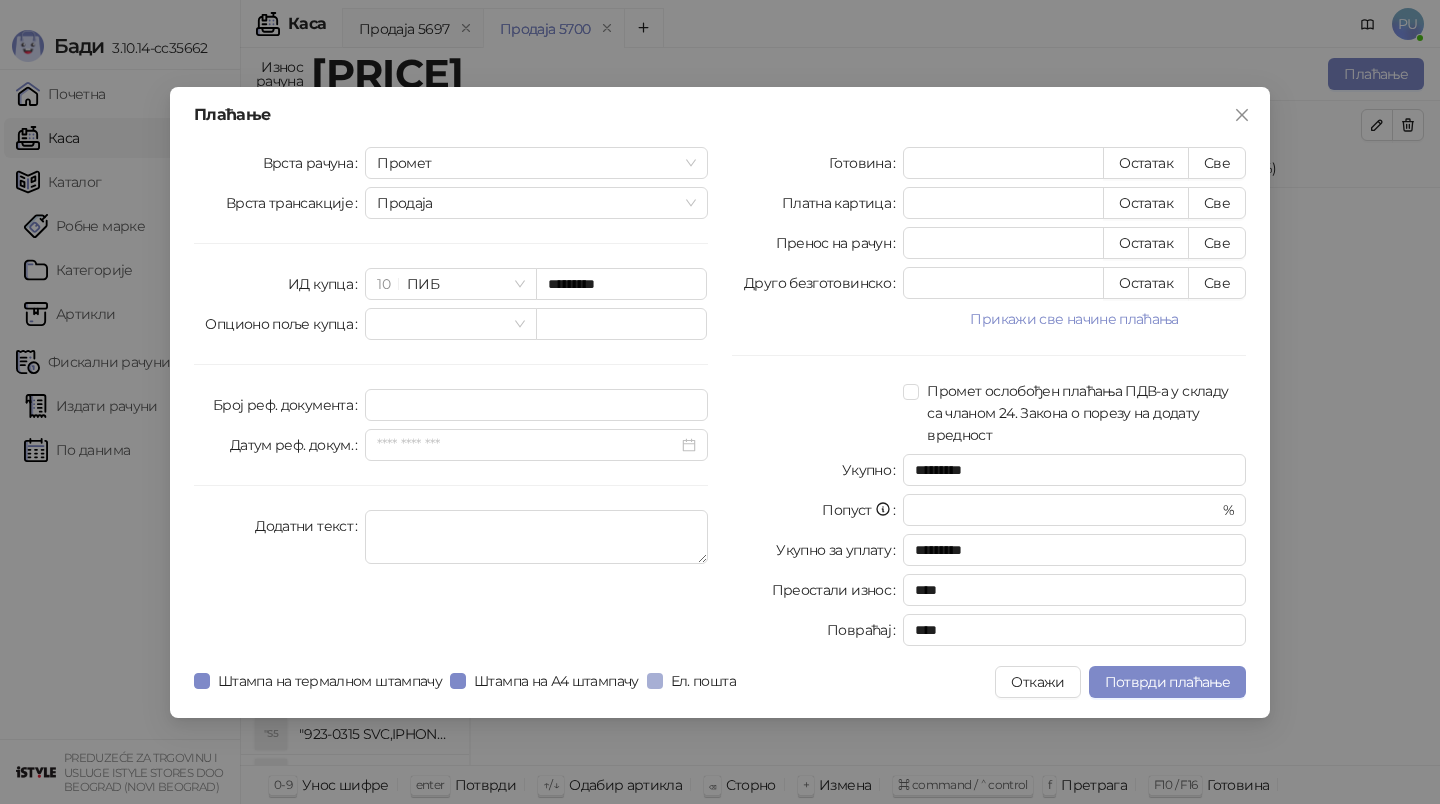 click on "Ел. пошта" at bounding box center [703, 681] 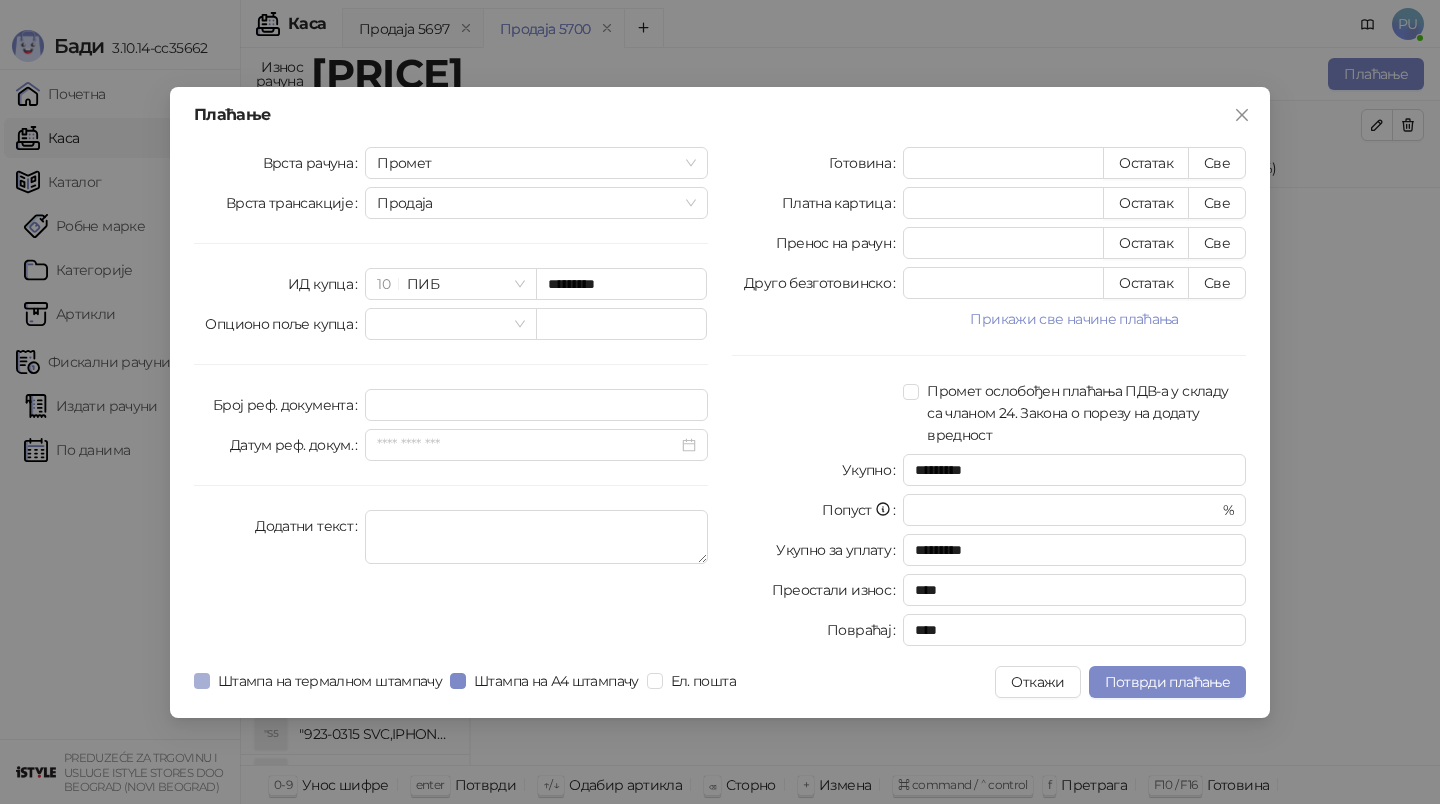 click on "Штампа на термалном штампачу" at bounding box center (330, 681) 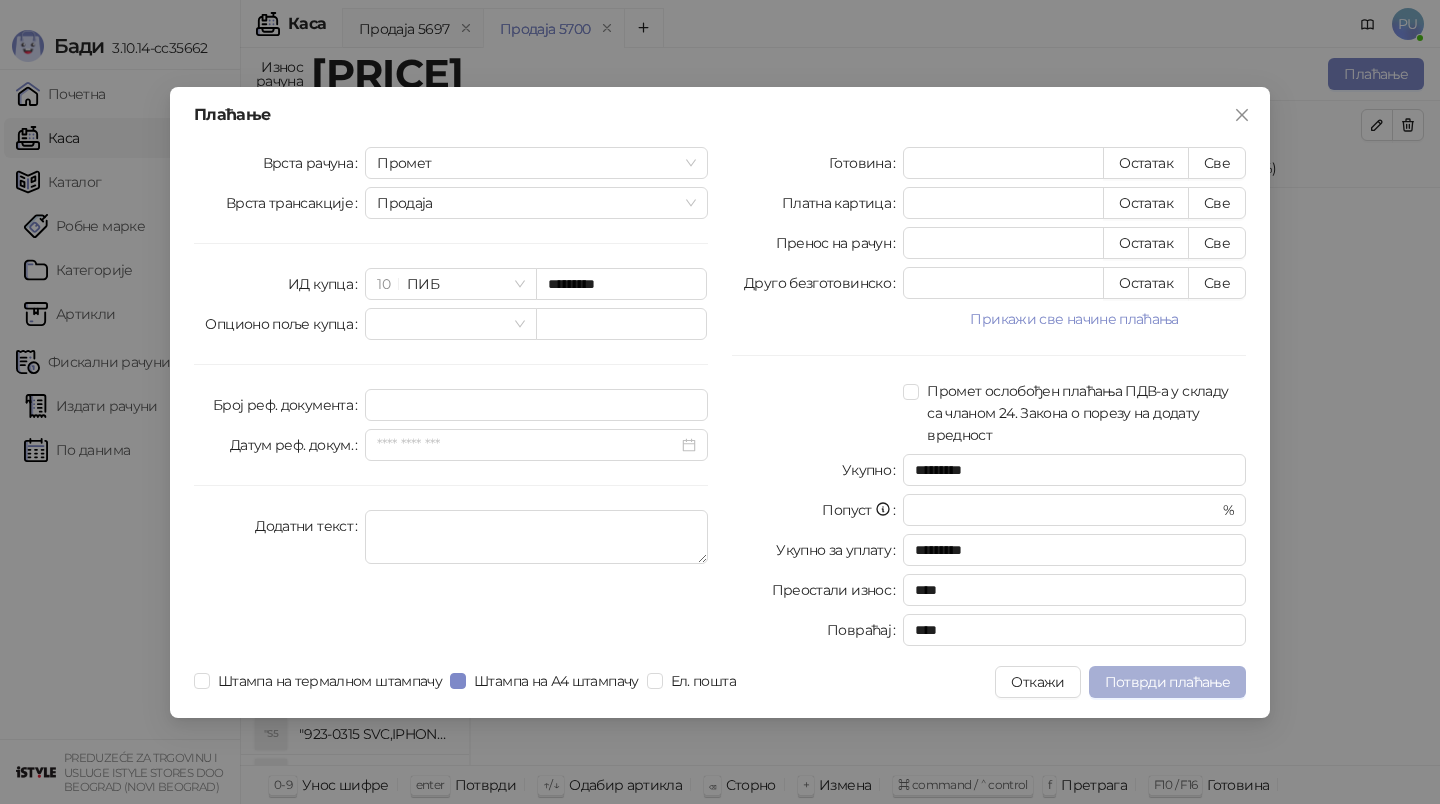 click on "Потврди плаћање" at bounding box center [1167, 682] 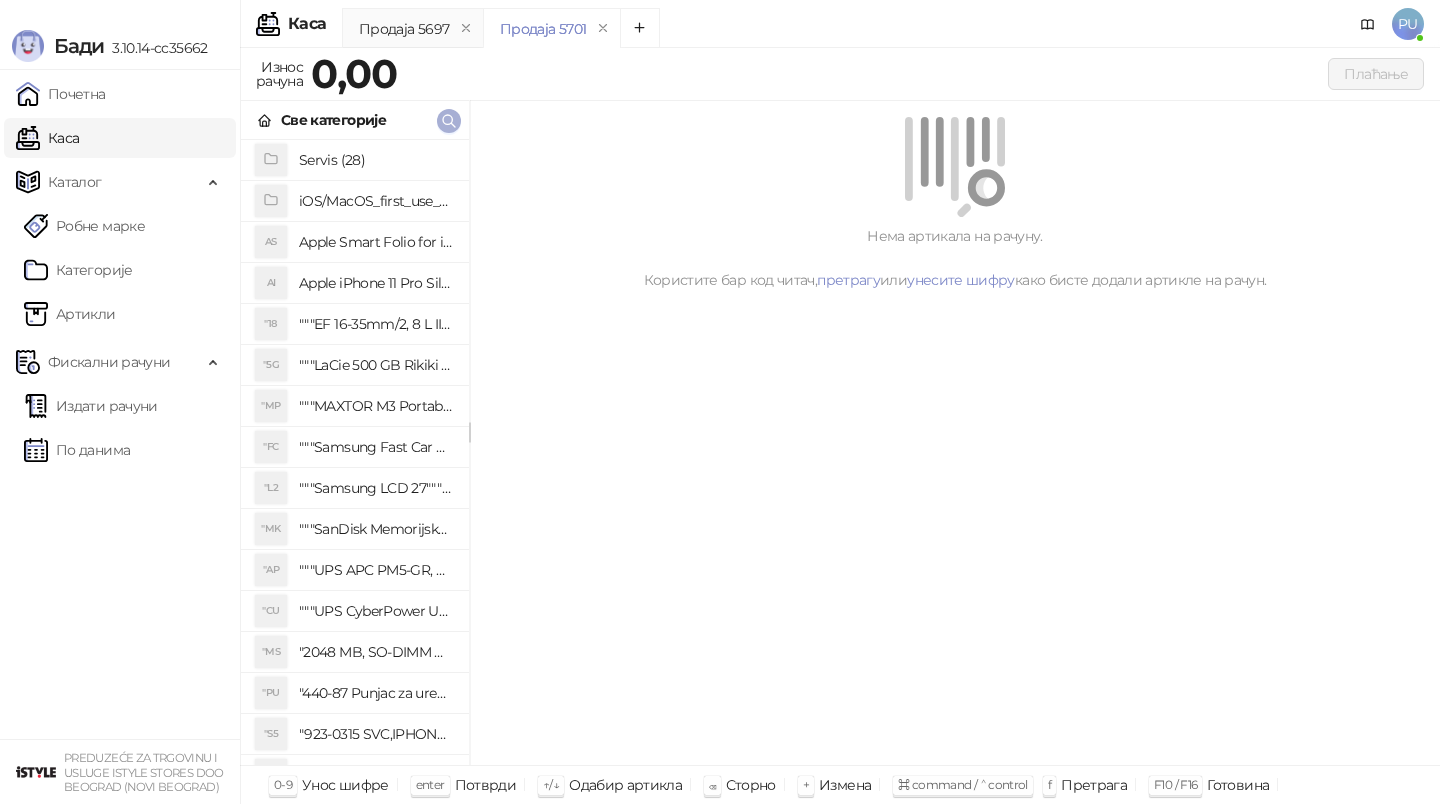 click at bounding box center (449, 120) 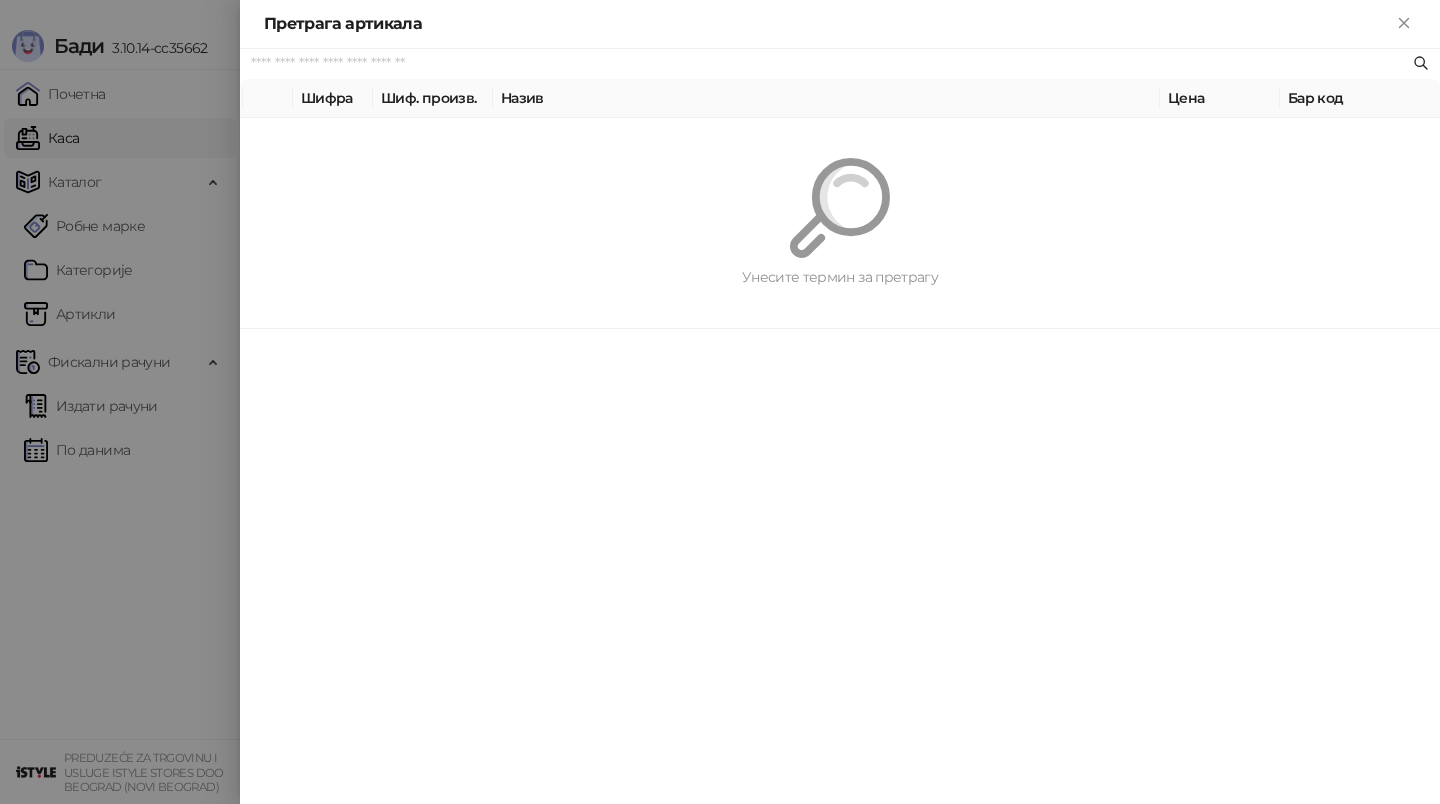 paste on "*********" 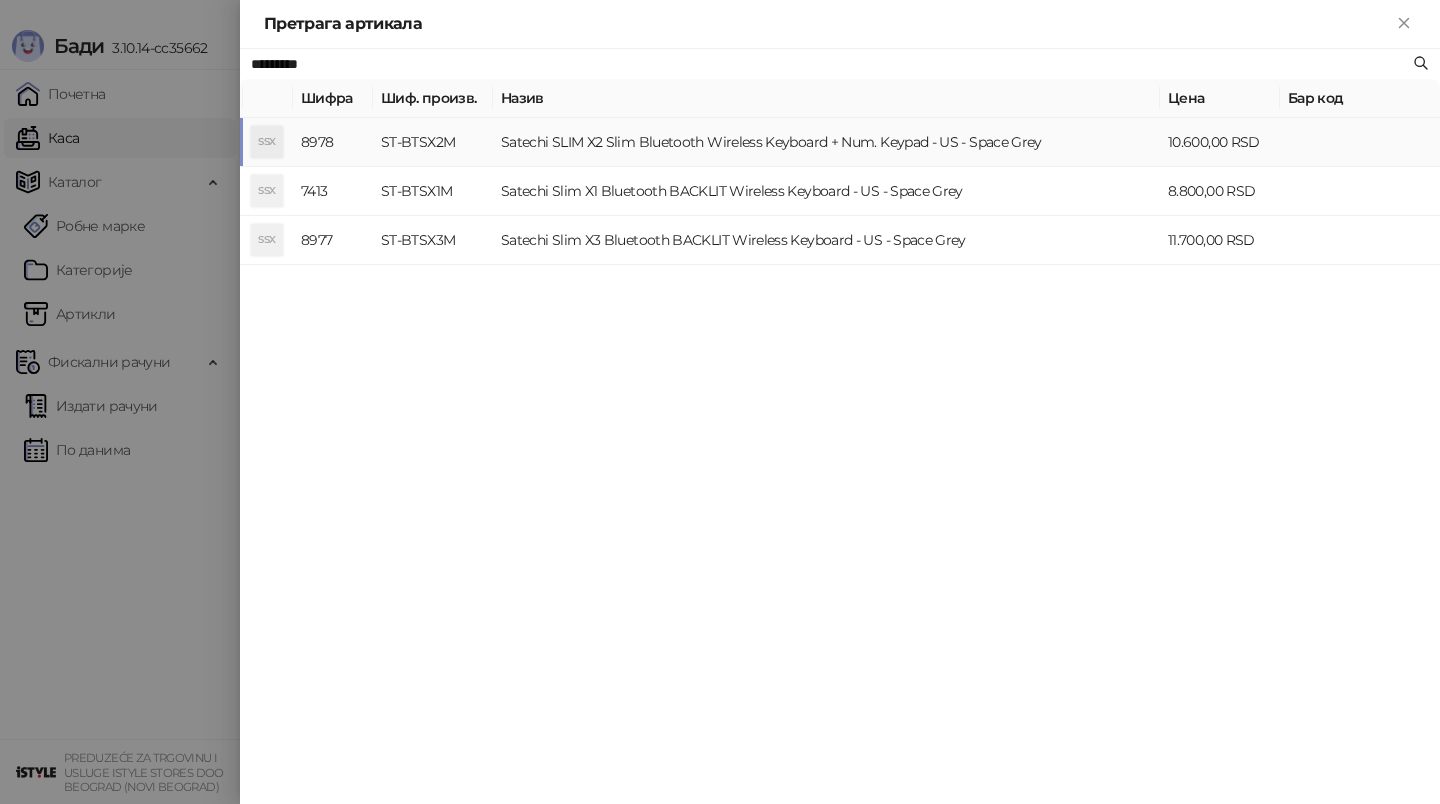 type on "*********" 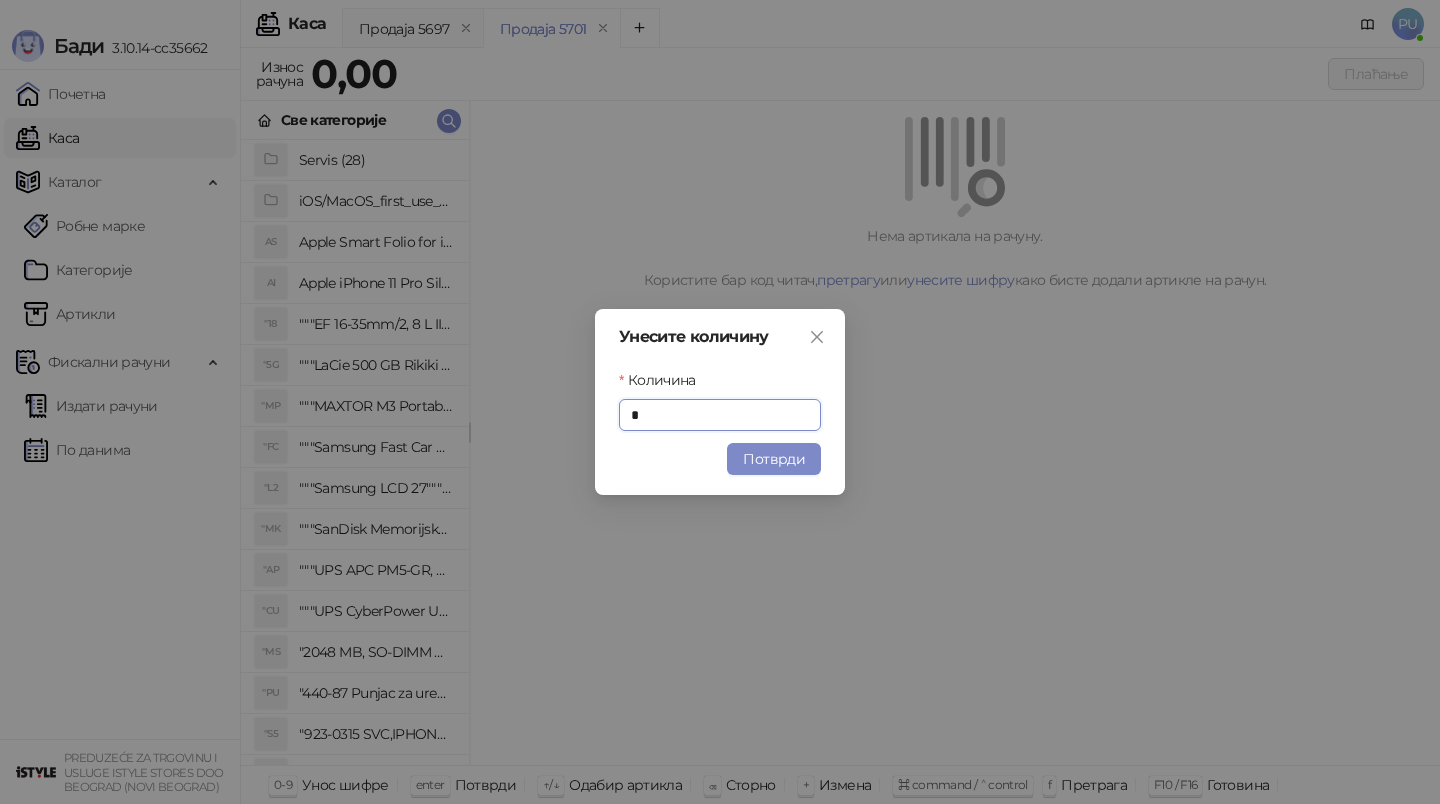 click on "Унесите количину Количина * Потврди" at bounding box center [720, 402] 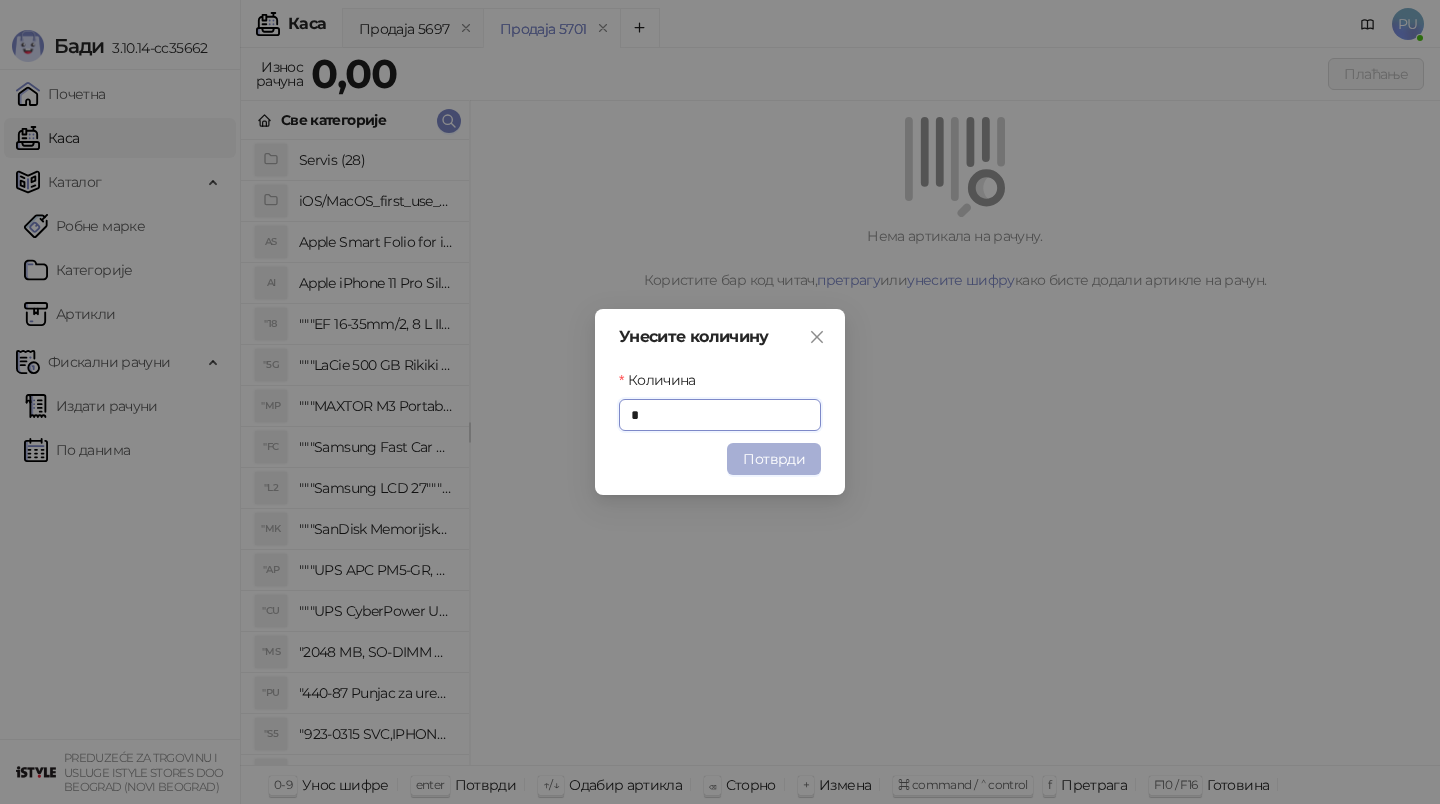 click on "Потврди" at bounding box center [774, 459] 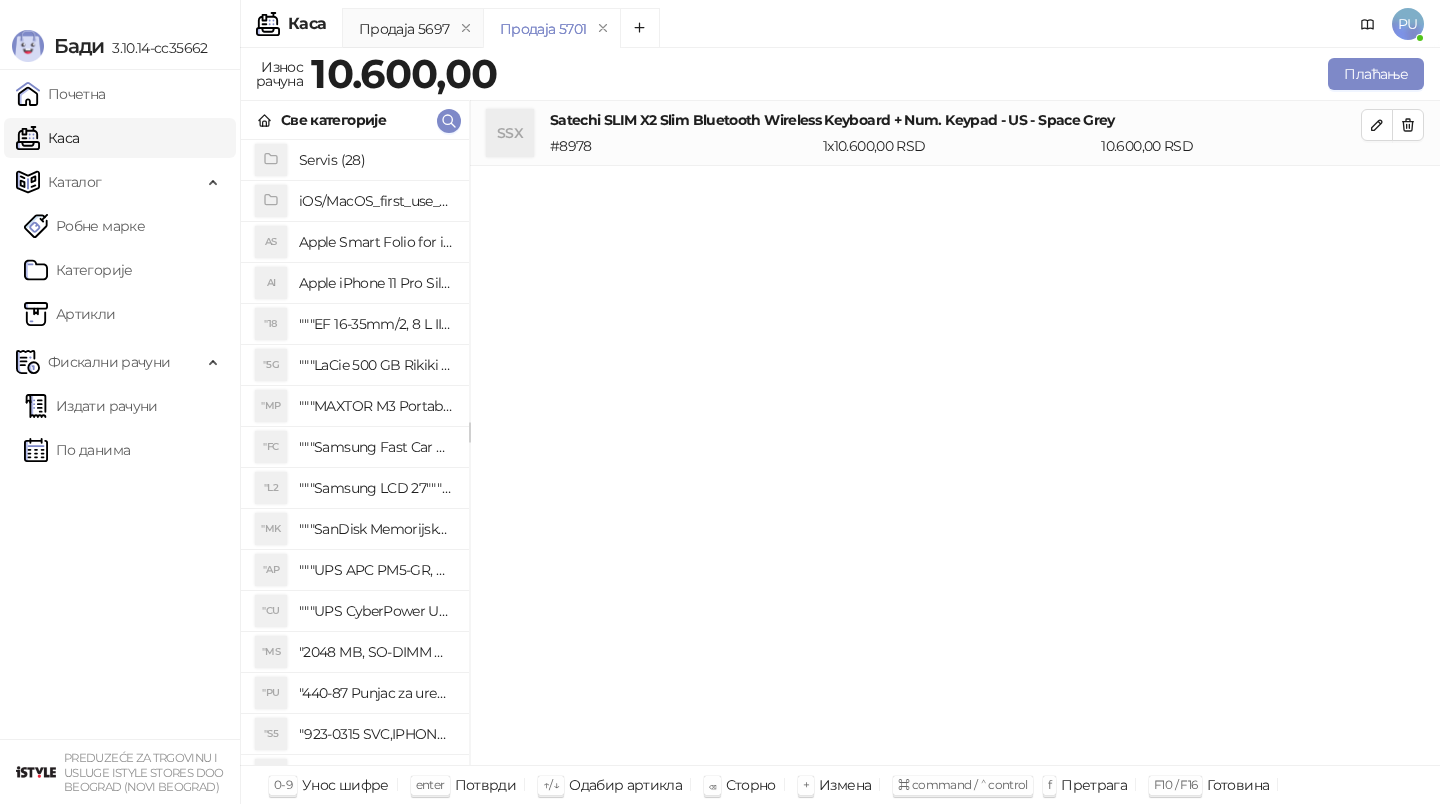 click on "Satechi SLIM X2 Slim Bluetooth Wireless Keyboard + Num. Keypad - US - Space Grey" at bounding box center [955, 120] 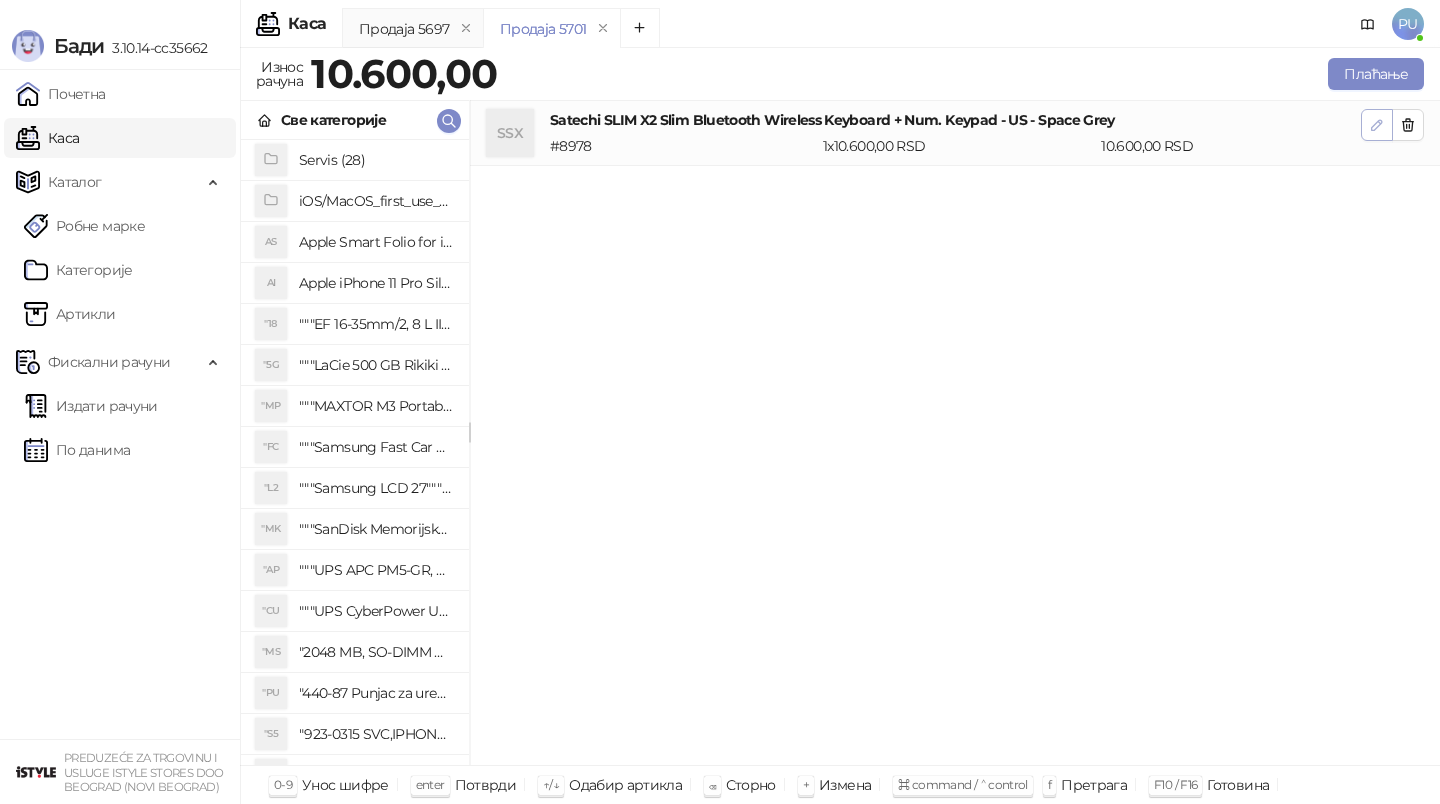 click at bounding box center [1377, 125] 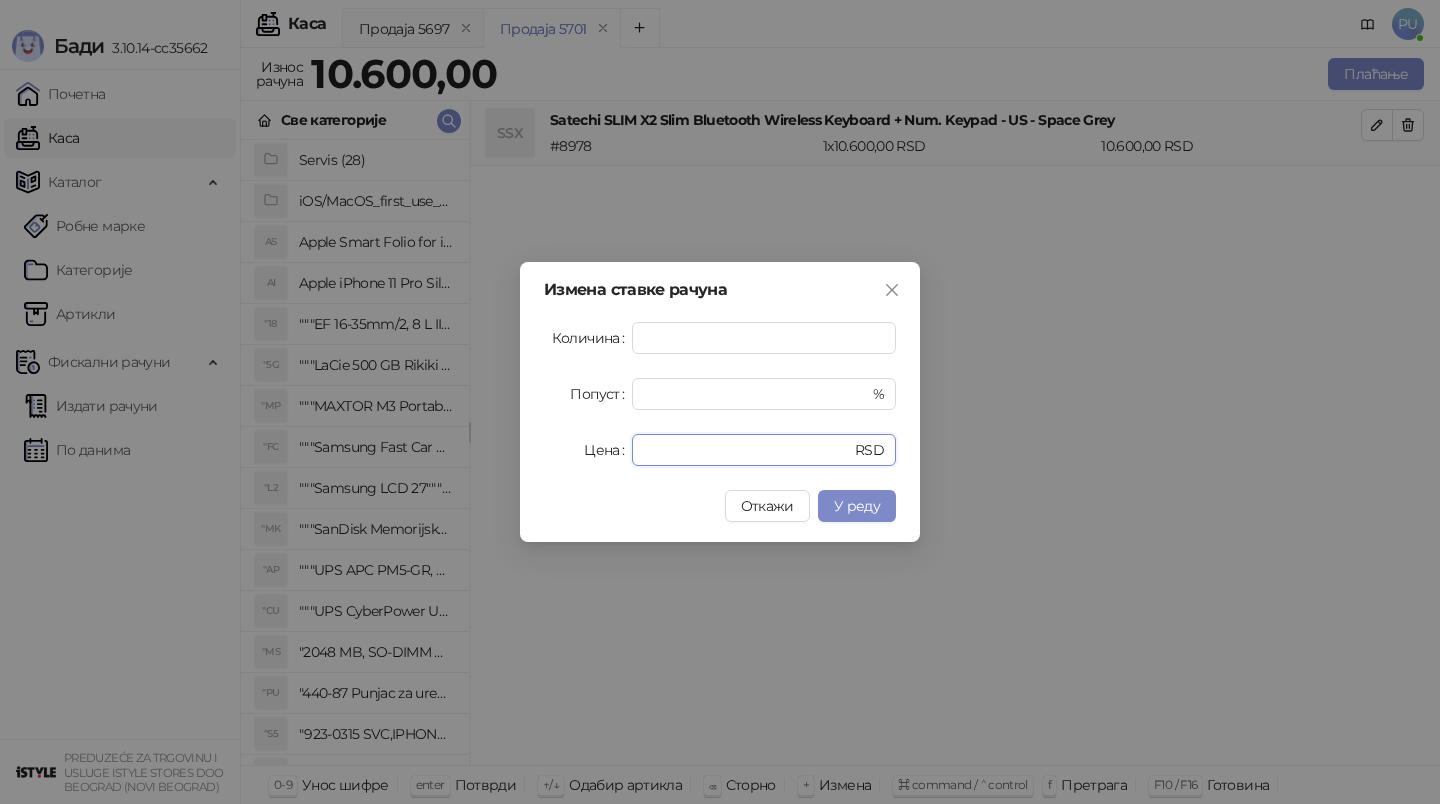 drag, startPoint x: 700, startPoint y: 438, endPoint x: 571, endPoint y: 439, distance: 129.00388 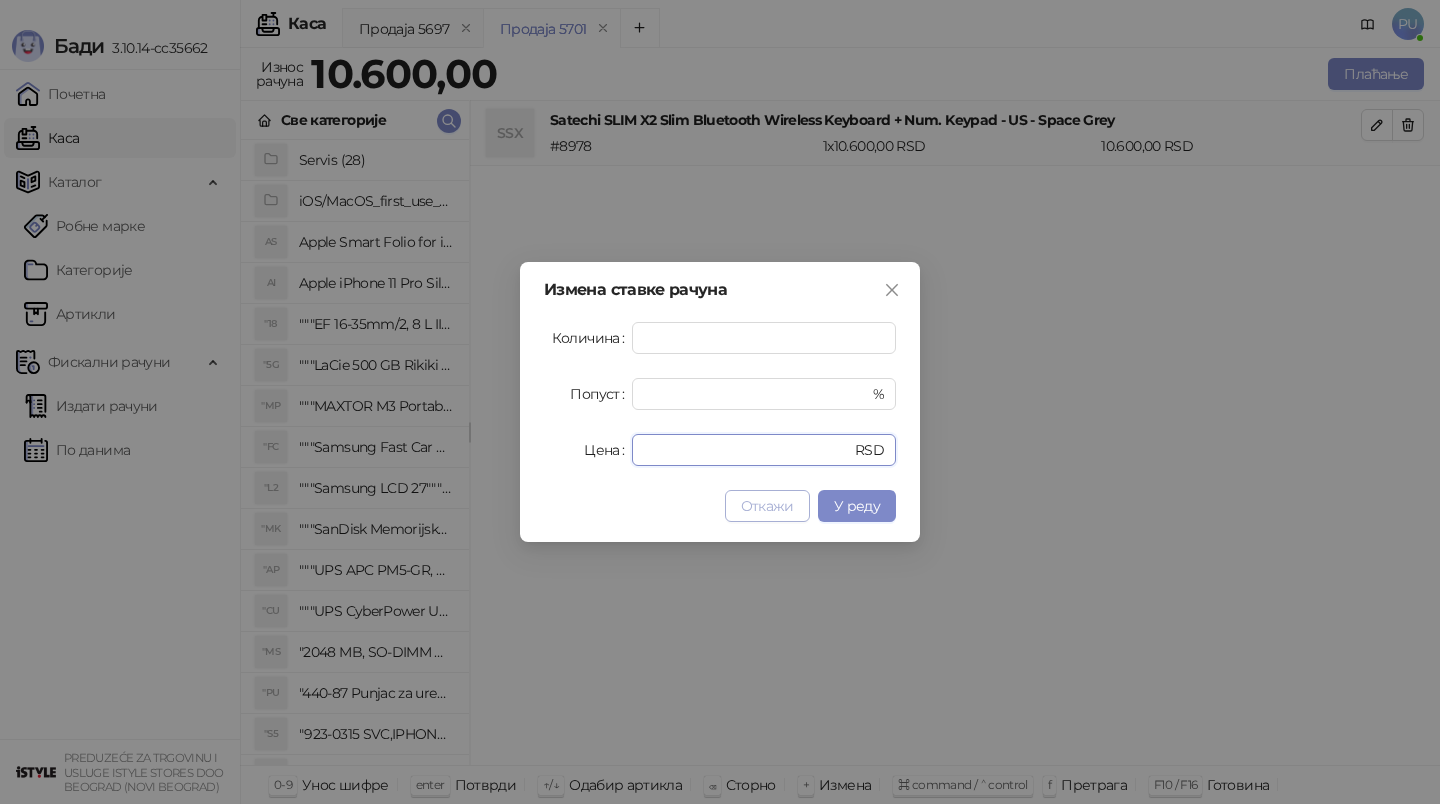 type 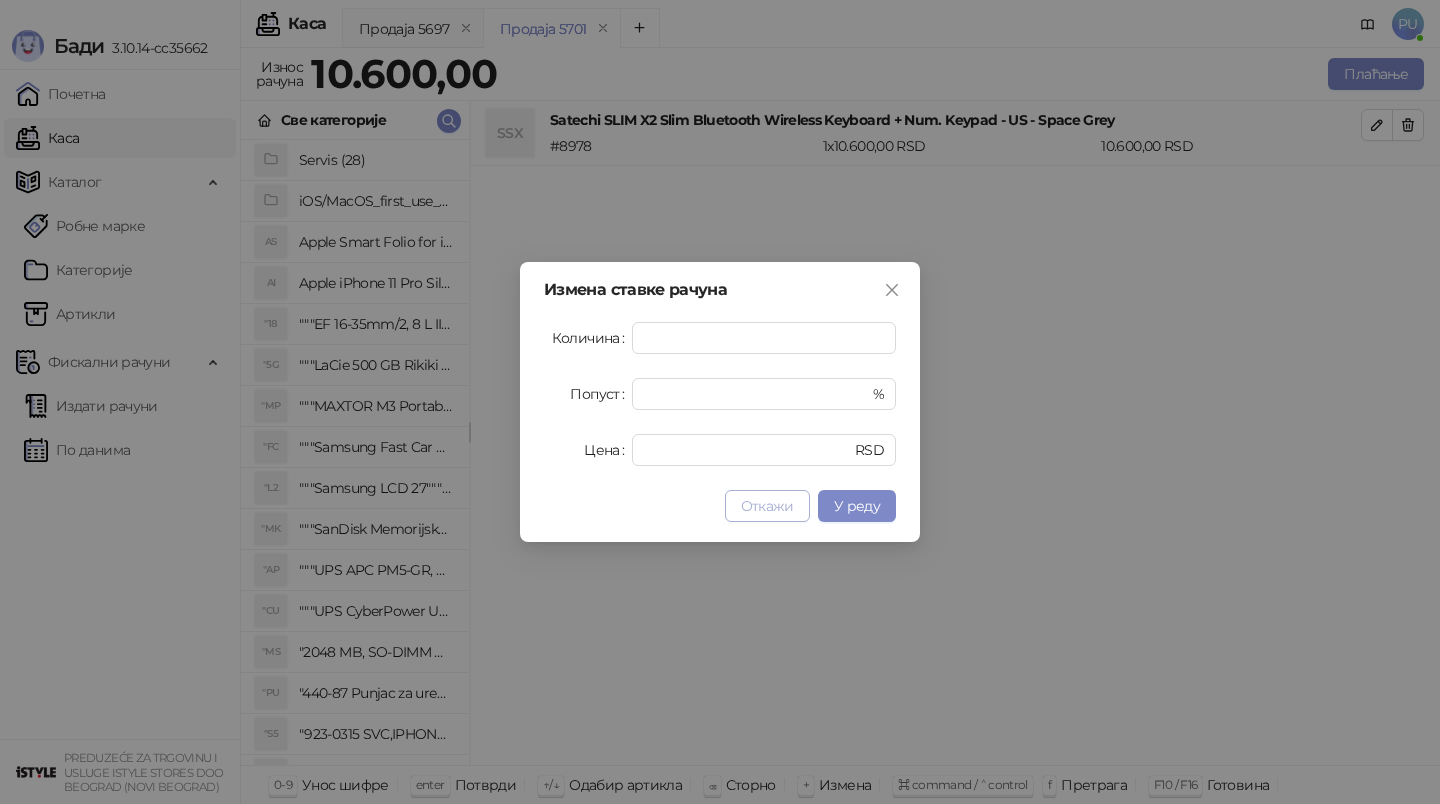 click on "Откажи" at bounding box center (767, 506) 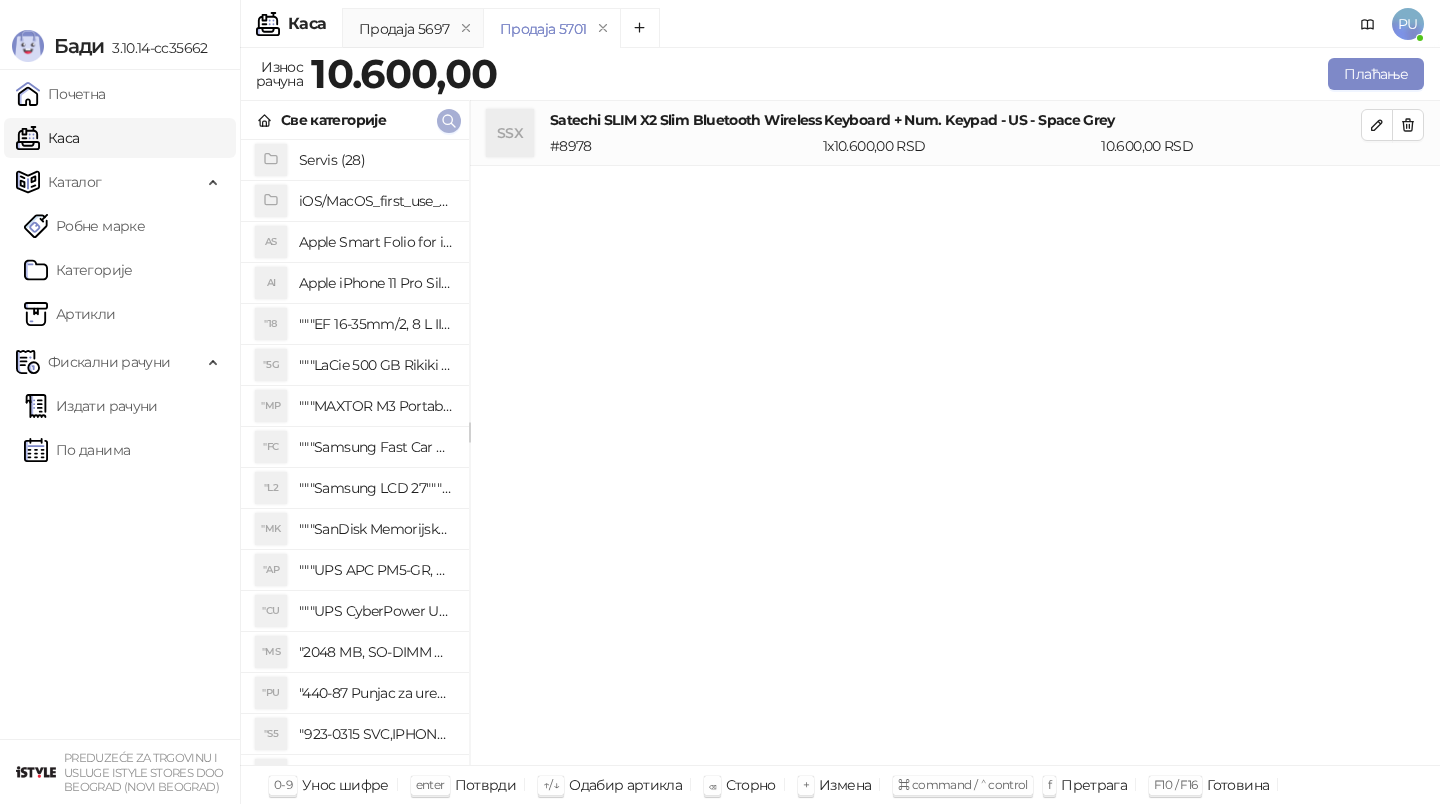 click 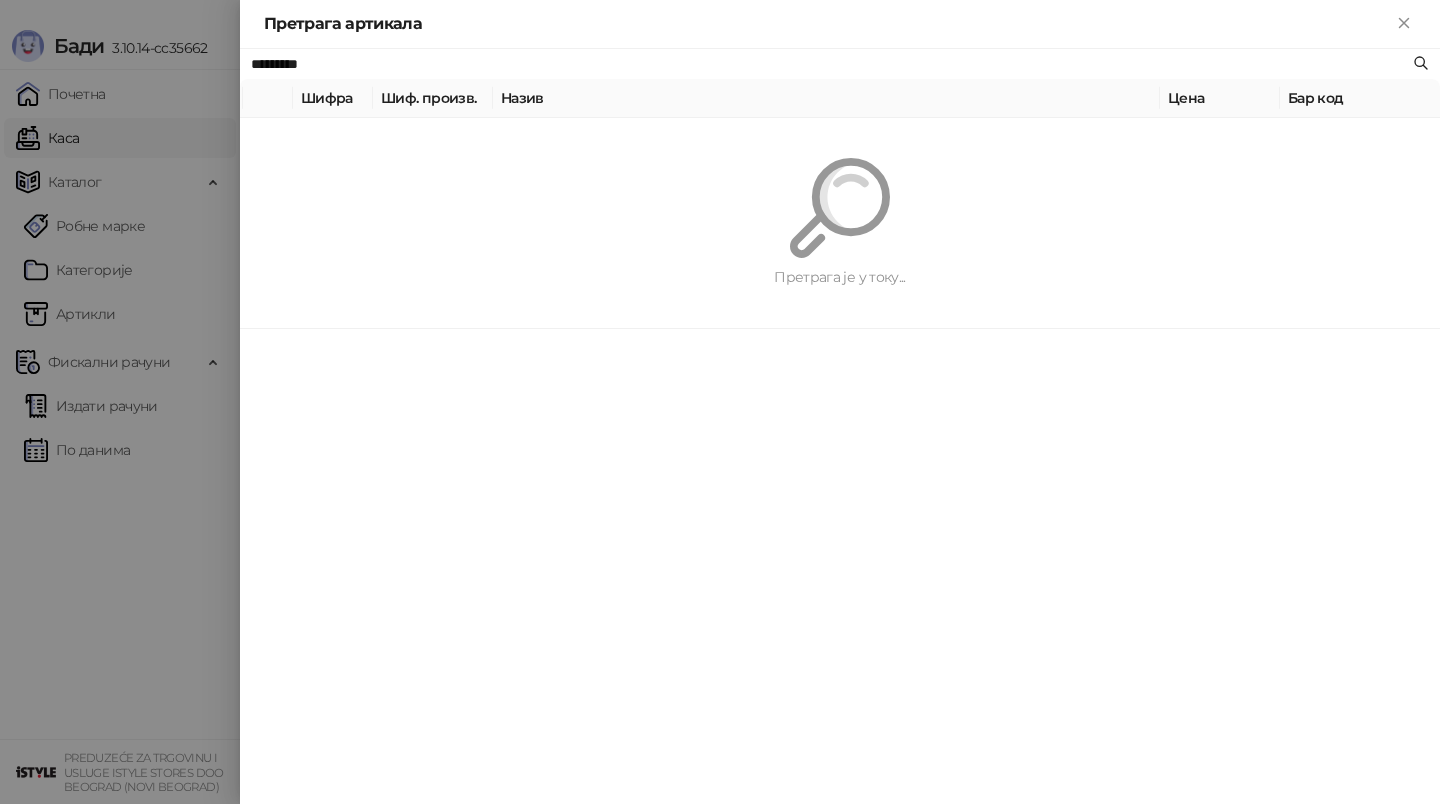 paste on "**********" 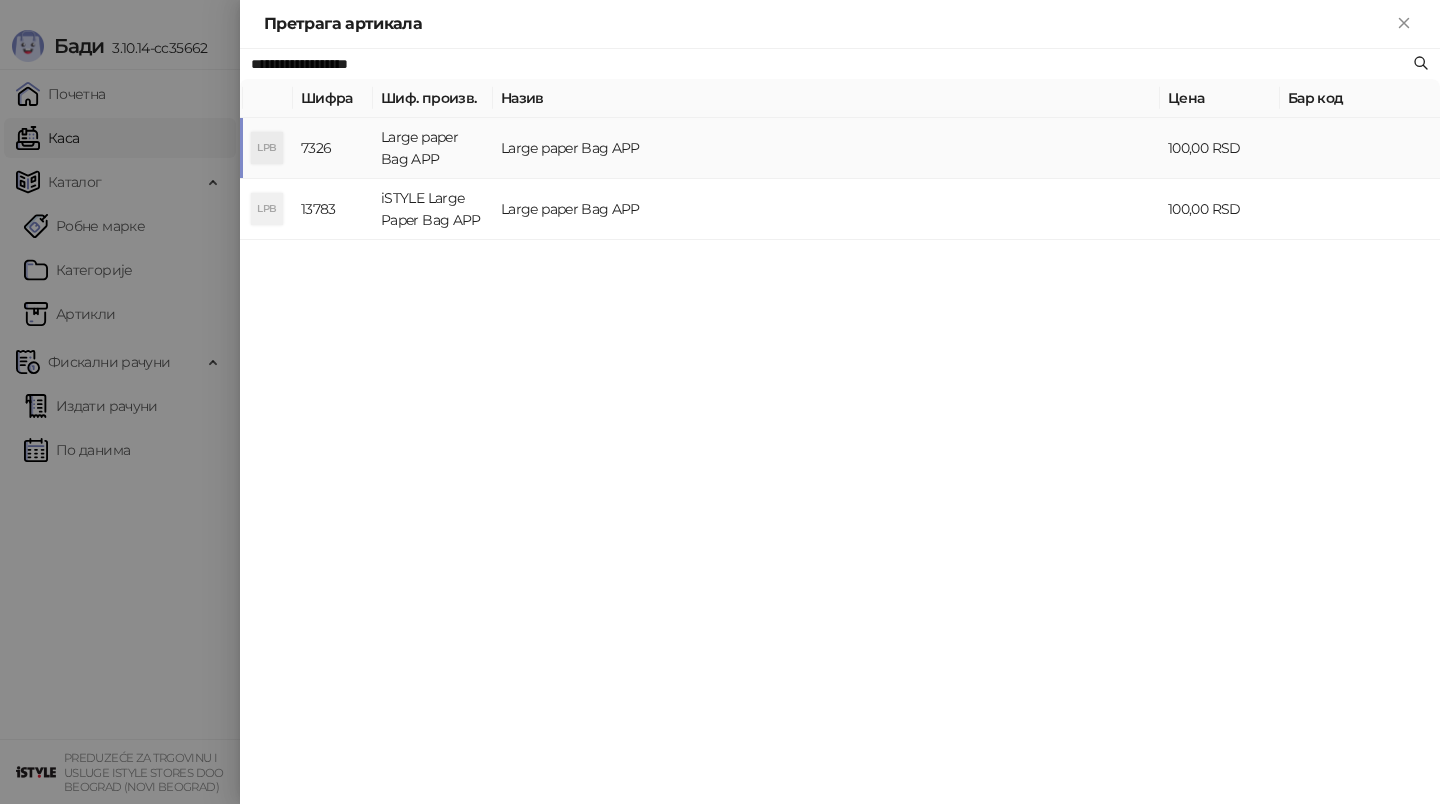 type on "**********" 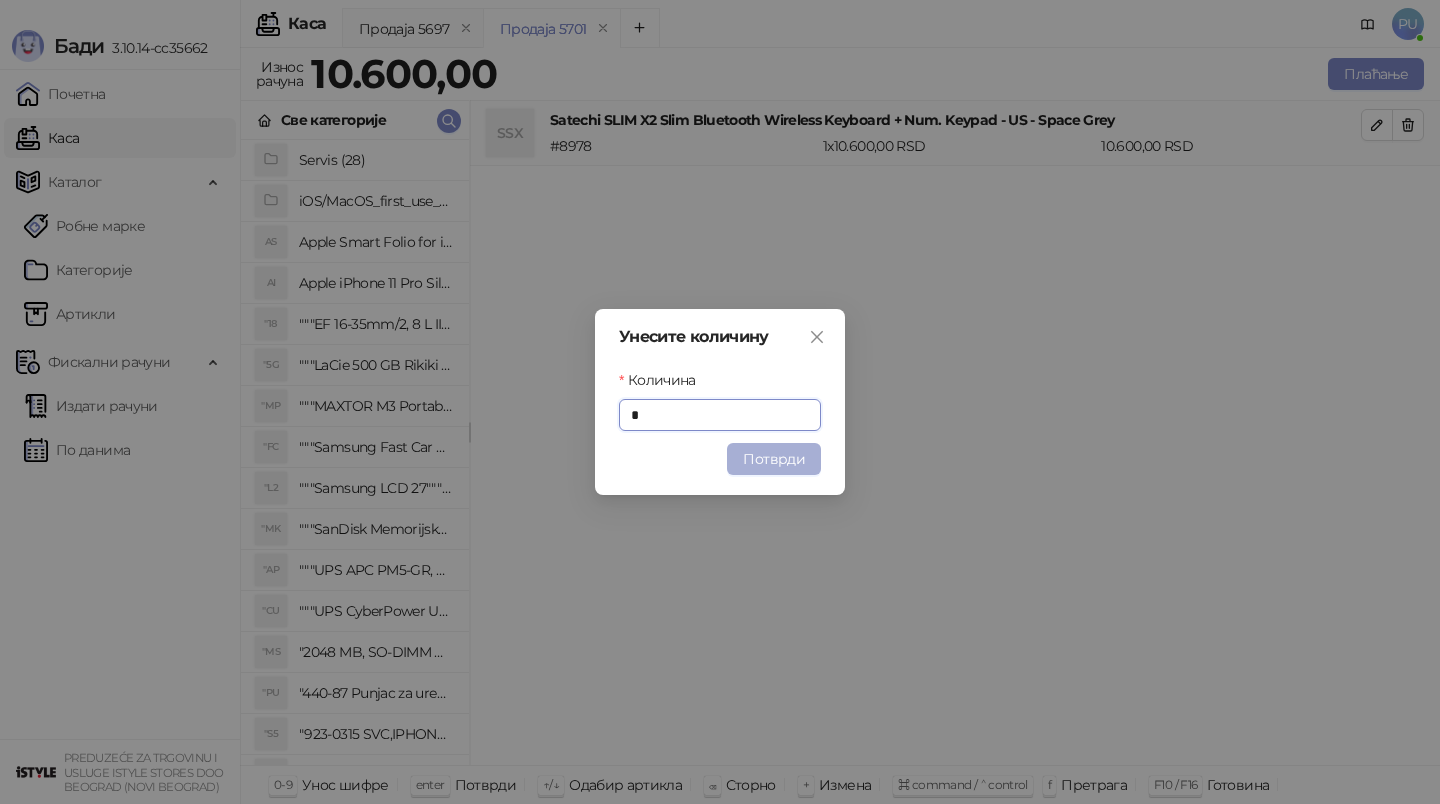 click on "Потврди" at bounding box center (774, 459) 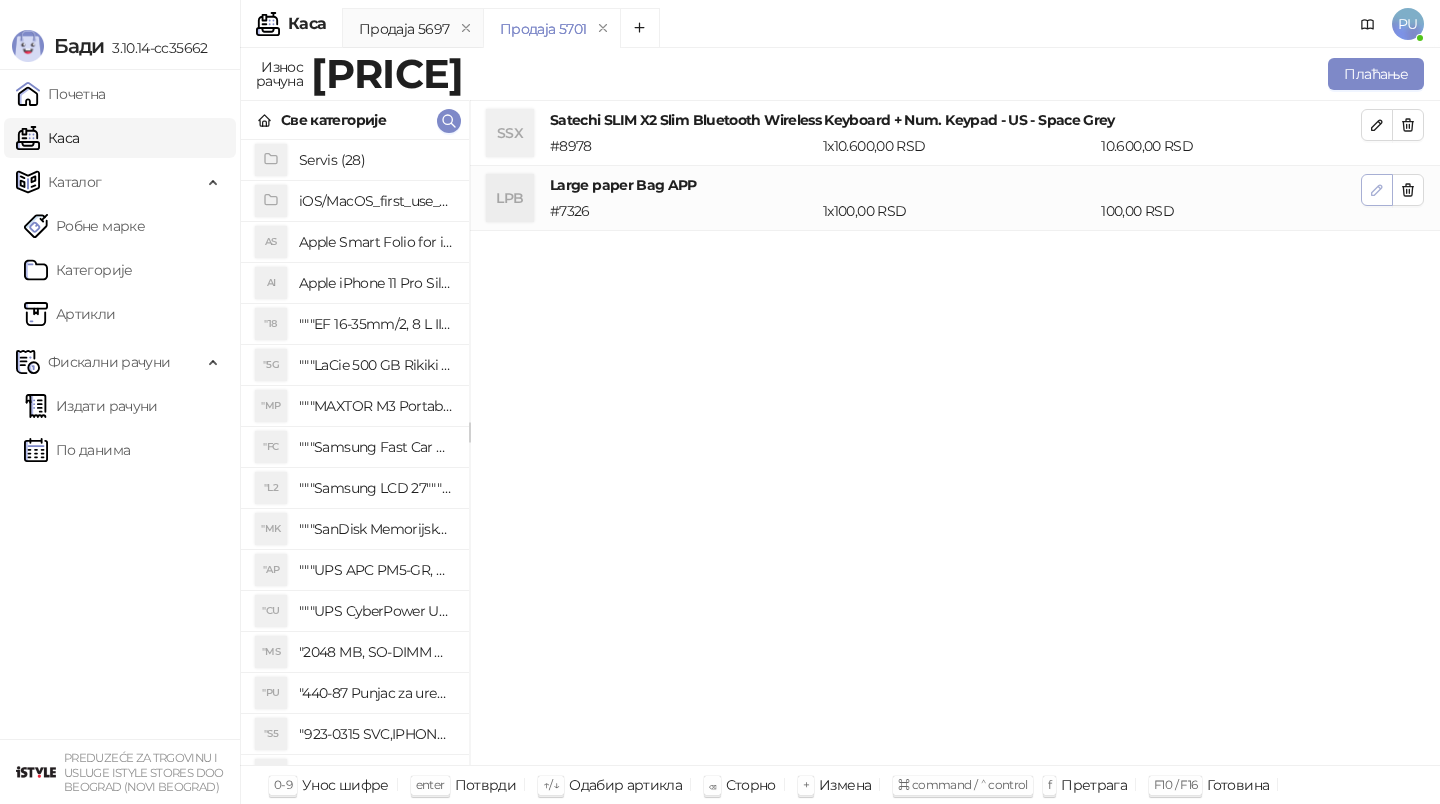 click 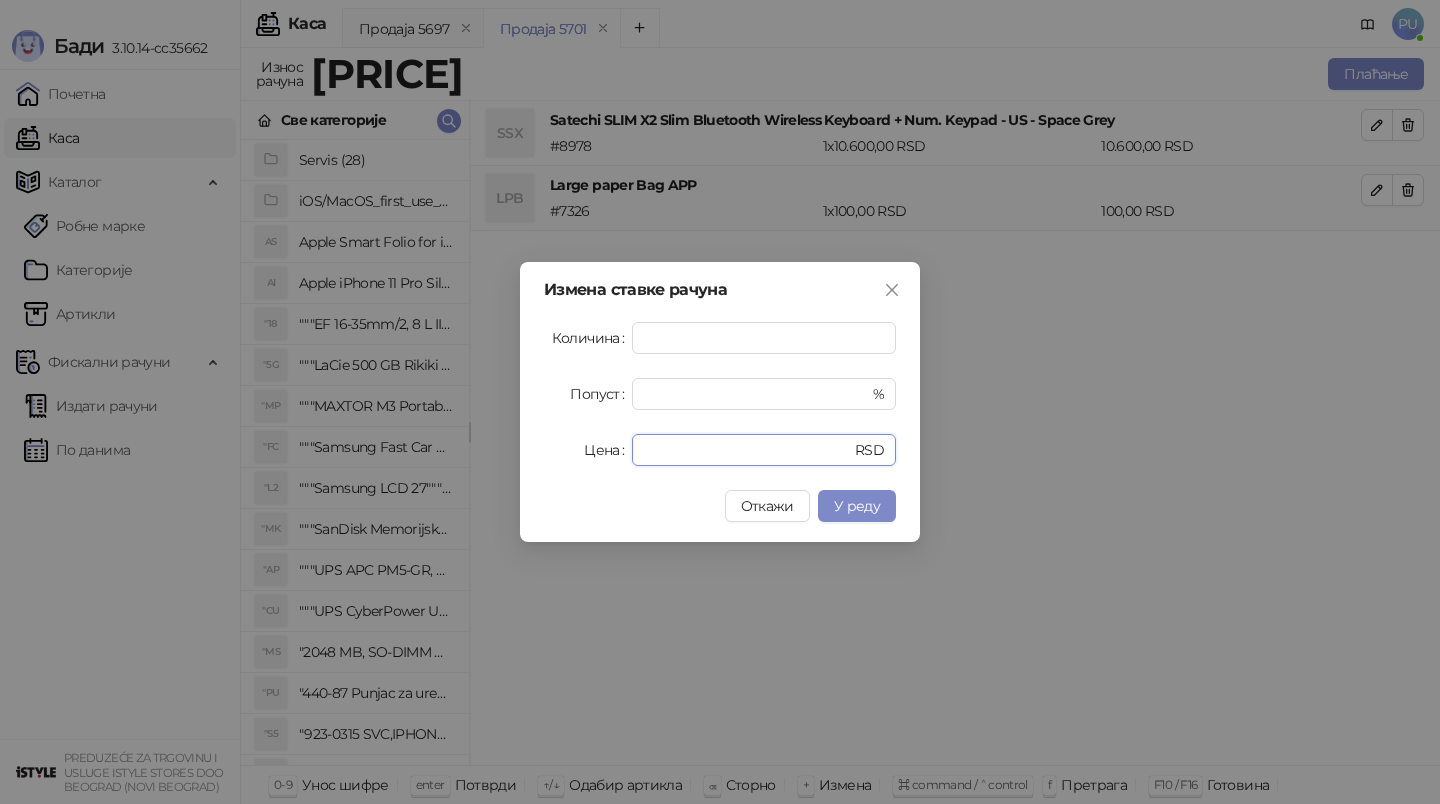 drag, startPoint x: 716, startPoint y: 450, endPoint x: 483, endPoint y: 450, distance: 233 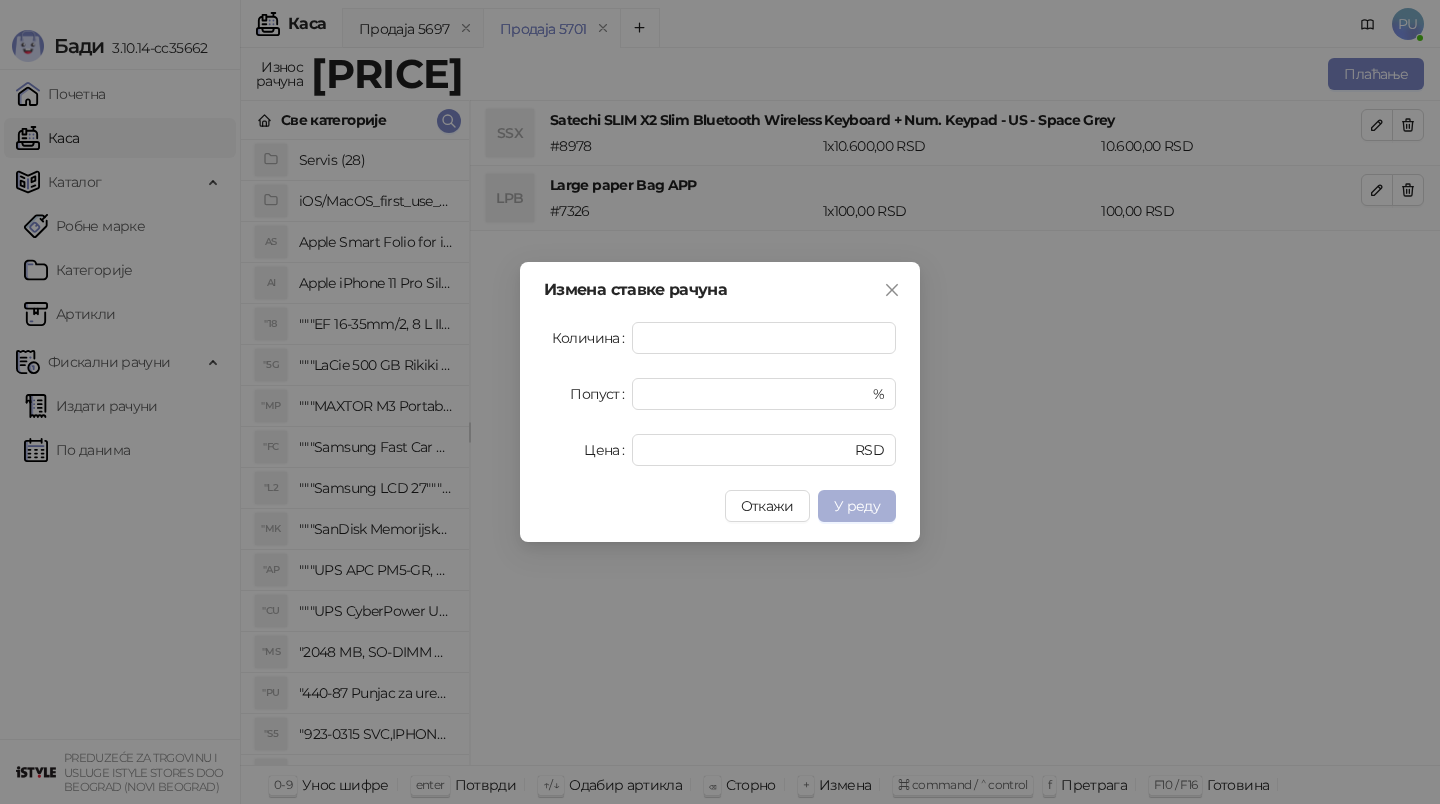 click on "У реду" at bounding box center (857, 506) 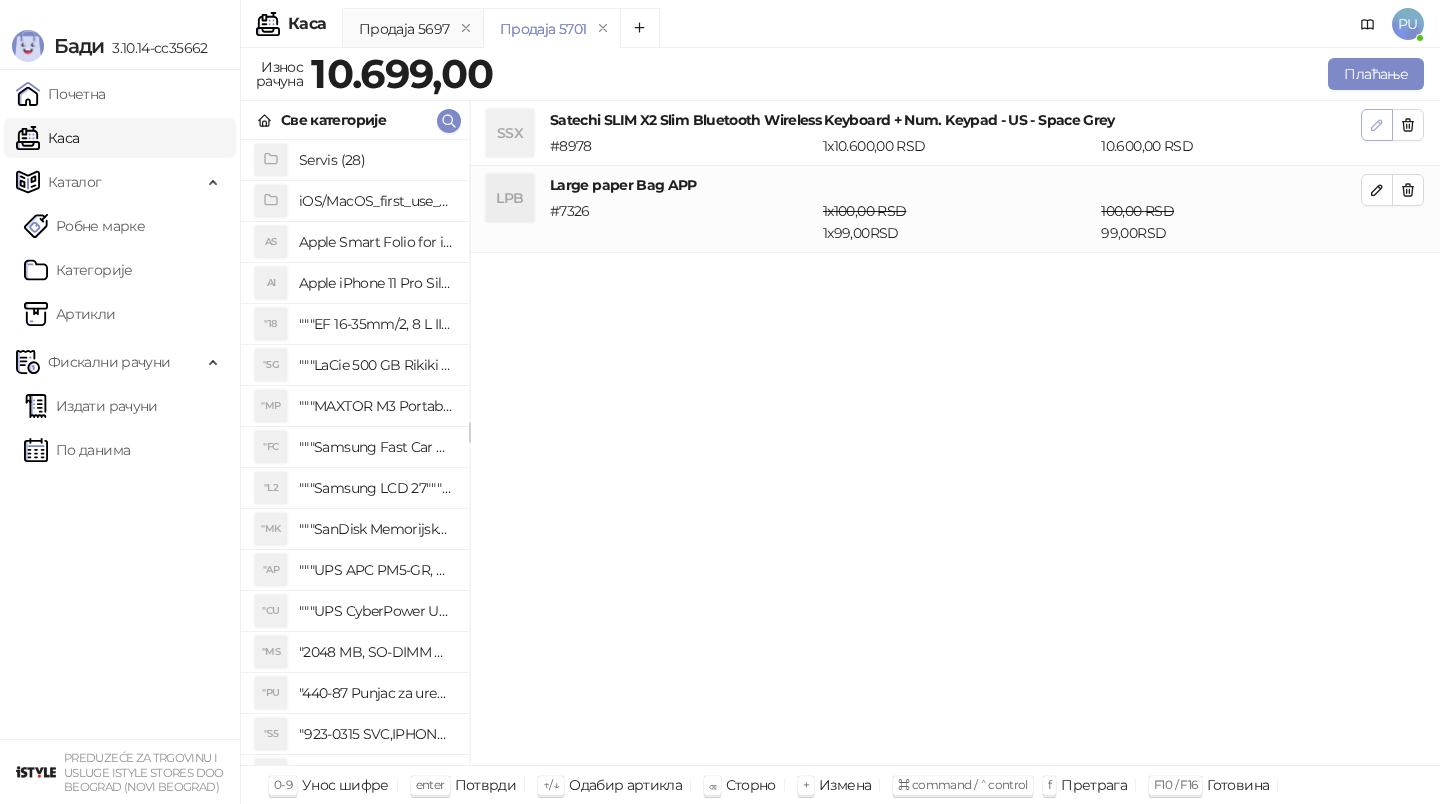 click 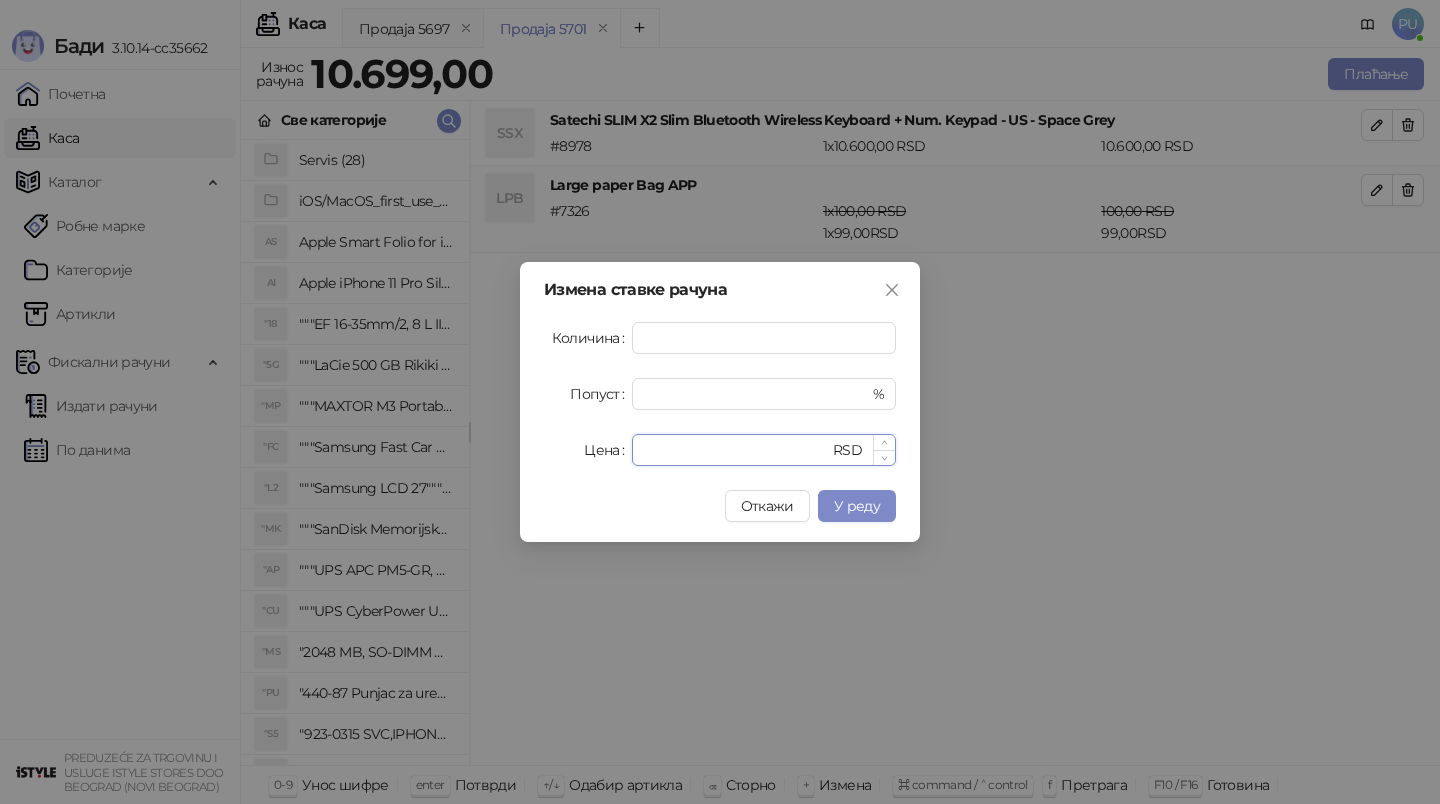 click on "*****" at bounding box center [736, 450] 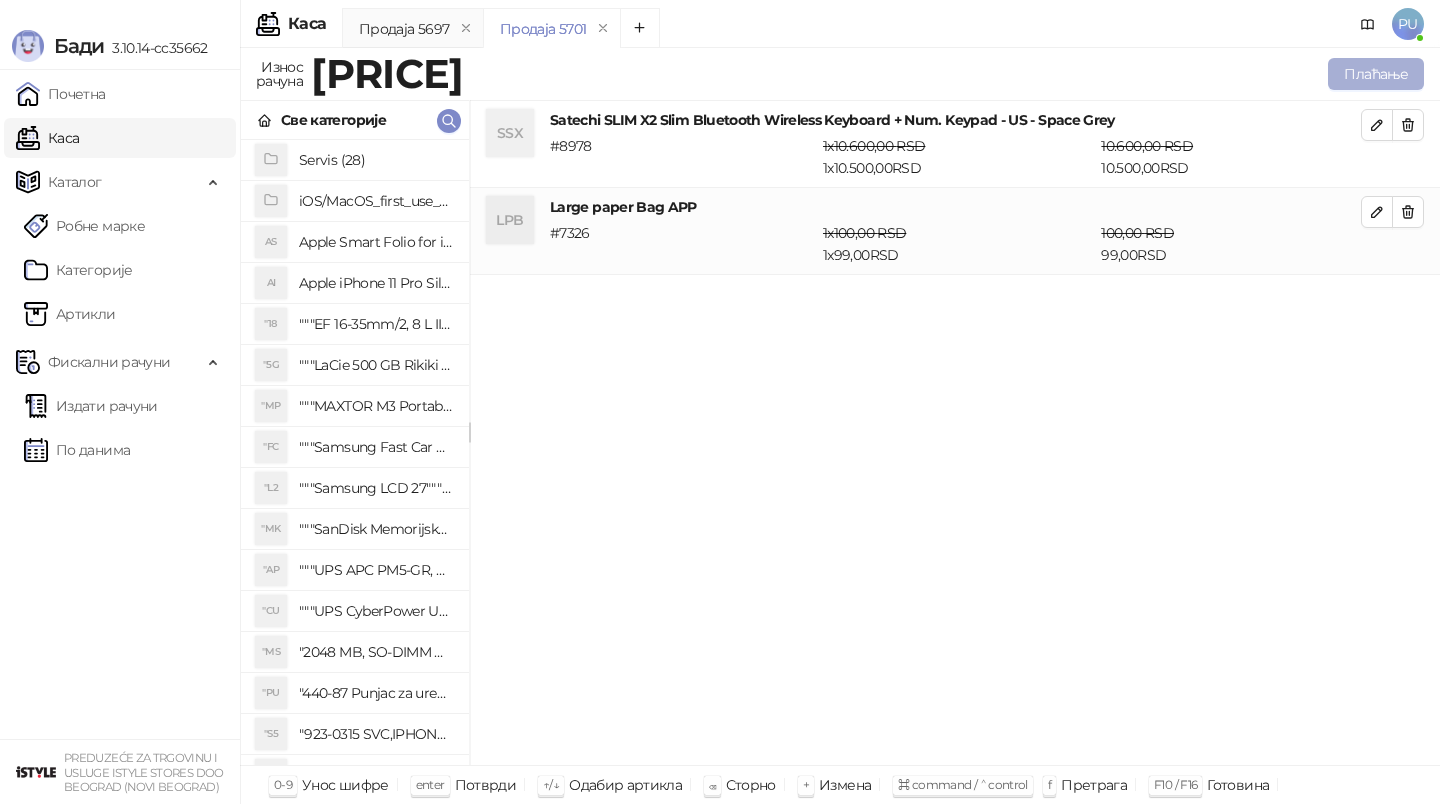 click on "Плаћање" at bounding box center [1376, 74] 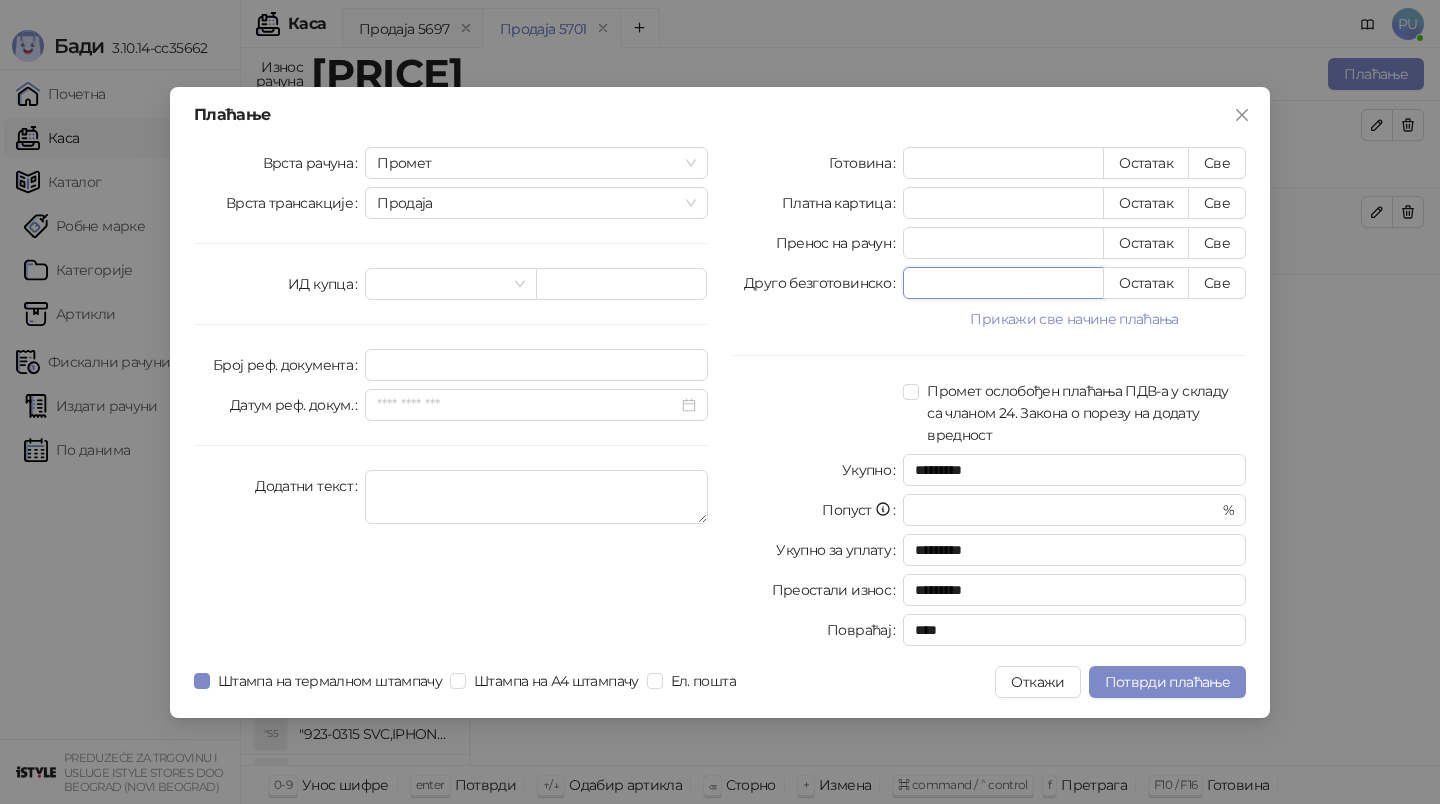 drag, startPoint x: 934, startPoint y: 283, endPoint x: 812, endPoint y: 283, distance: 122 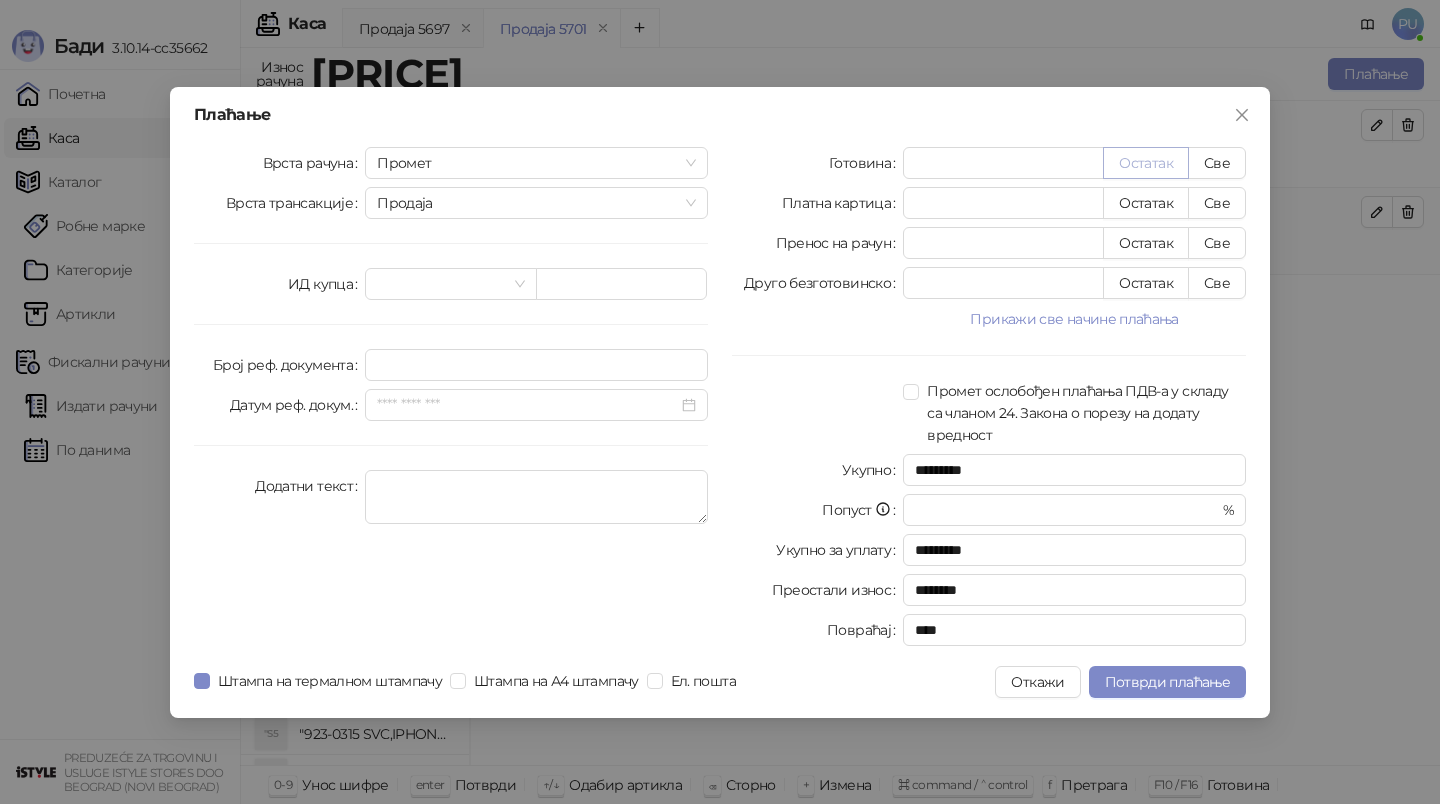 type on "****" 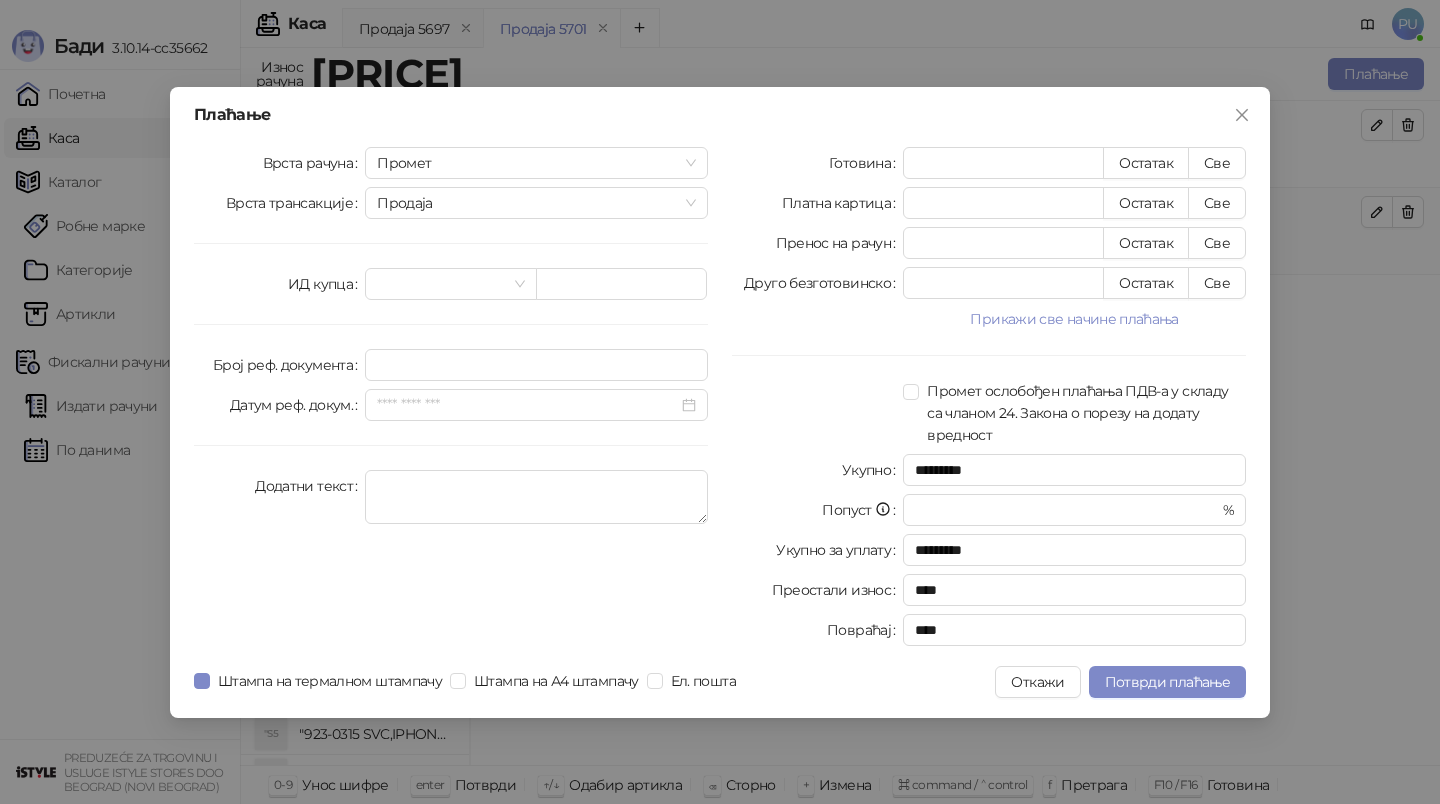 click on "Штампа на термалном штампачу Штампа на А4 штампачу Ел. пошта" at bounding box center [469, 682] 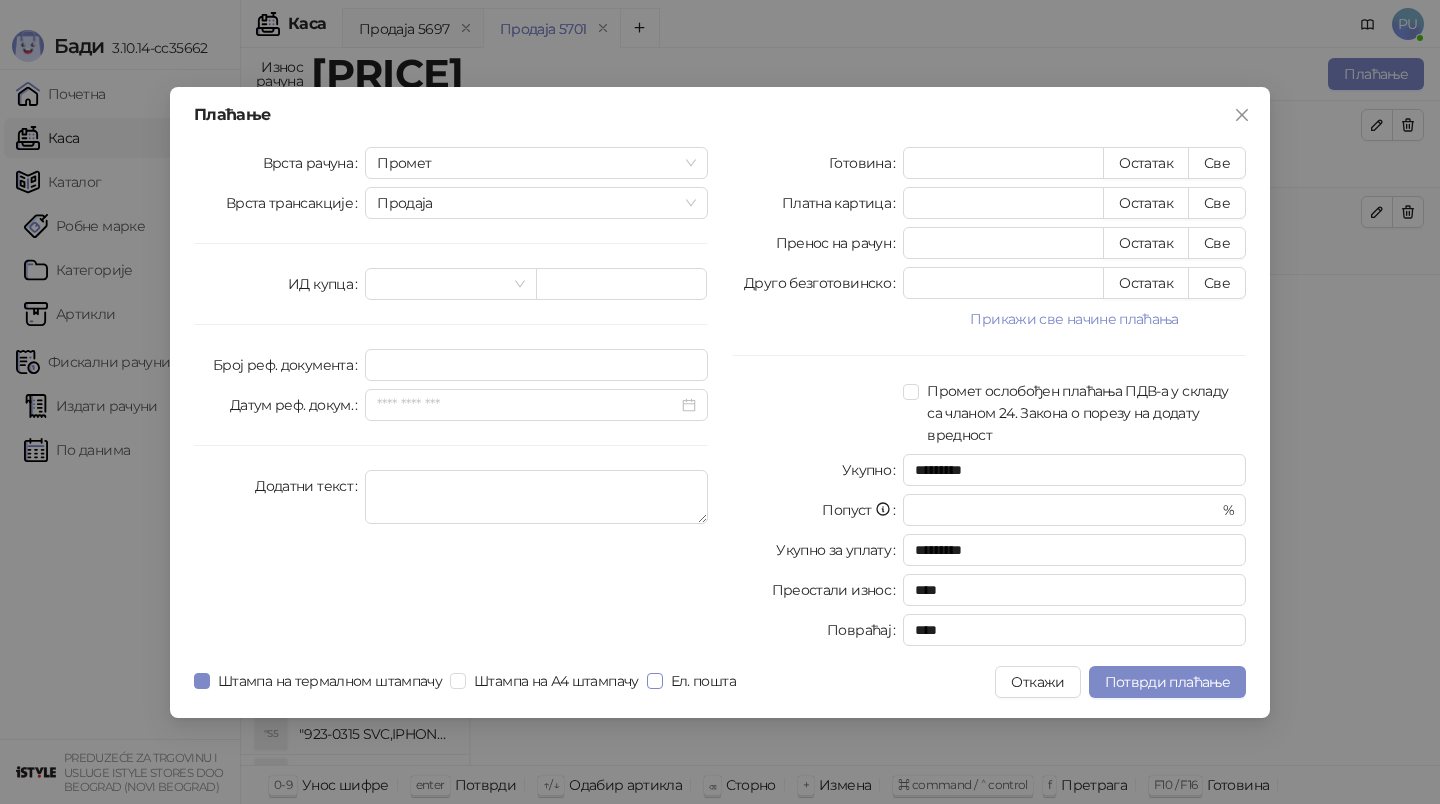 click on "Ел. пошта" at bounding box center [703, 681] 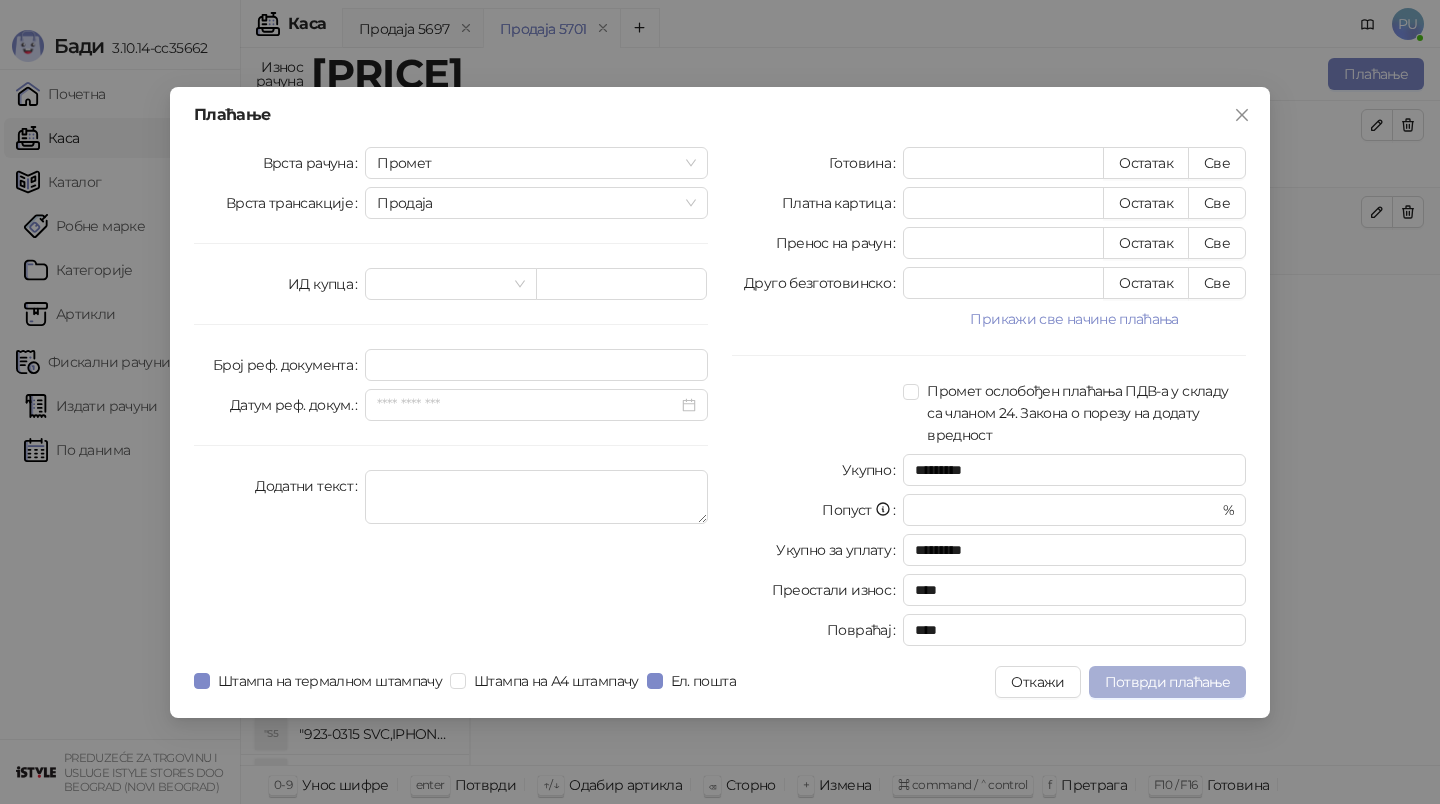 click on "Потврди плаћање" at bounding box center [1167, 682] 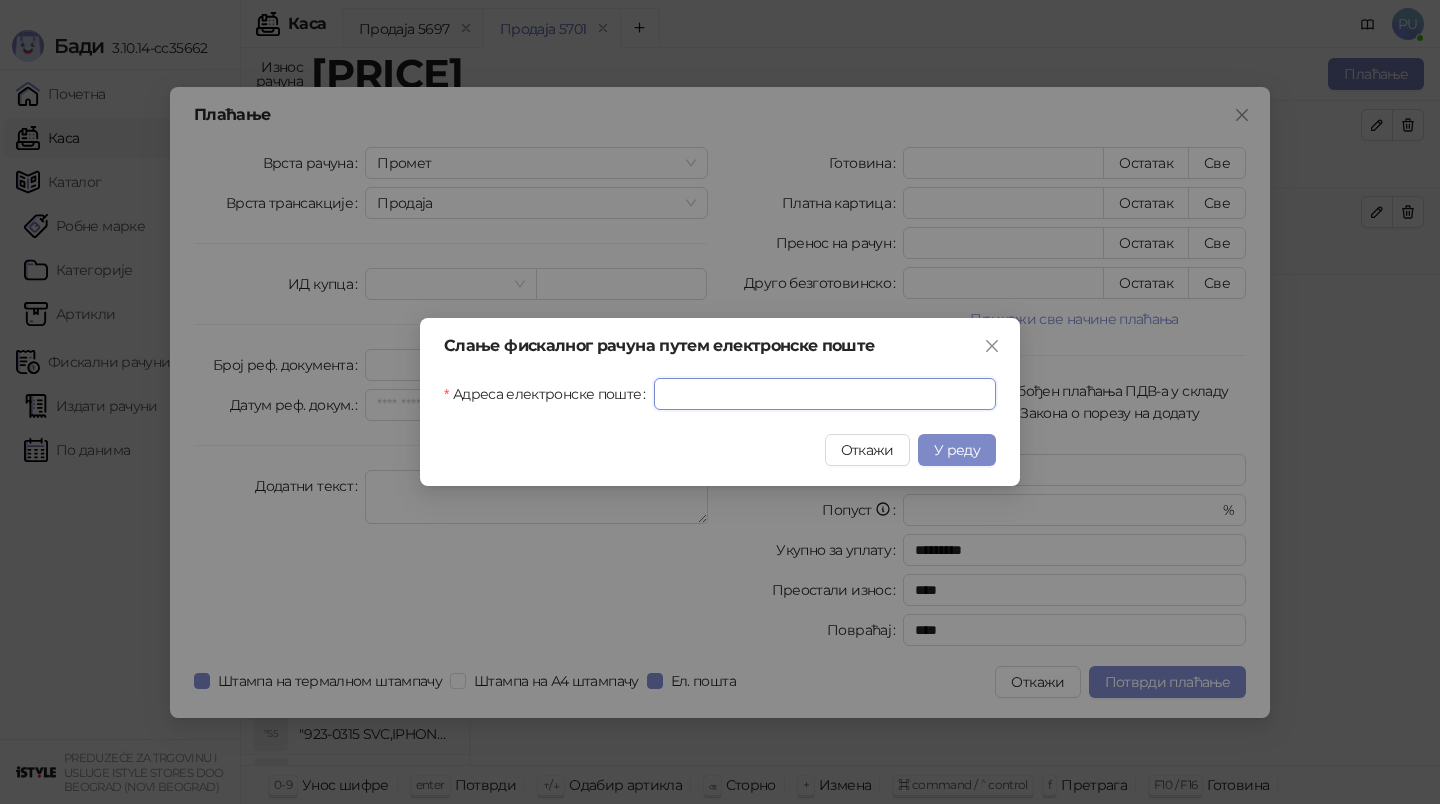 click on "Адреса електронске поште" at bounding box center [825, 394] 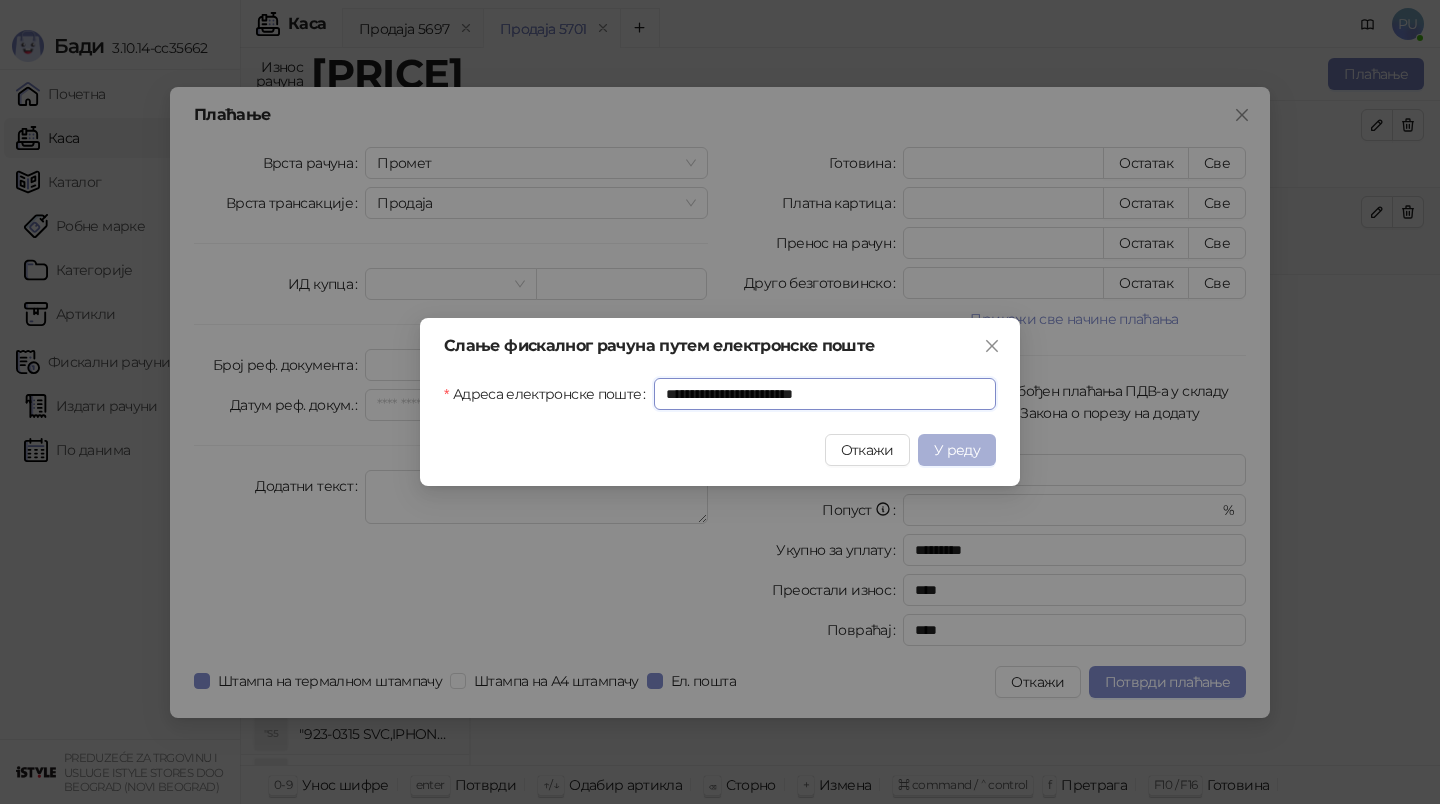 type on "**********" 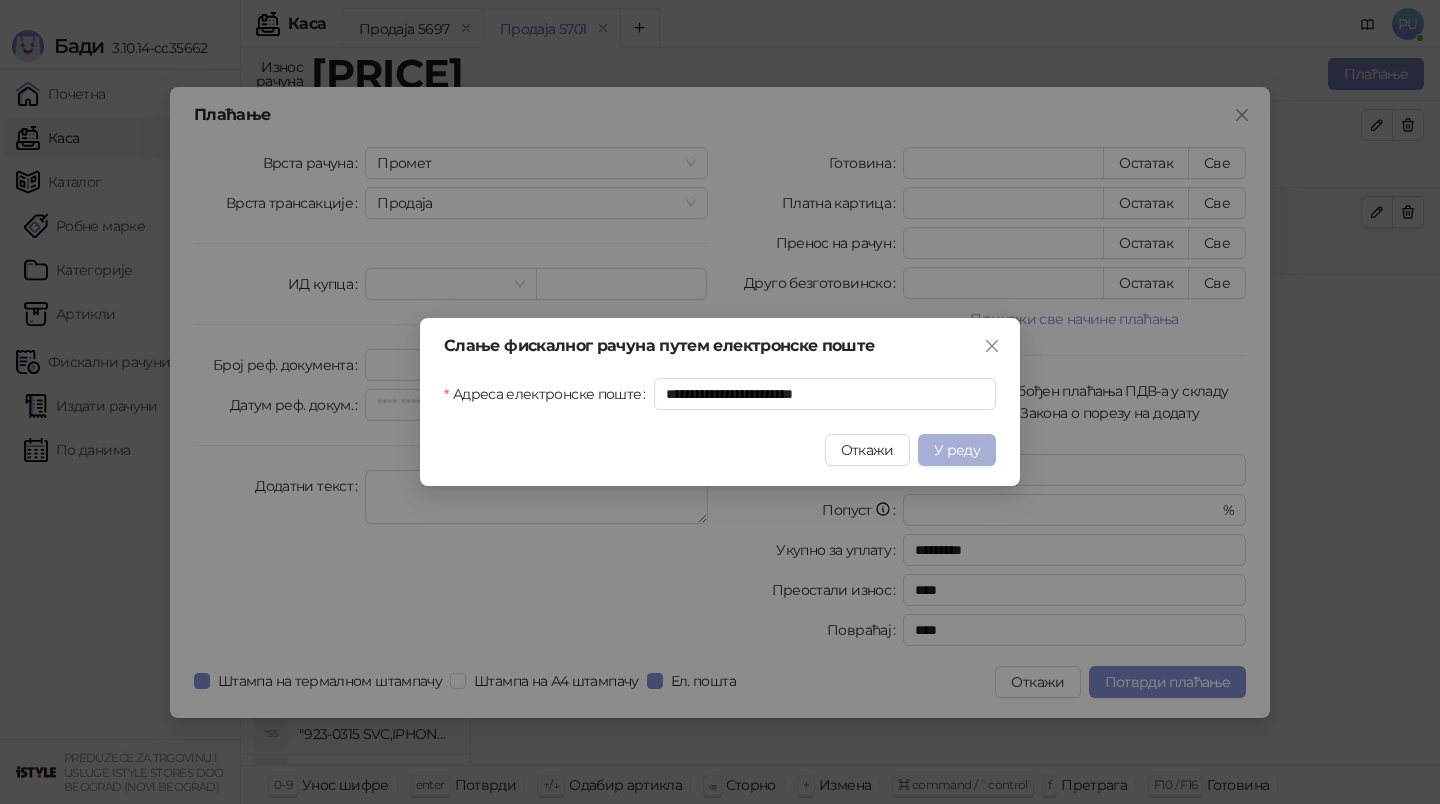 click on "У реду" at bounding box center [957, 450] 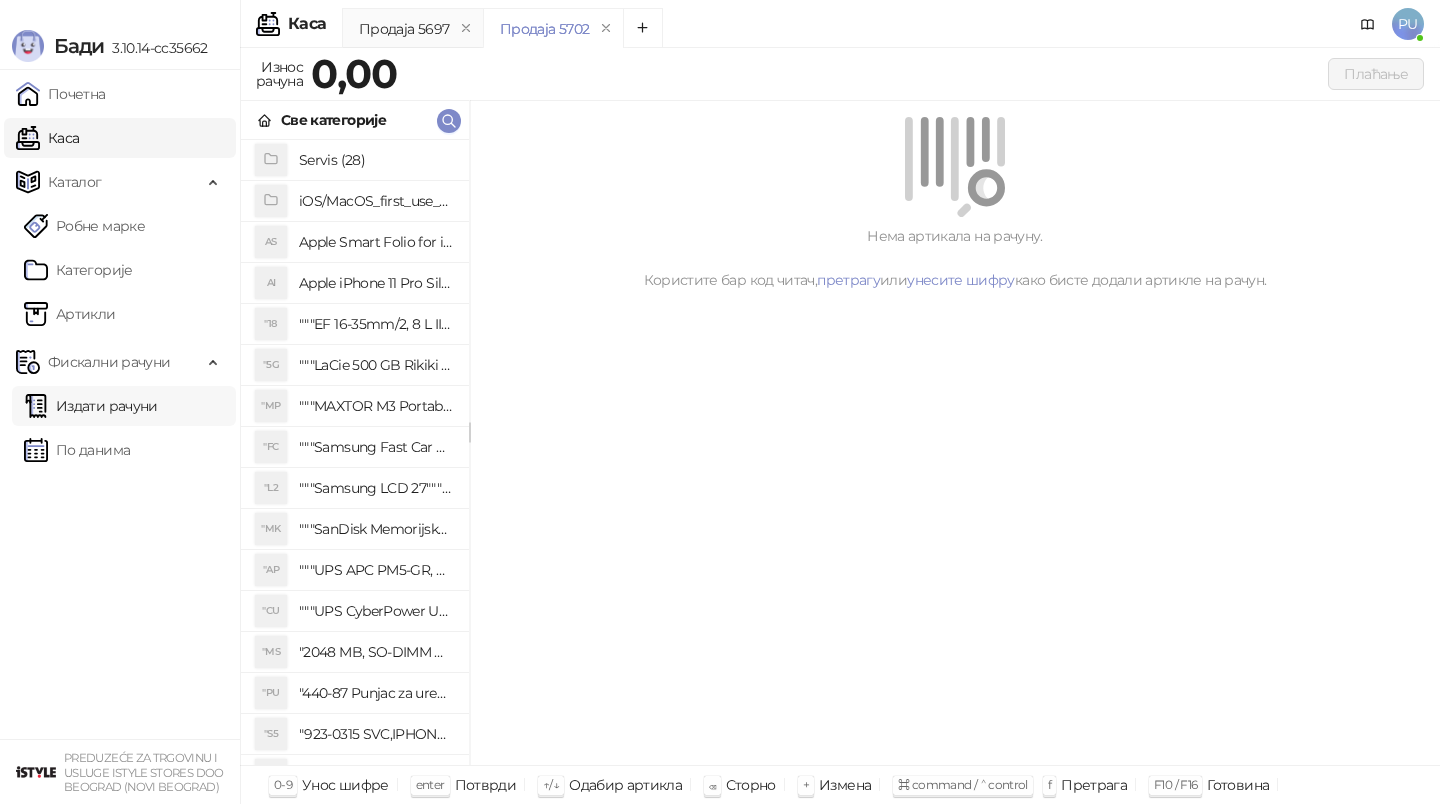 click on "Издати рачуни" at bounding box center [91, 406] 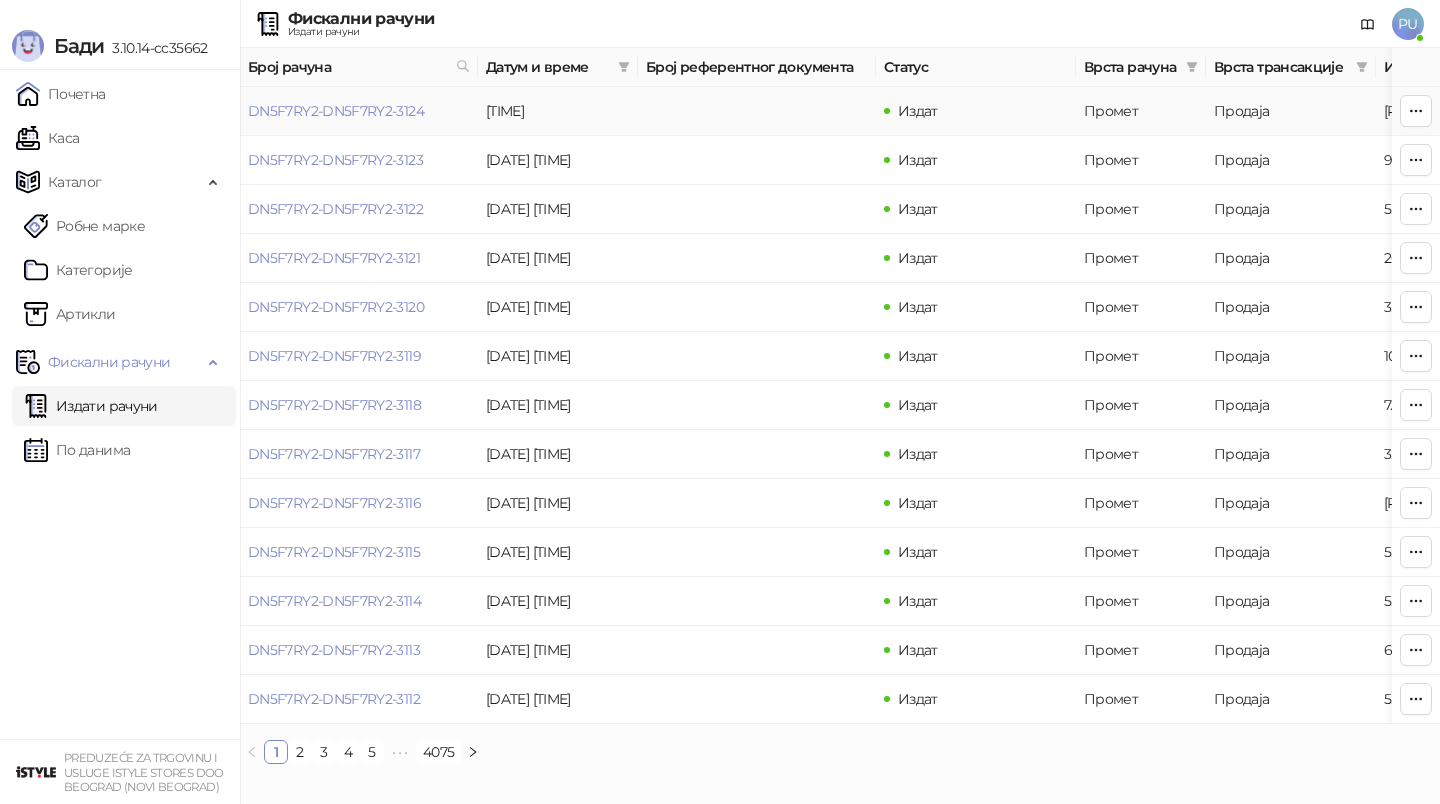 click on "DN5F7RY2-DN5F7RY2-3124" at bounding box center (336, 111) 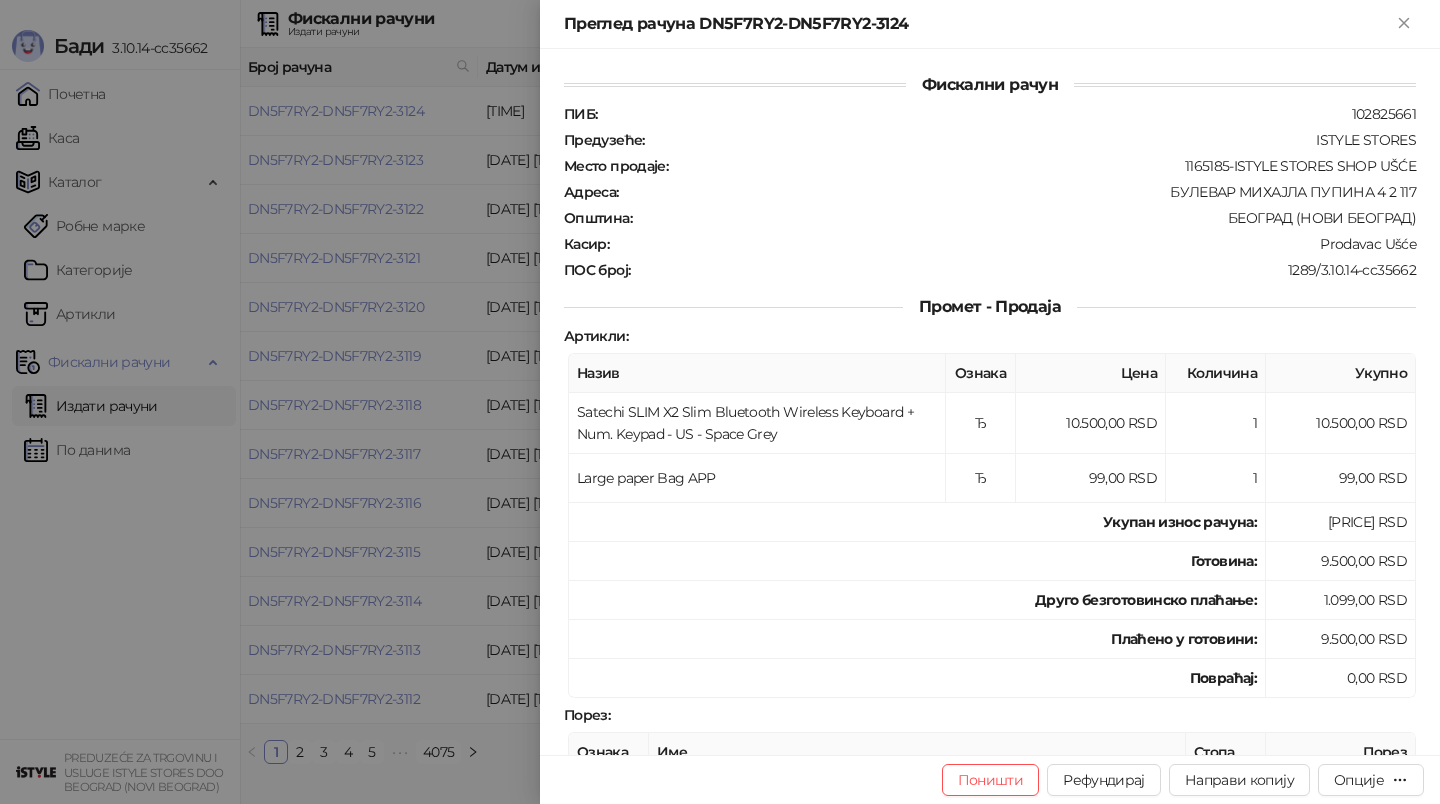click at bounding box center [720, 402] 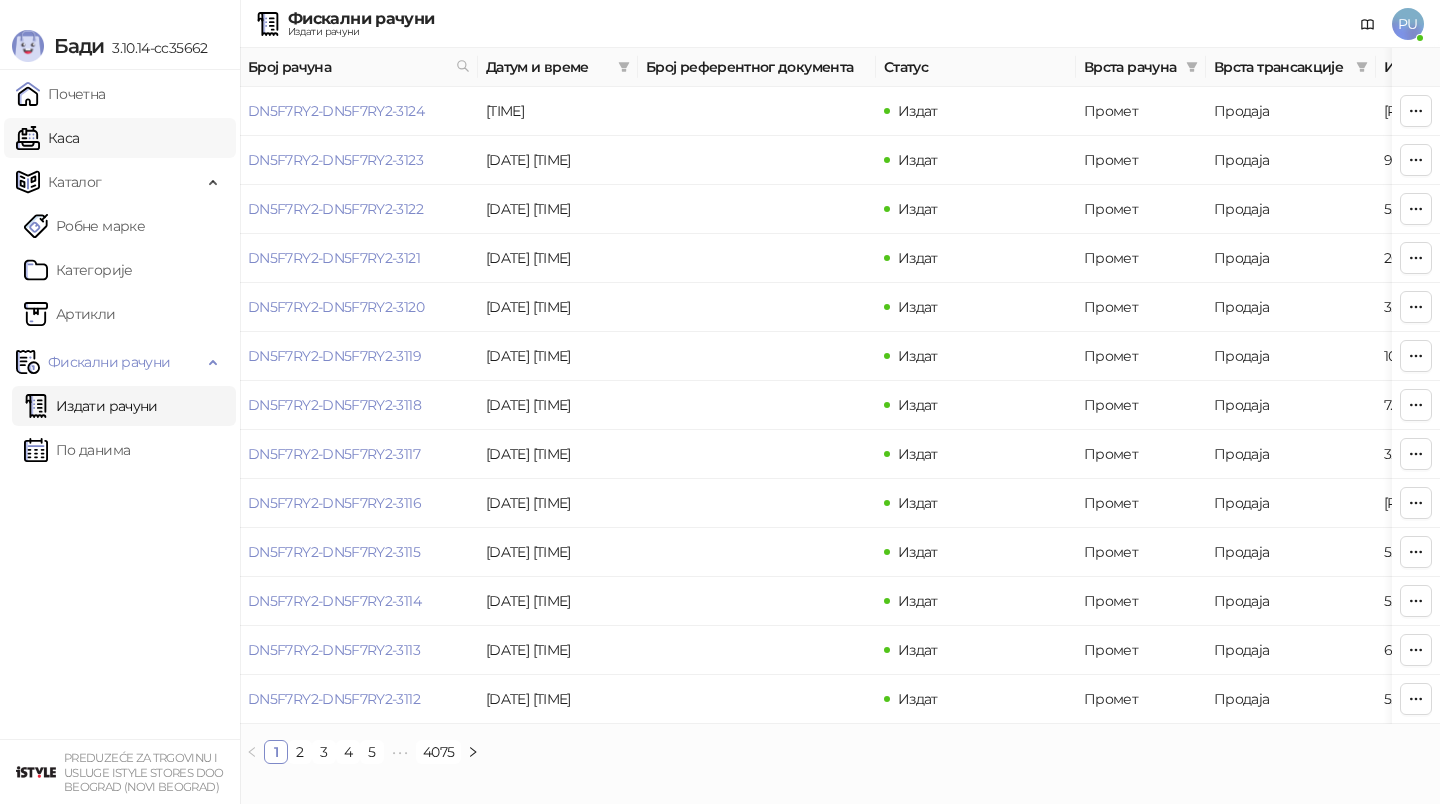 click on "Каса" at bounding box center [47, 138] 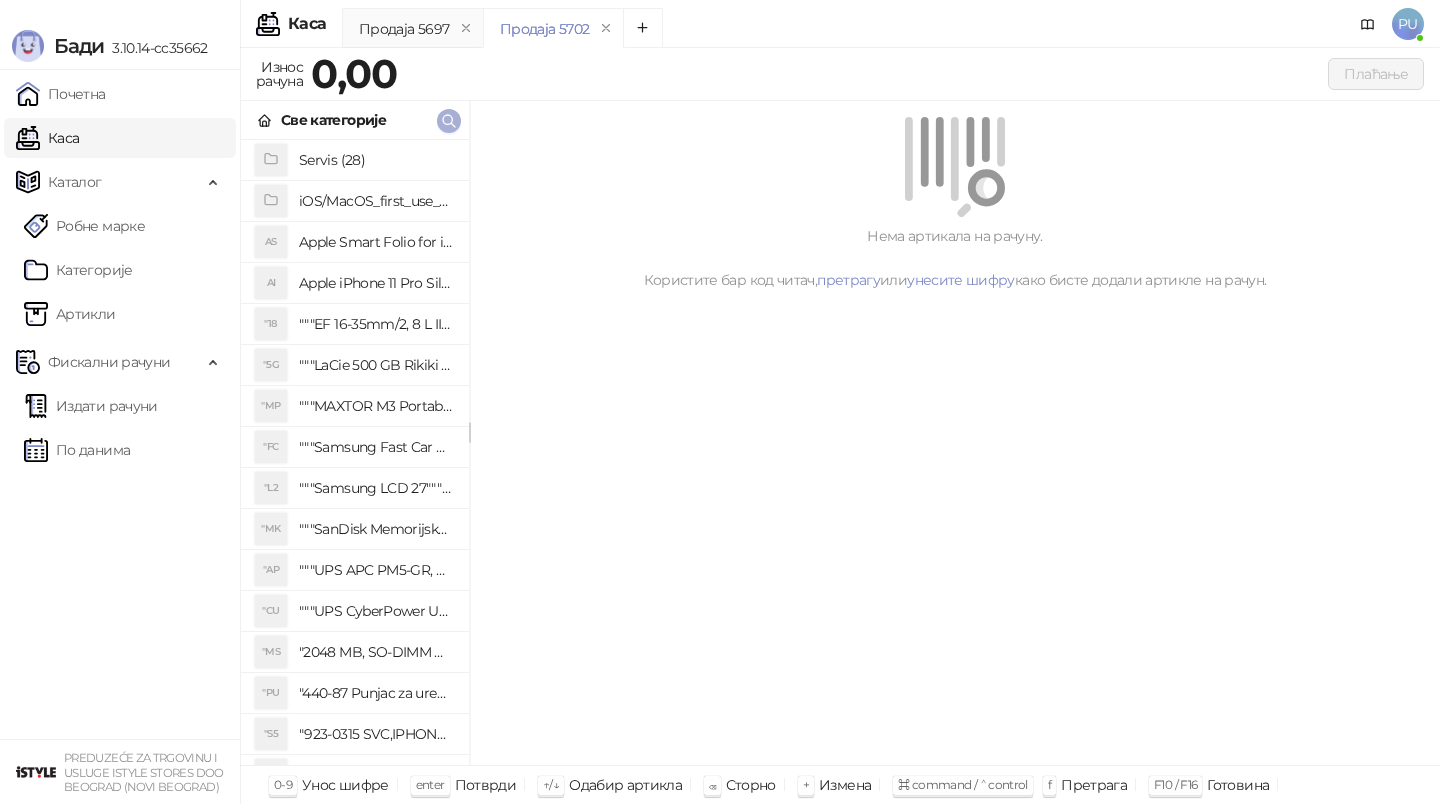 click 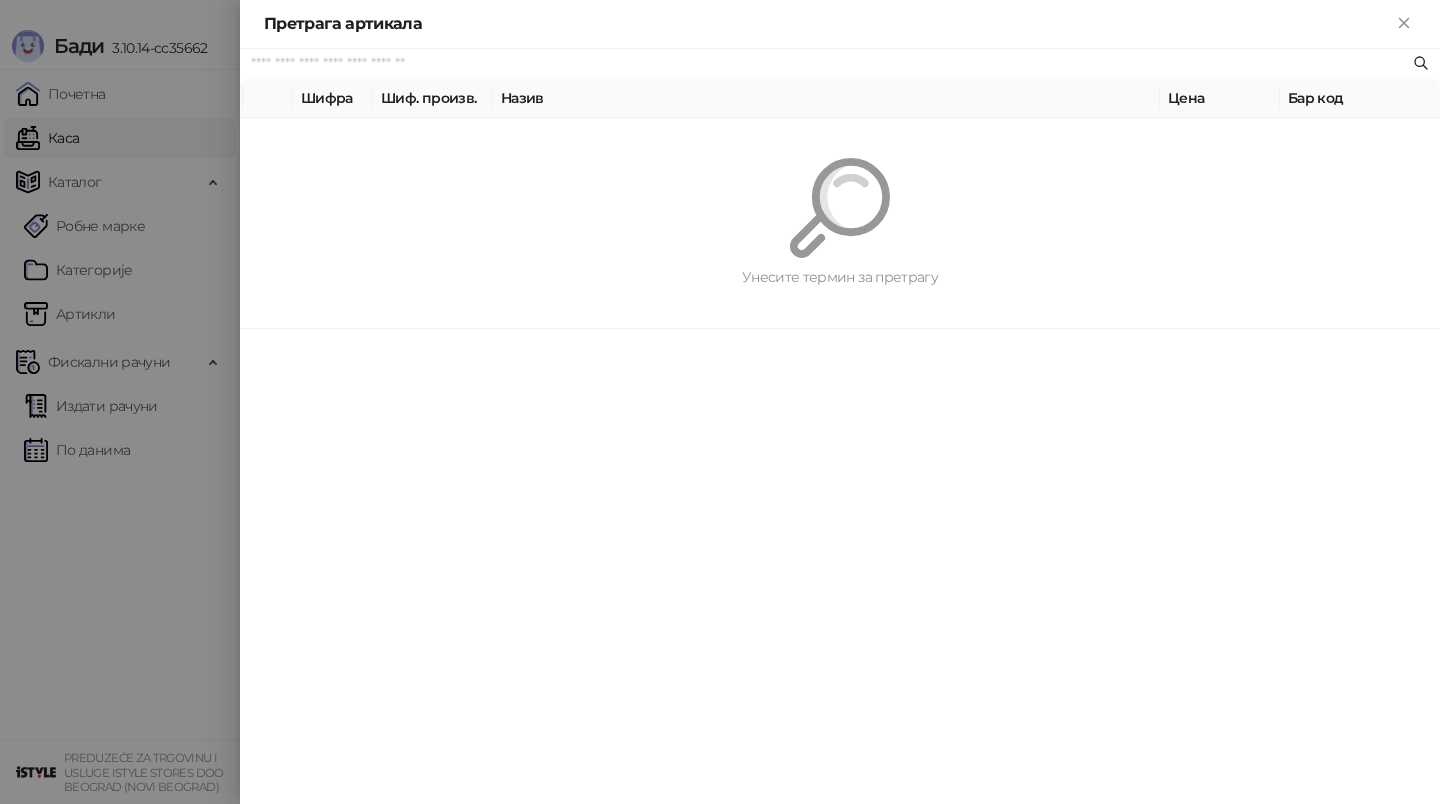 paste on "*********" 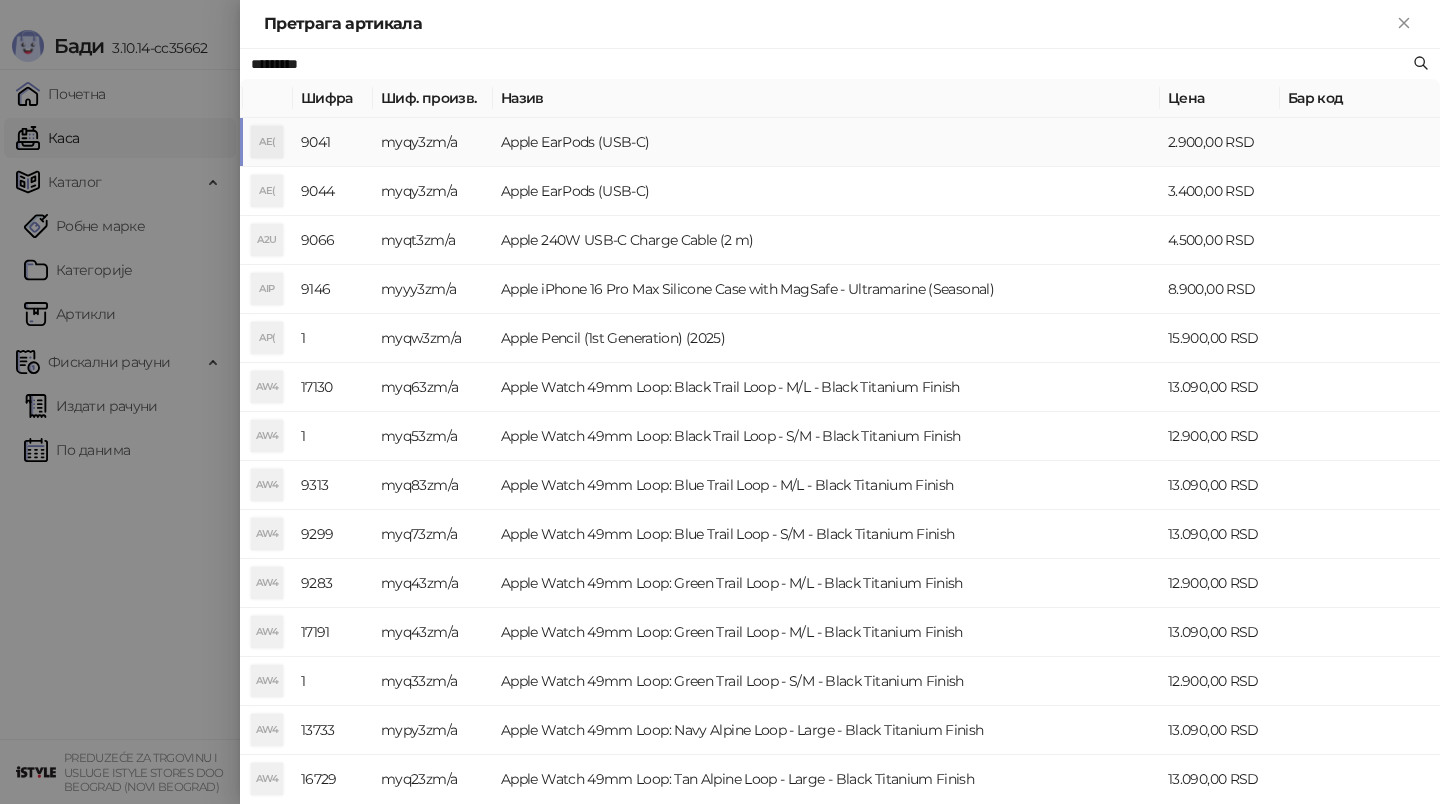 click on "Apple EarPods (USB-C)" at bounding box center (826, 142) 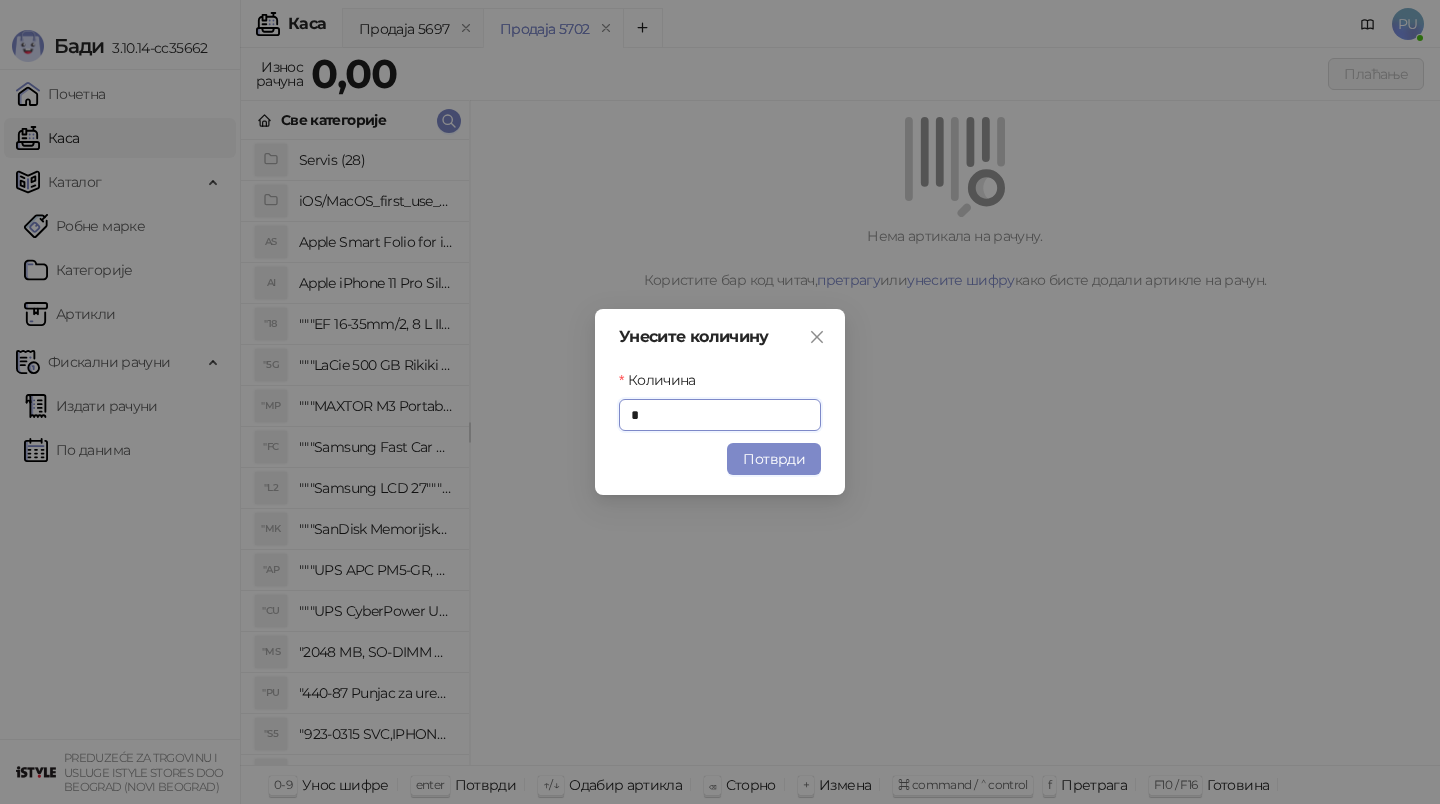 click on "Потврди" at bounding box center [774, 459] 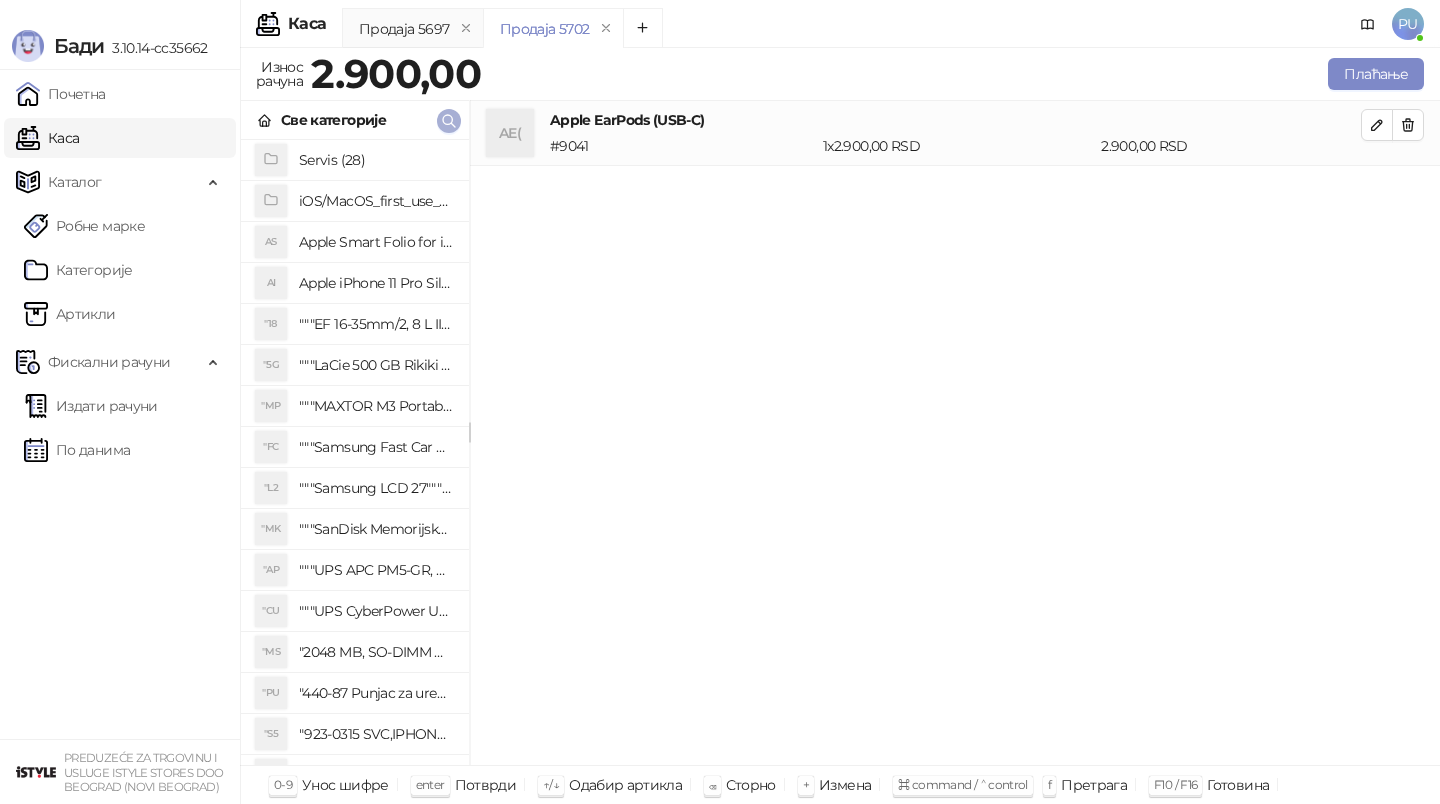 click 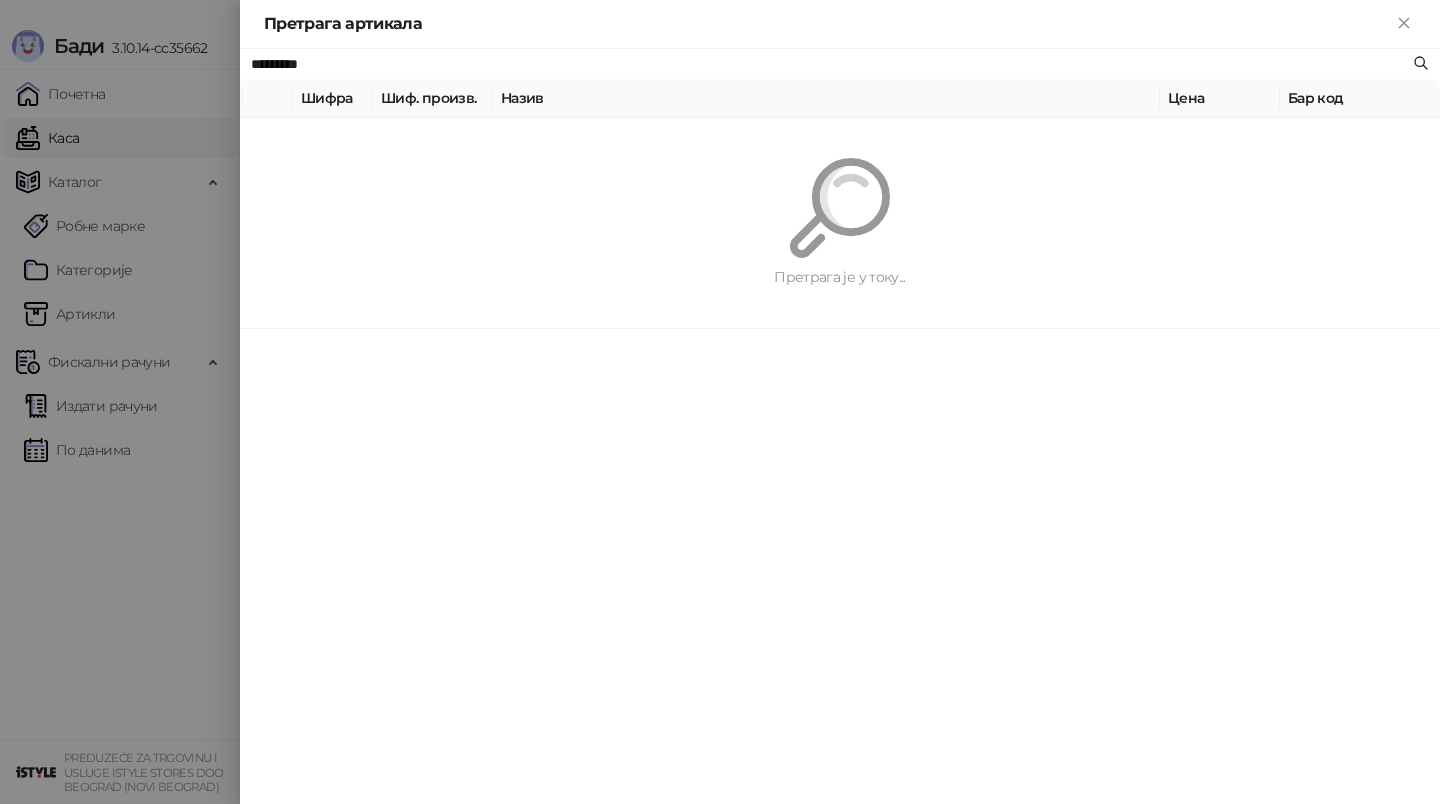 paste on "********" 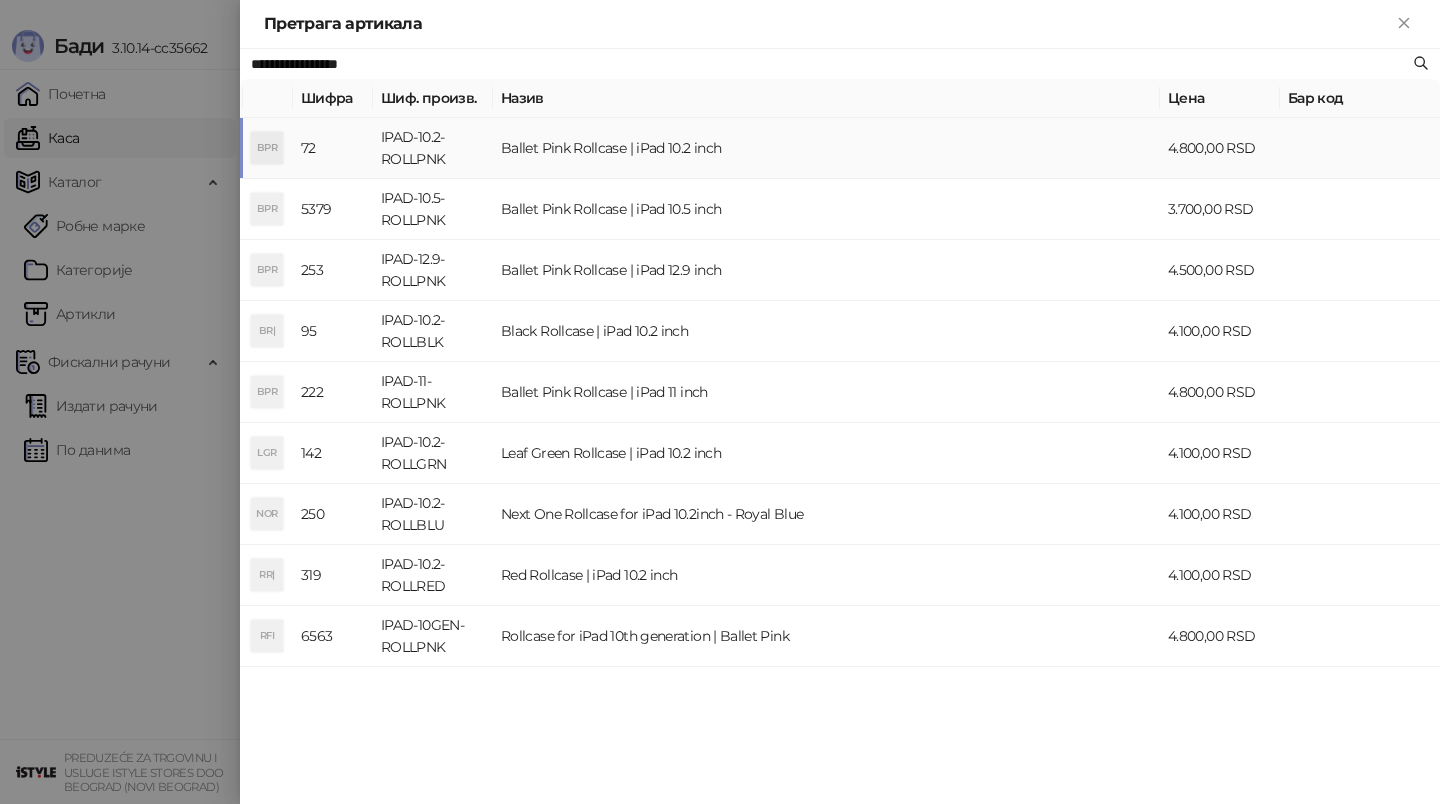 click on "Ballet Pink Rollcase | iPad 10.2 inch" at bounding box center (826, 148) 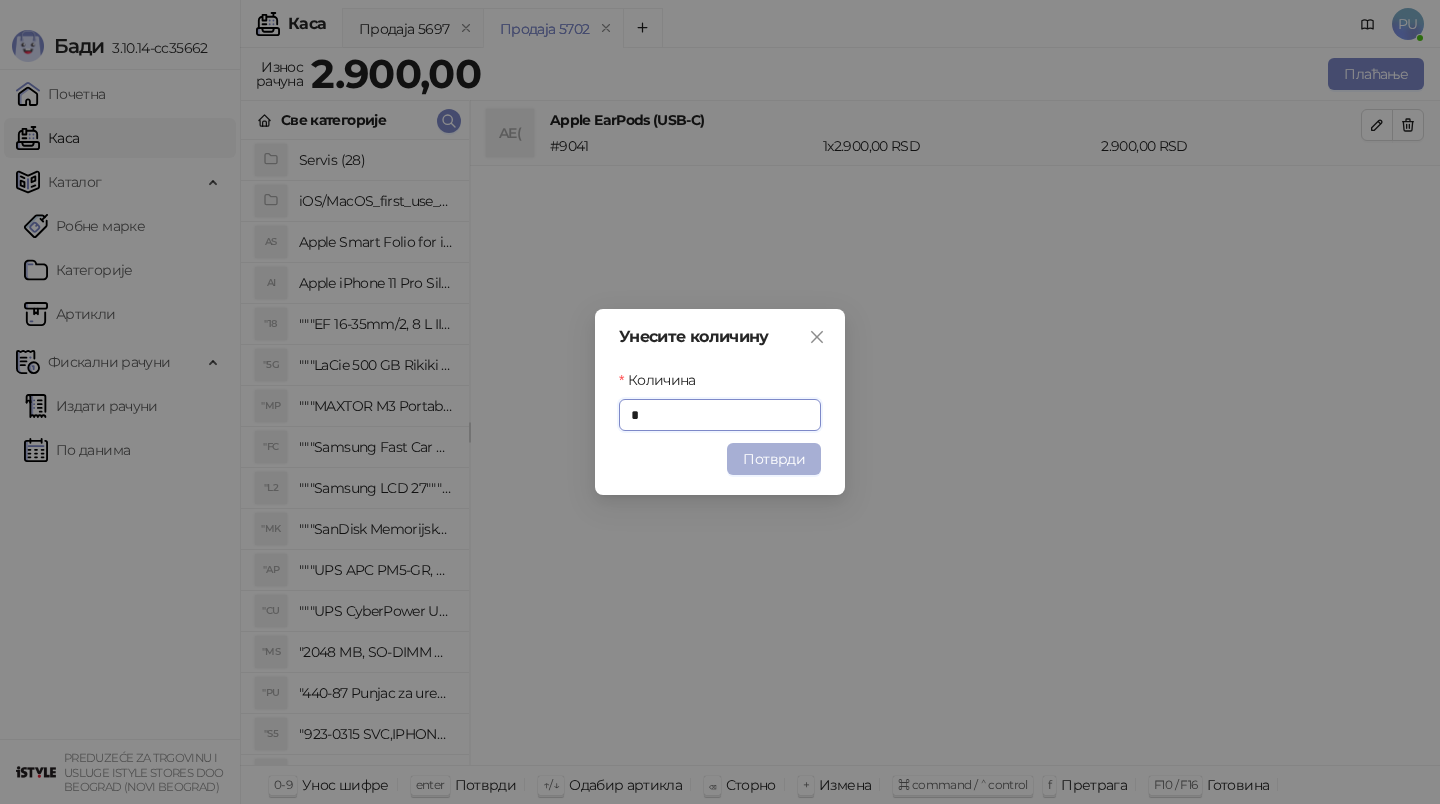 click on "Потврди" at bounding box center (774, 459) 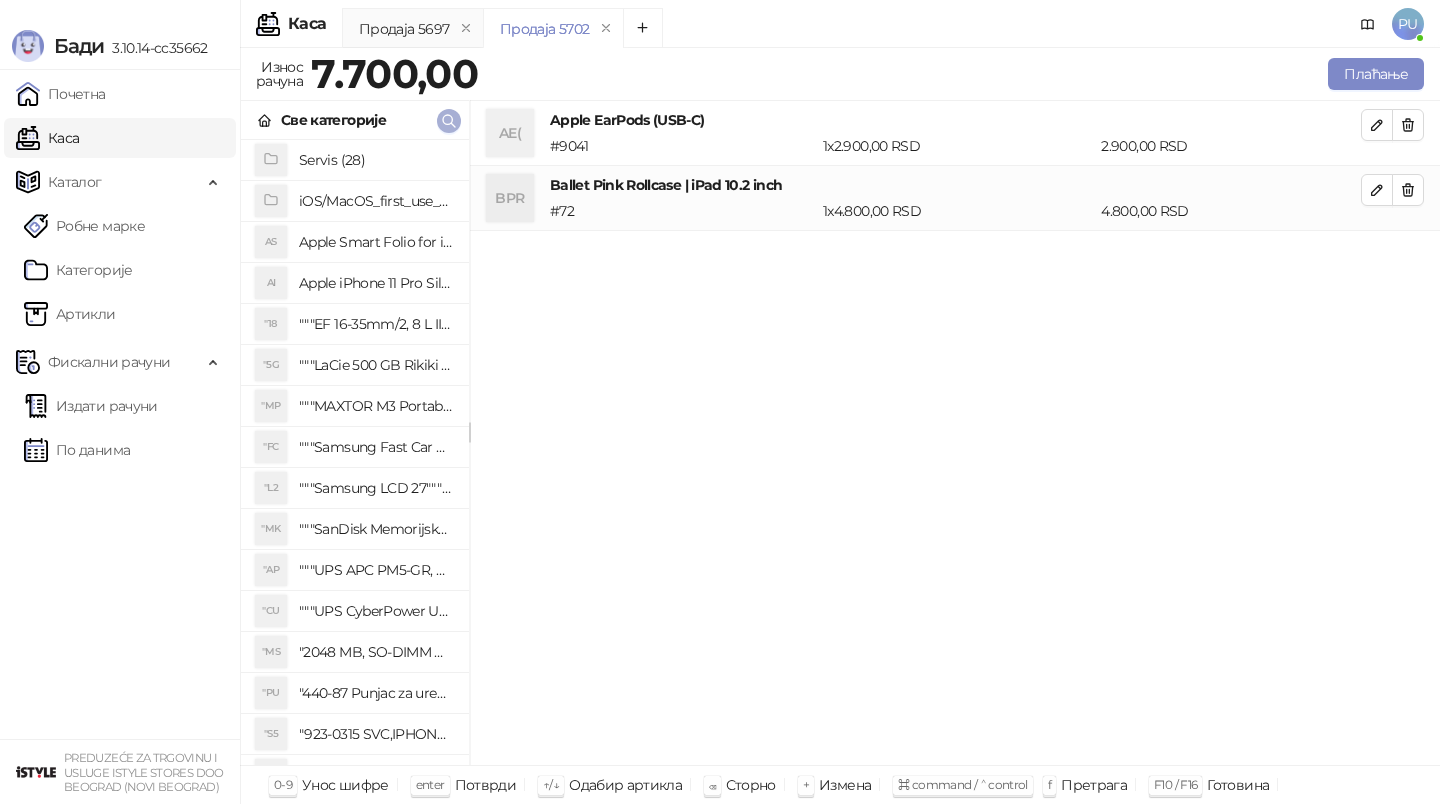click 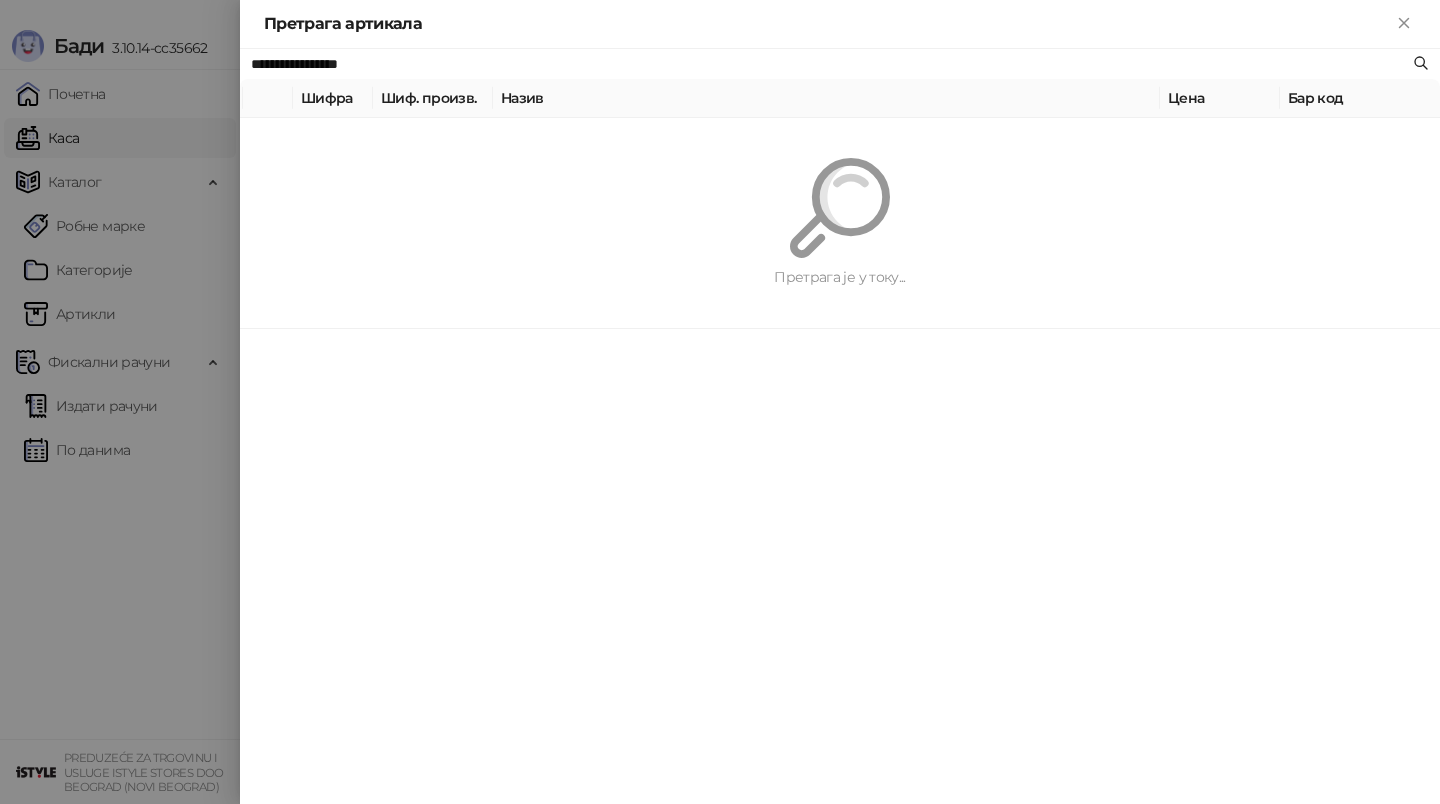 paste on "******" 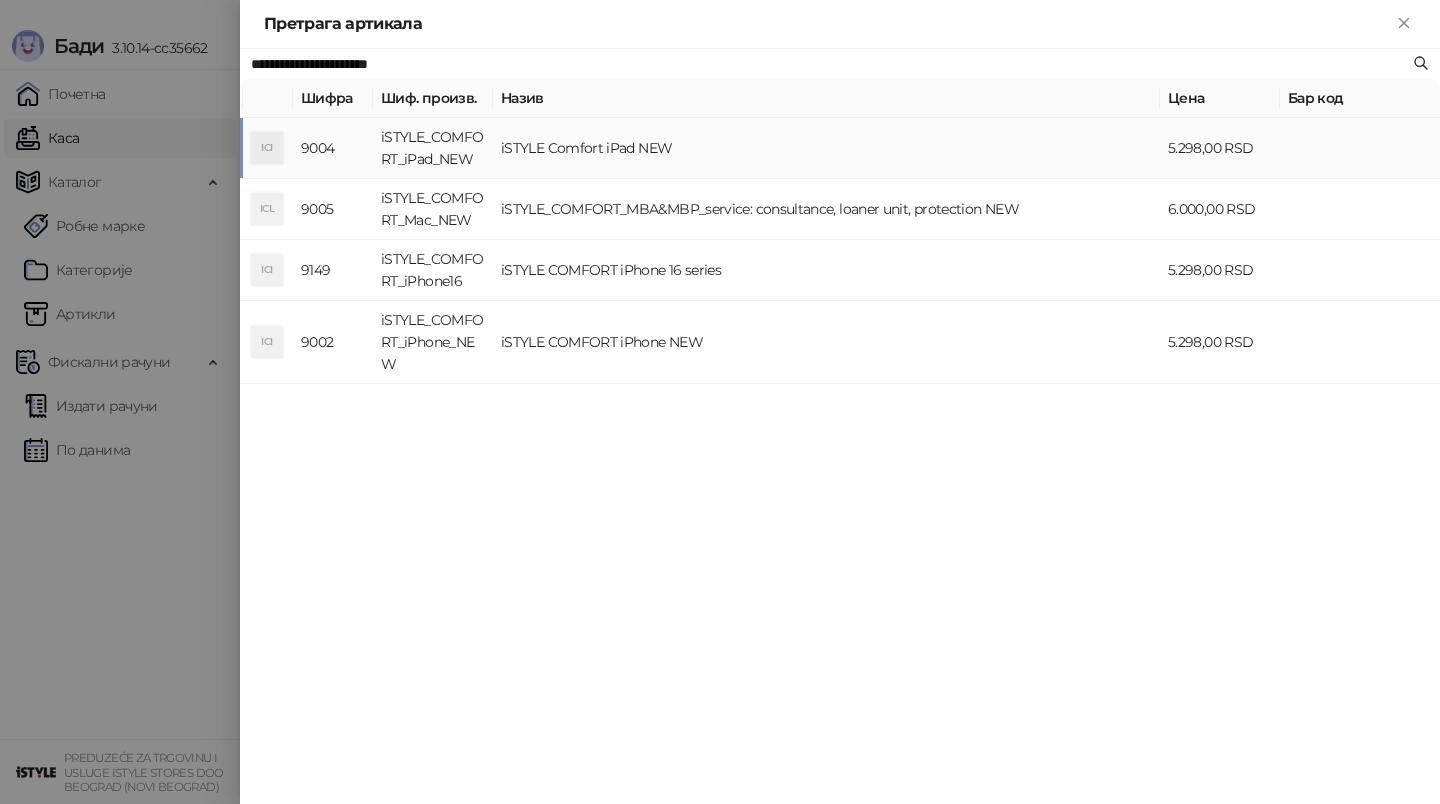 type on "**********" 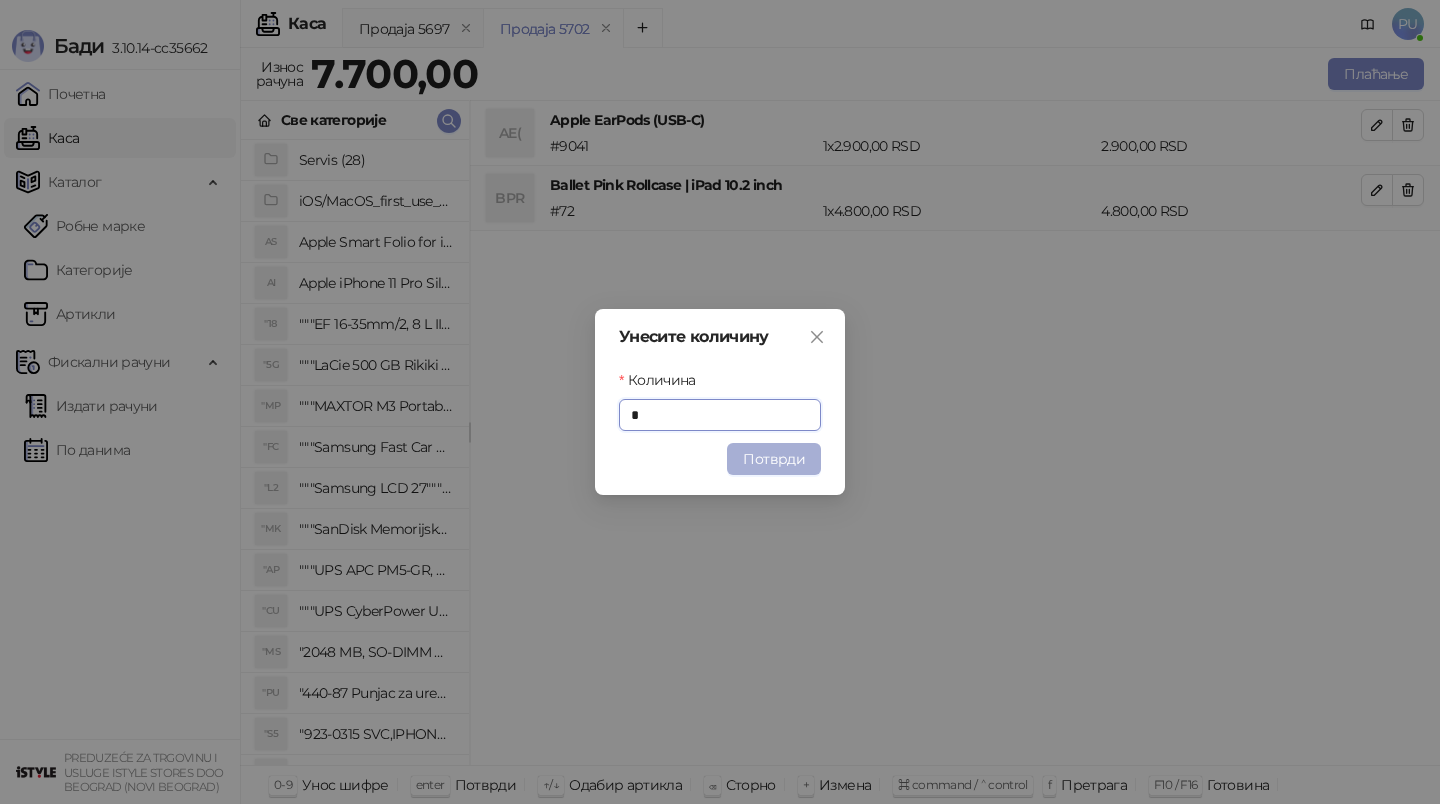 click on "Потврди" at bounding box center [774, 459] 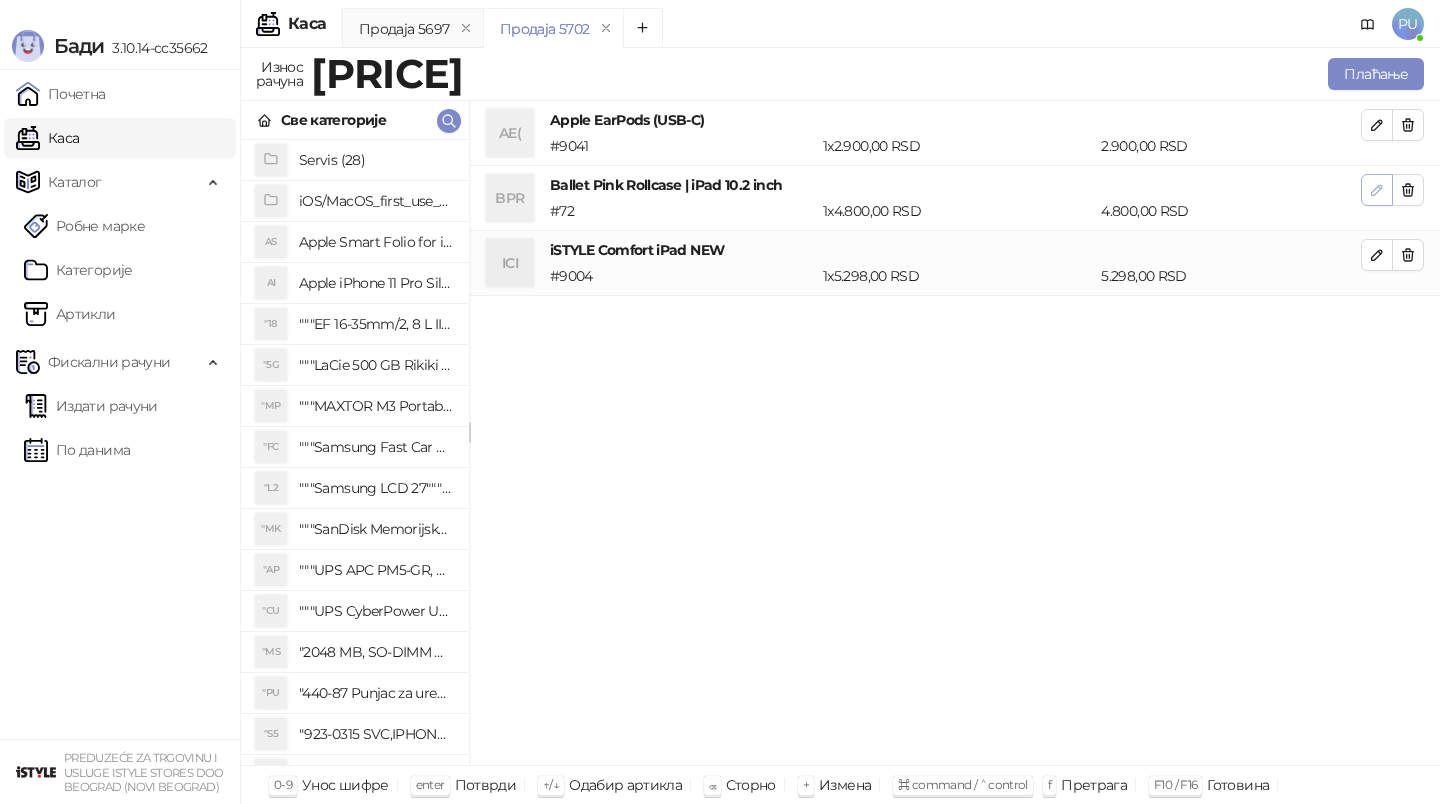 click at bounding box center (1377, 190) 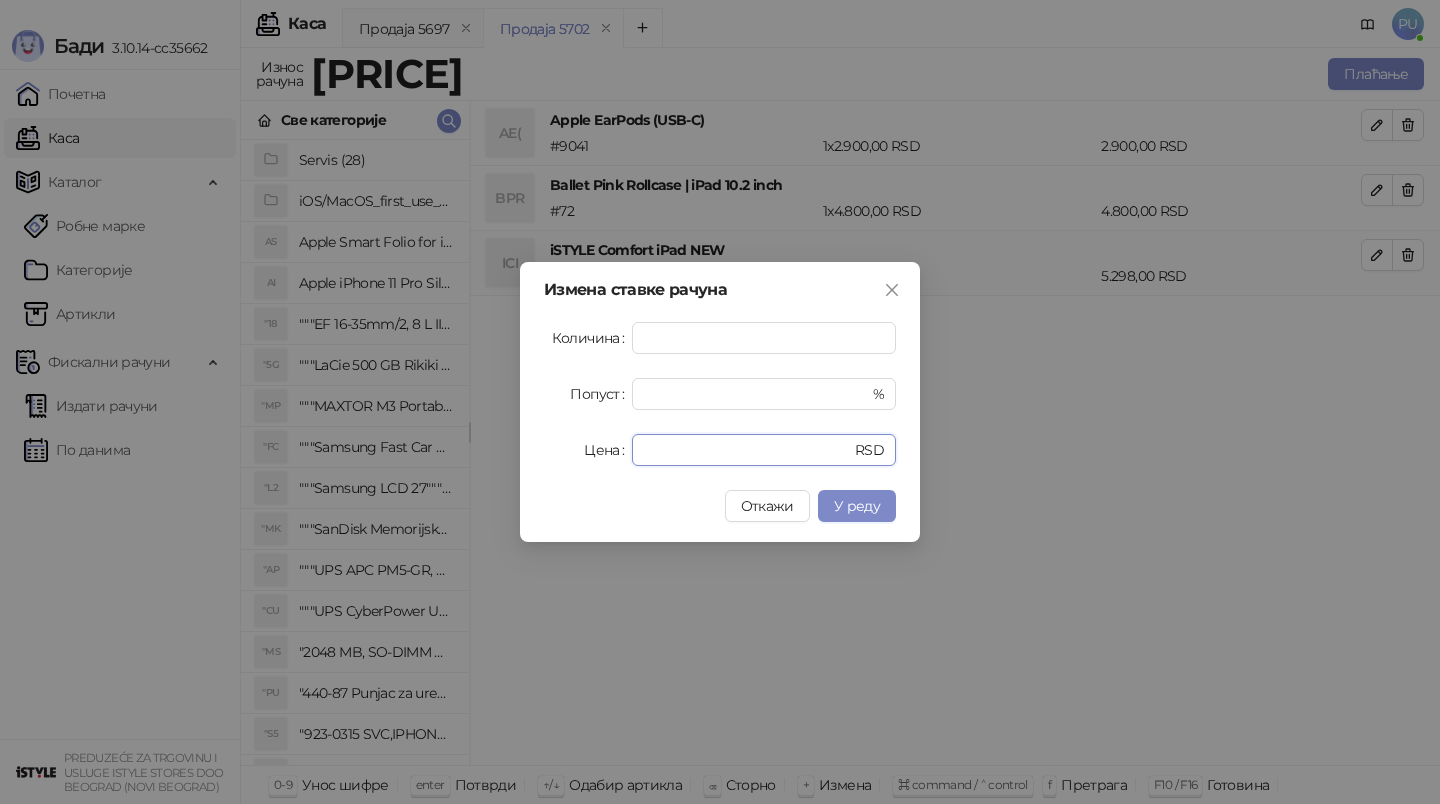drag, startPoint x: 686, startPoint y: 452, endPoint x: 429, endPoint y: 452, distance: 257 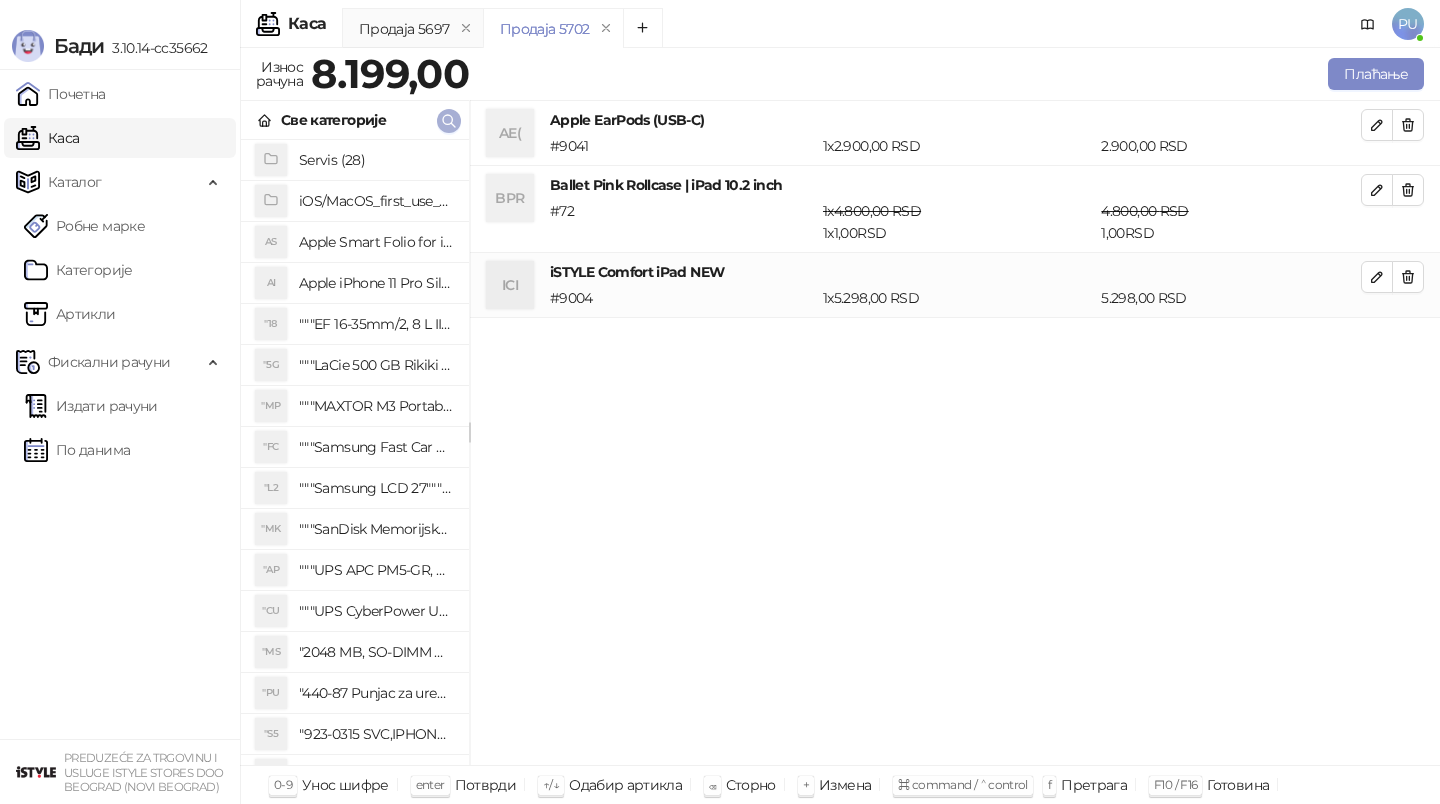 click at bounding box center (449, 121) 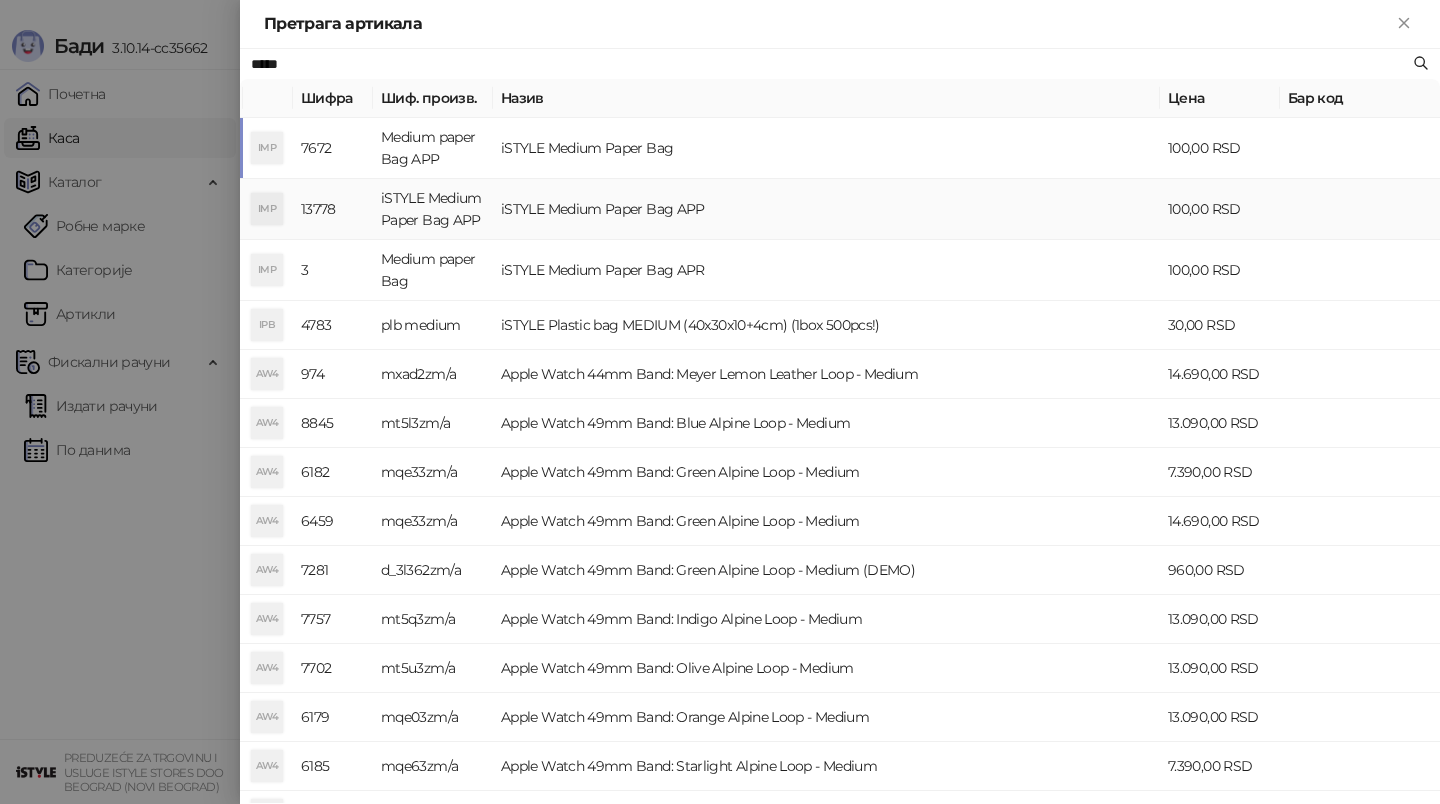 type on "*****" 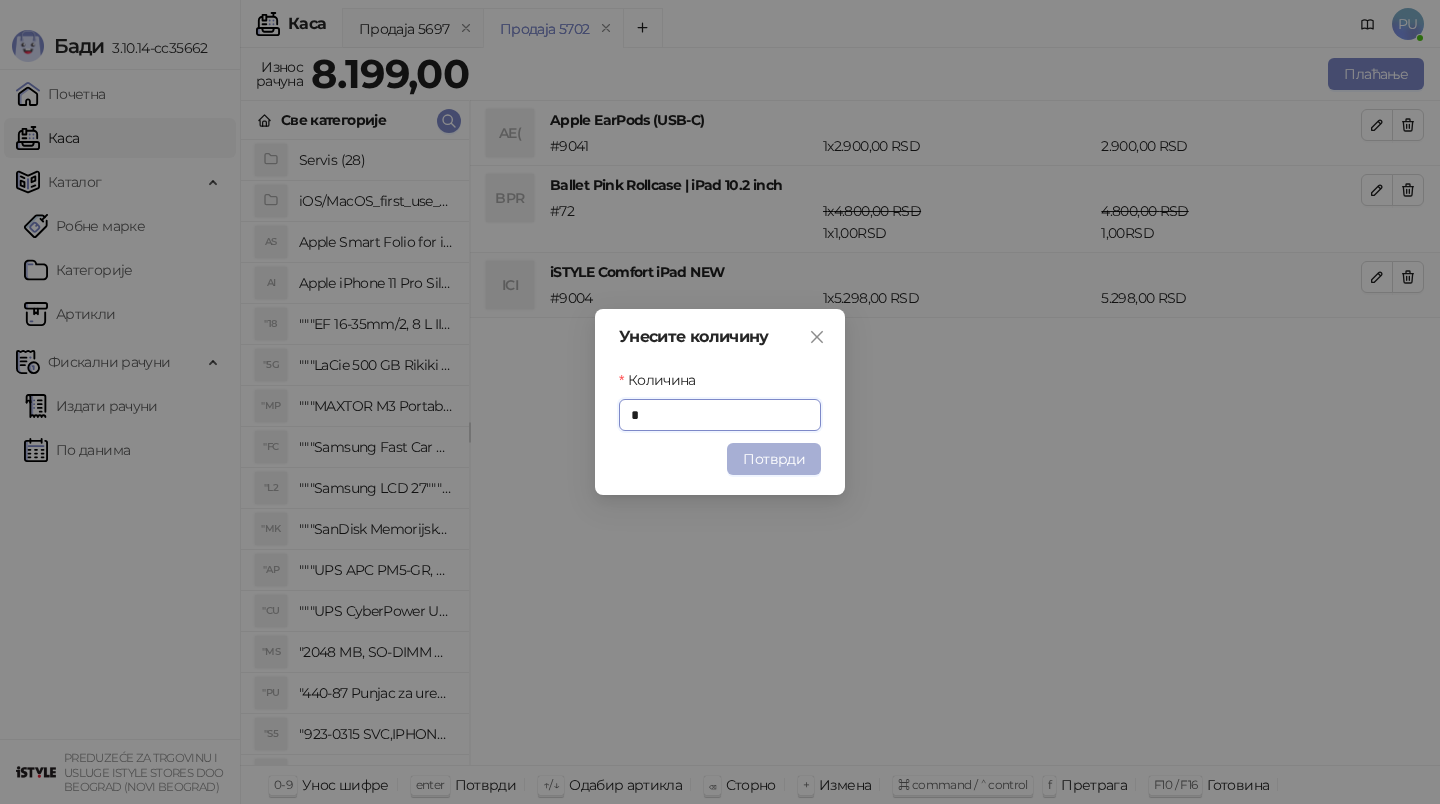 click on "Потврди" at bounding box center [774, 459] 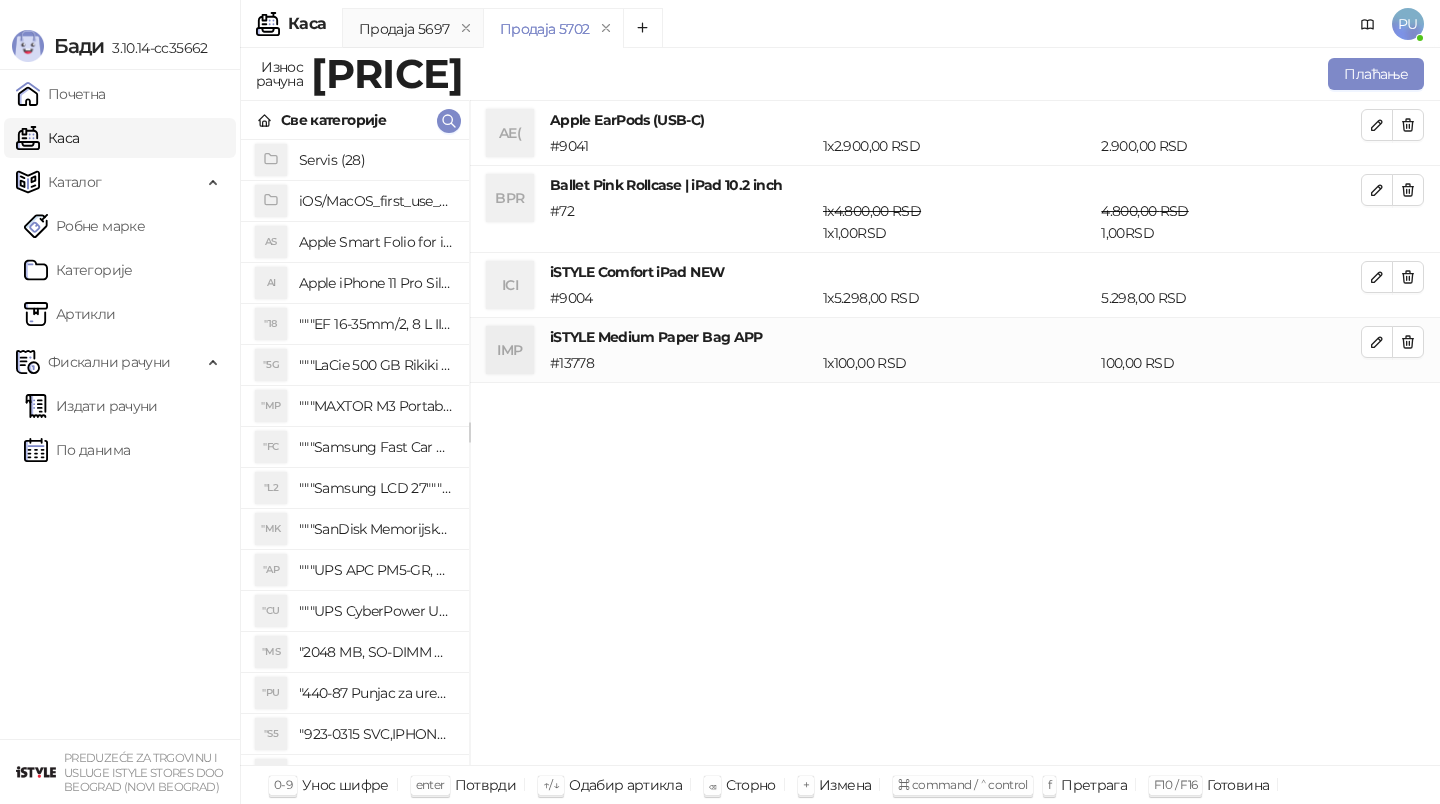 click 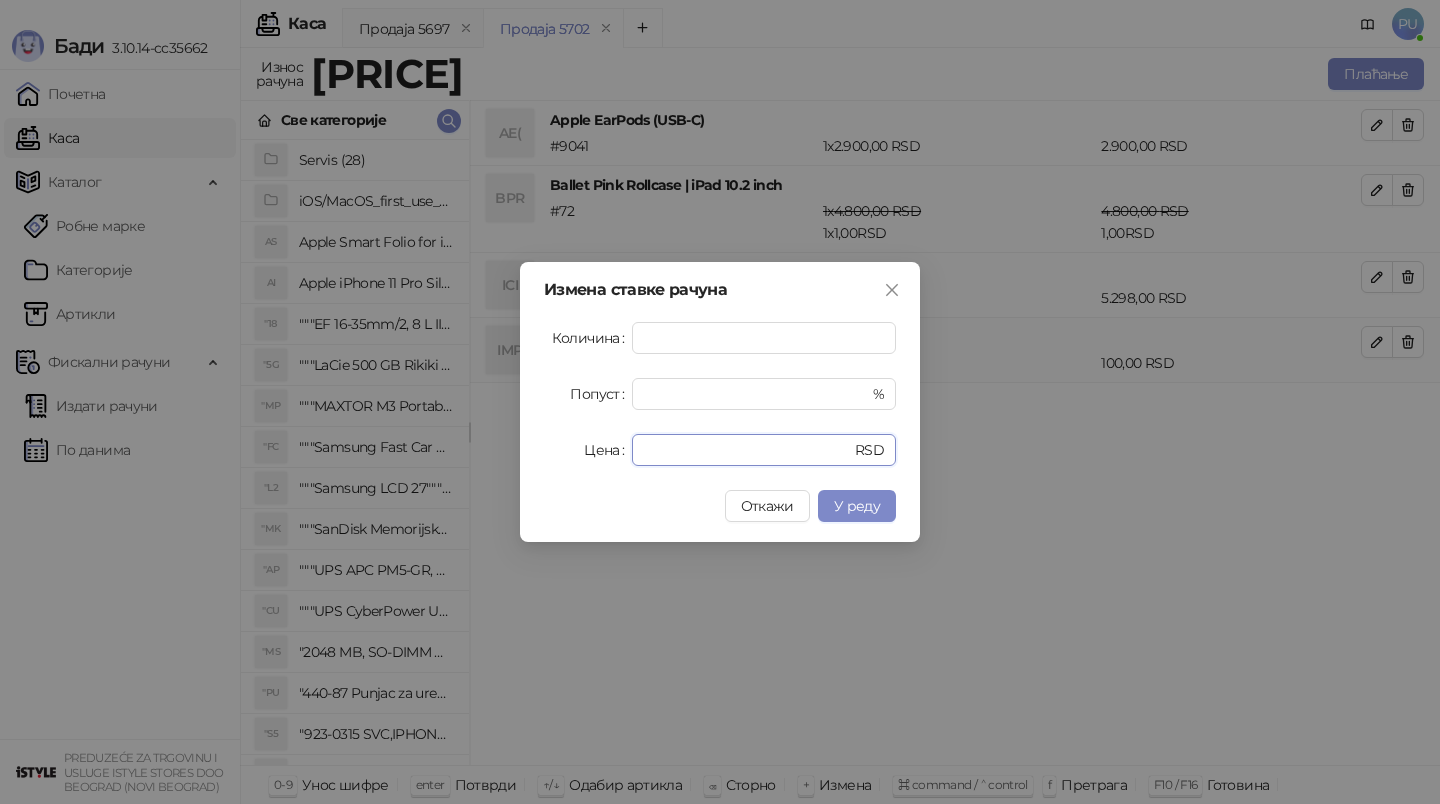 drag, startPoint x: 688, startPoint y: 456, endPoint x: 510, endPoint y: 456, distance: 178 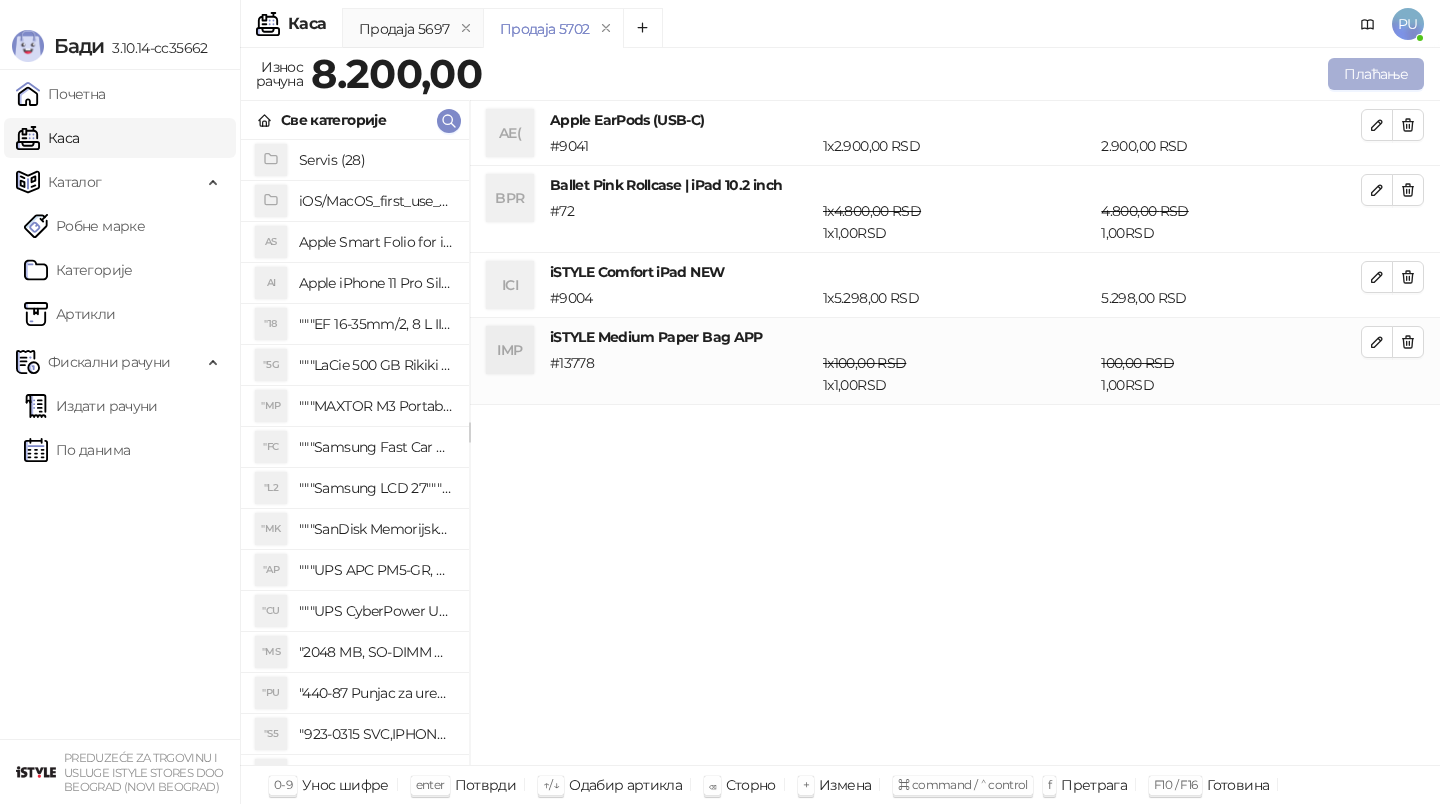 click on "Плаћање" at bounding box center (1376, 74) 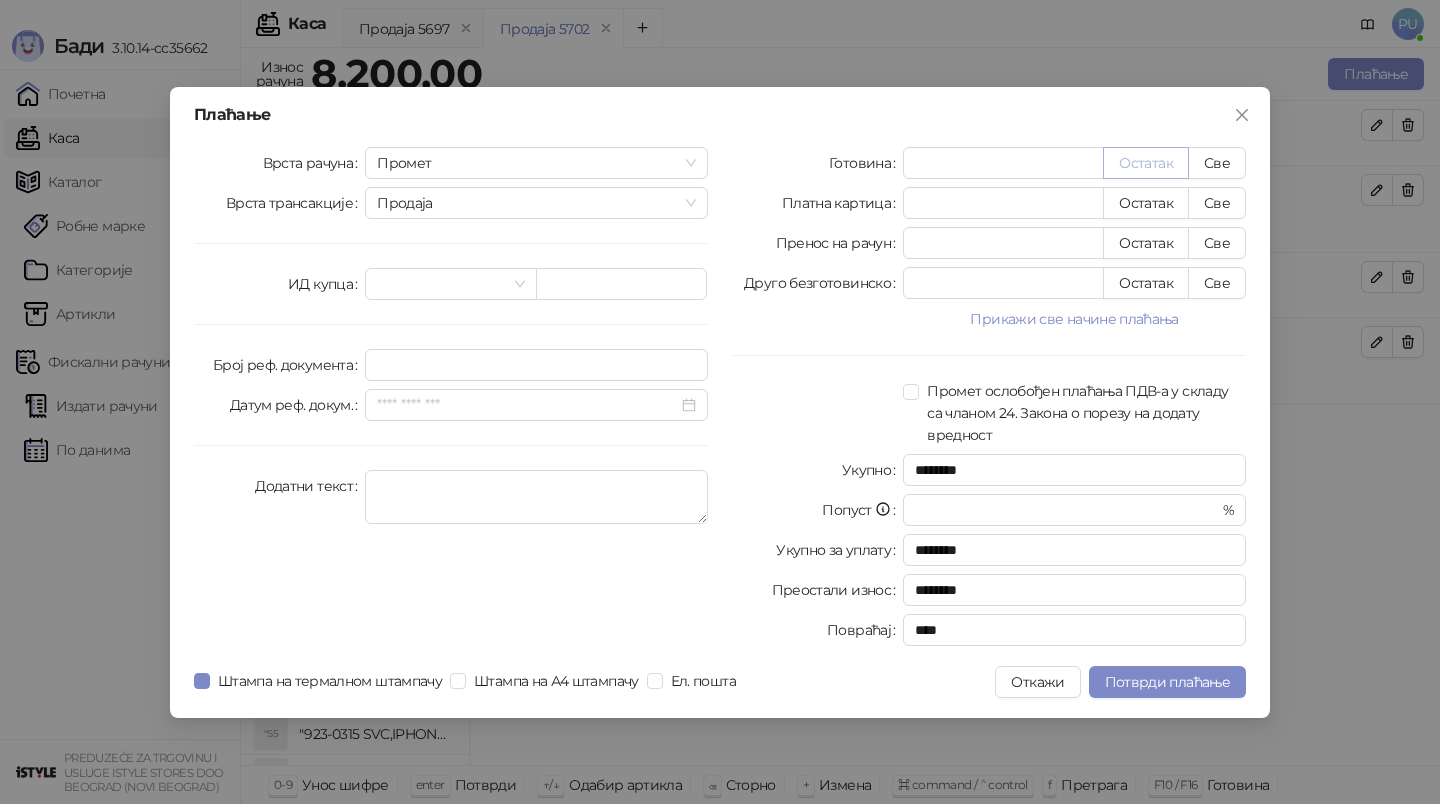 click on "Остатак" at bounding box center (1146, 163) 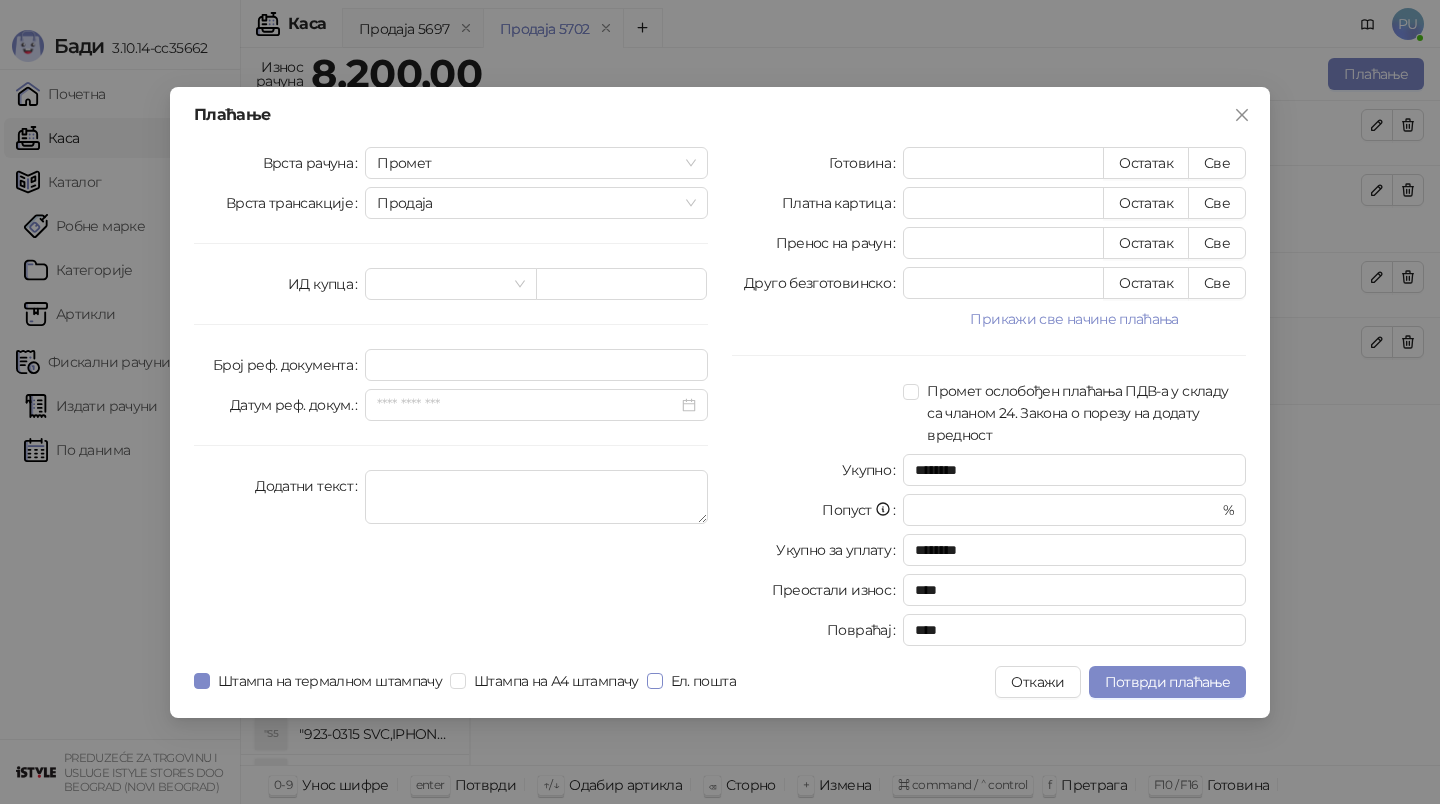 click on "Ел. пошта" at bounding box center (703, 681) 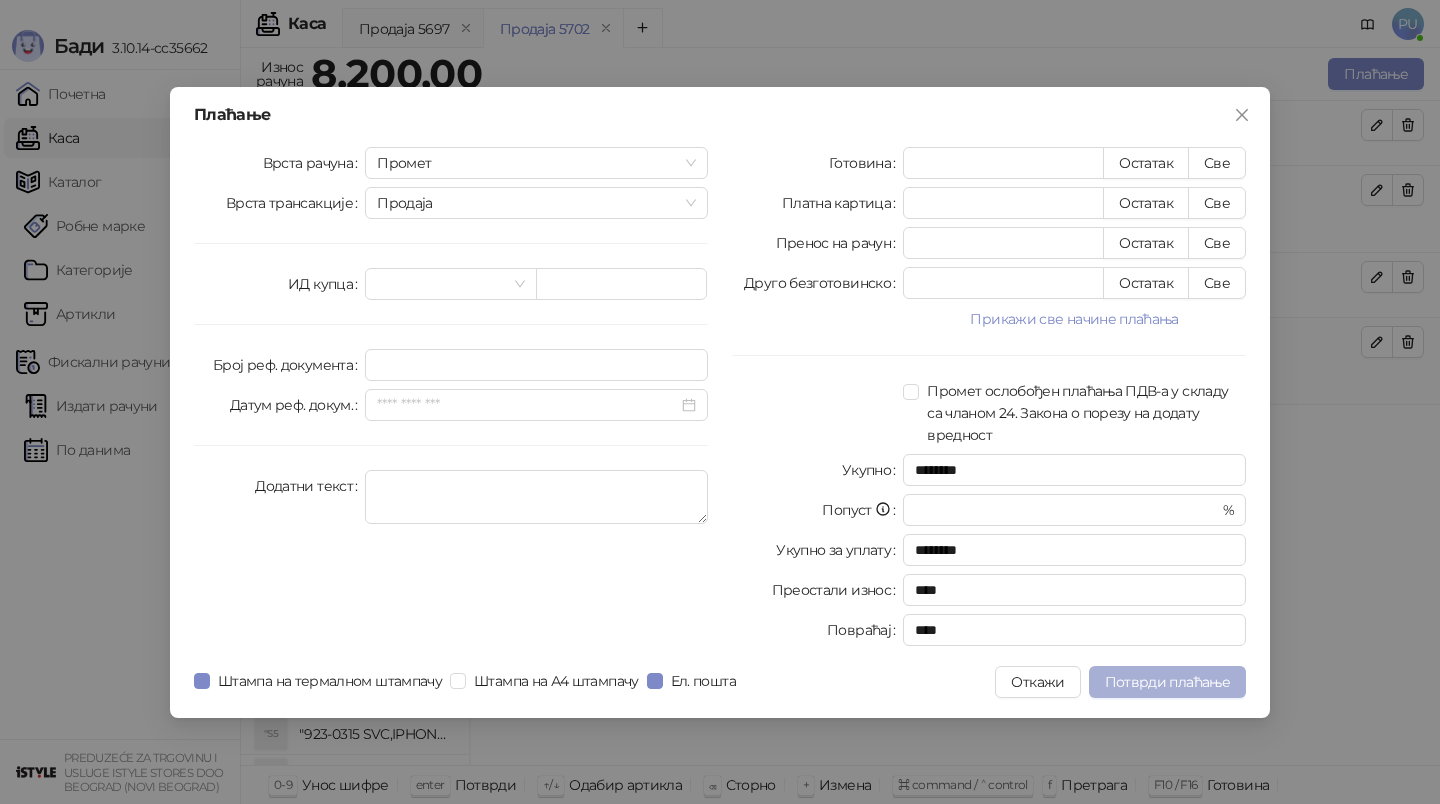 click on "Потврди плаћање" at bounding box center [1167, 682] 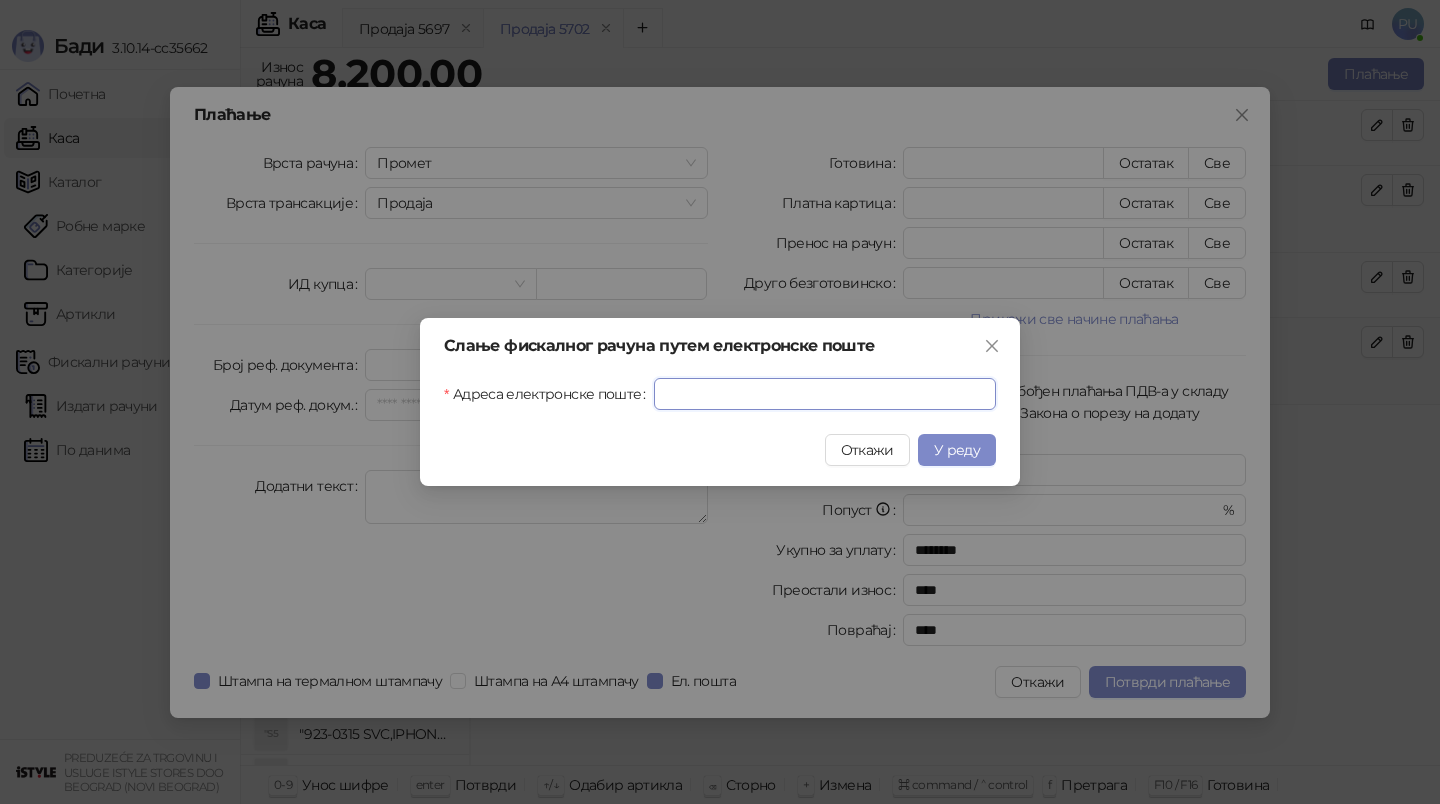 click on "Адреса електронске поште" at bounding box center (825, 394) 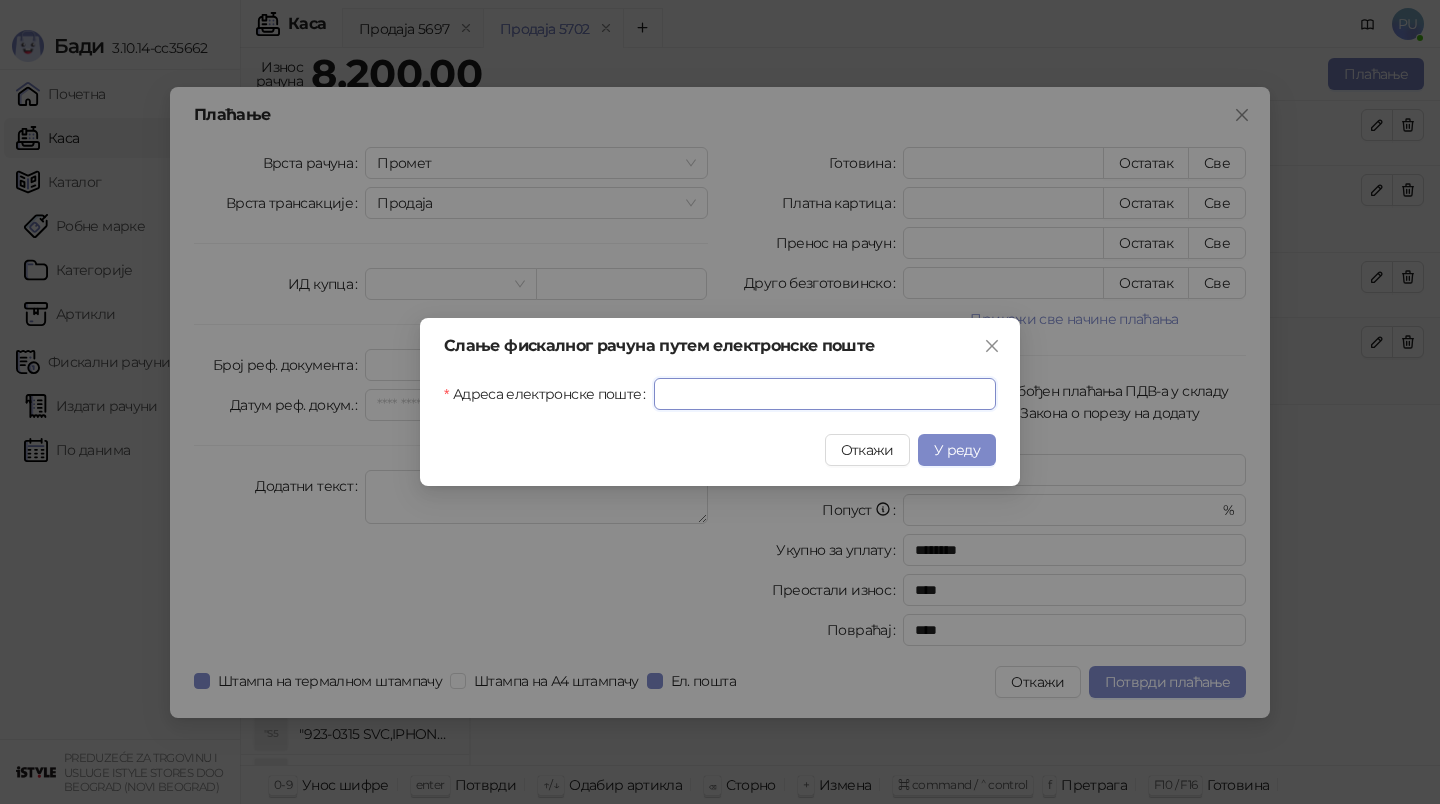paste on "**********" 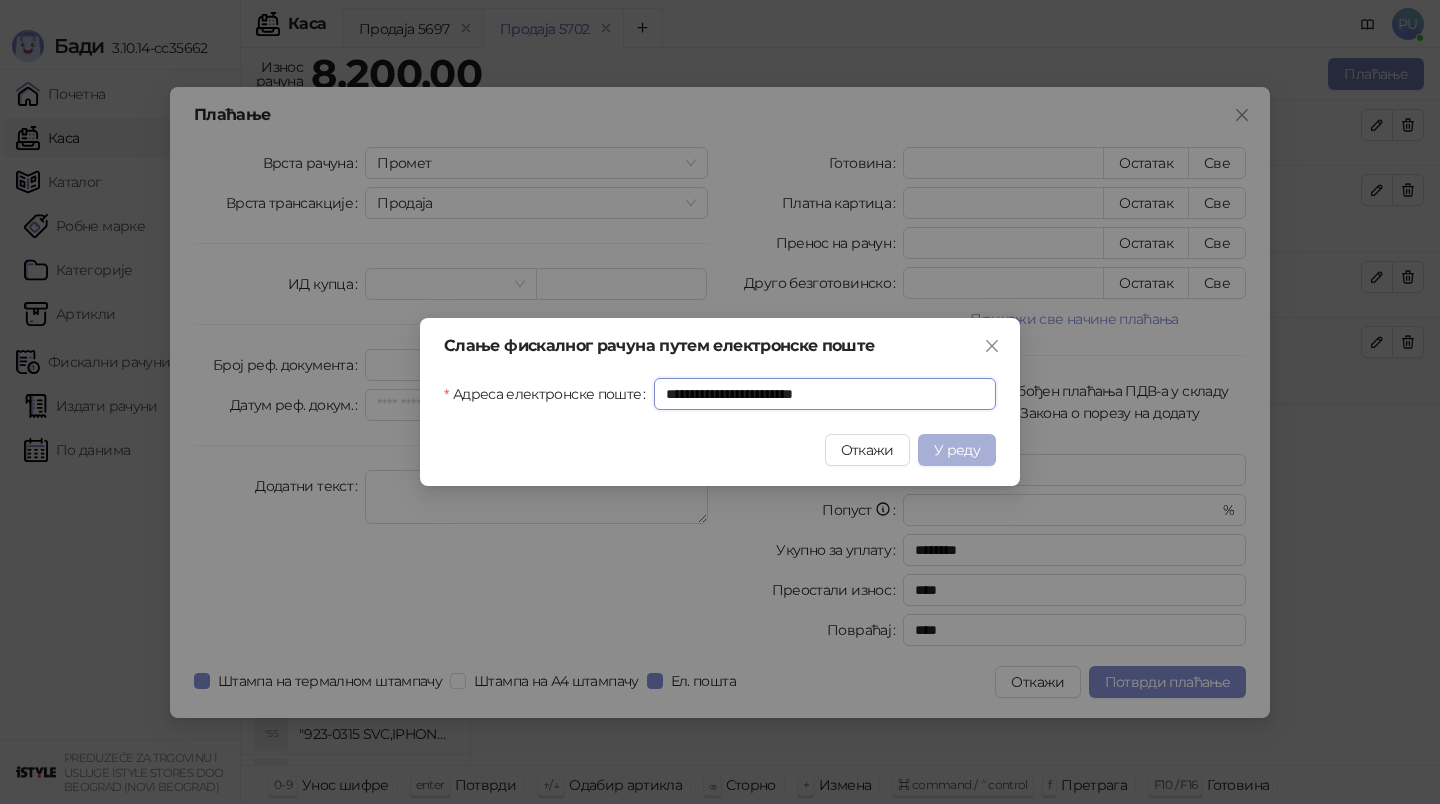 type on "**********" 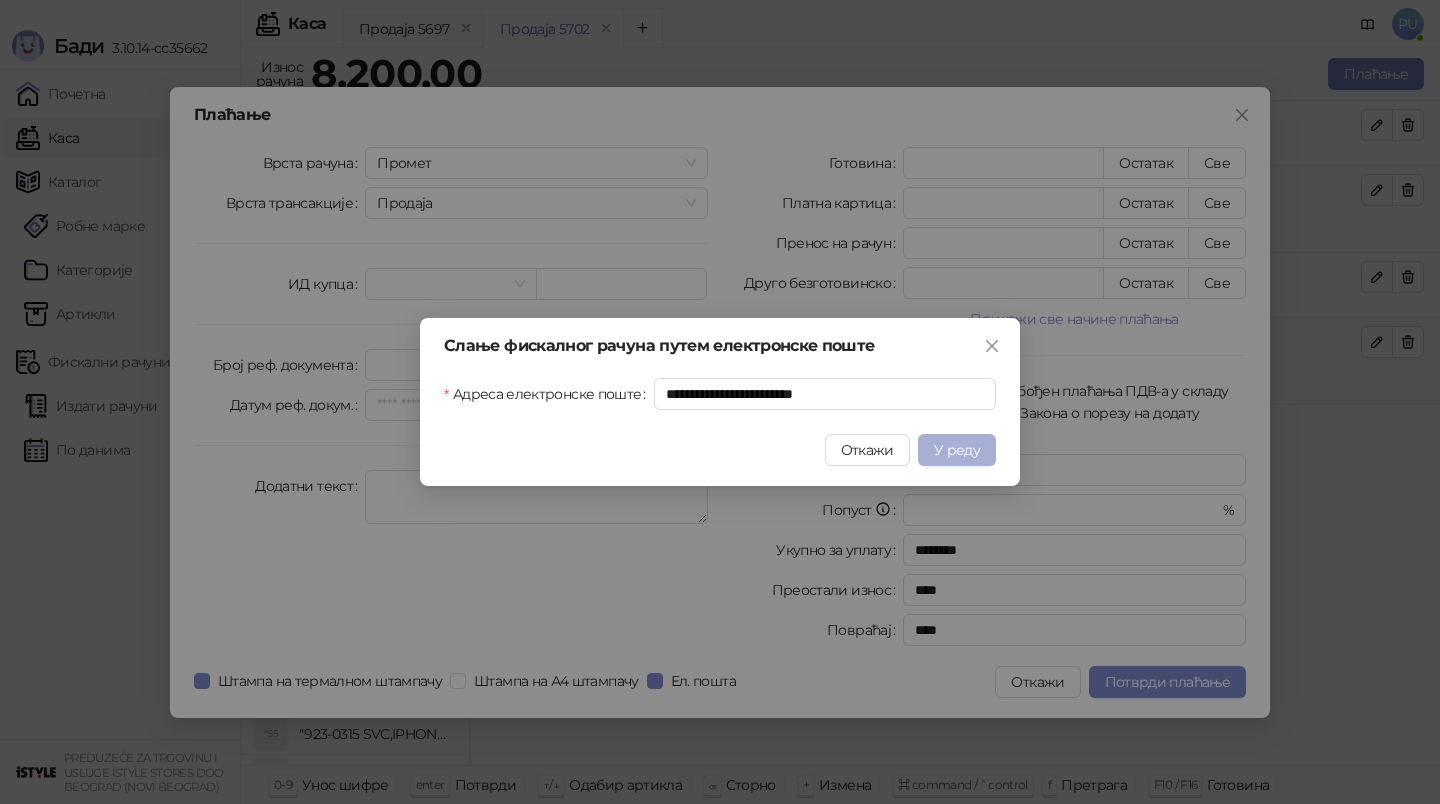 click on "У реду" at bounding box center [957, 450] 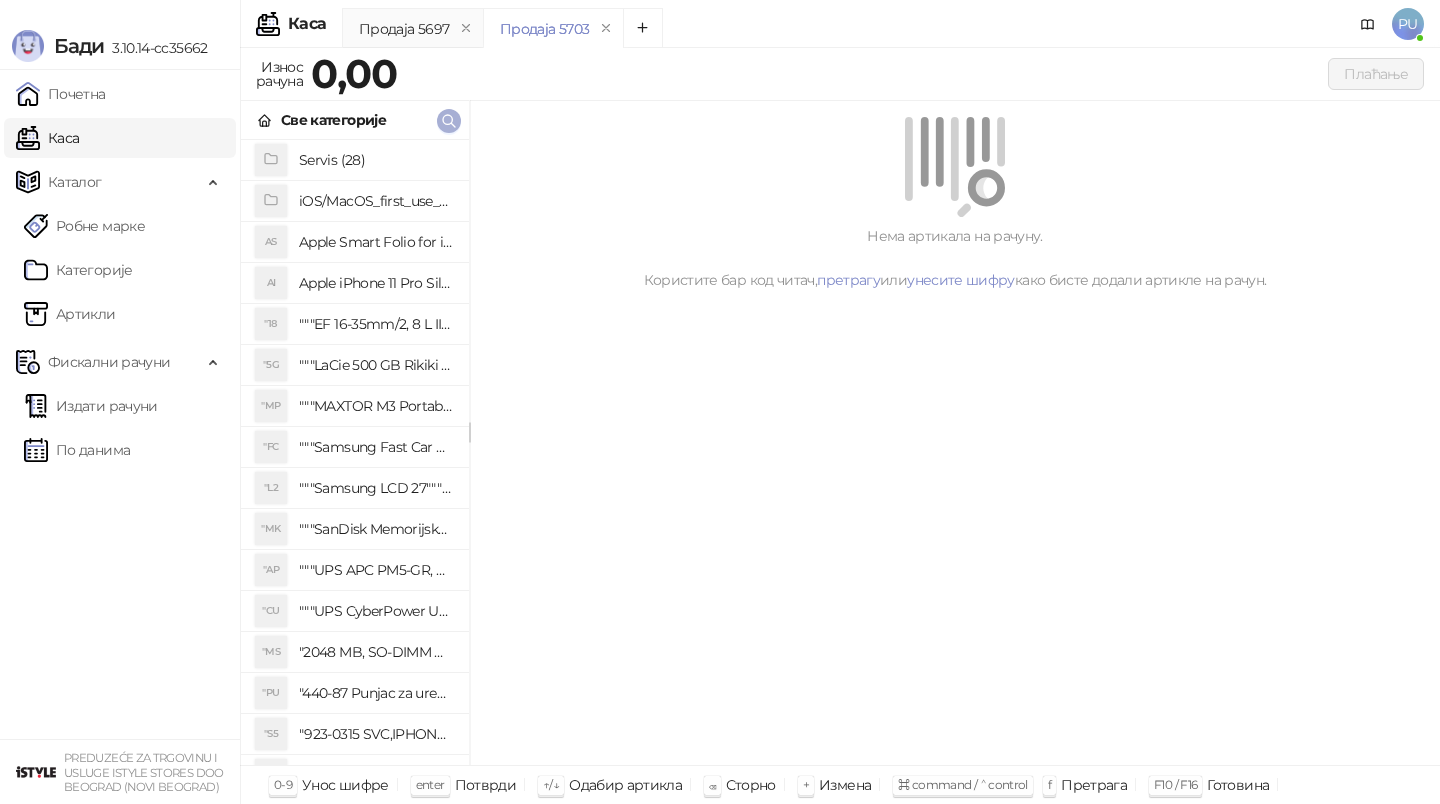 click at bounding box center (449, 121) 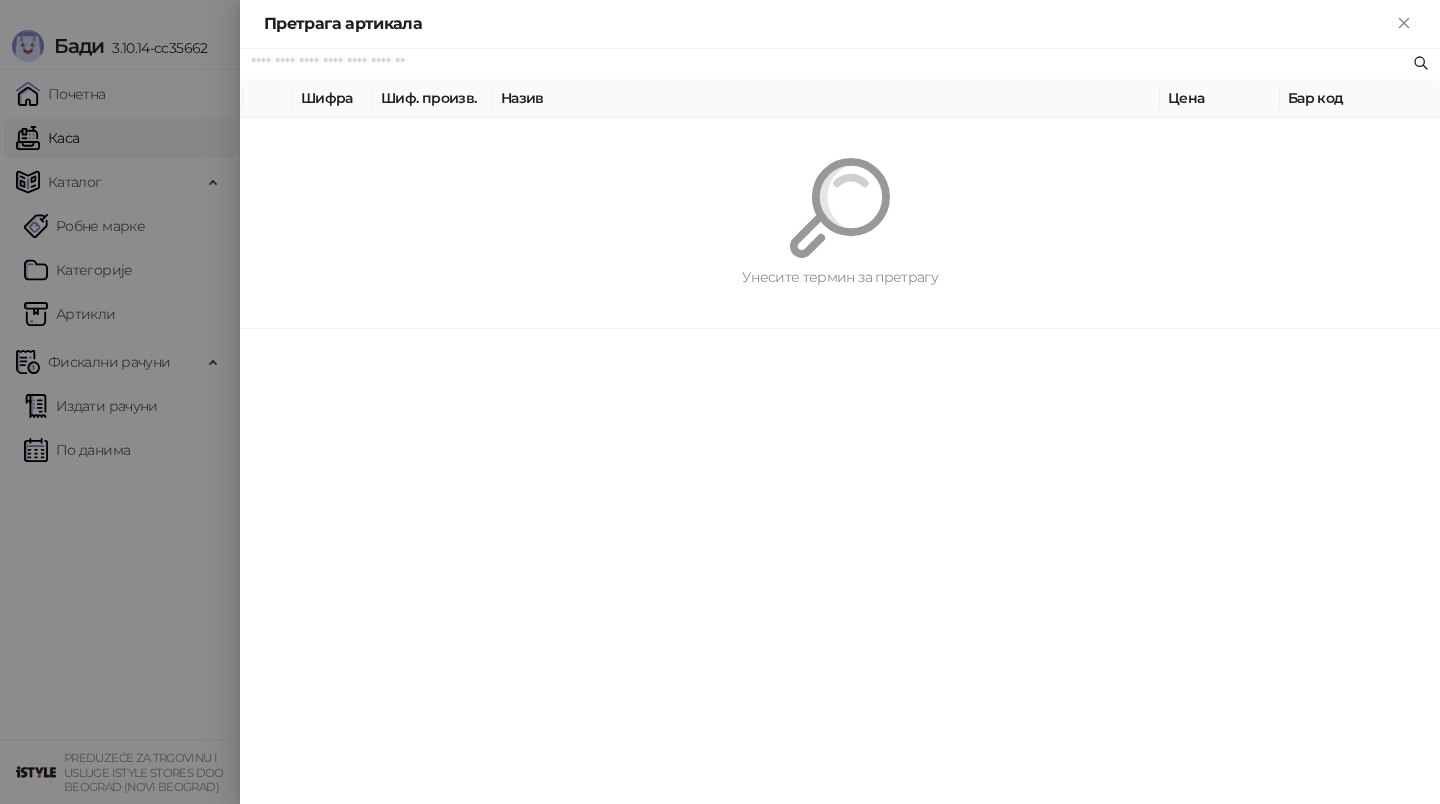 paste on "*********" 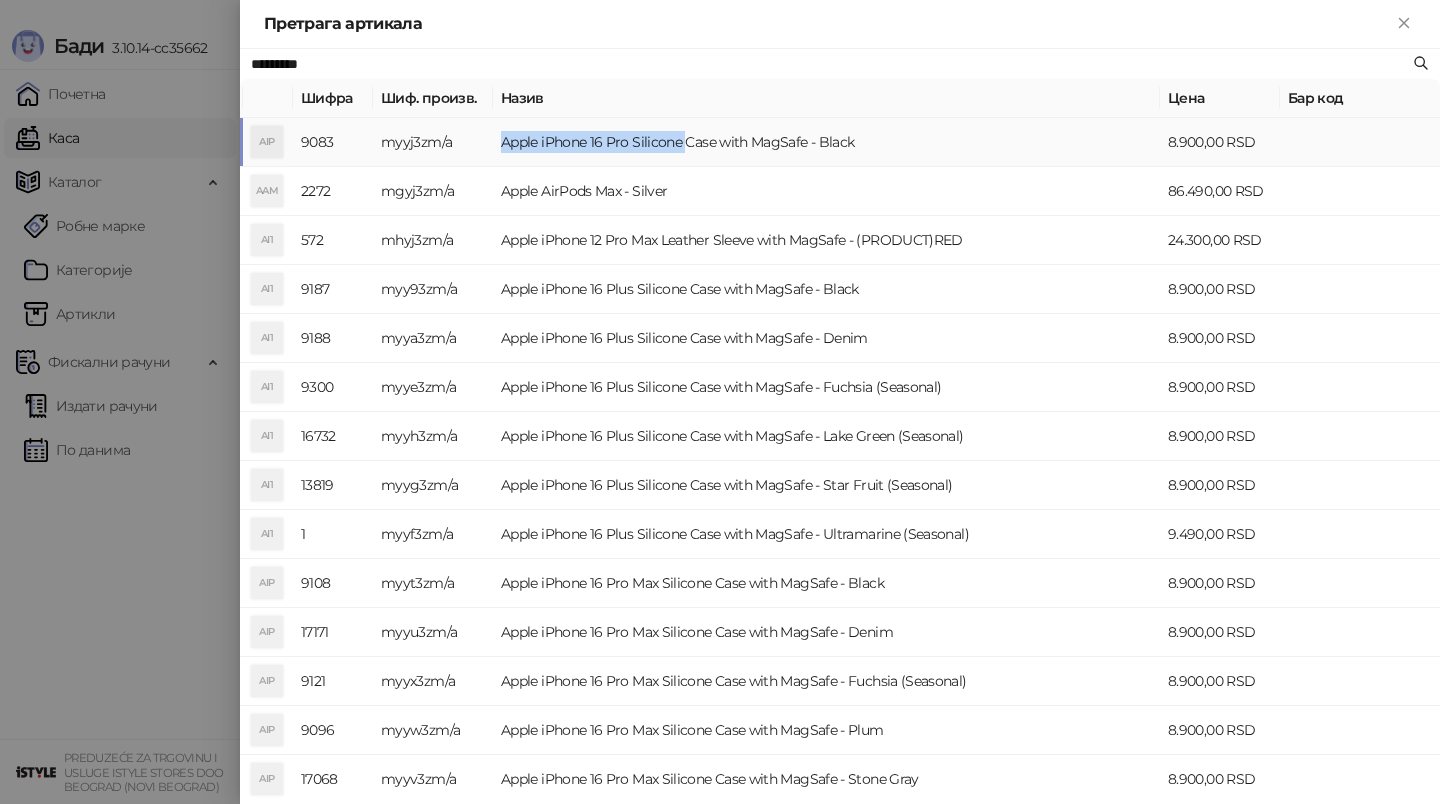 click on "Apple iPhone 16 Pro Silicone Case with MagSafe - Black" at bounding box center [826, 142] 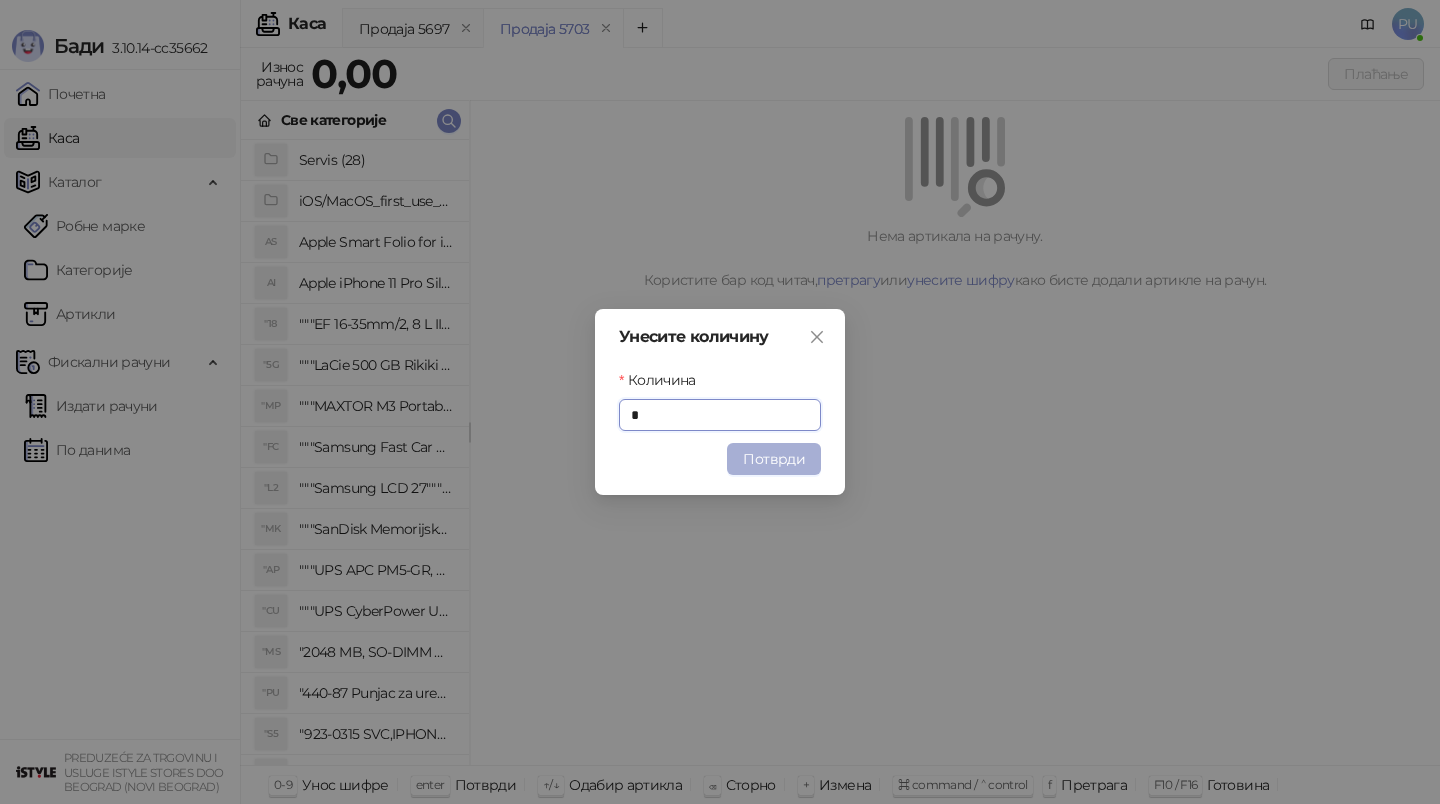 click on "Потврди" at bounding box center (774, 459) 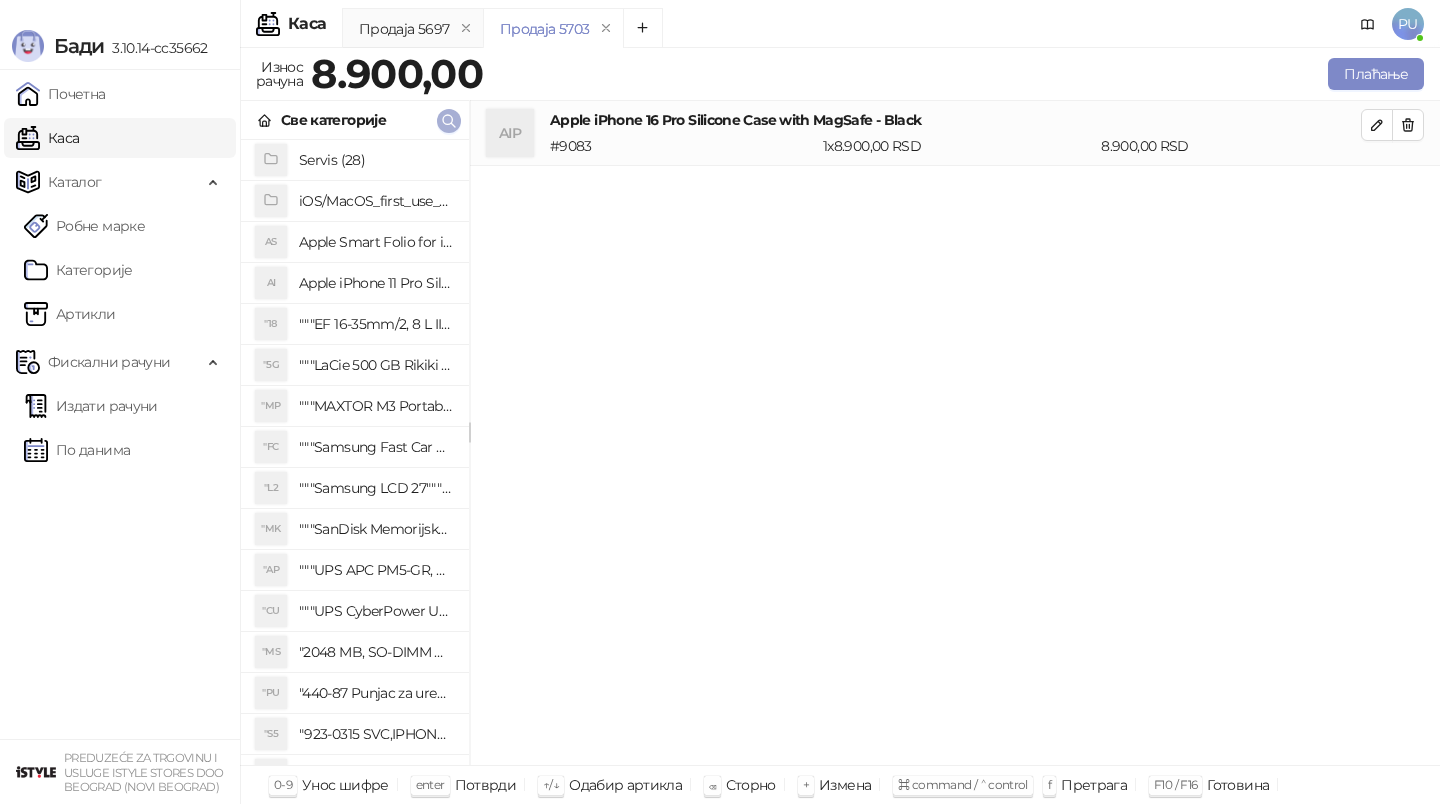 click at bounding box center [449, 120] 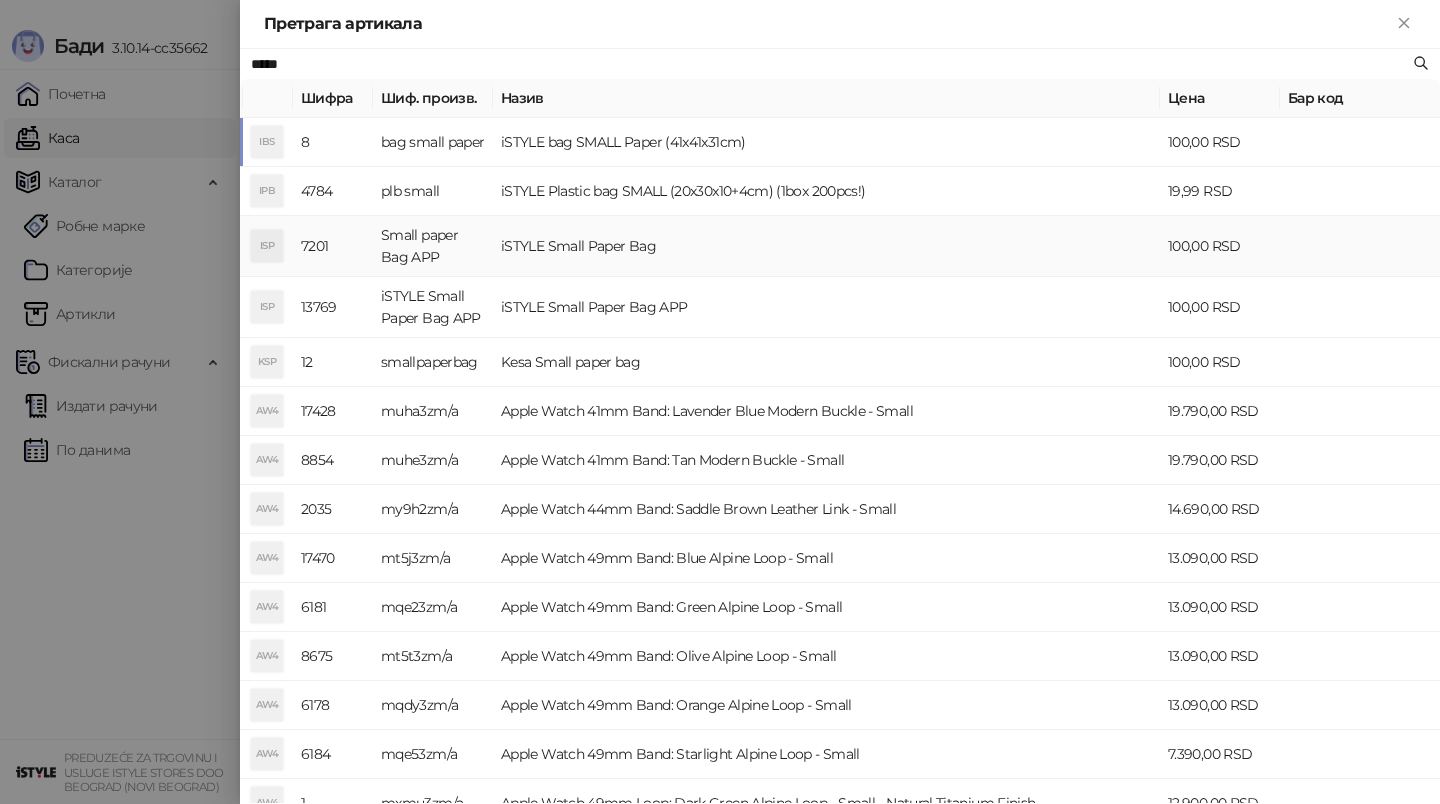 type on "*****" 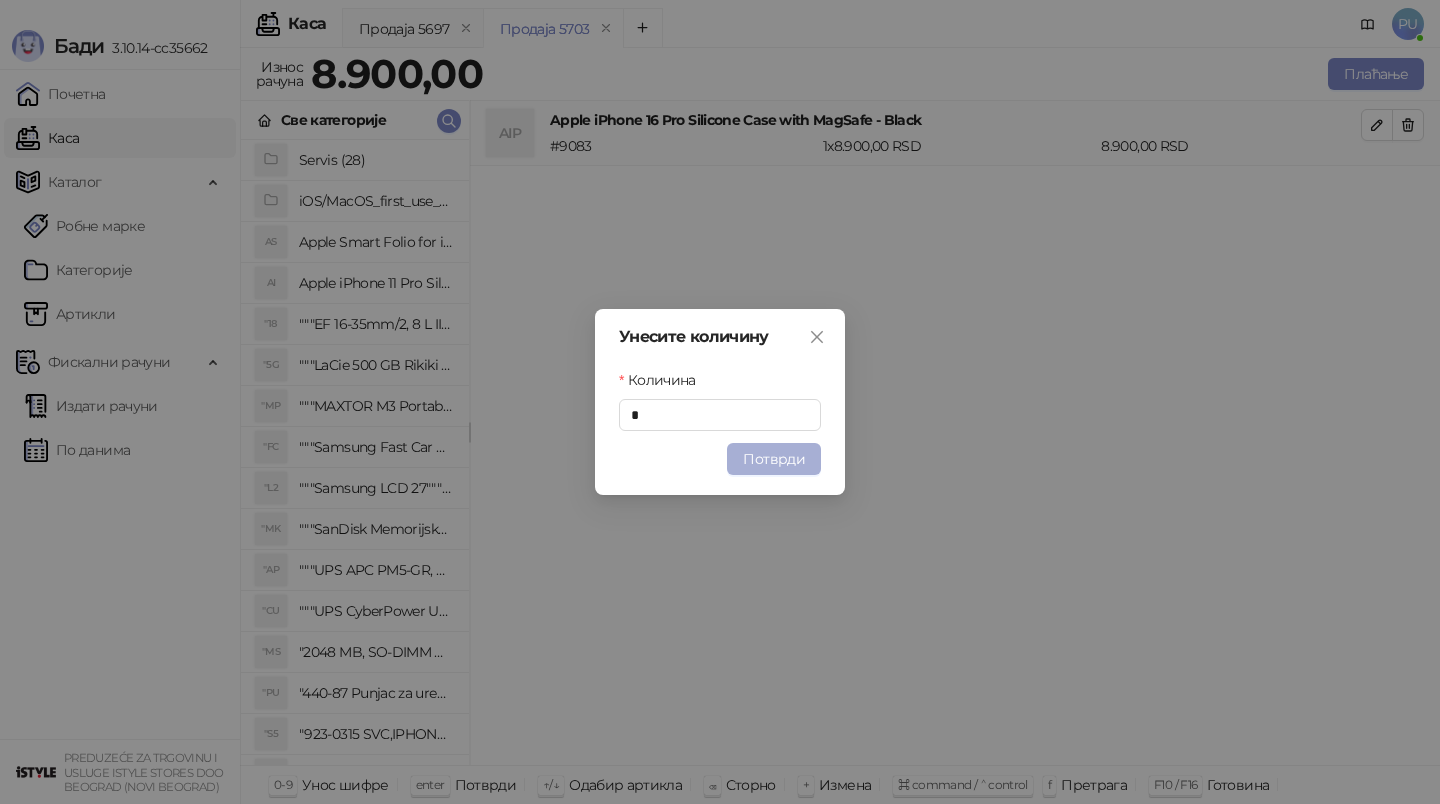 click on "Потврди" at bounding box center (774, 459) 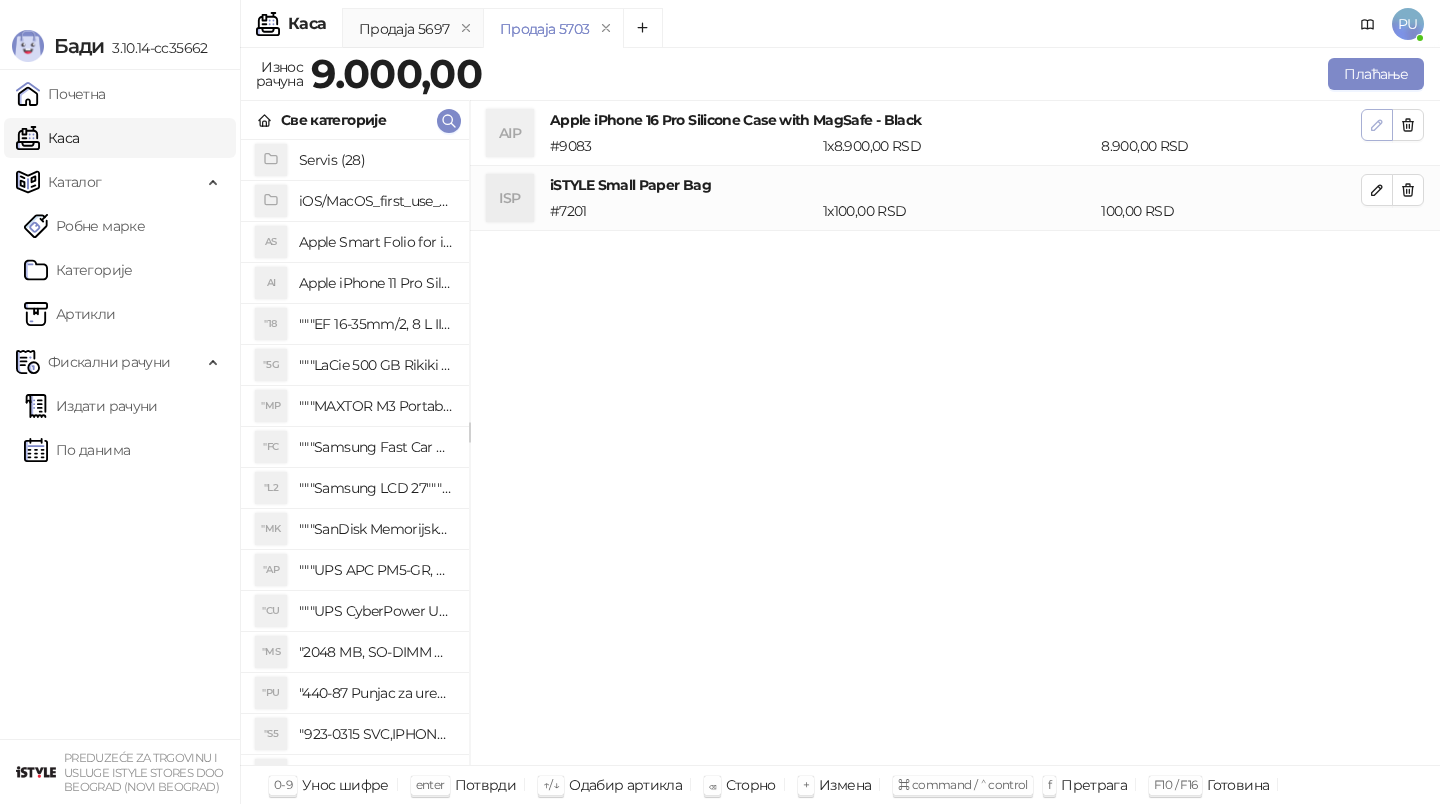click at bounding box center [1377, 124] 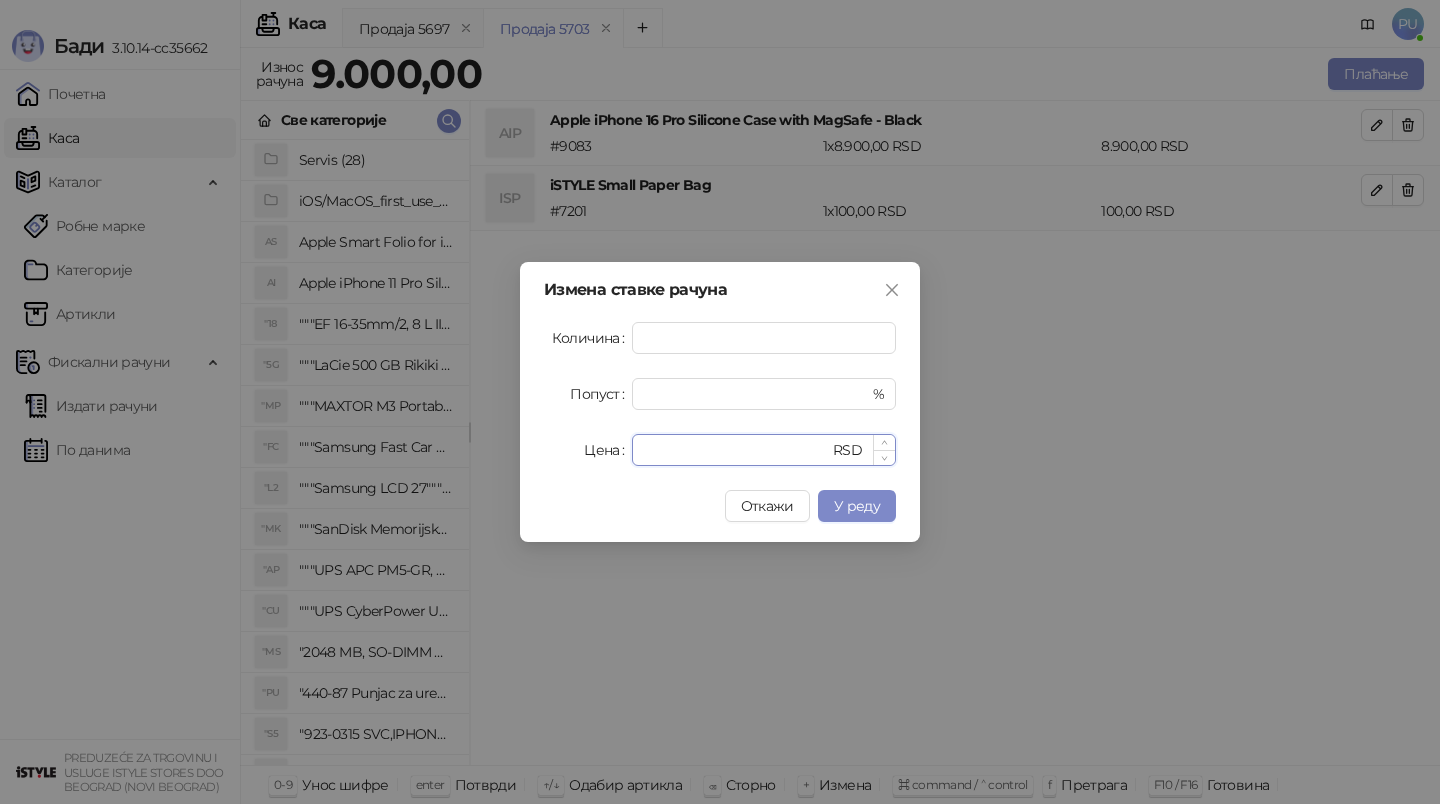click on "****" at bounding box center (736, 450) 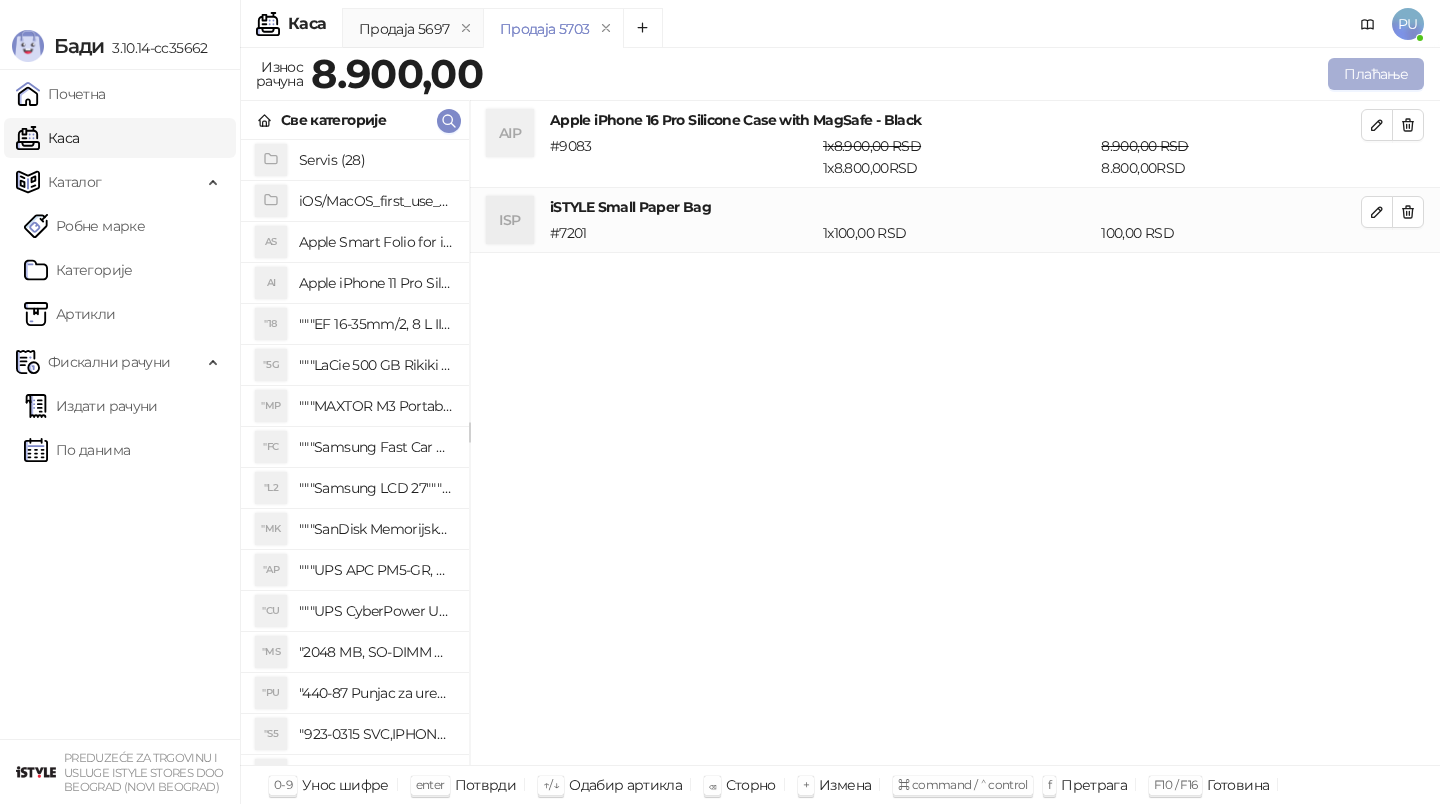 click on "Плаћање" at bounding box center (1376, 74) 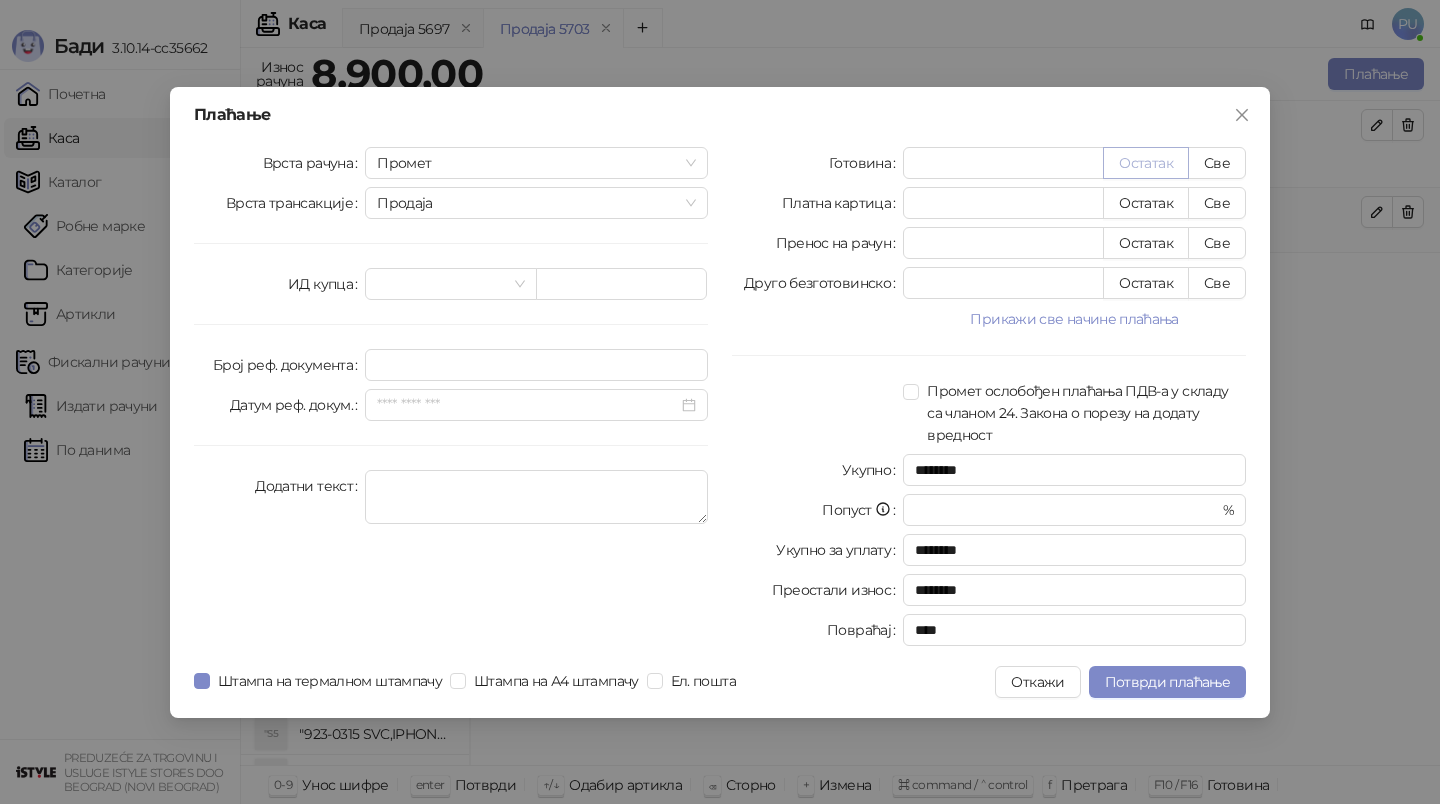 click on "Остатак" at bounding box center (1146, 163) 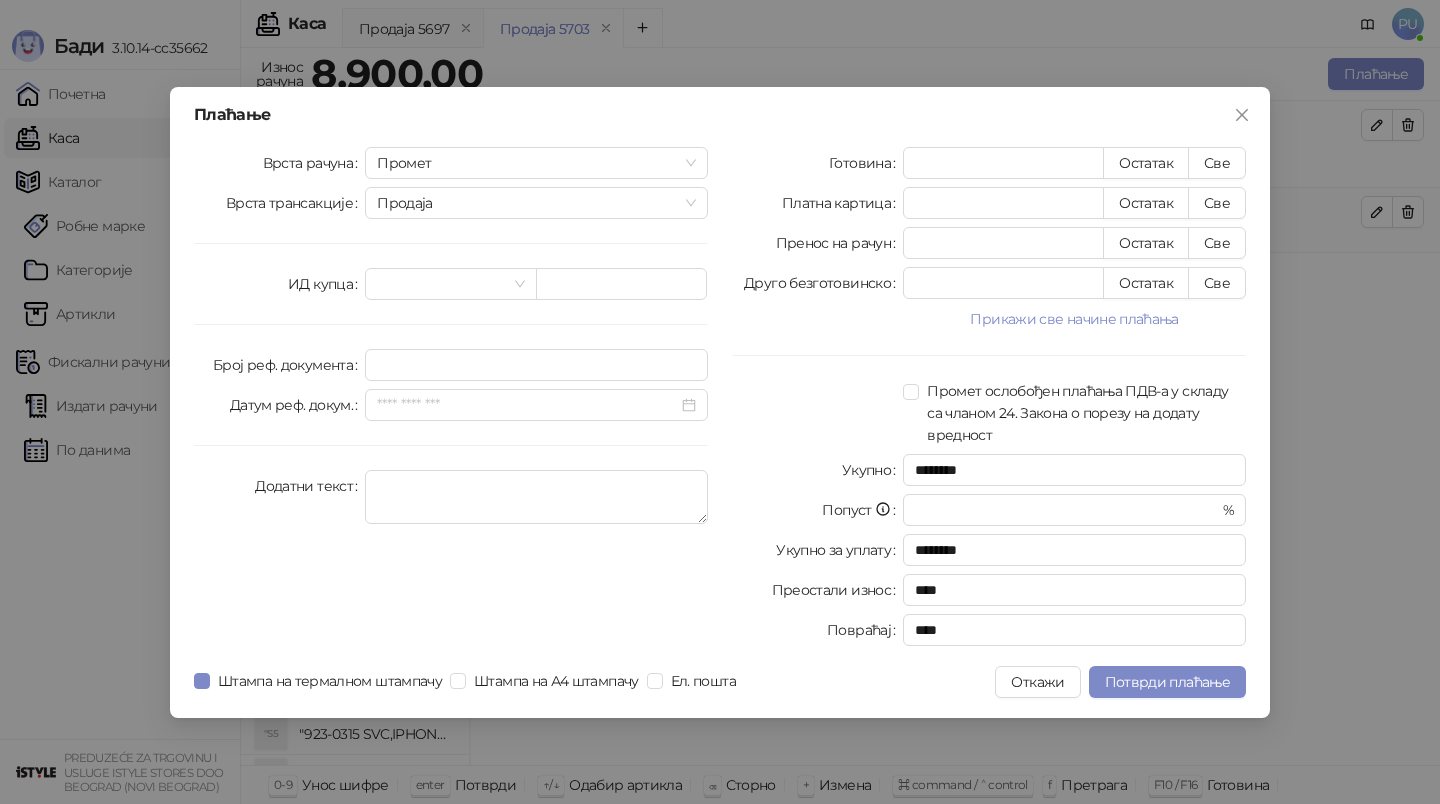 click on "Штампа на термалном штампачу Штампа на А4 штампачу Ел. пошта" at bounding box center [469, 682] 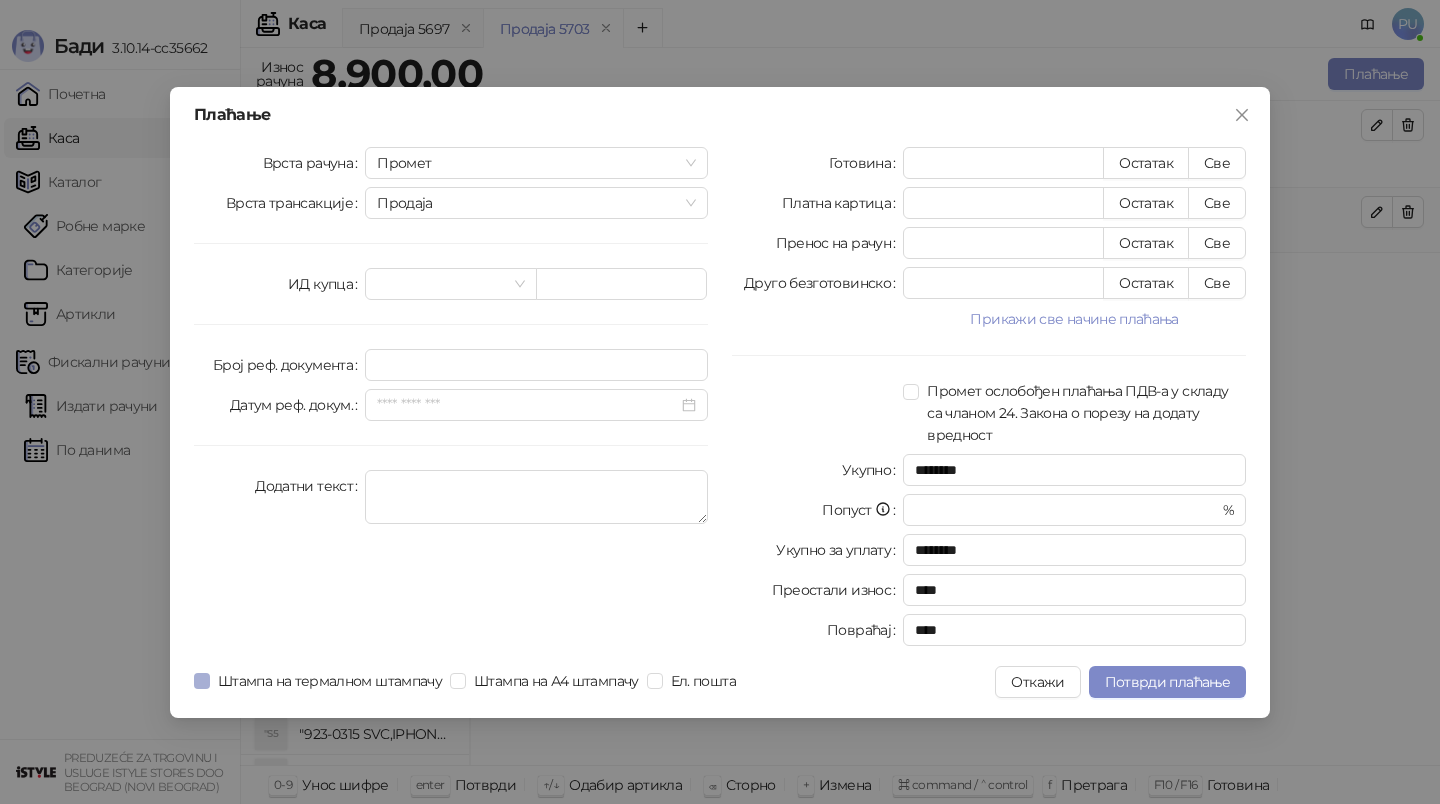 click on "Штампа на термалном штампачу" at bounding box center [330, 681] 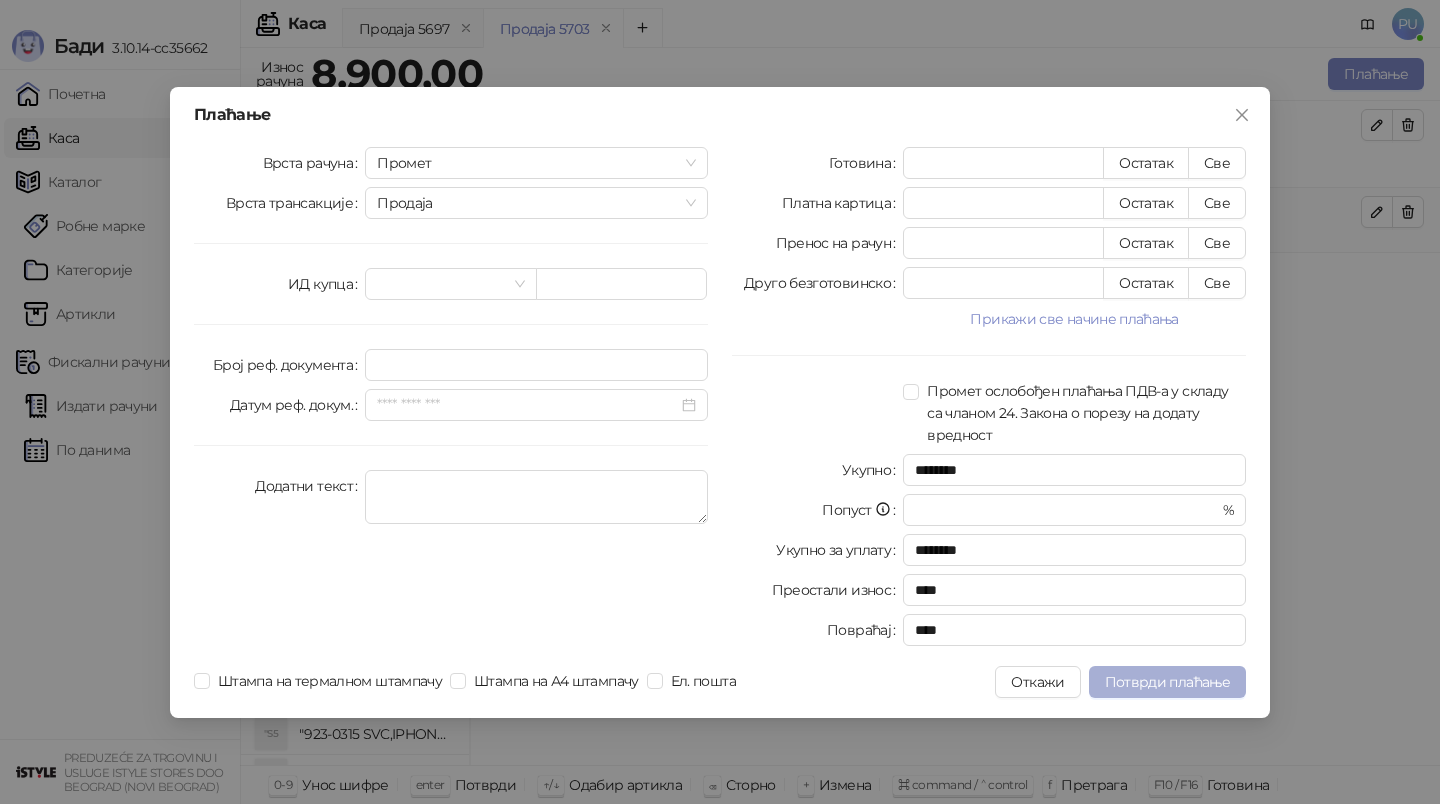 click on "Потврди плаћање" at bounding box center [1167, 682] 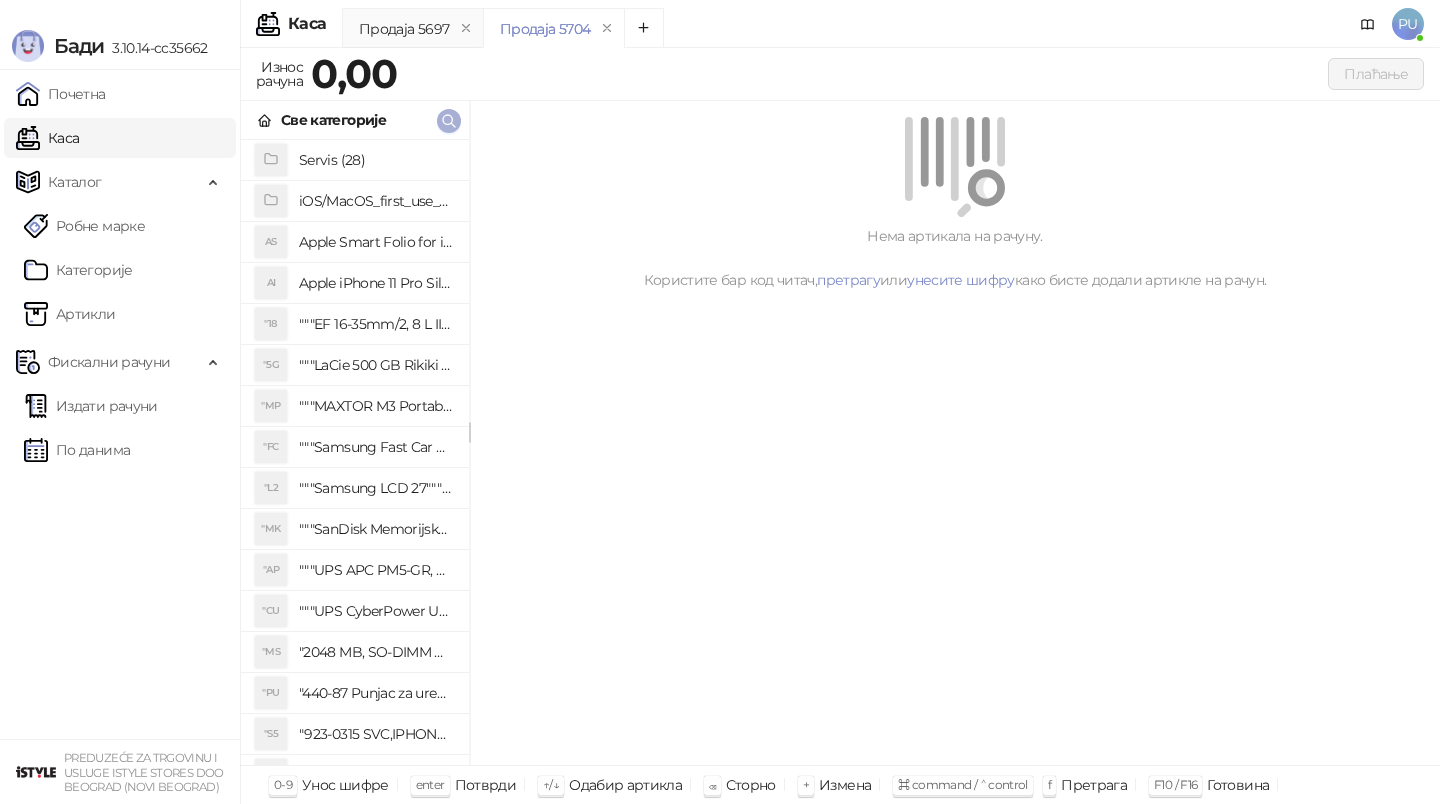 click 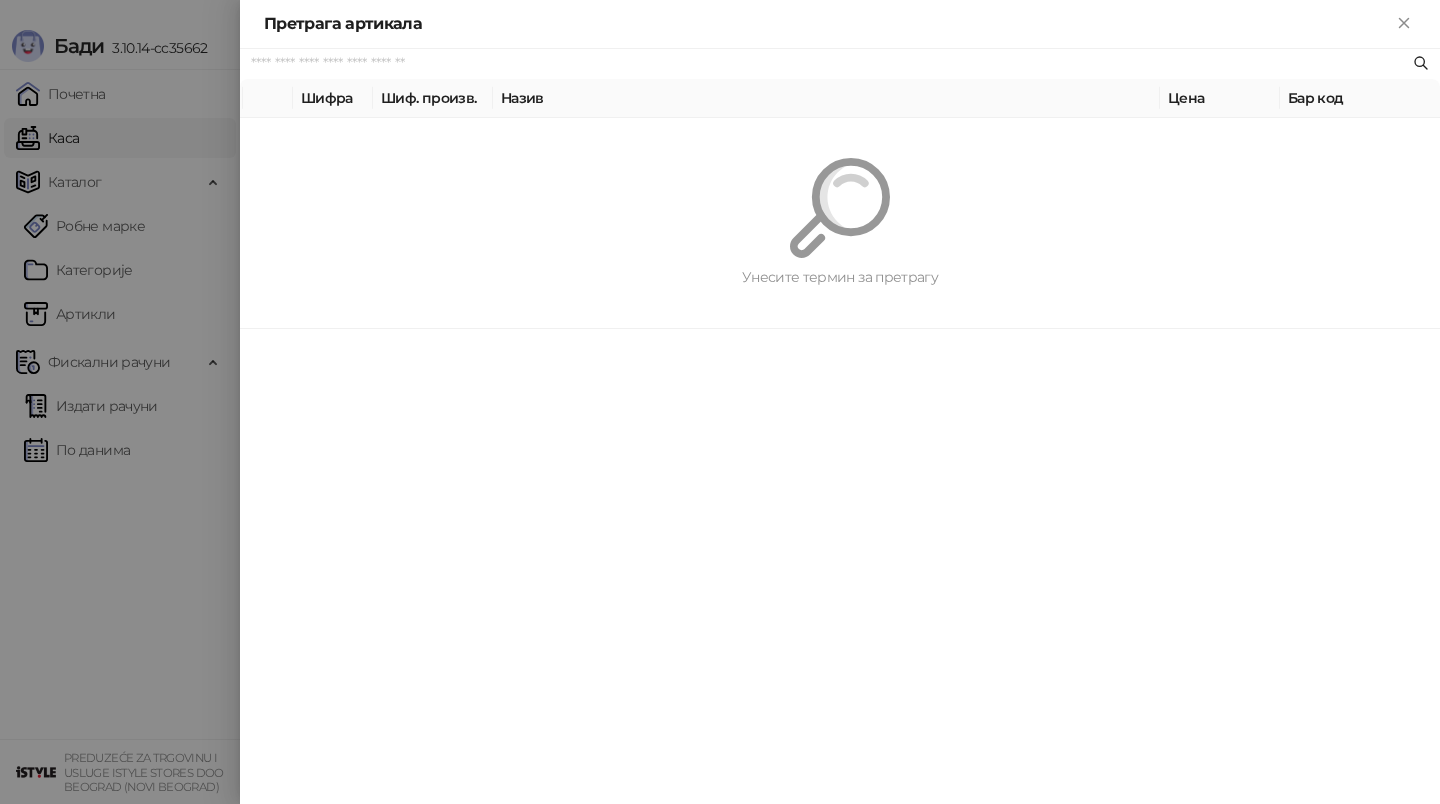 paste on "*********" 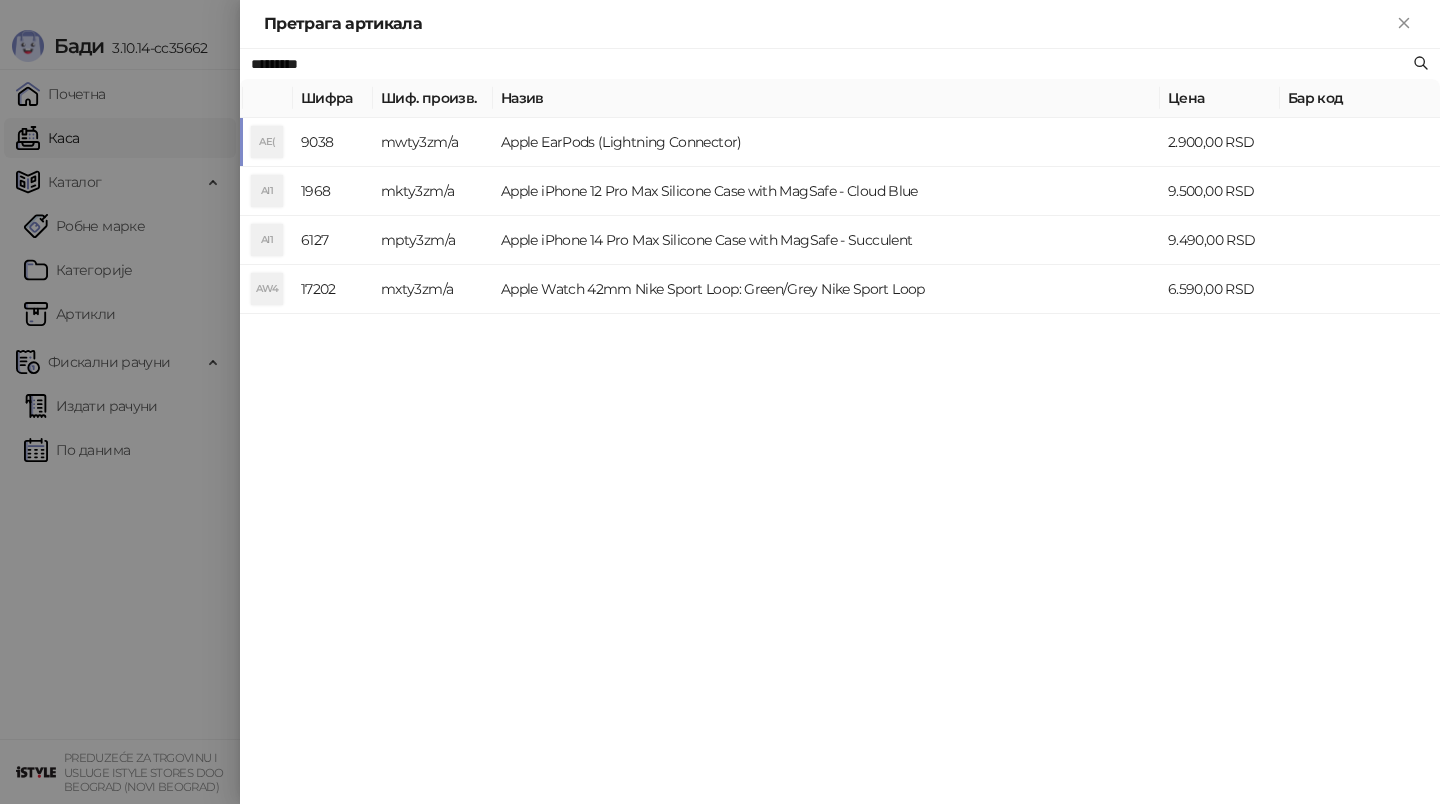 click on "Apple EarPods (Lightning Connector)" at bounding box center [826, 142] 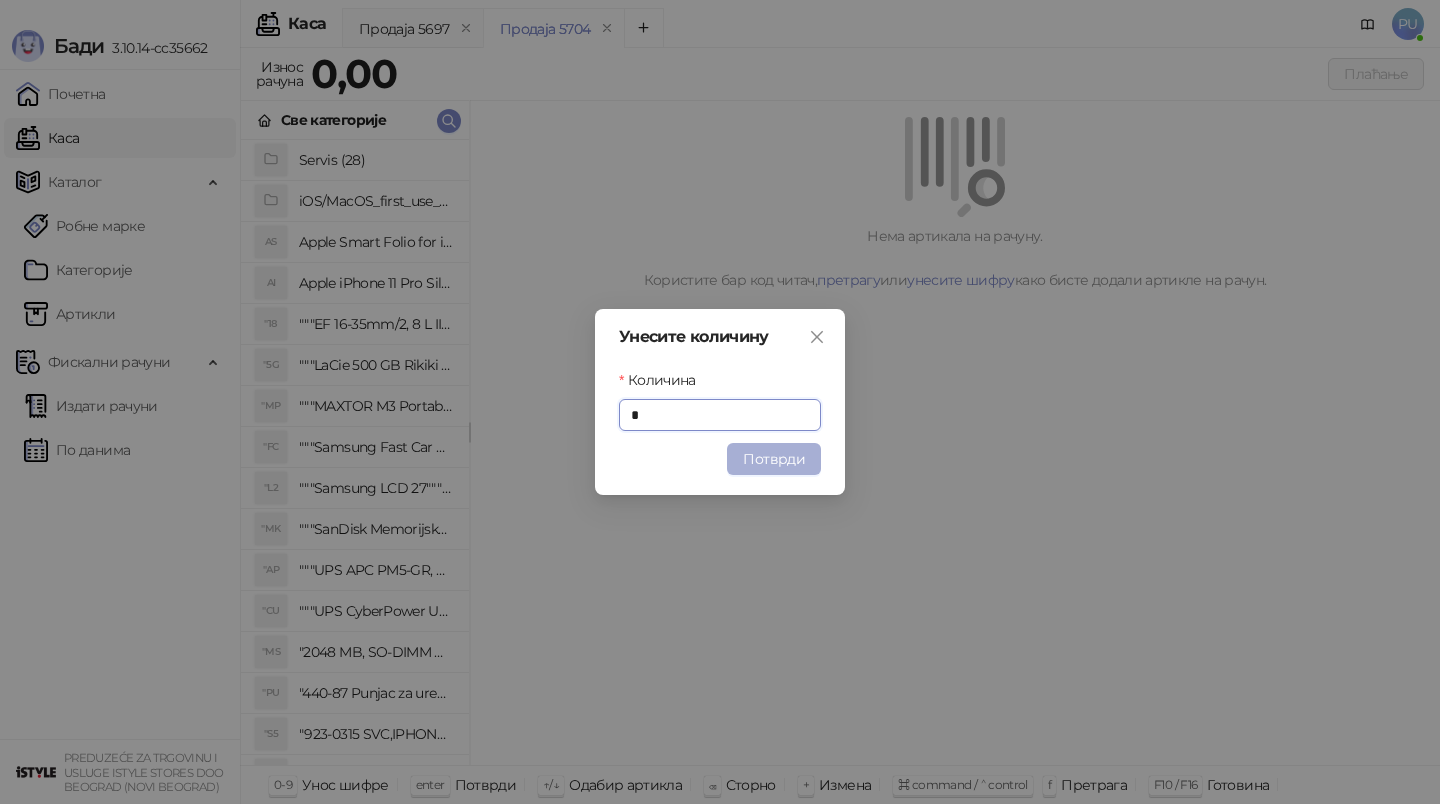 click on "Потврди" at bounding box center [774, 459] 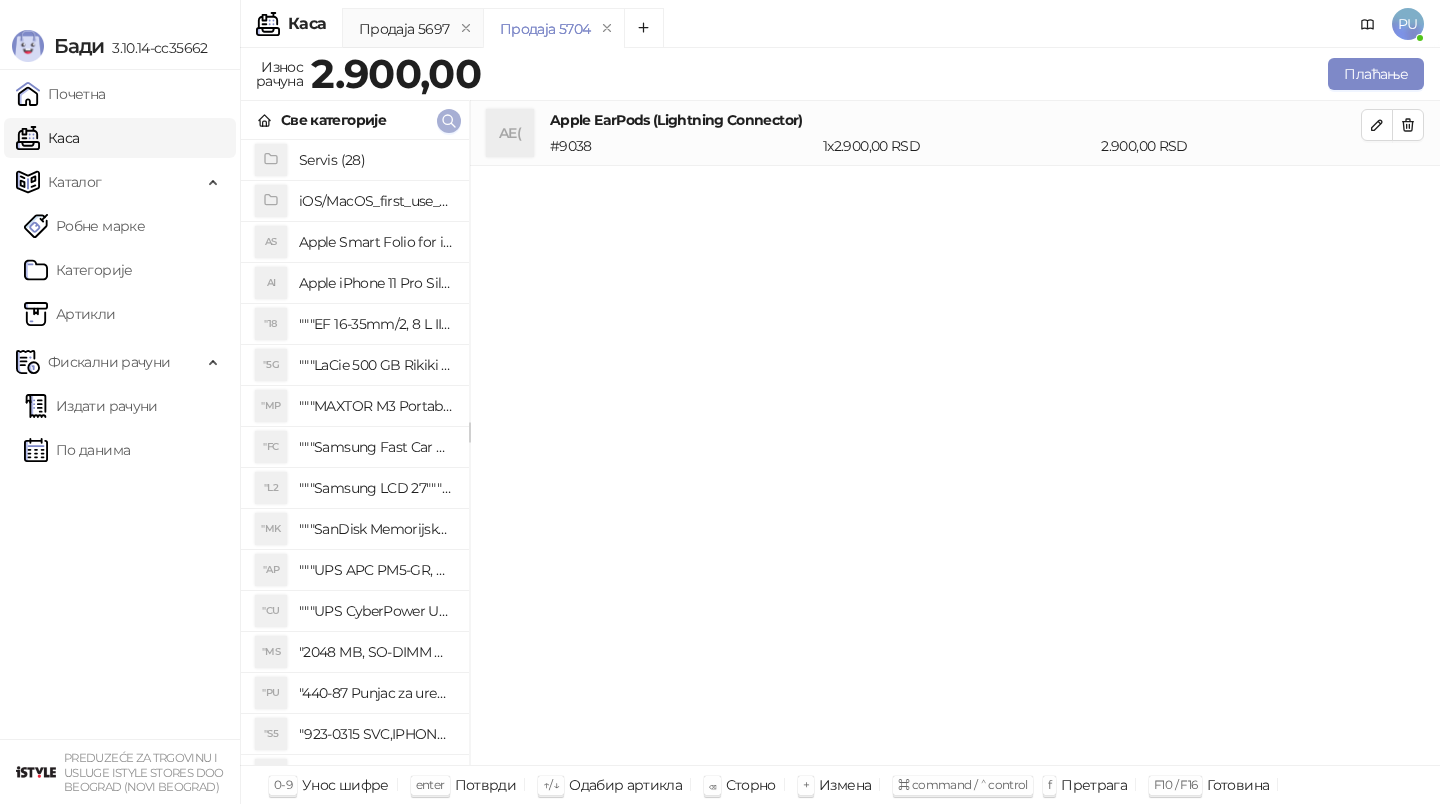 click 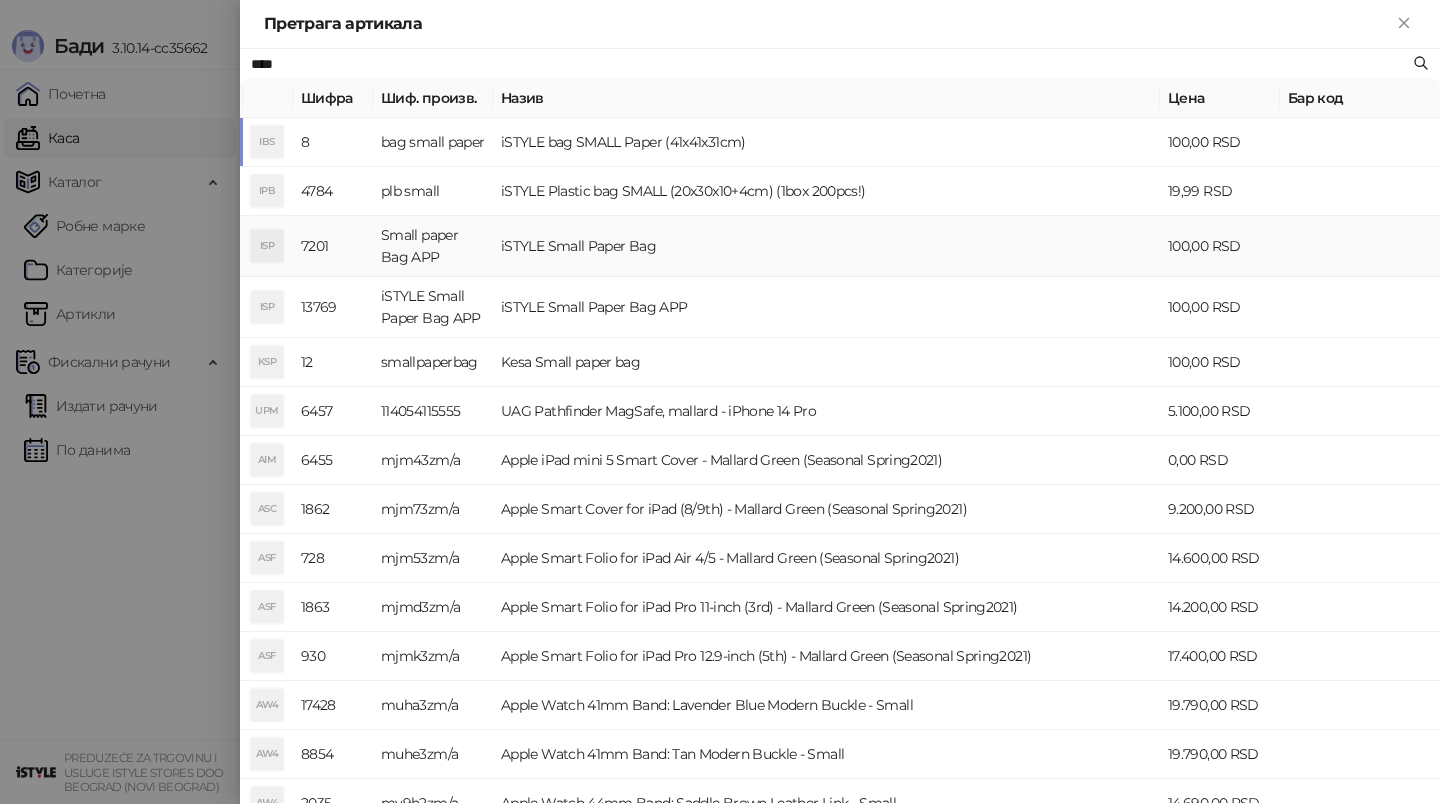 type on "****" 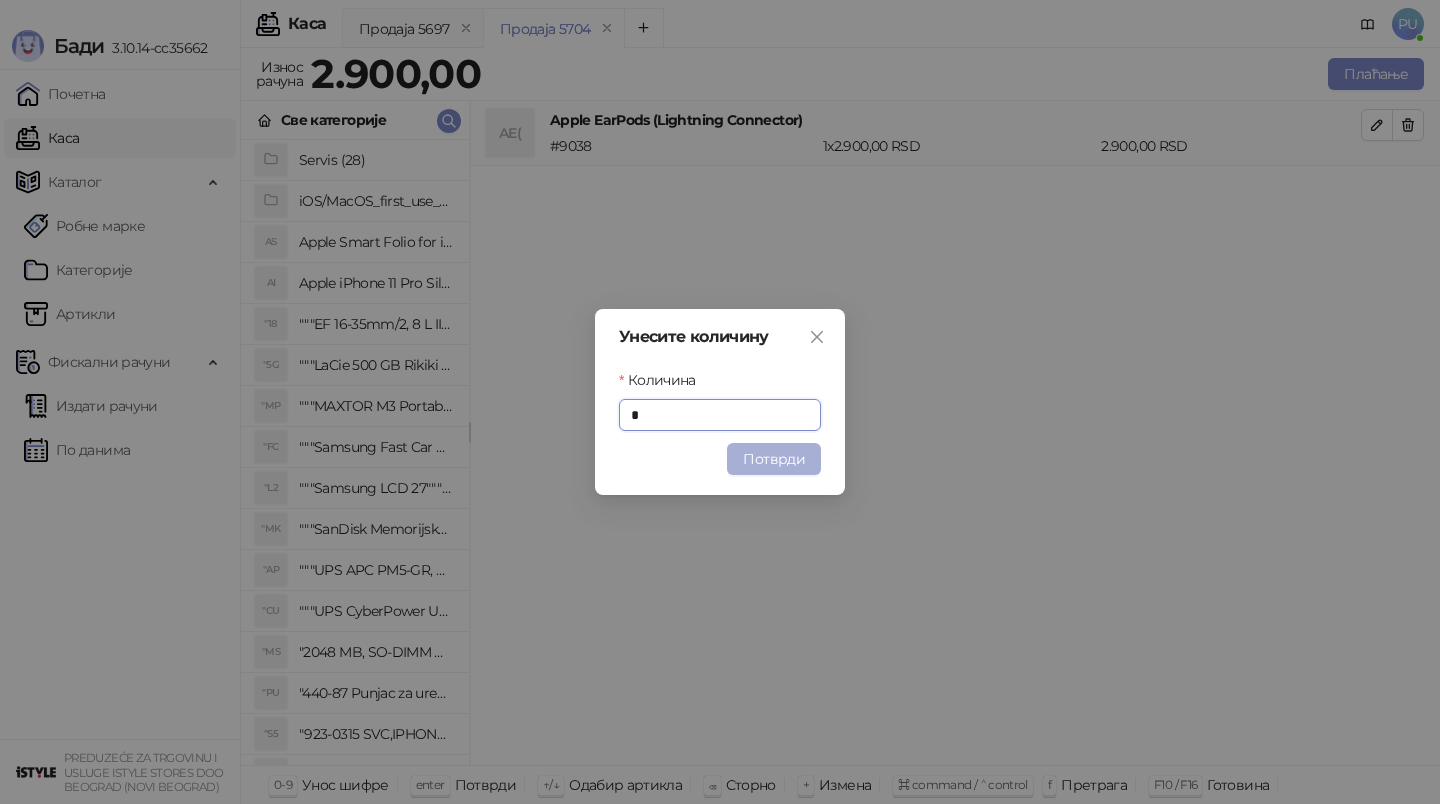 click on "Потврди" at bounding box center [774, 459] 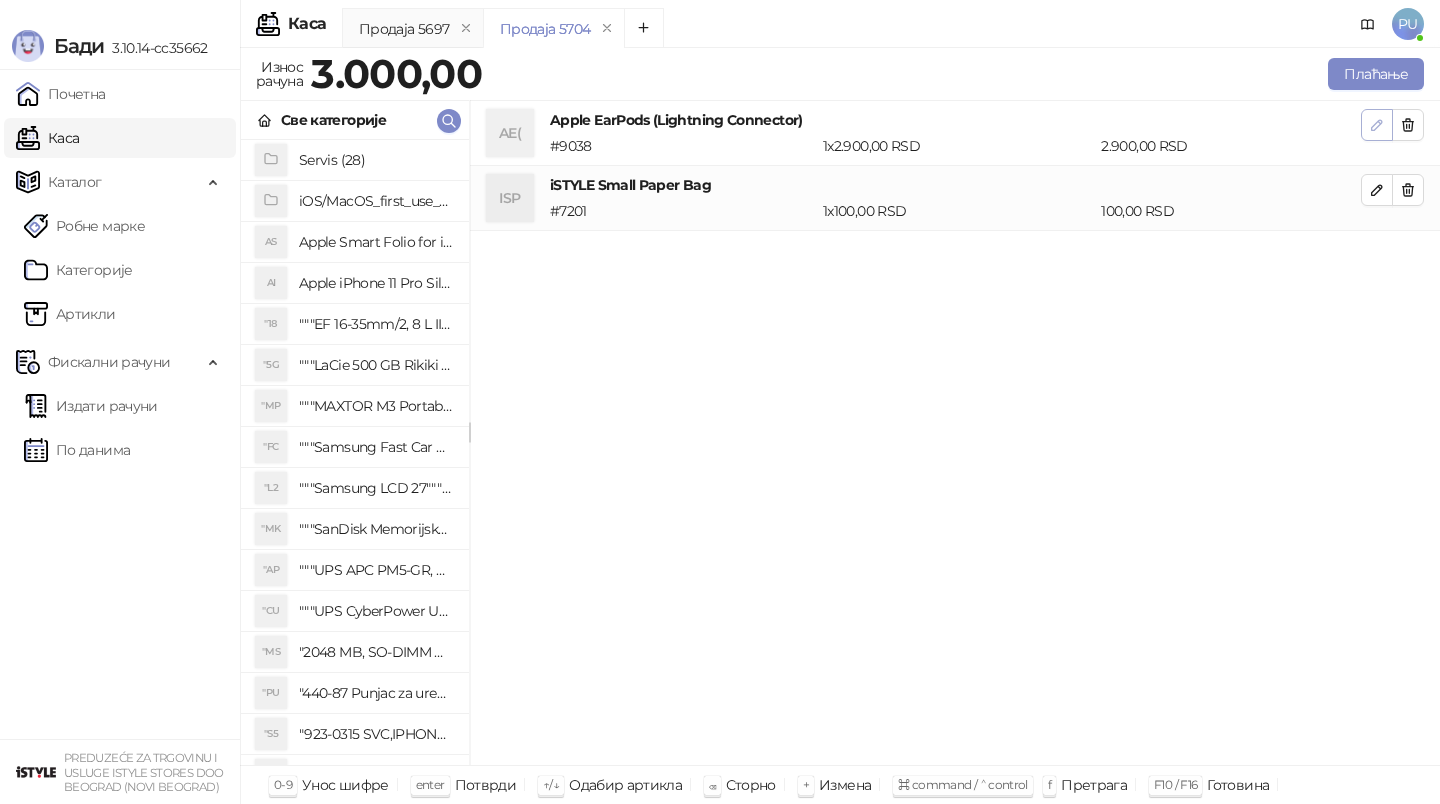 click 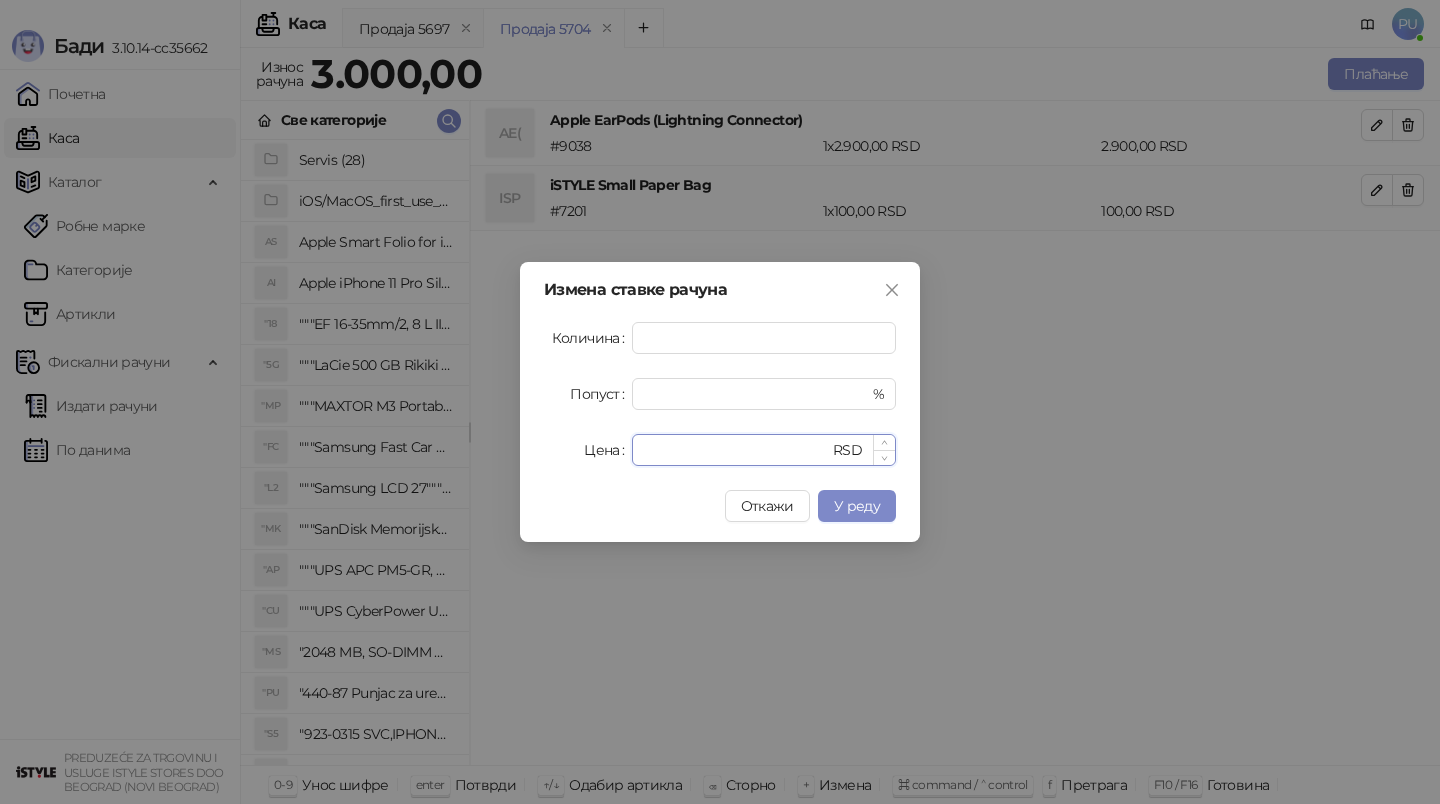 click on "****" at bounding box center [736, 450] 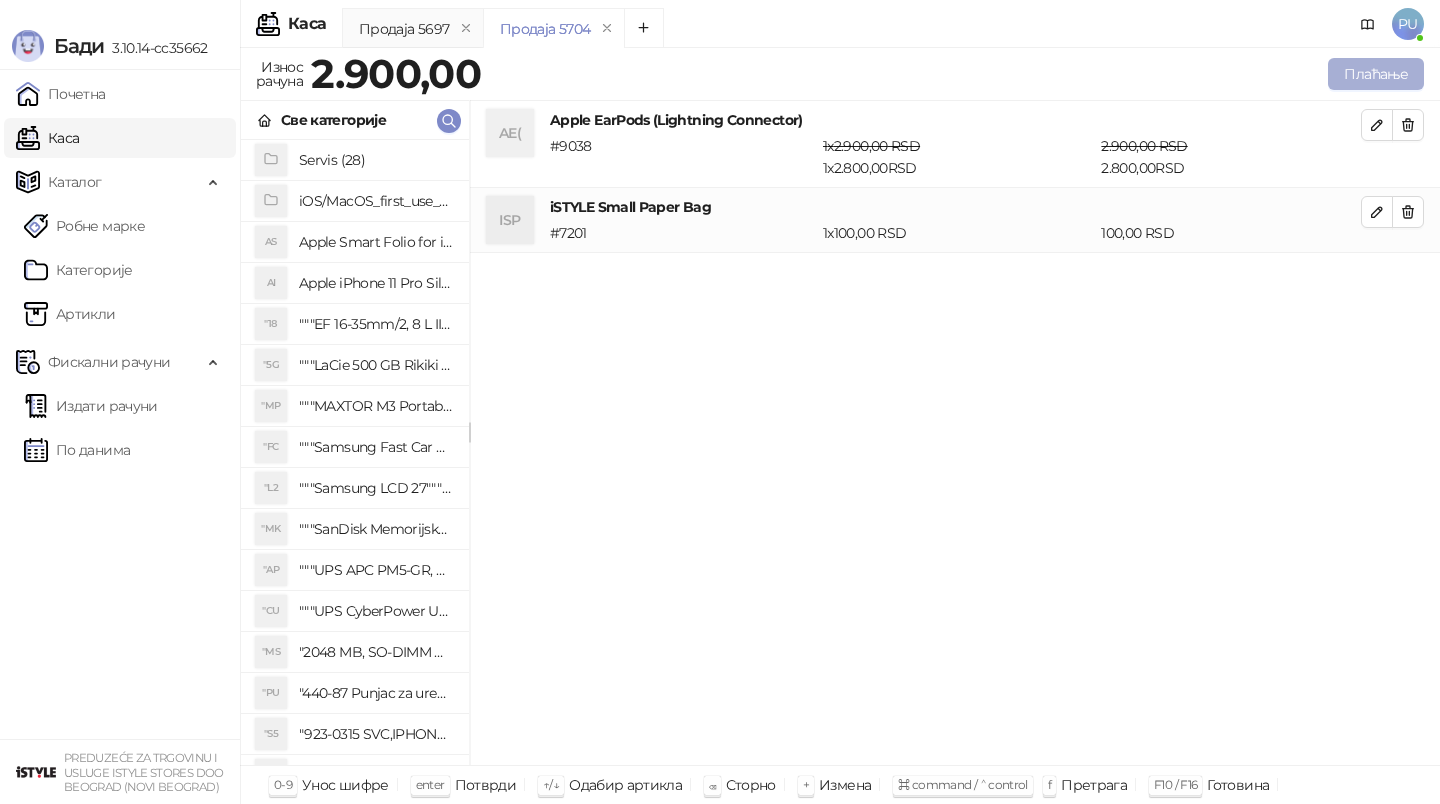 click on "Плаћање" at bounding box center (1376, 74) 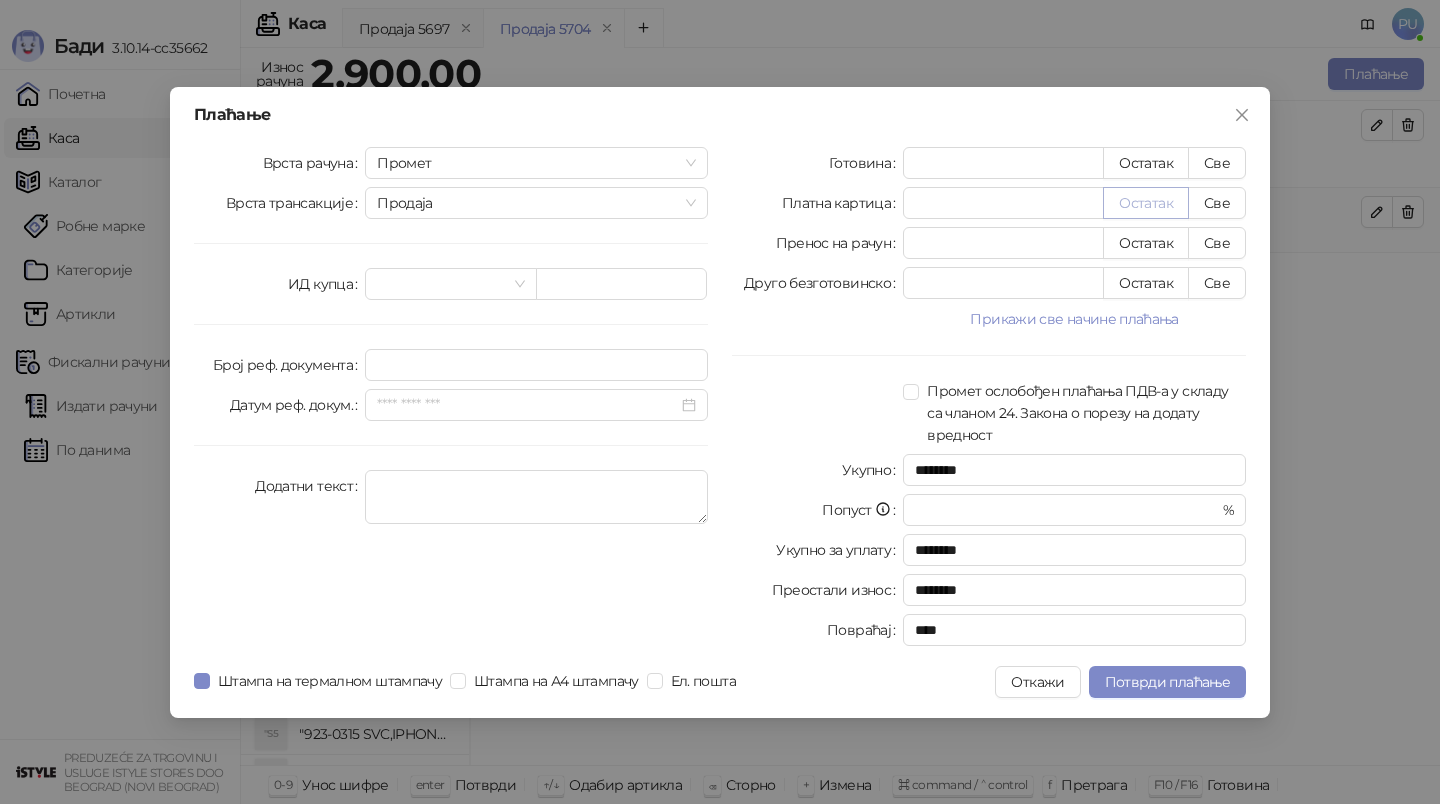 click on "Остатак" at bounding box center (1146, 203) 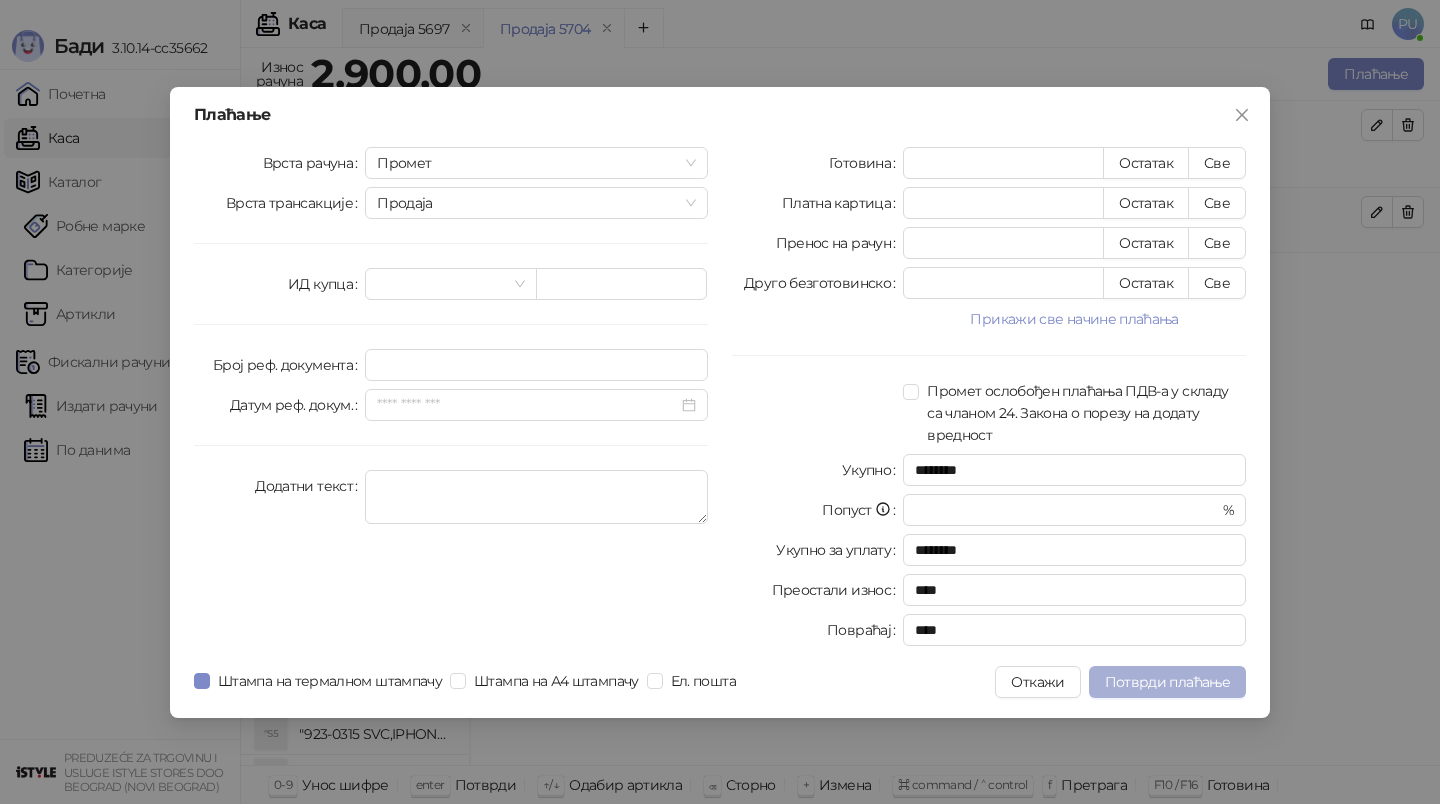 click on "Потврди плаћање" at bounding box center (1167, 682) 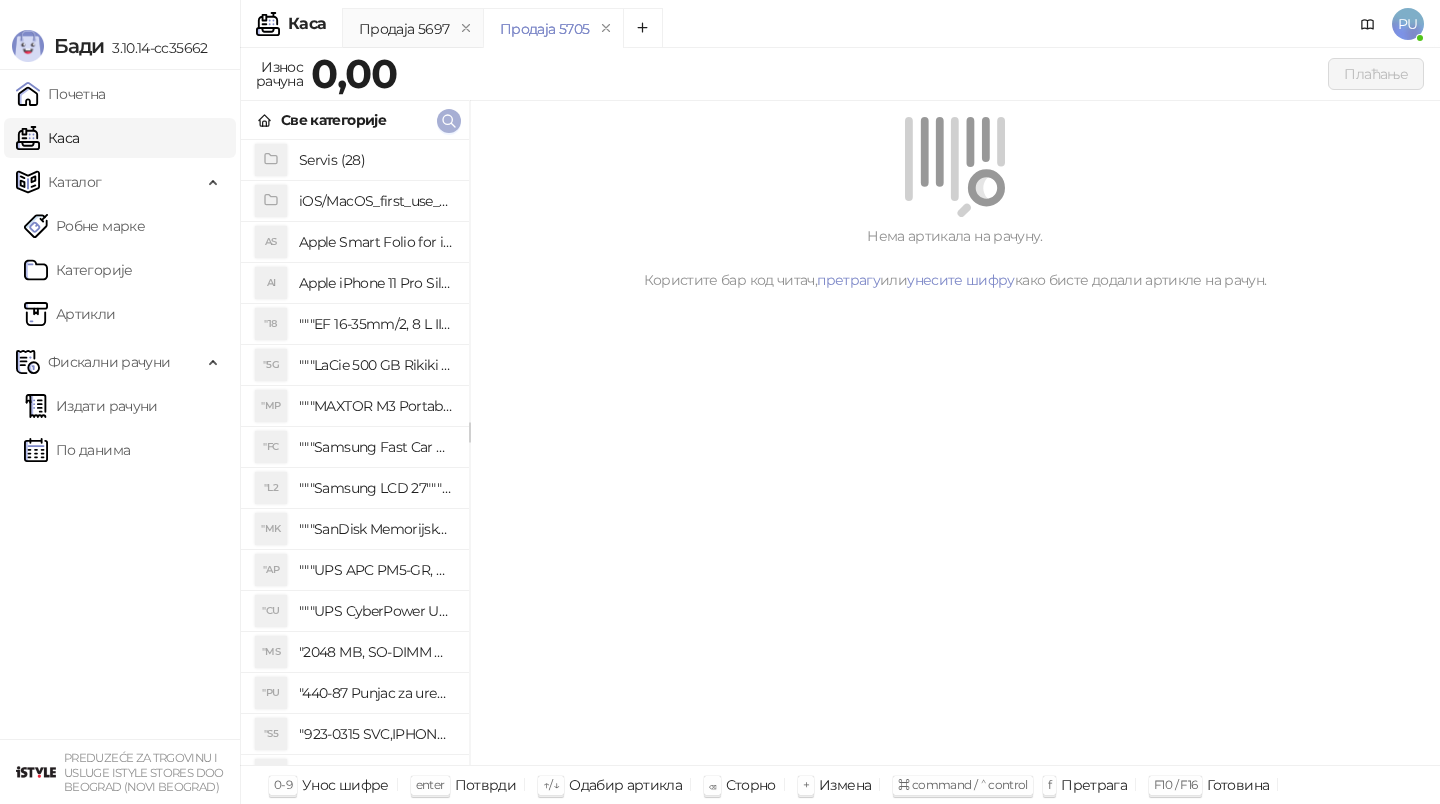 click 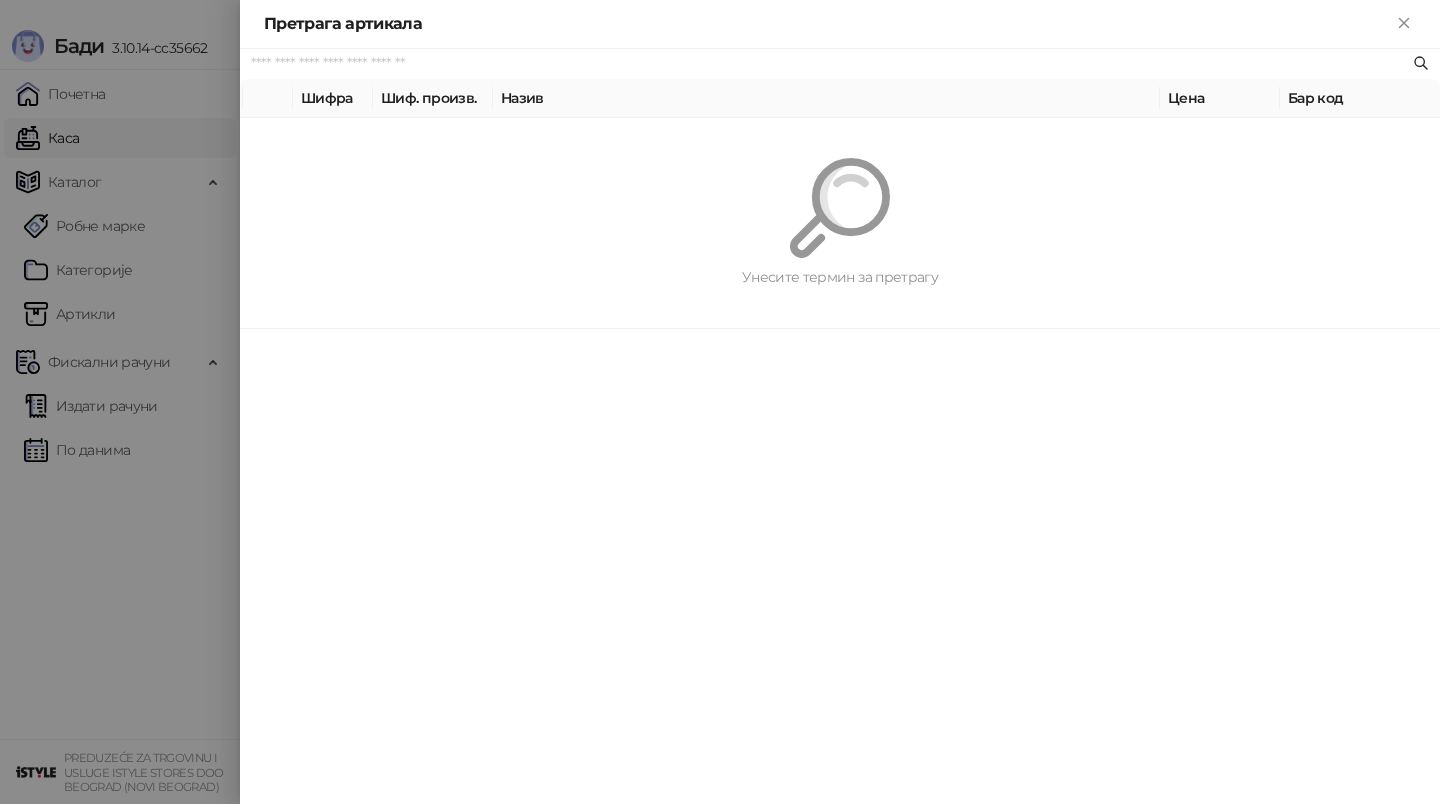 paste on "*********" 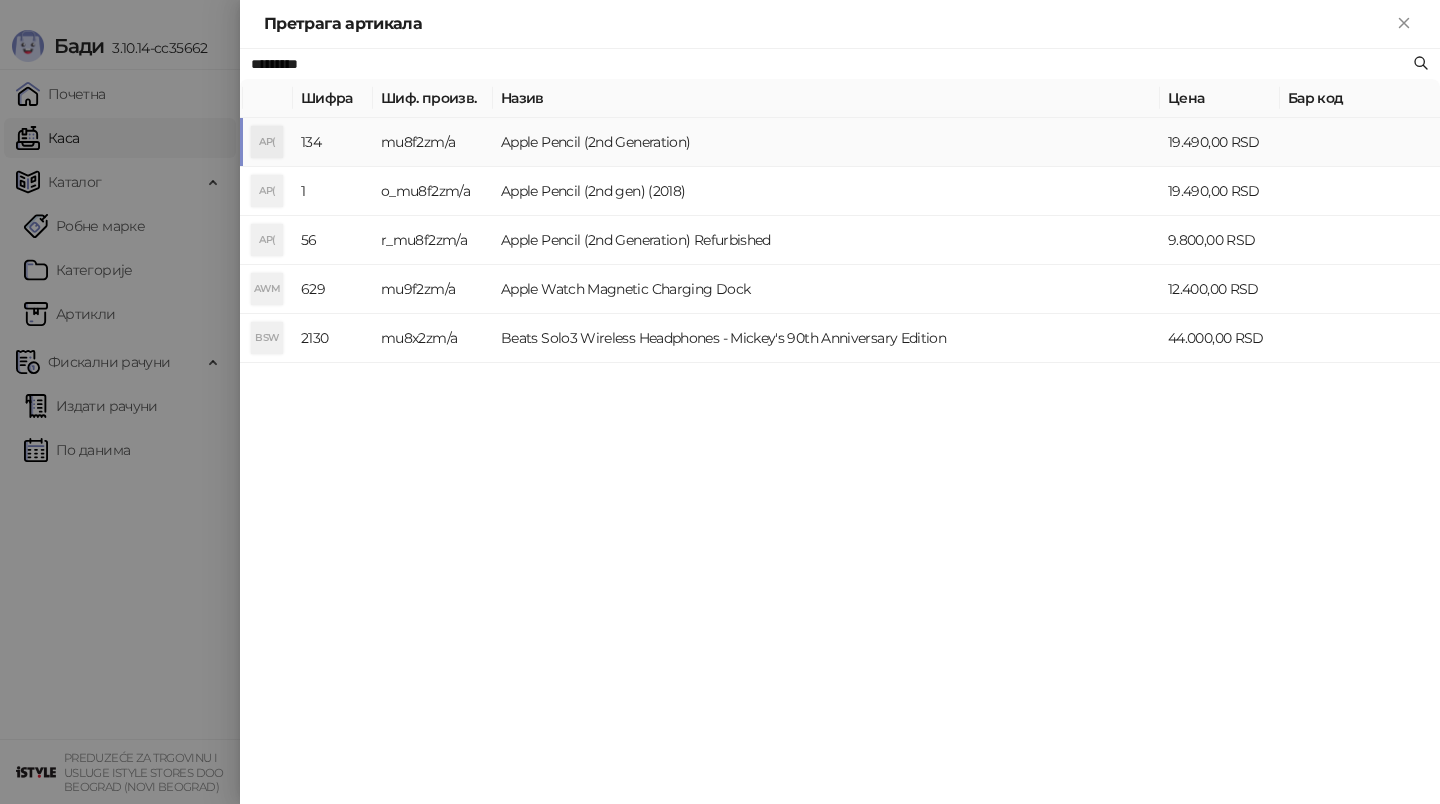 click on "Apple Pencil (2nd Generation)" at bounding box center [826, 142] 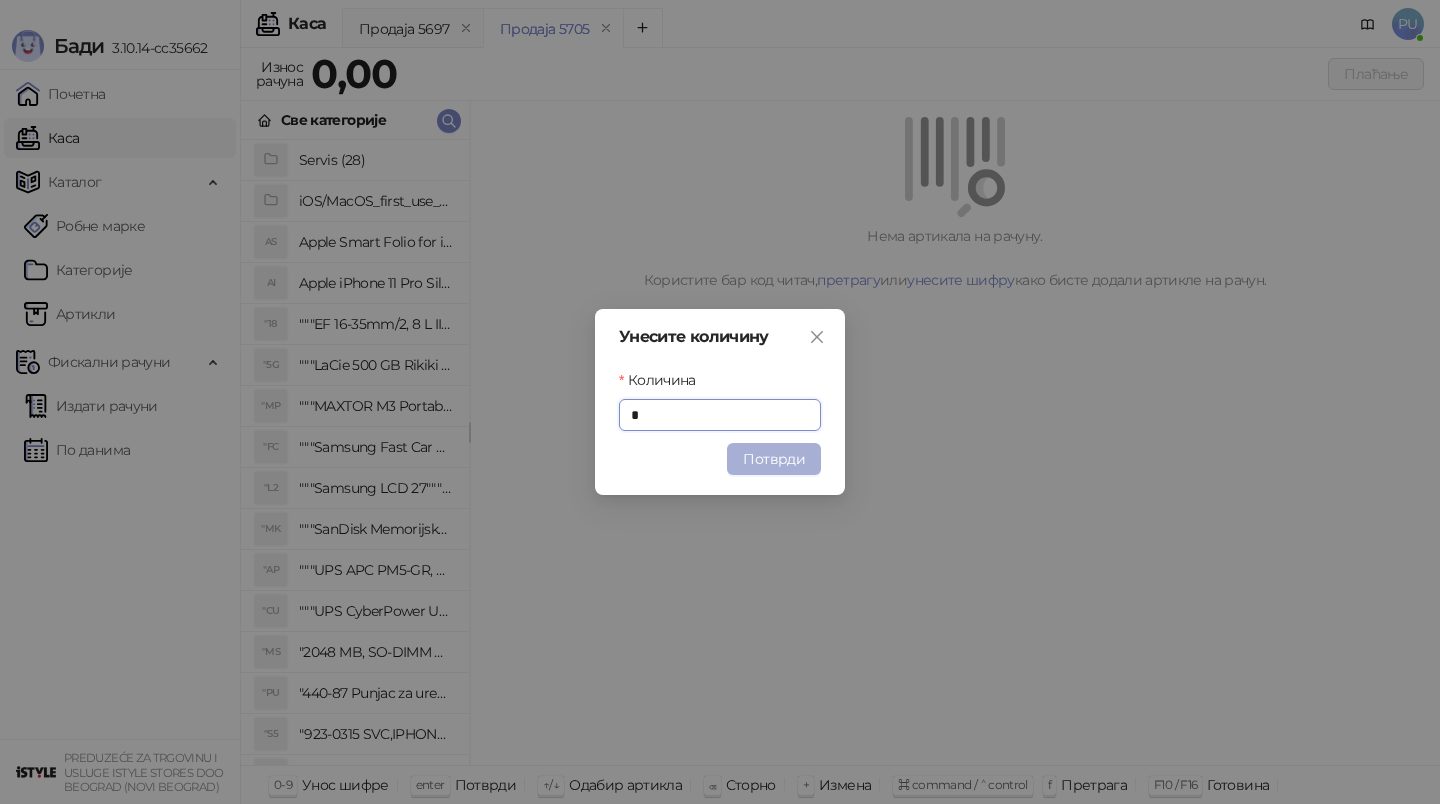 click on "Потврди" at bounding box center (774, 459) 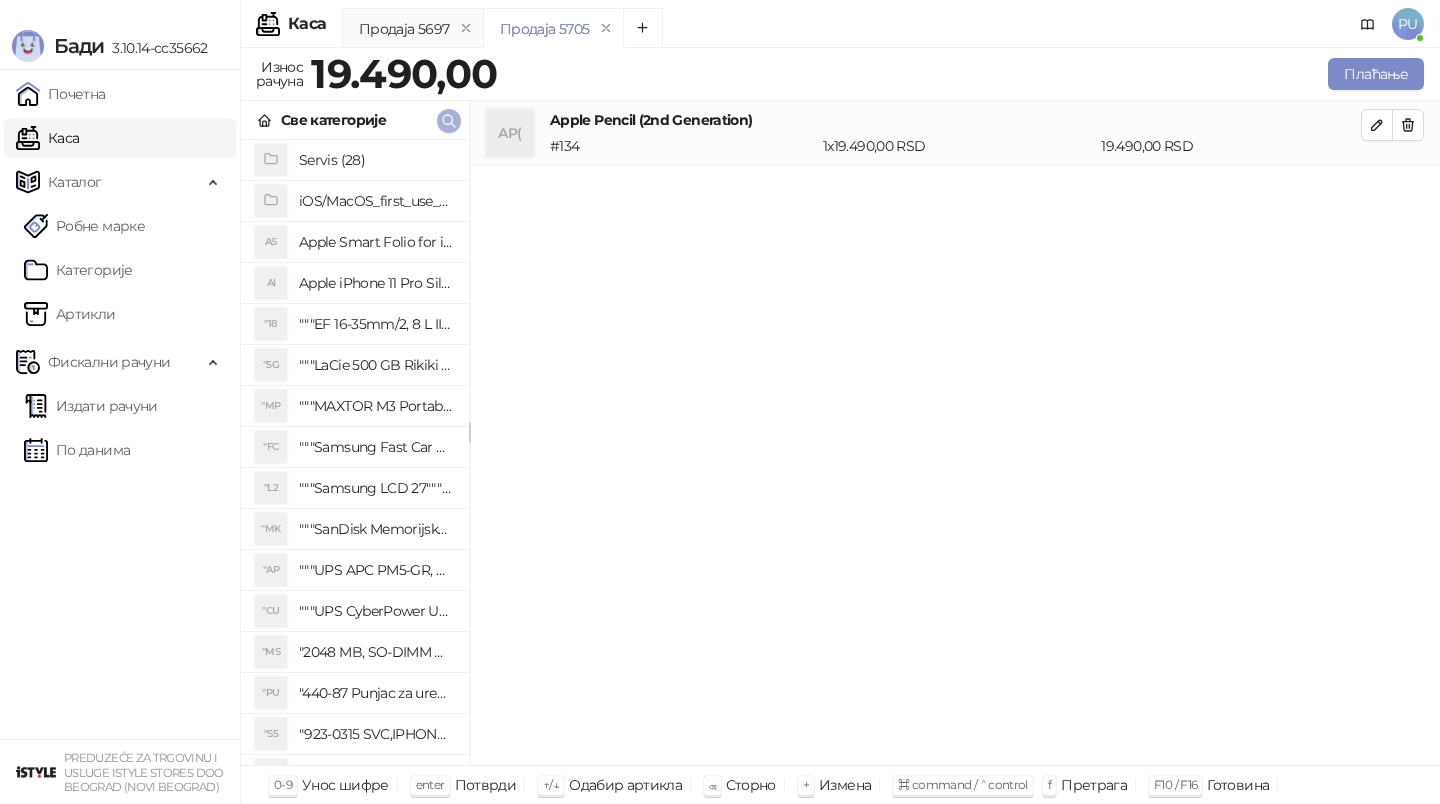 click 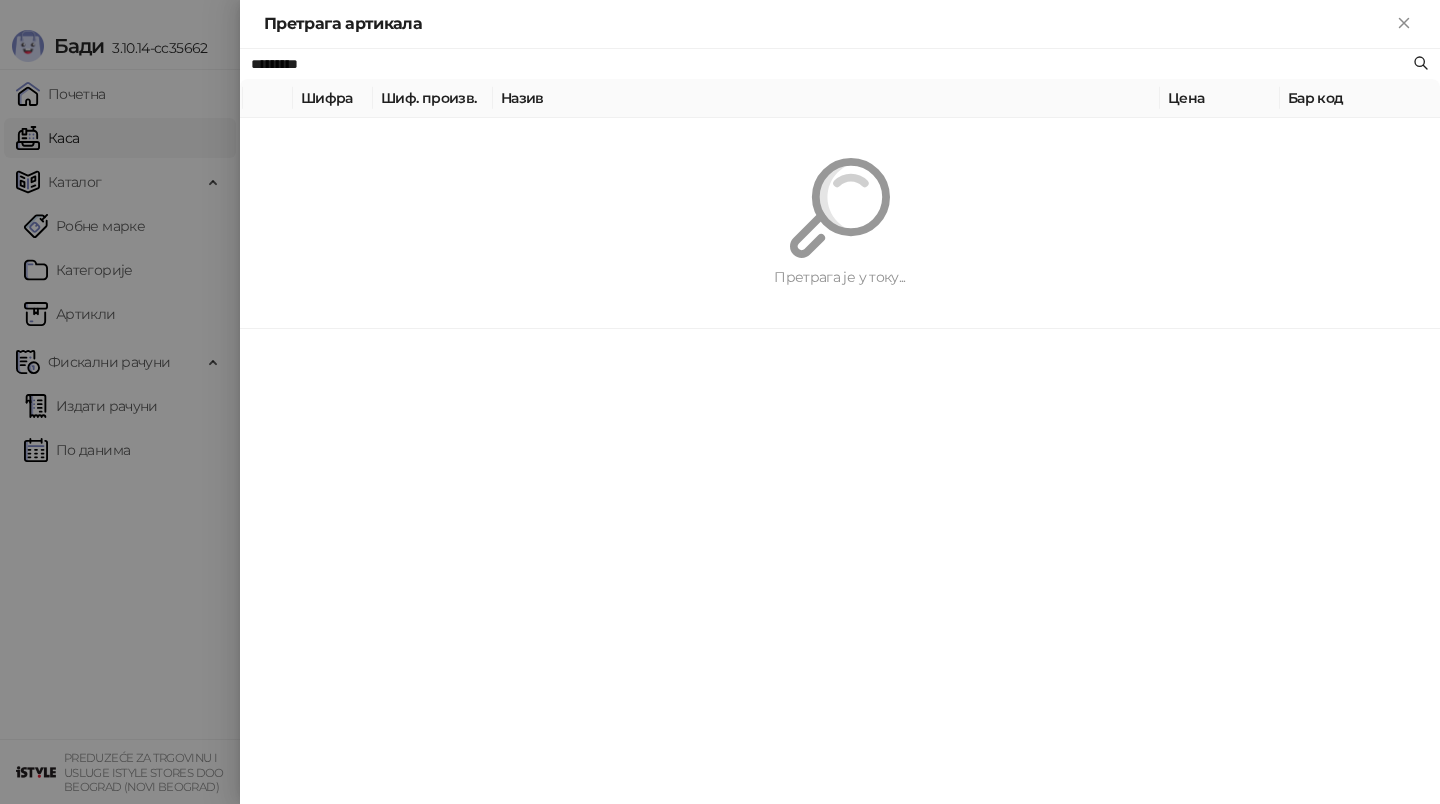 paste on "**********" 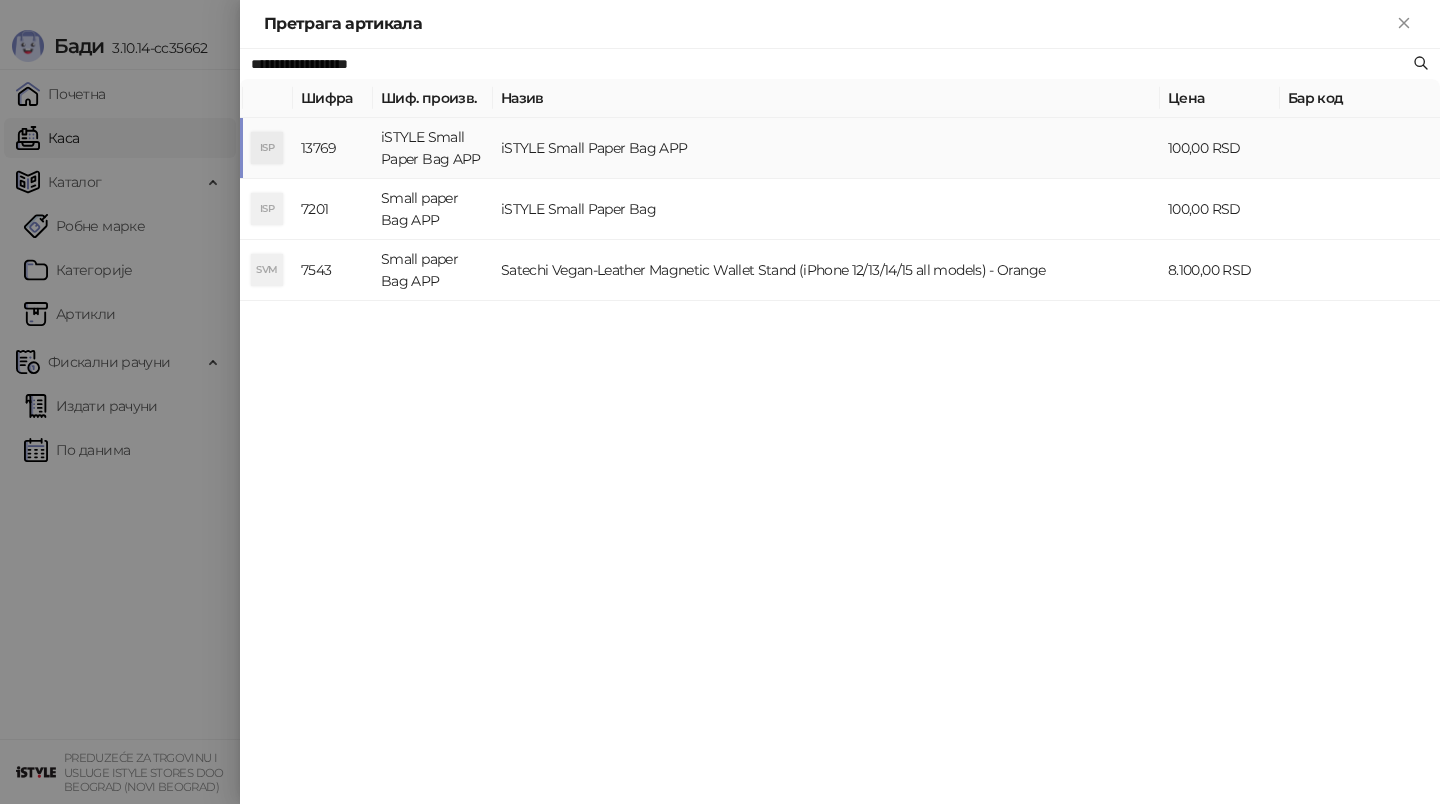type on "**********" 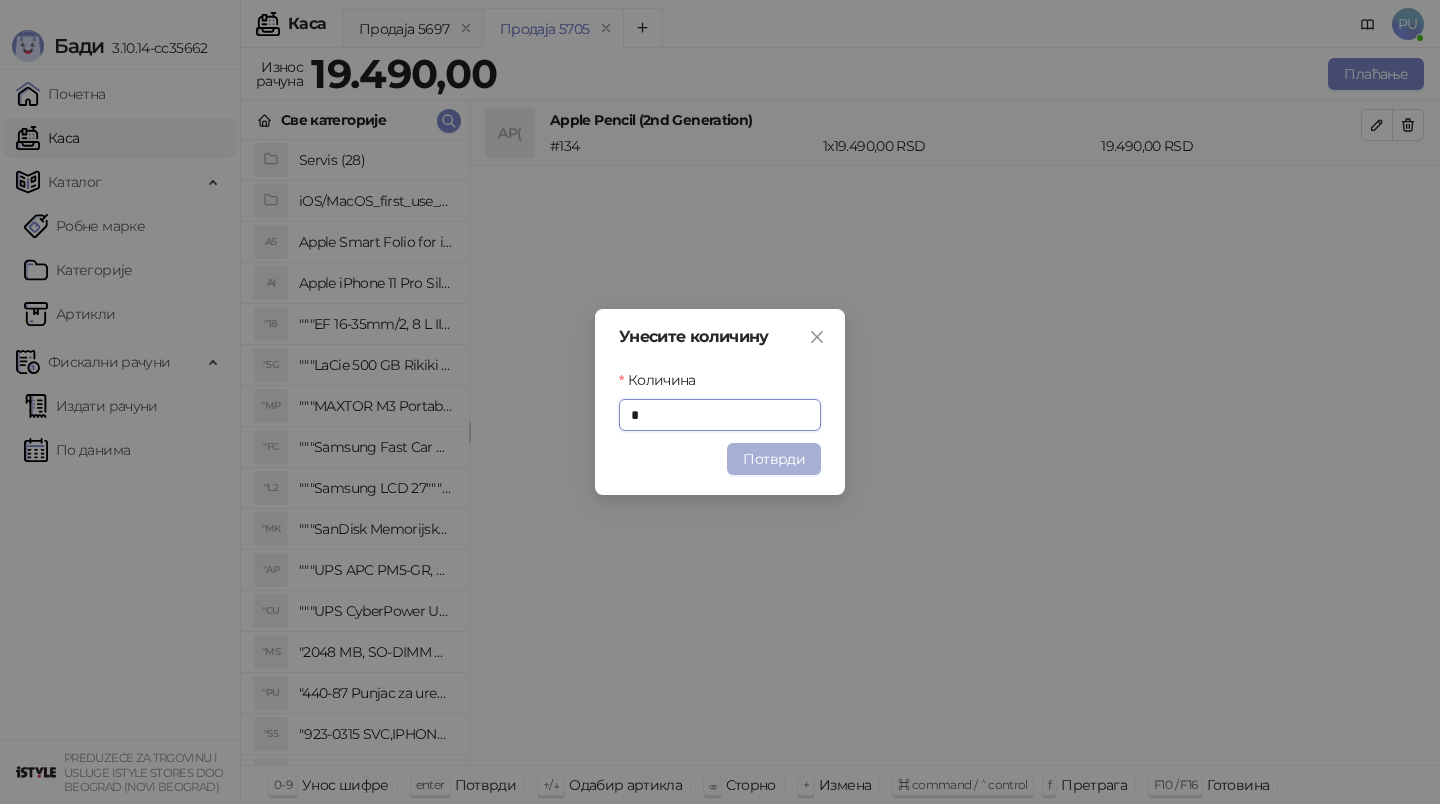 click on "Потврди" at bounding box center (774, 459) 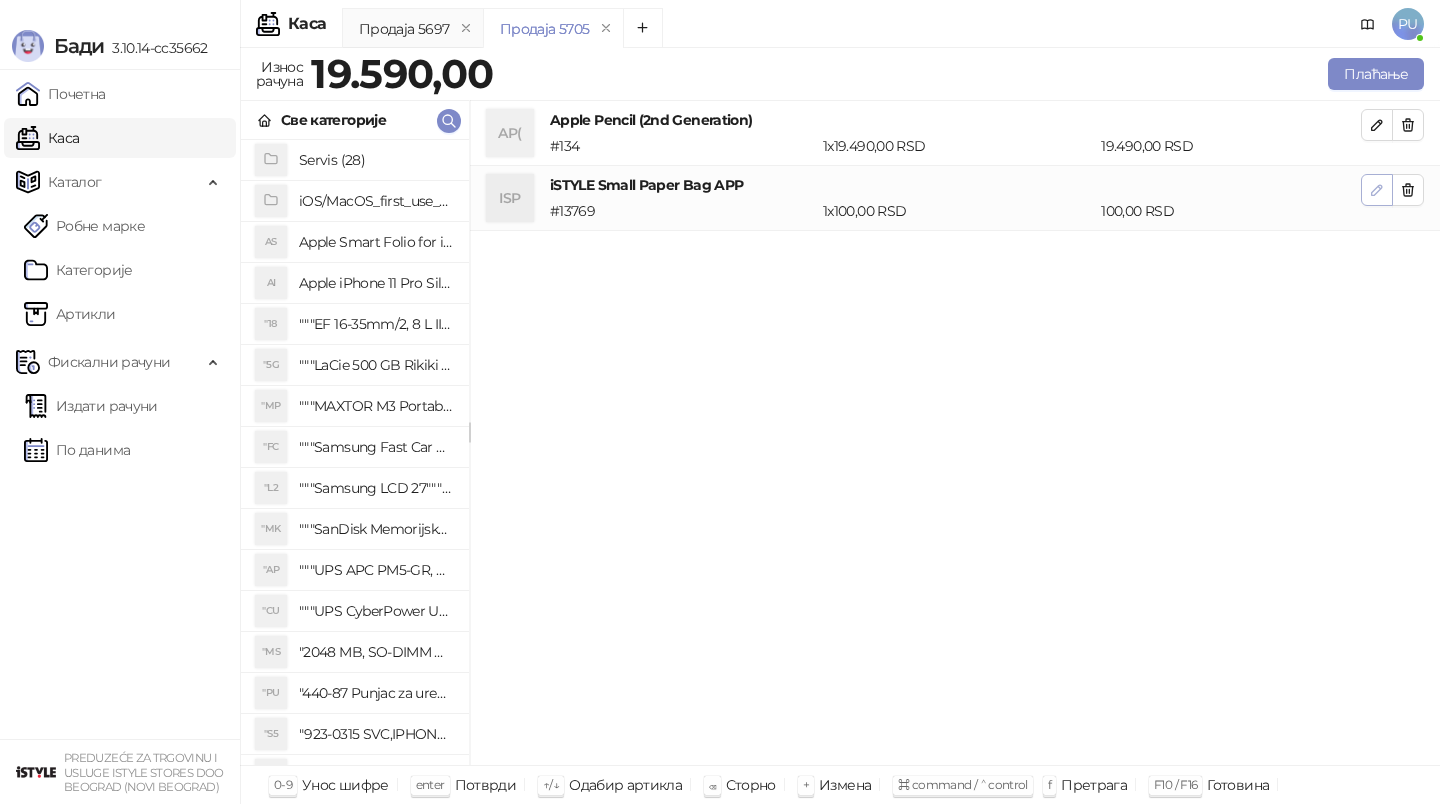 click 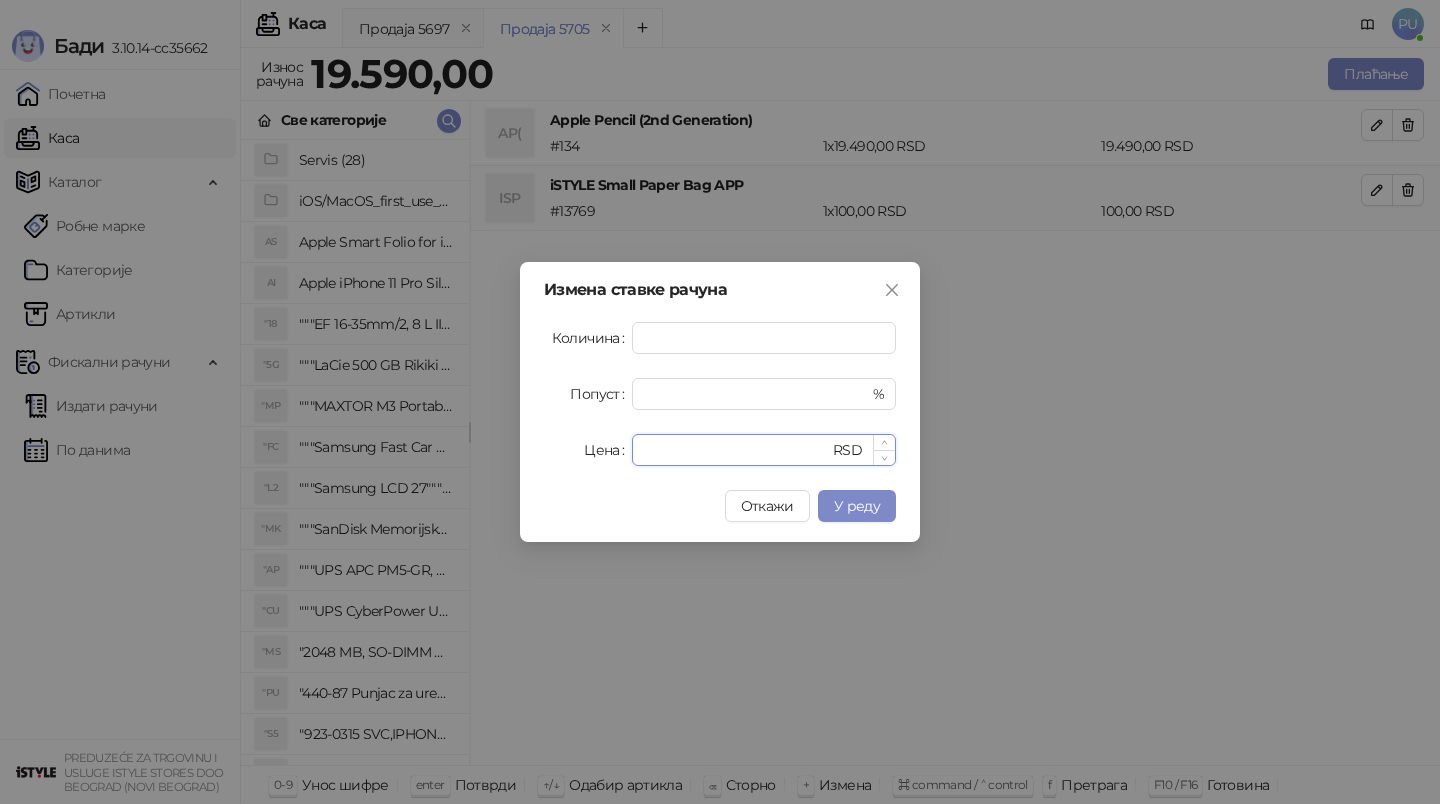click on "***" at bounding box center (736, 450) 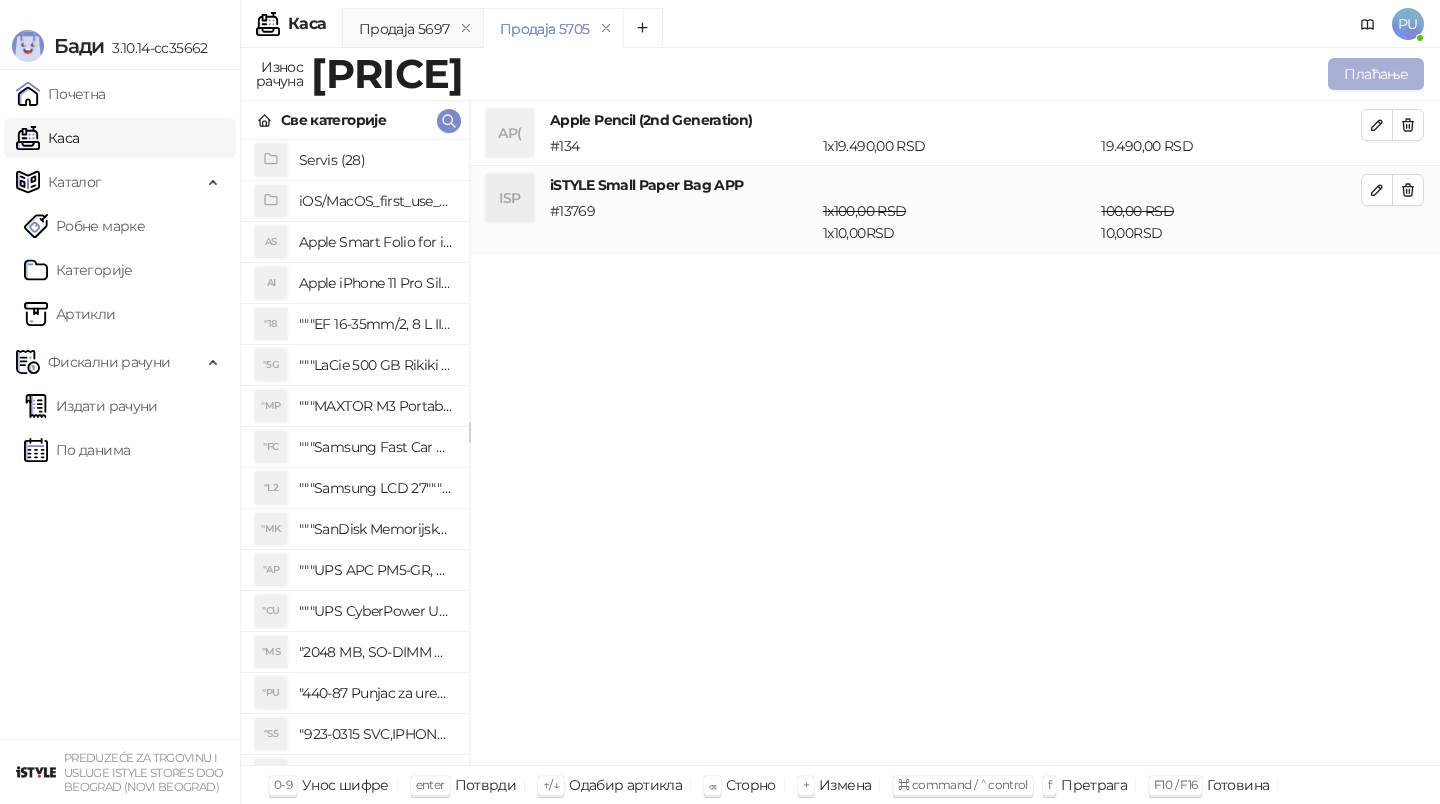 click on "Плаћање" at bounding box center (1376, 74) 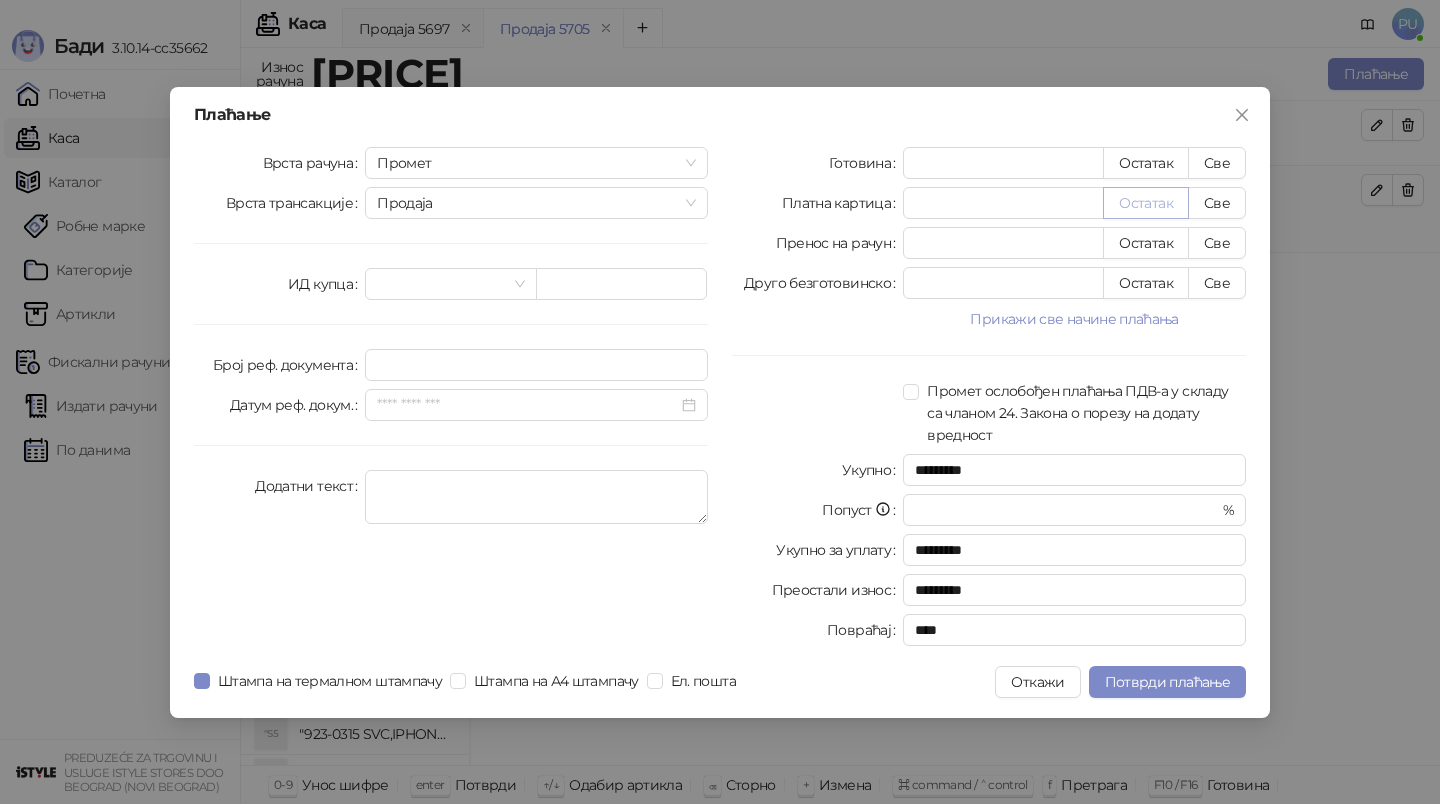 click on "Остатак" at bounding box center [1146, 203] 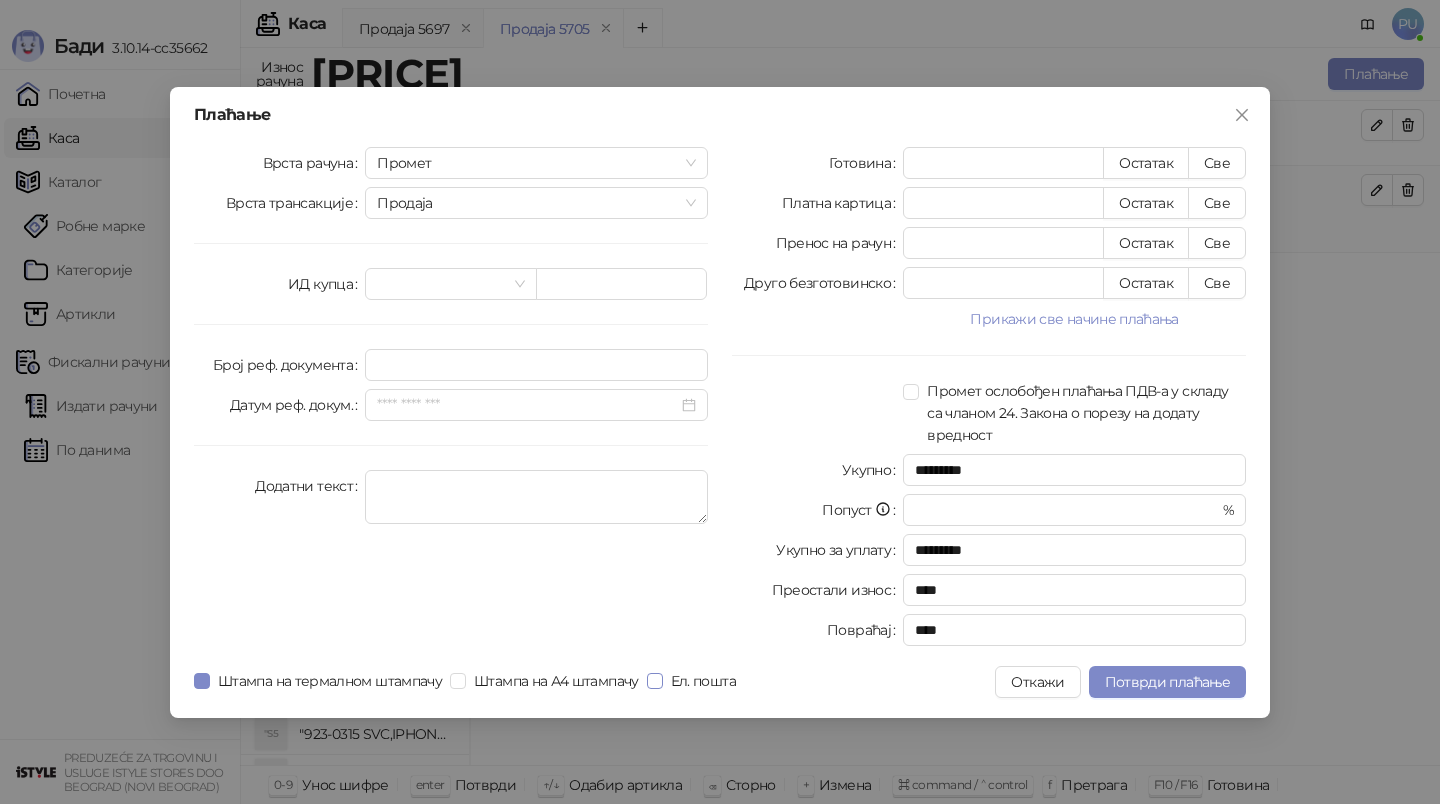 click on "Ел. пошта" at bounding box center [703, 681] 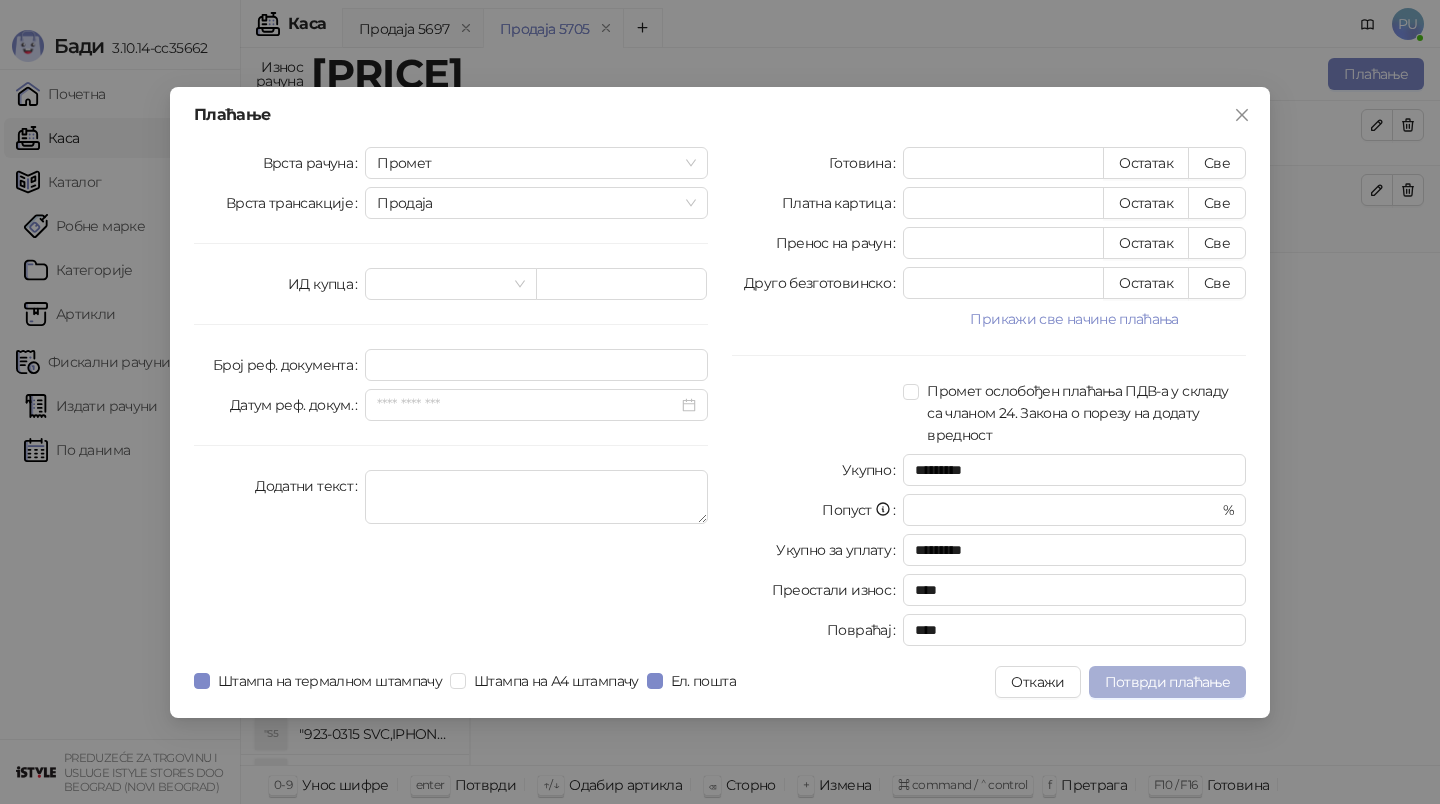 click on "Потврди плаћање" at bounding box center (1167, 682) 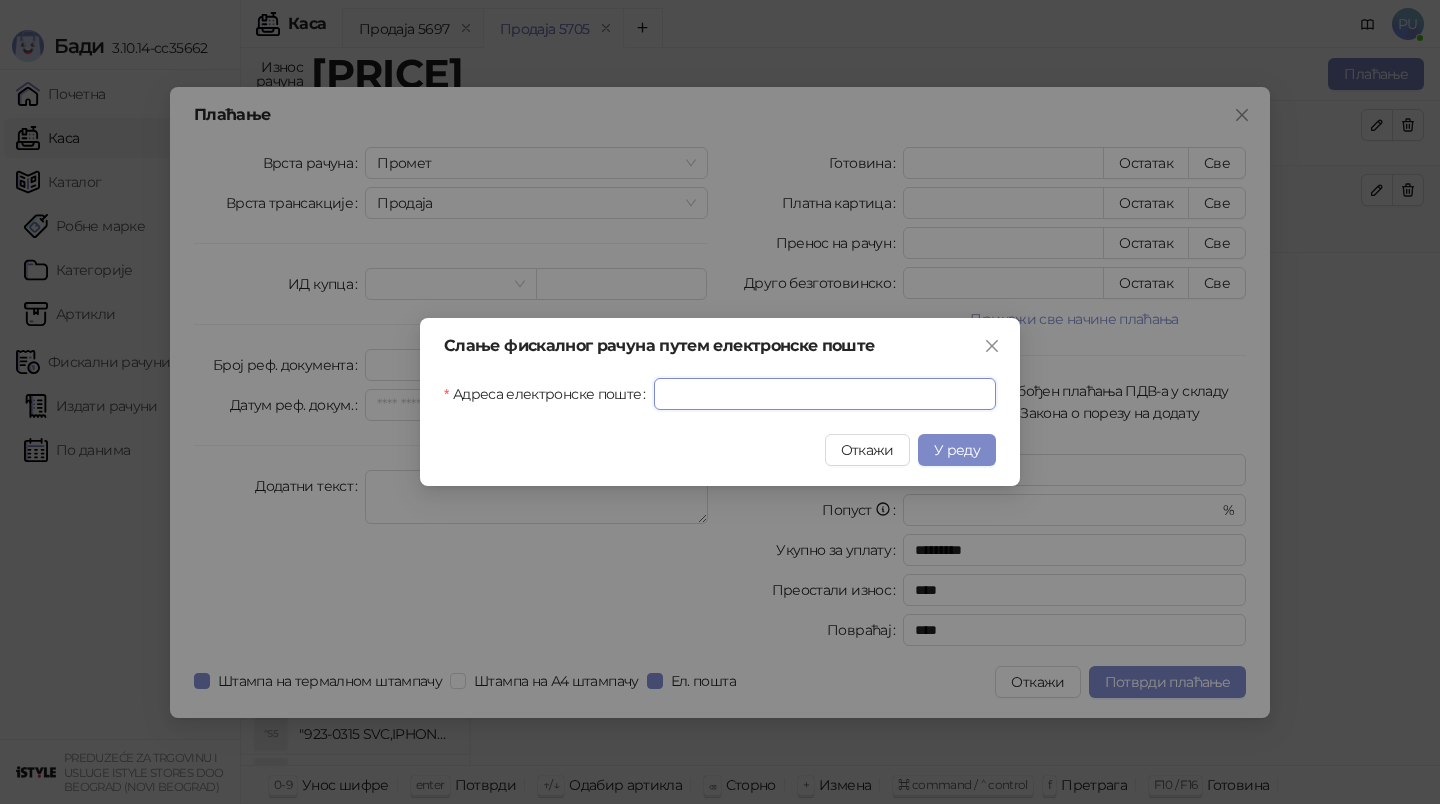 click on "Адреса електронске поште" at bounding box center (825, 394) 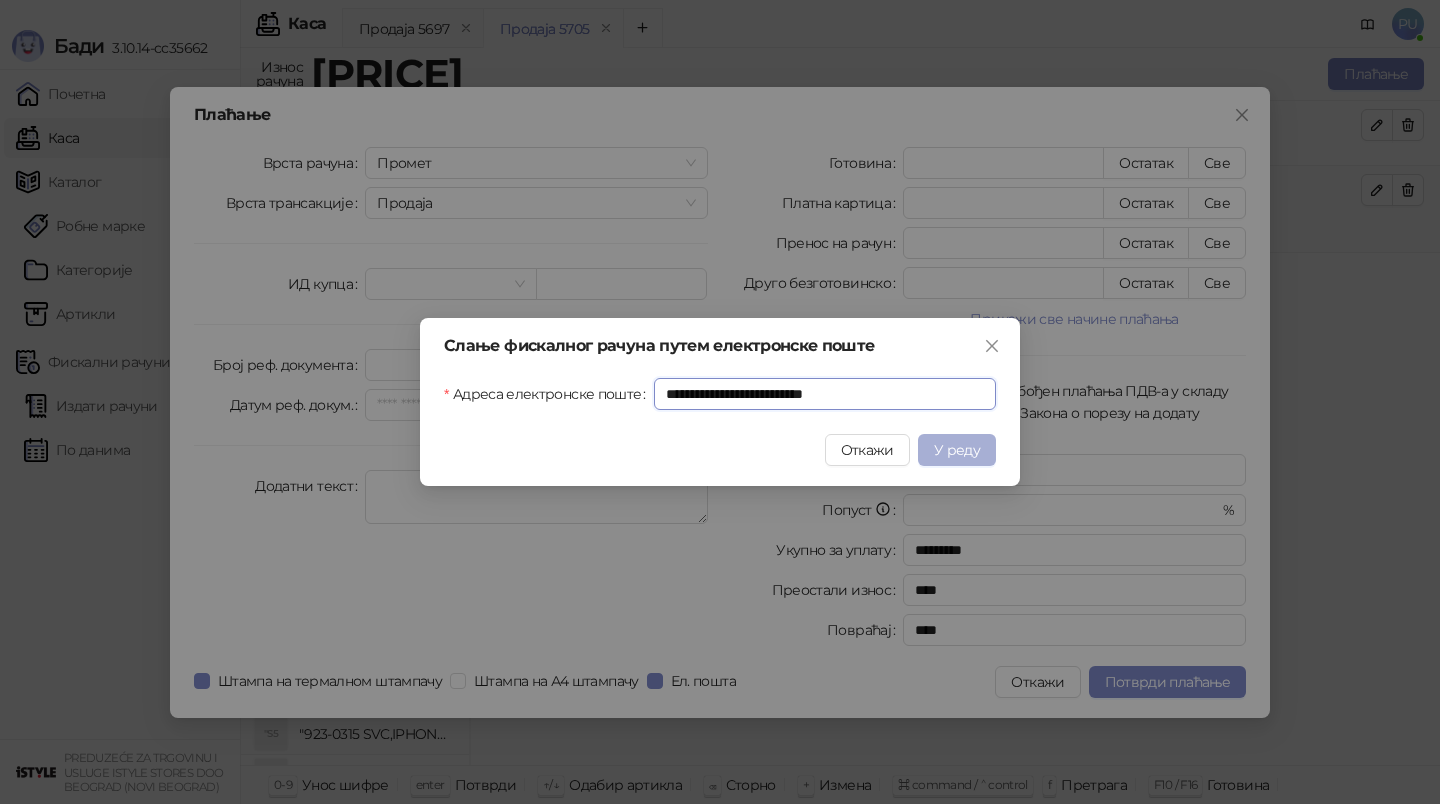 type on "**********" 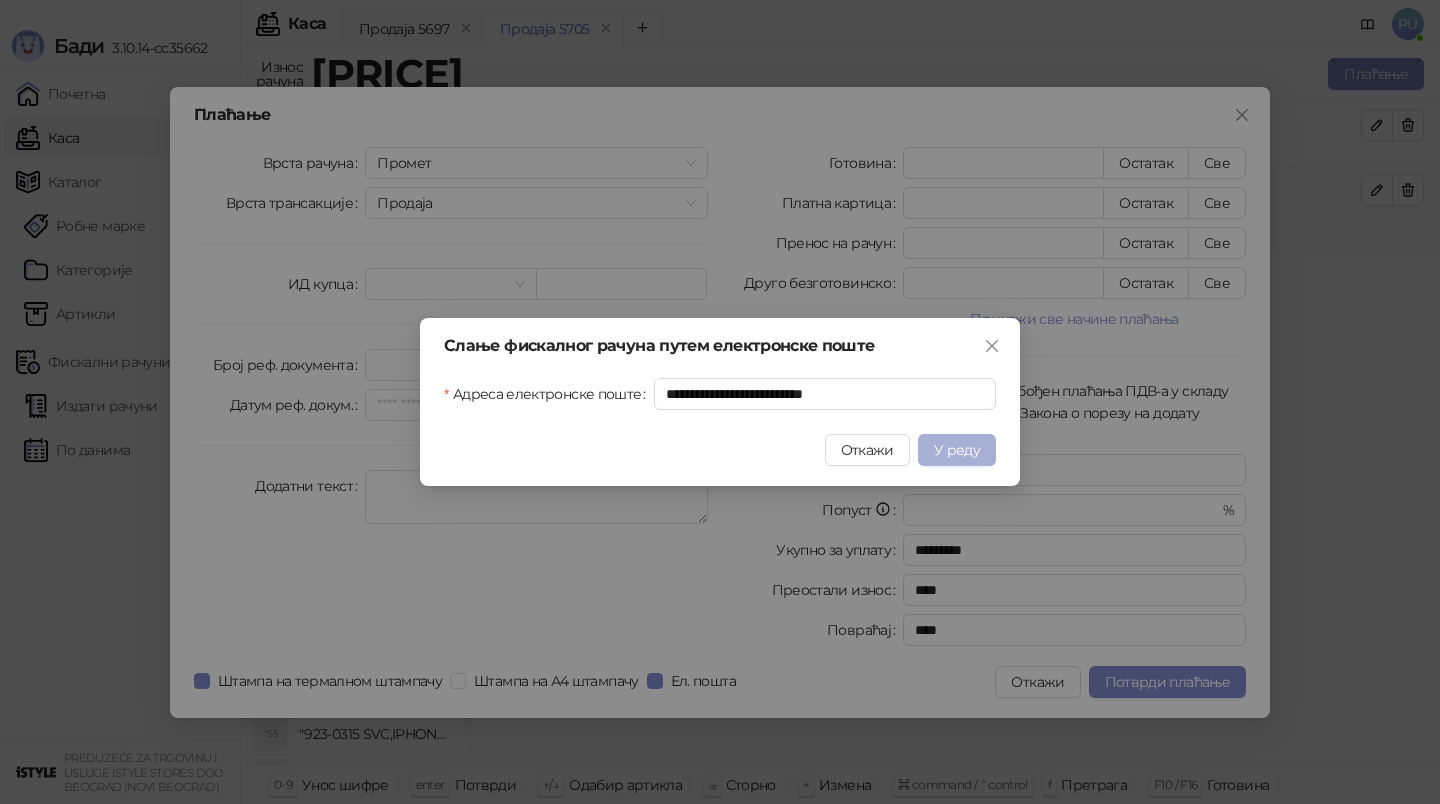 click on "У реду" at bounding box center [957, 450] 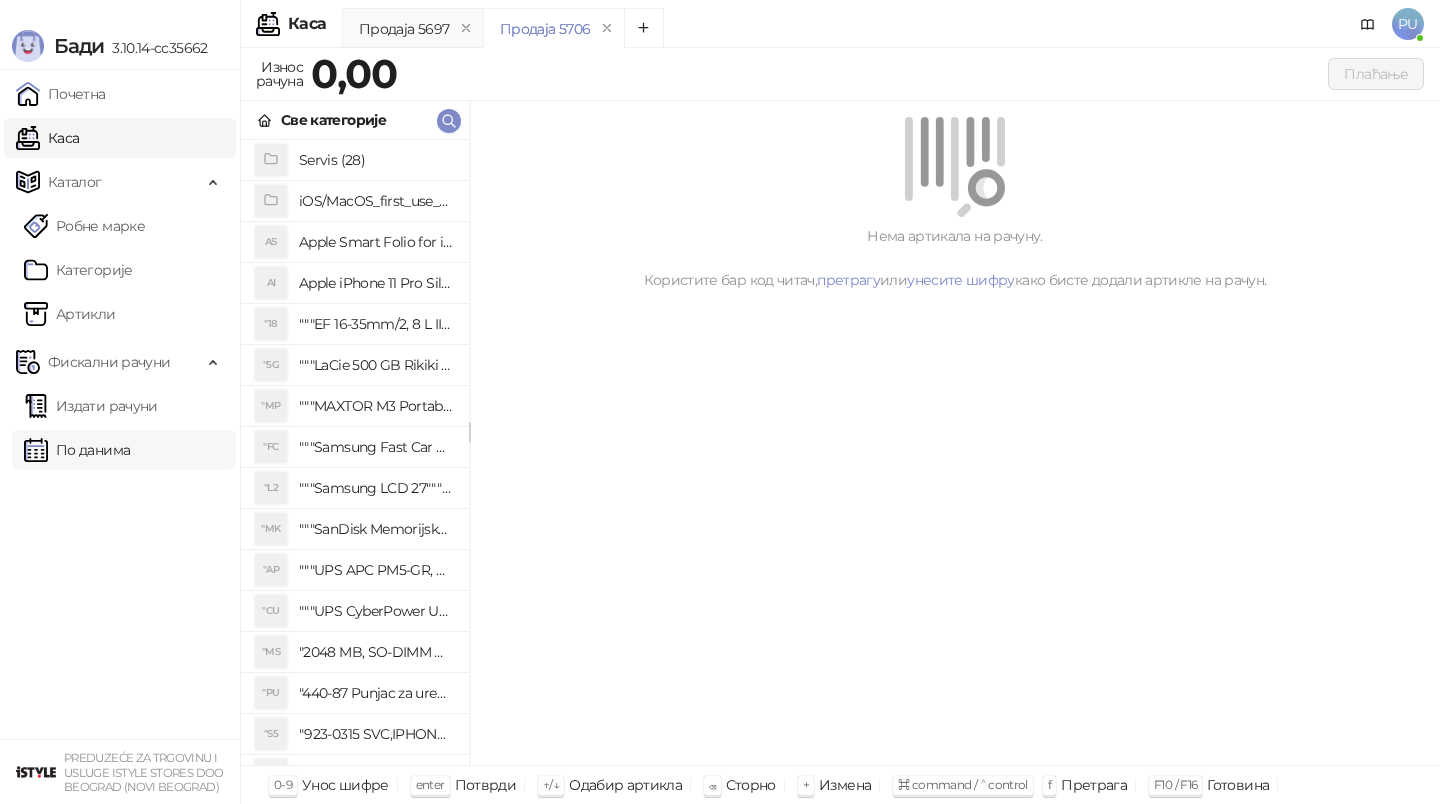 click on "По данима" at bounding box center [77, 450] 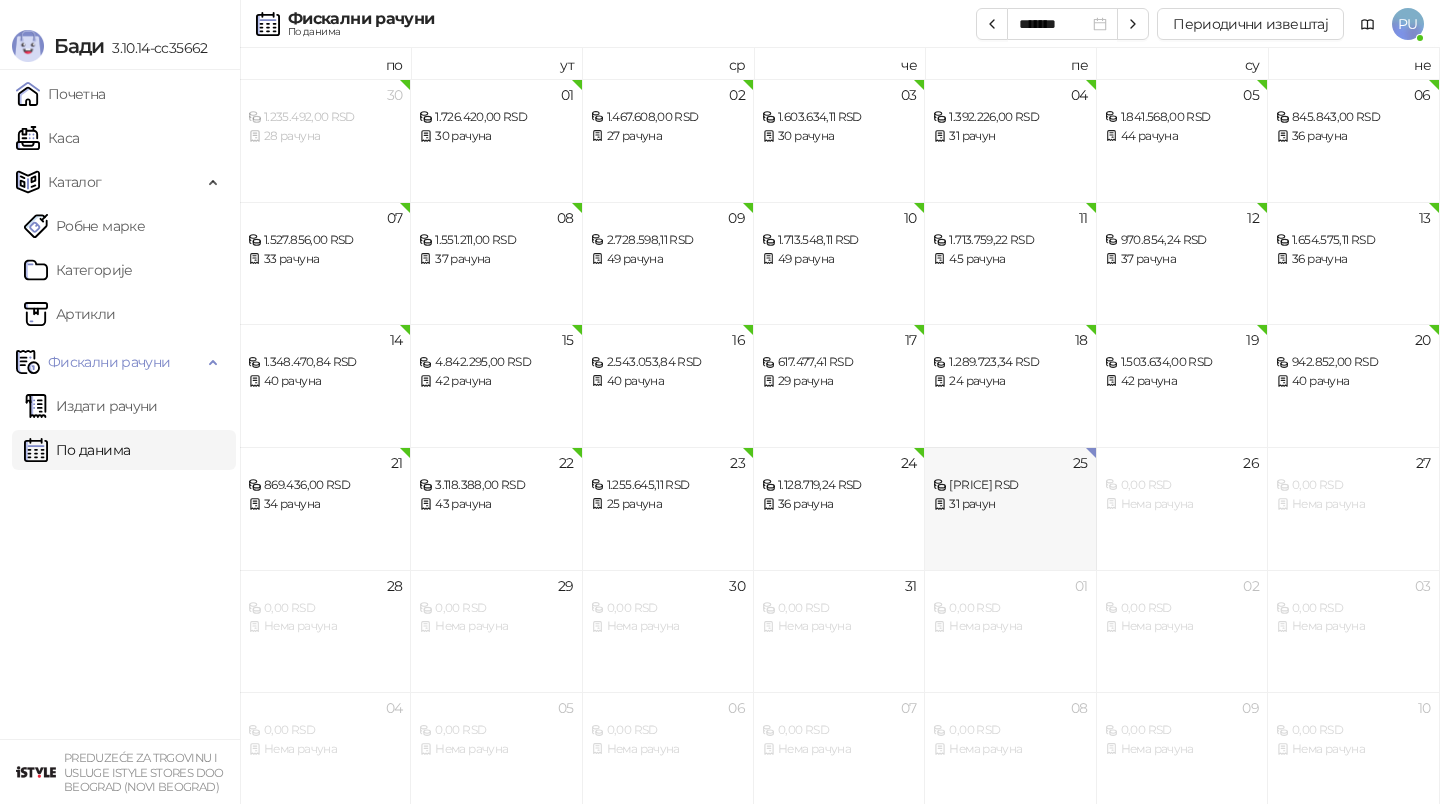click on "25   [PRICE] RSD   31 рачун" at bounding box center (1010, 508) 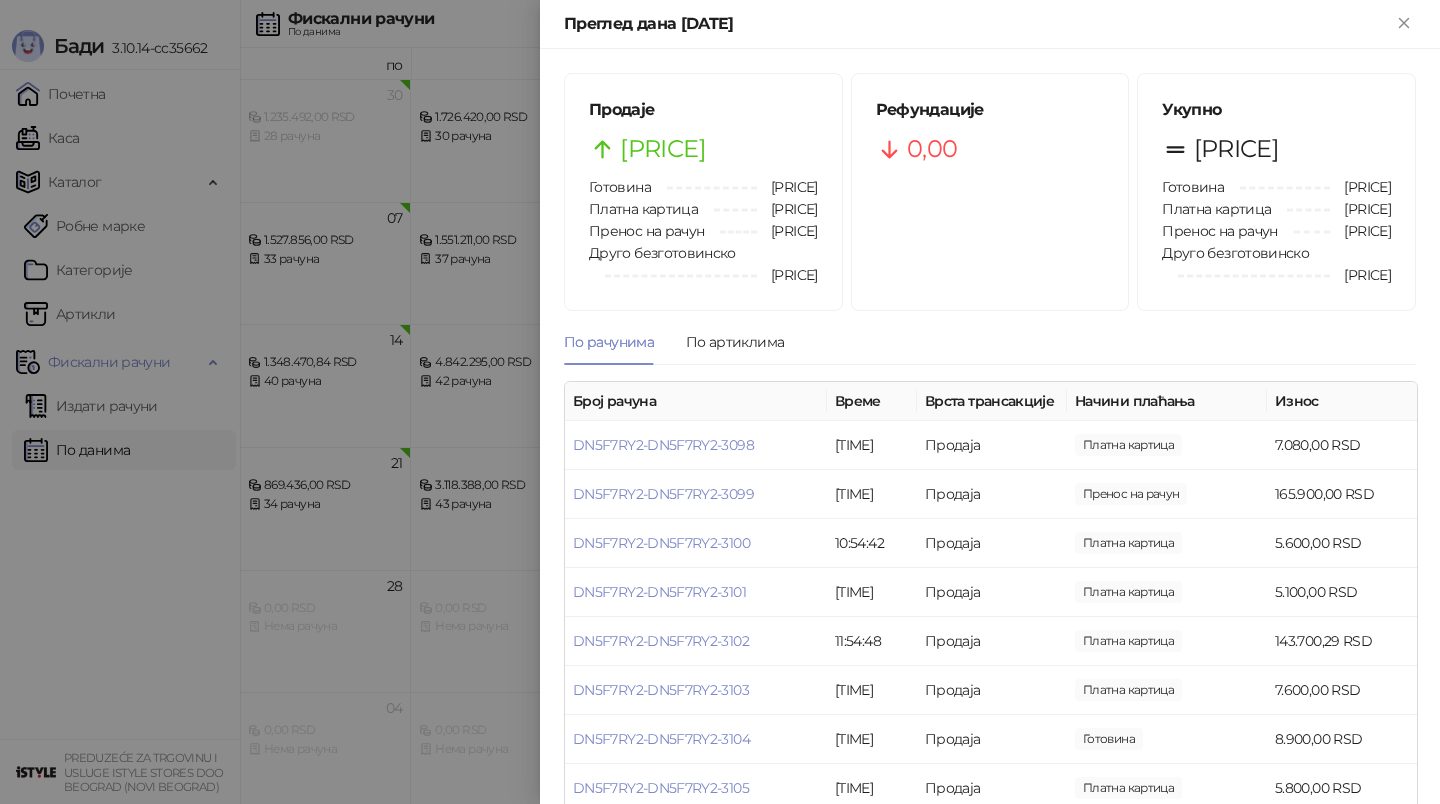 click at bounding box center (720, 402) 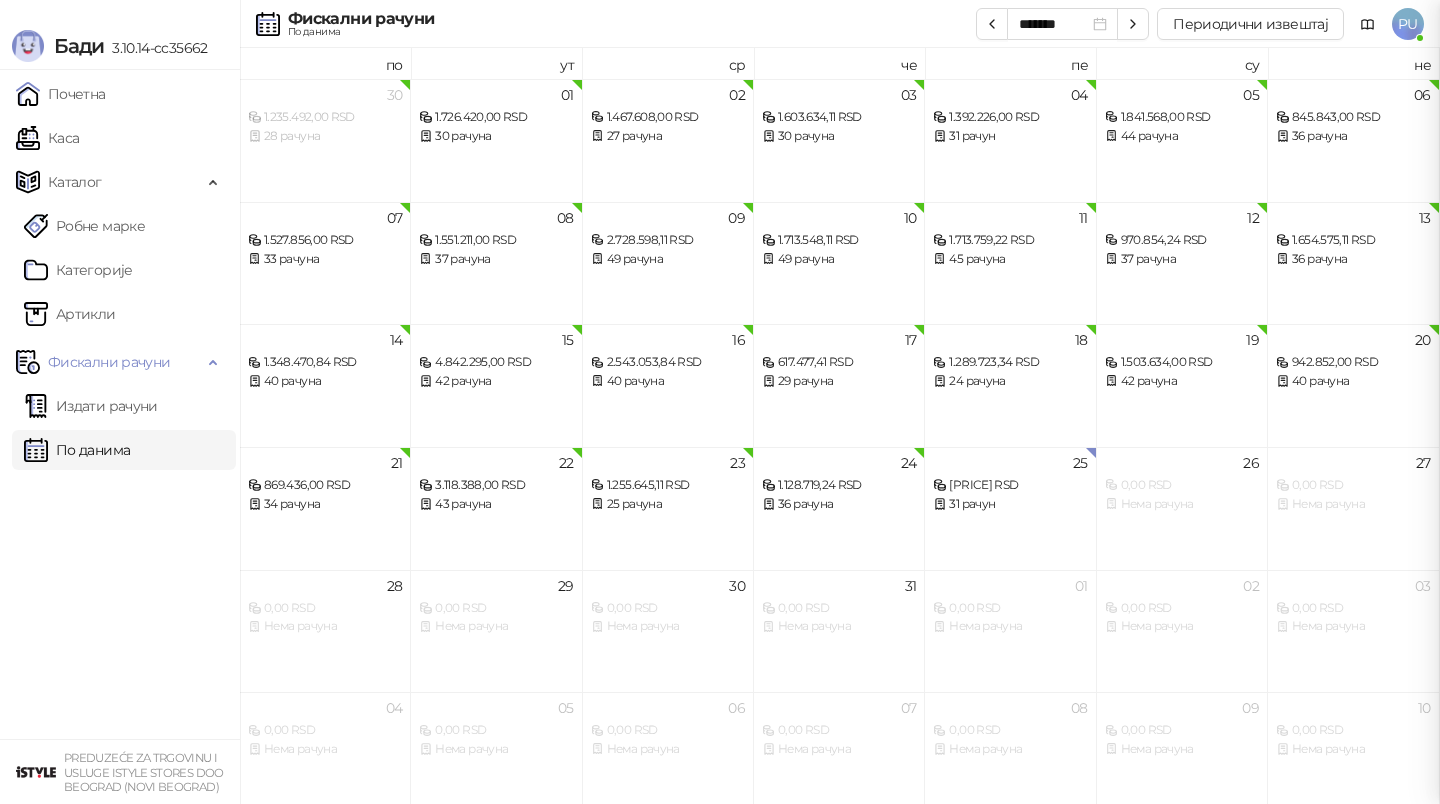 click at bounding box center [720, 402] 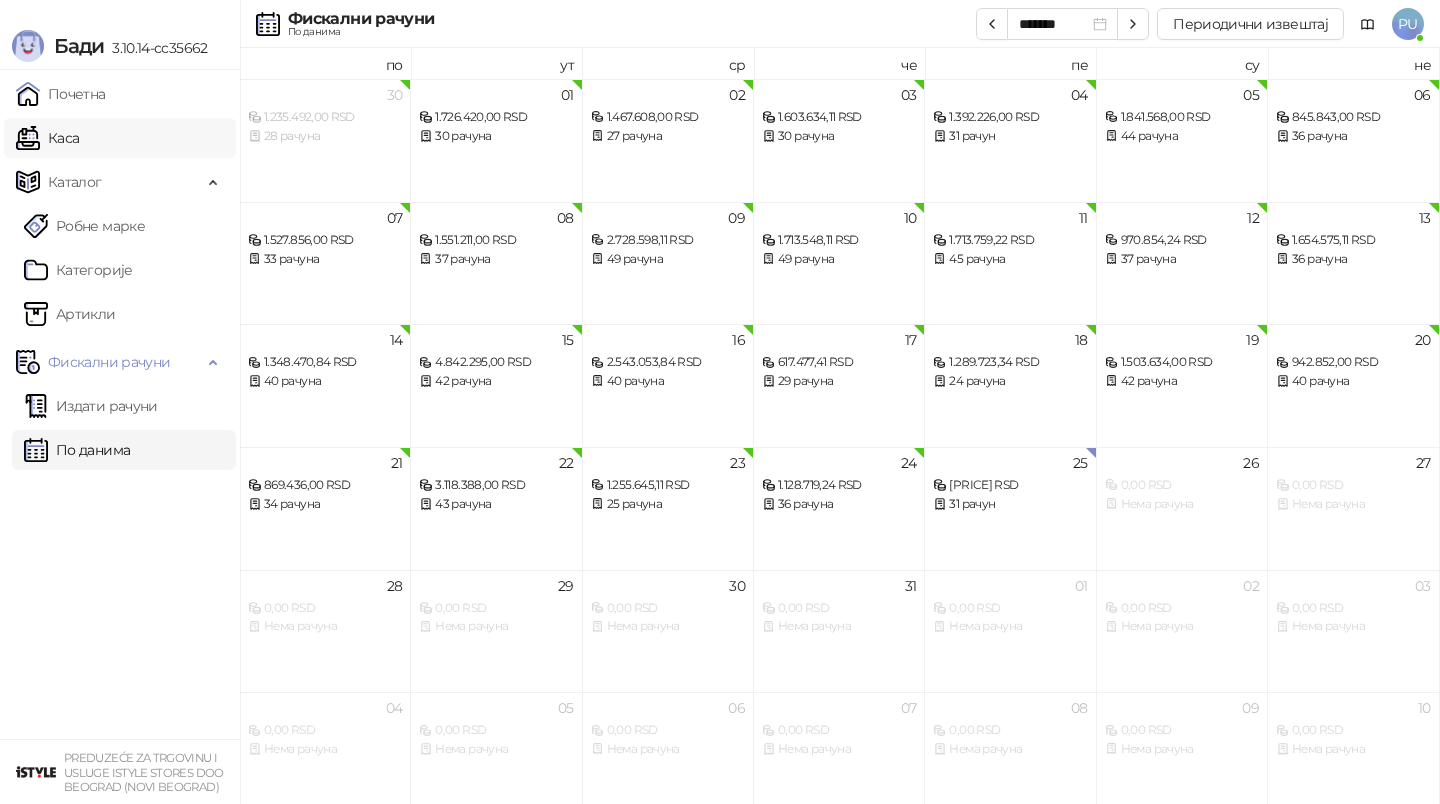 click on "Каса" at bounding box center [47, 138] 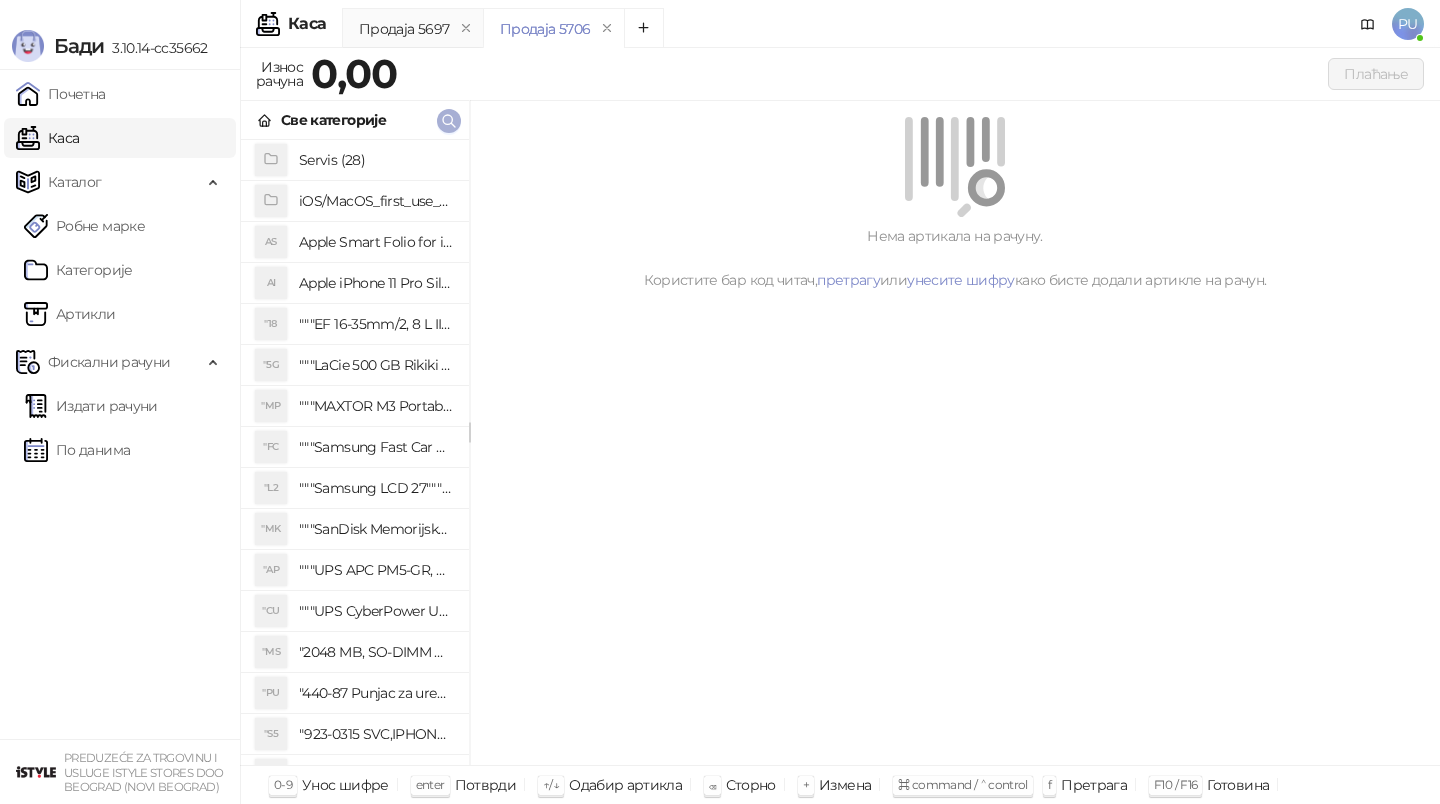 click at bounding box center (449, 121) 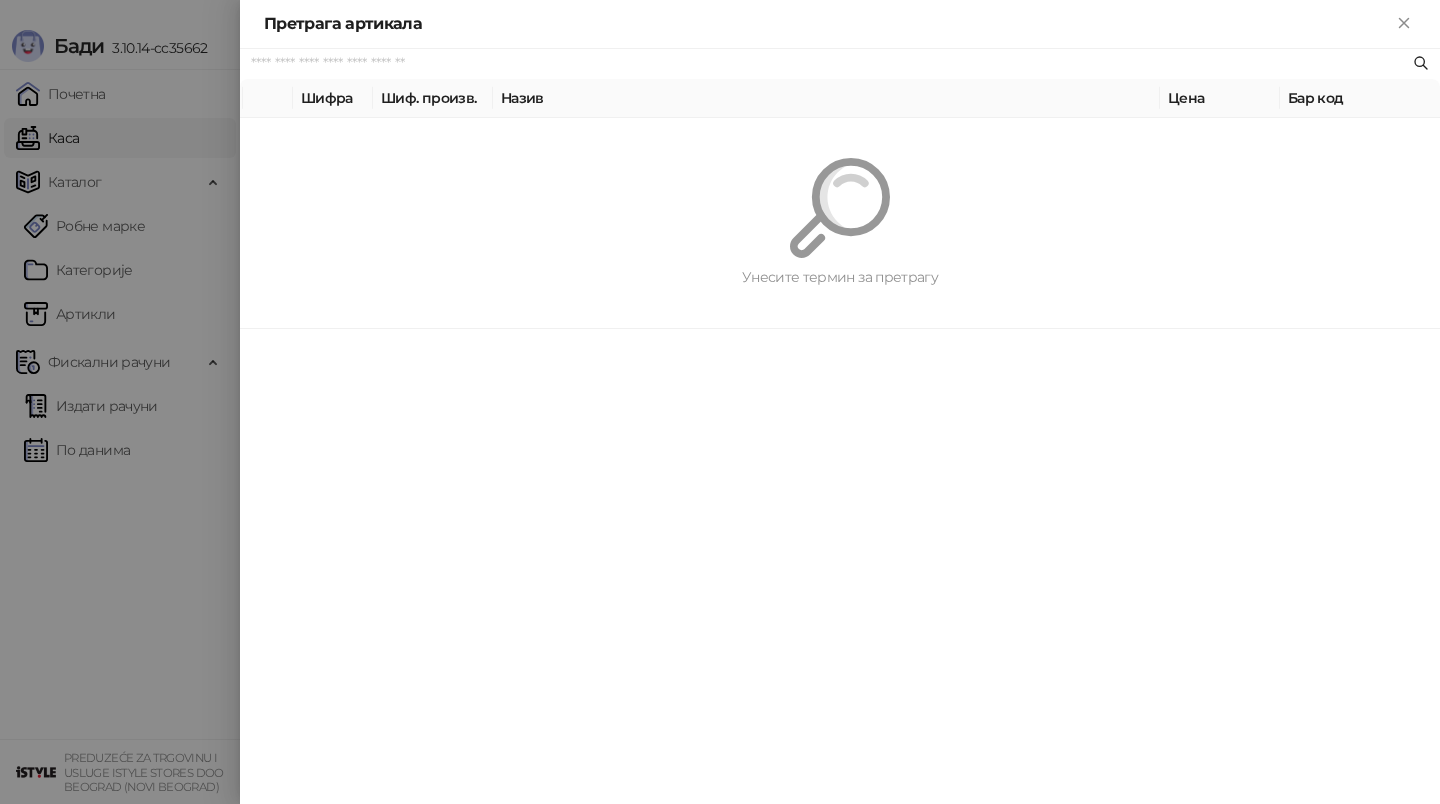 paste on "**********" 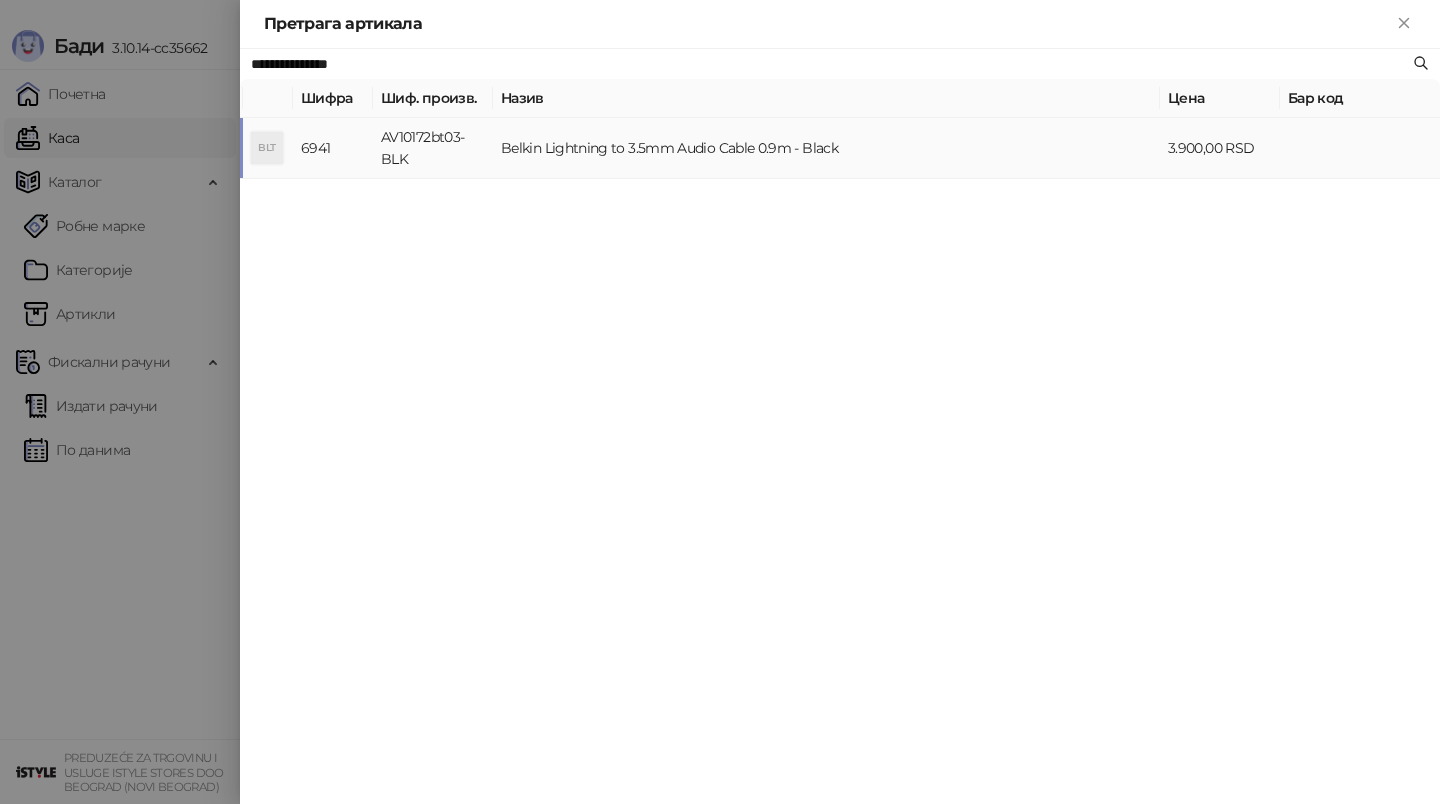 type on "**********" 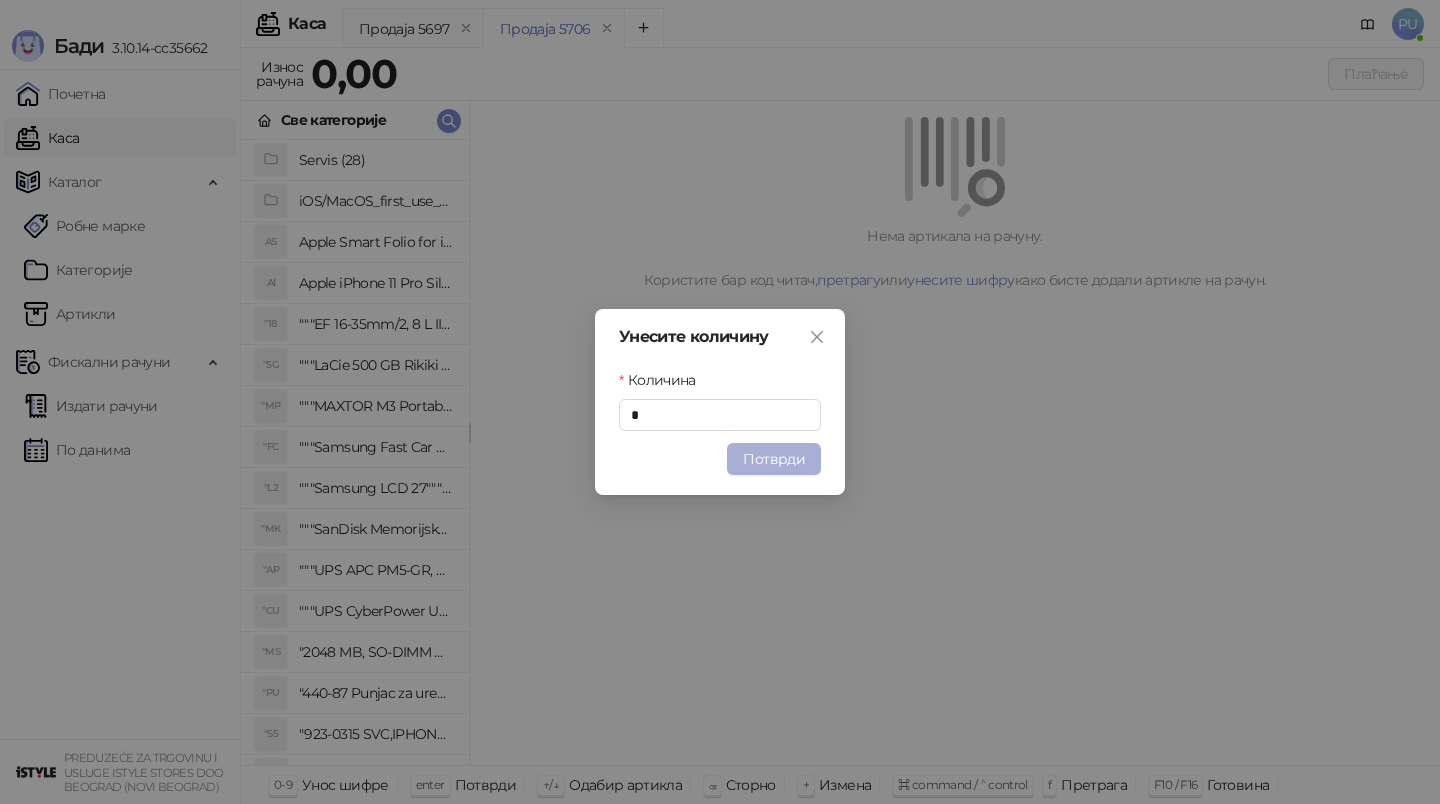 click on "Потврди" at bounding box center (774, 459) 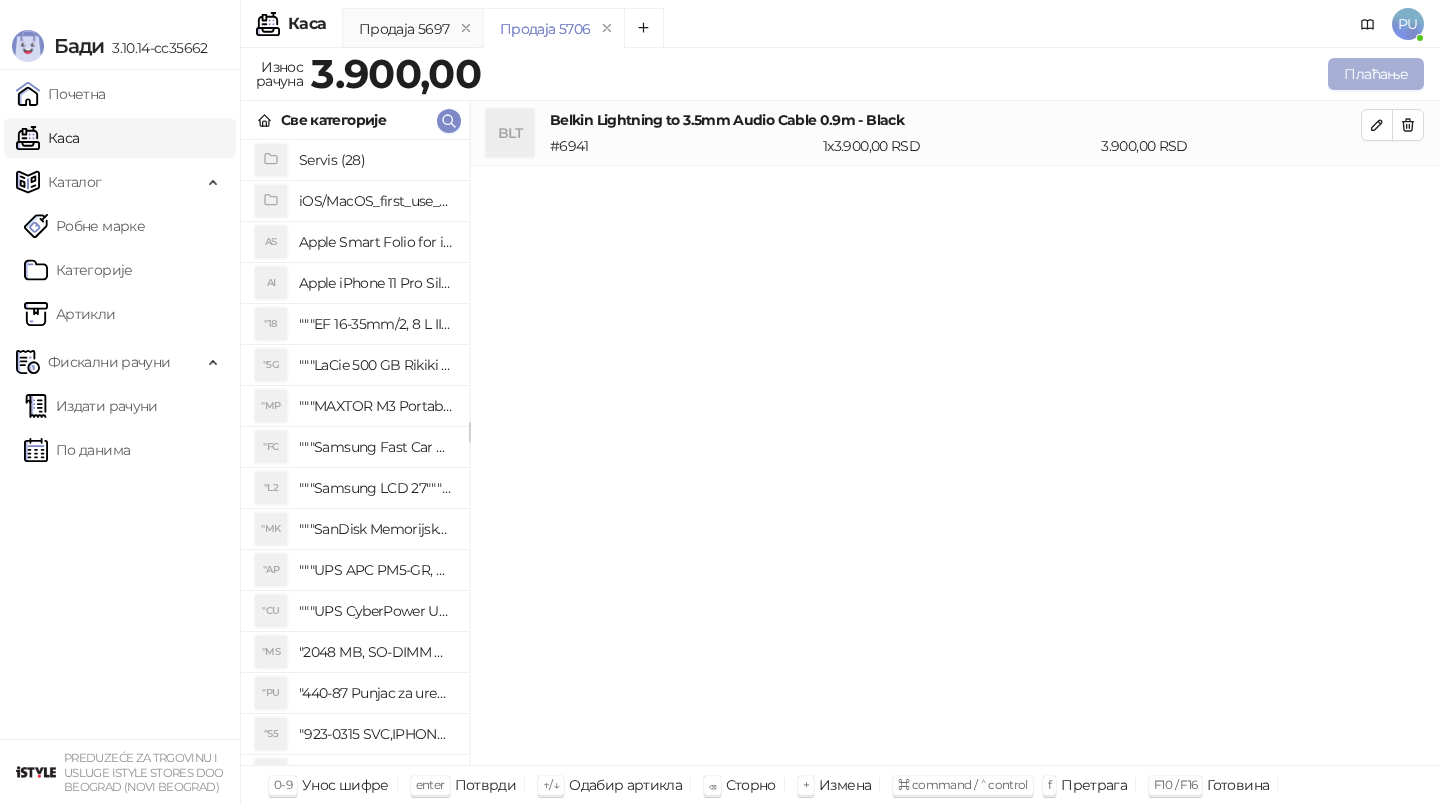 click on "Плаћање" at bounding box center [1376, 74] 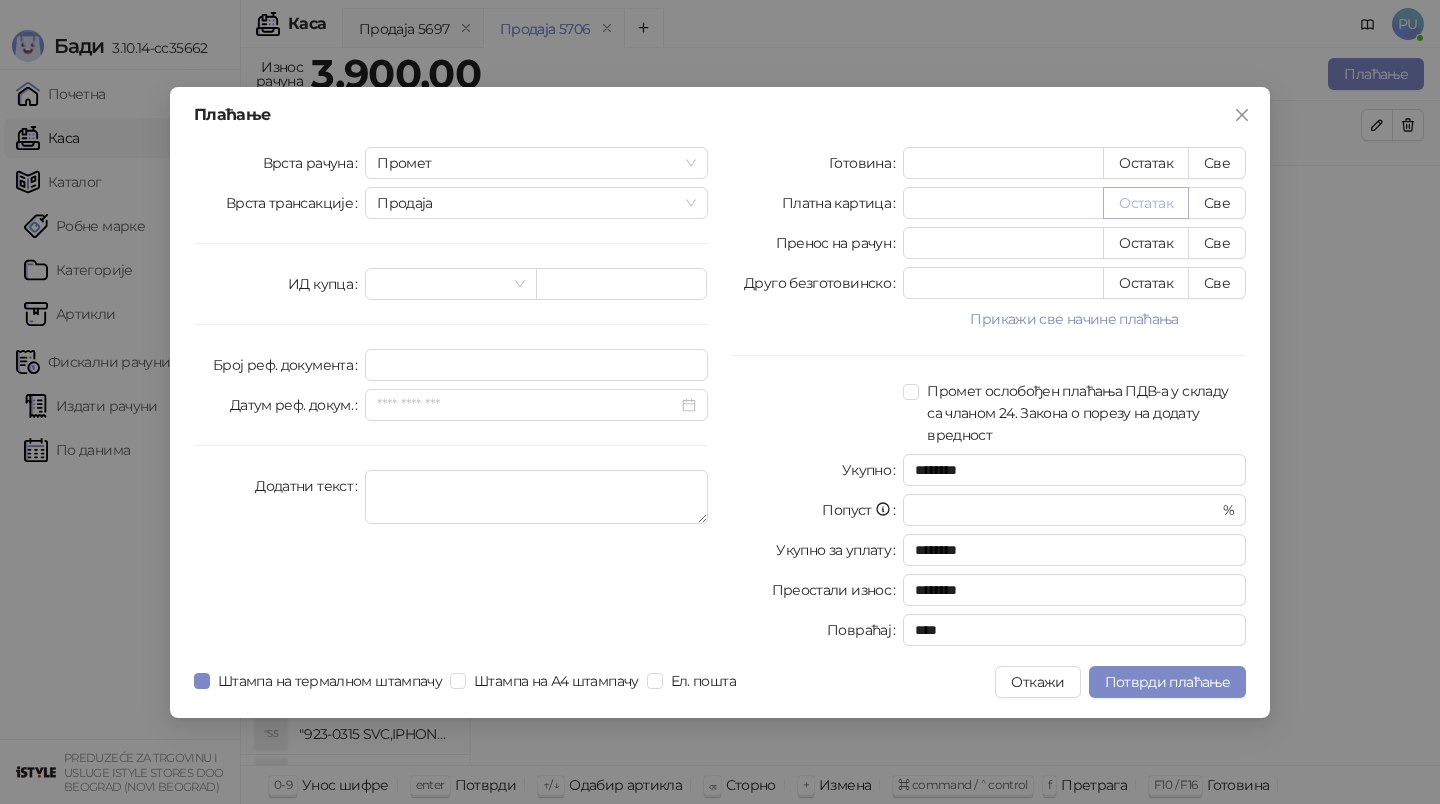 click on "Остатак" at bounding box center [1146, 203] 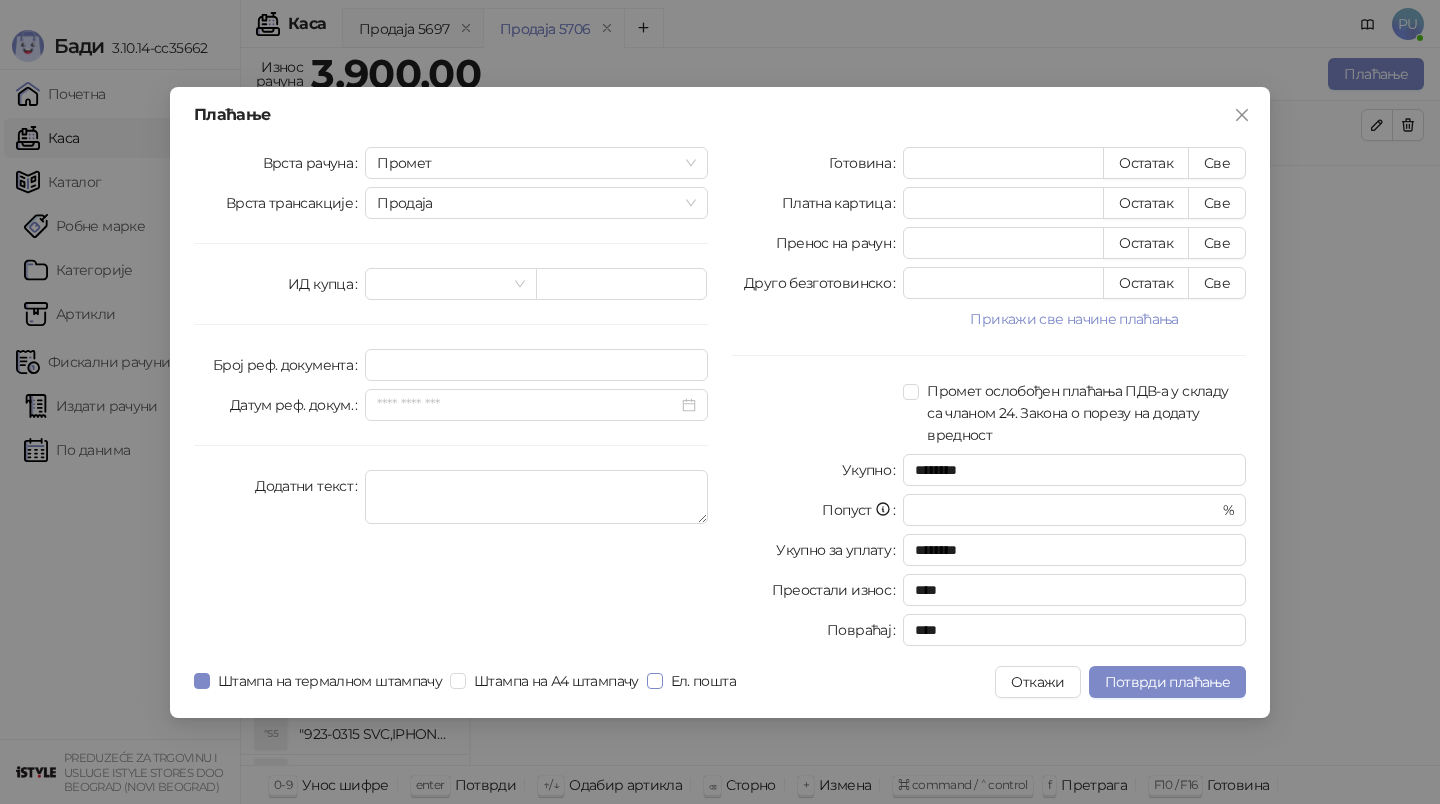 click on "Ел. пошта" at bounding box center (703, 681) 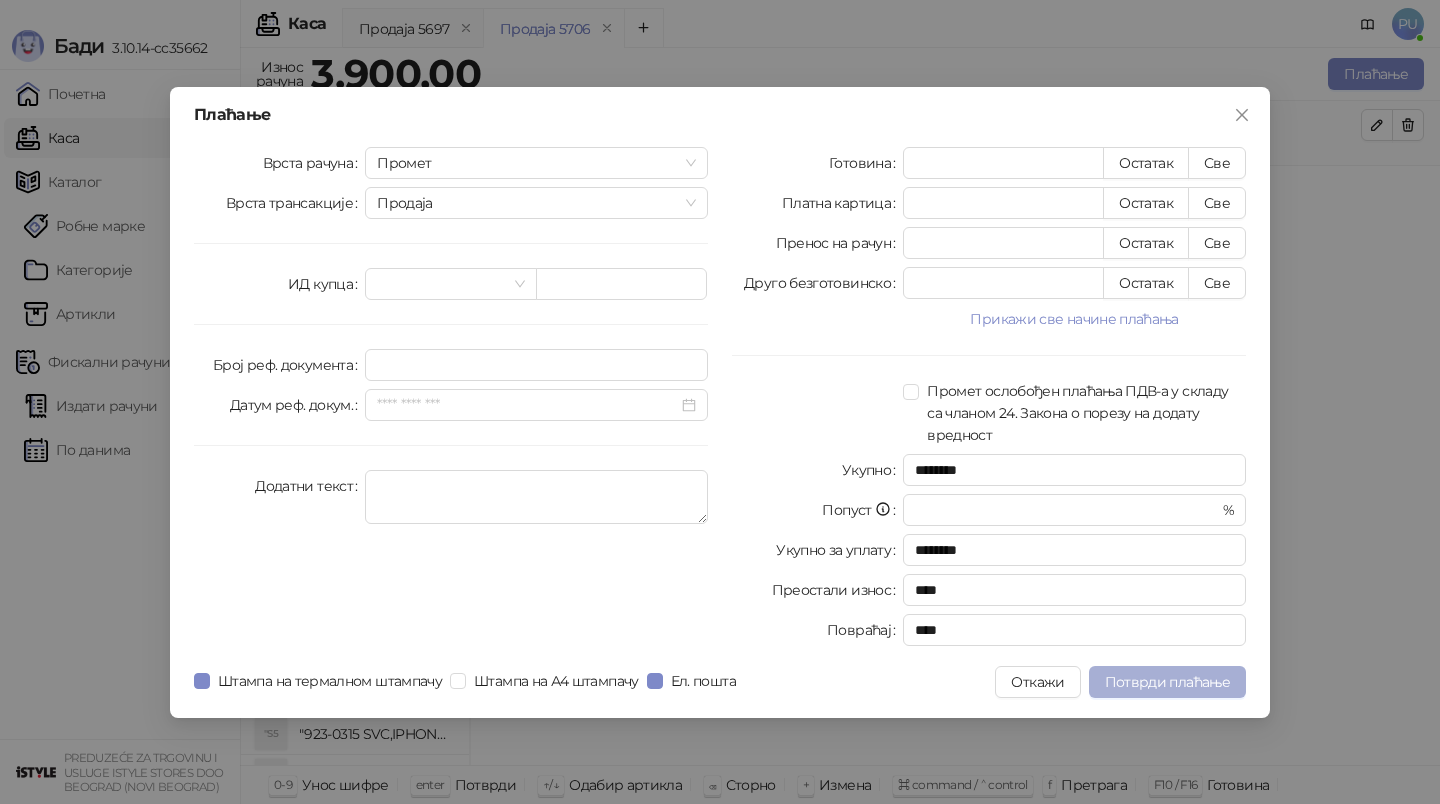 click on "Потврди плаћање" at bounding box center [1167, 682] 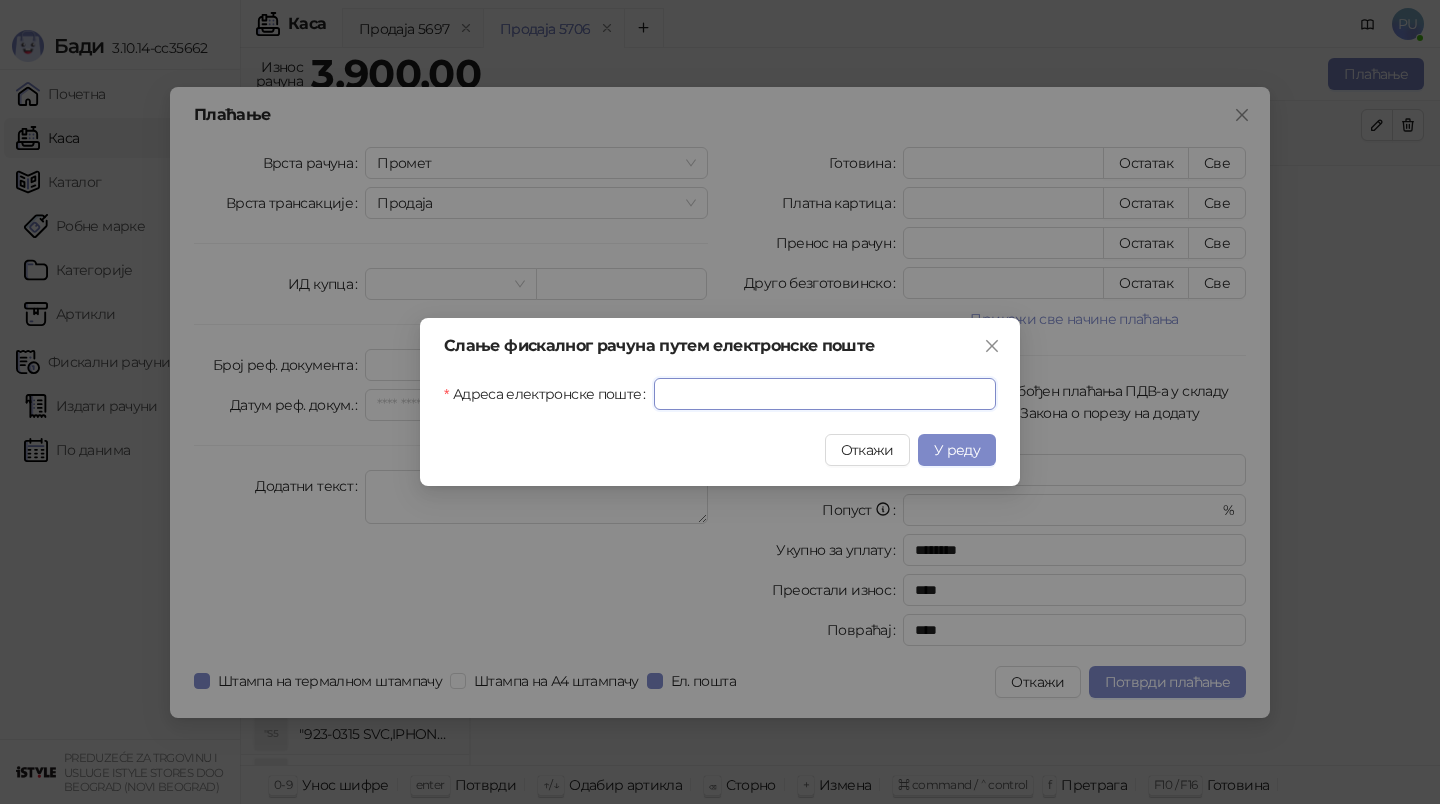 click on "Адреса електронске поште" at bounding box center (825, 394) 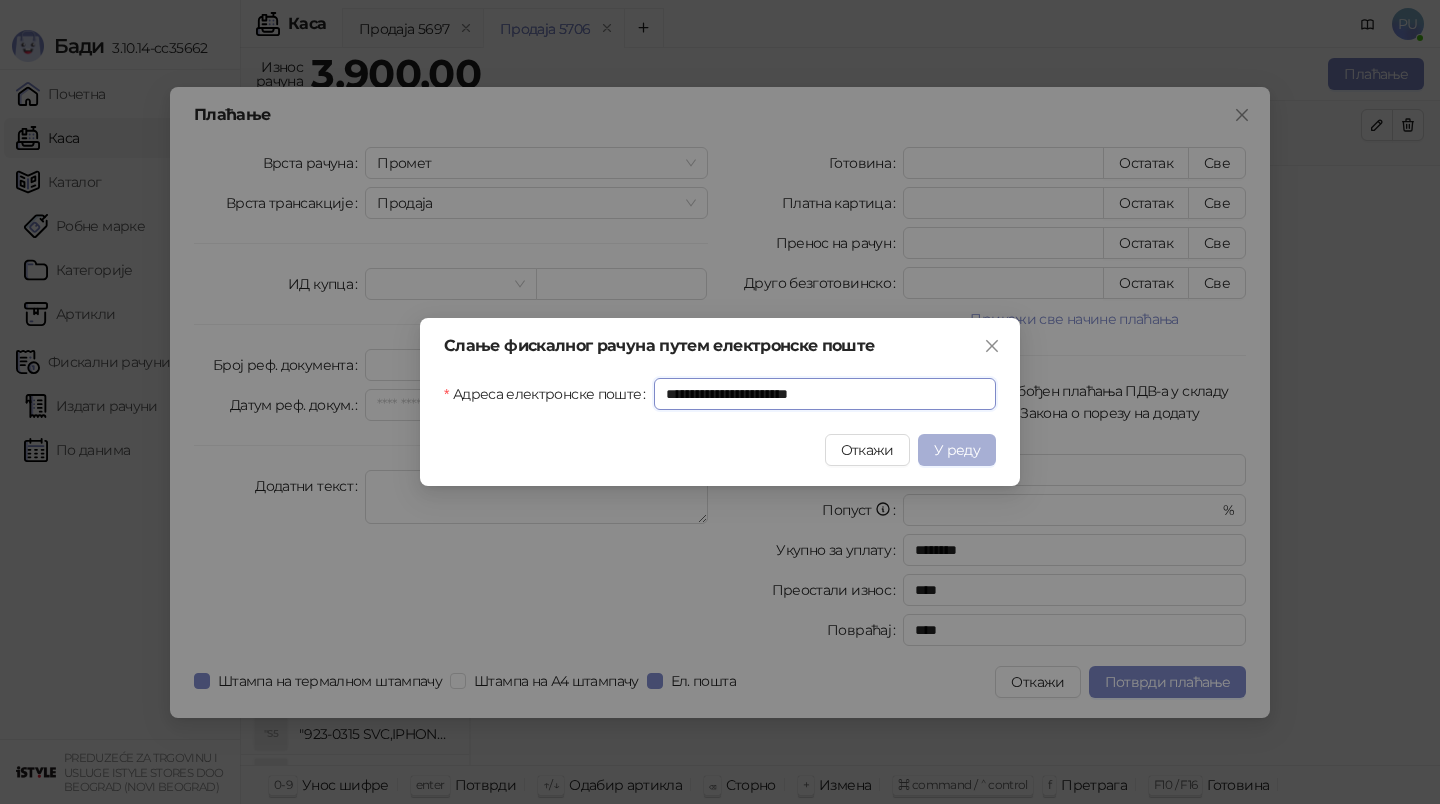 type on "**********" 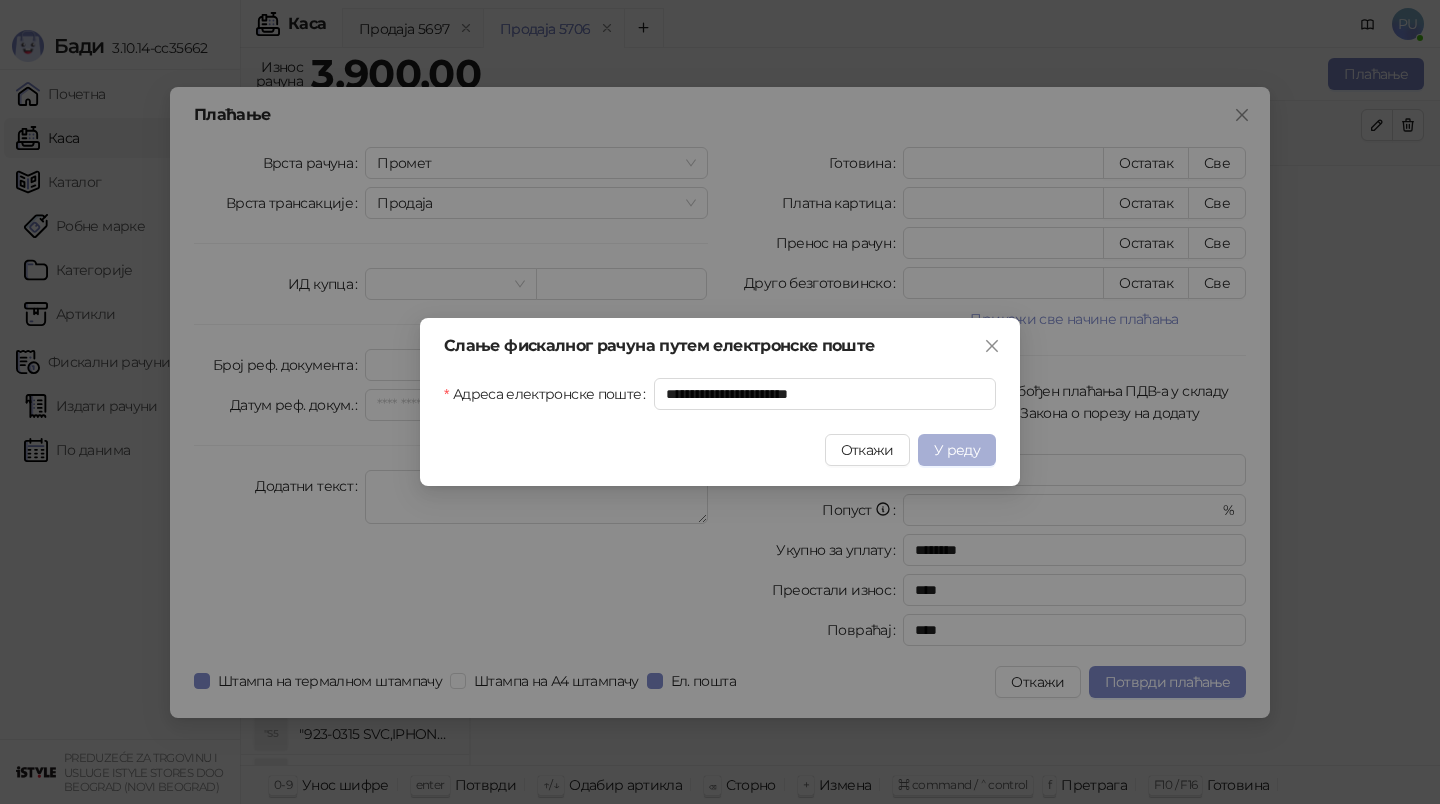 click on "У реду" at bounding box center [957, 450] 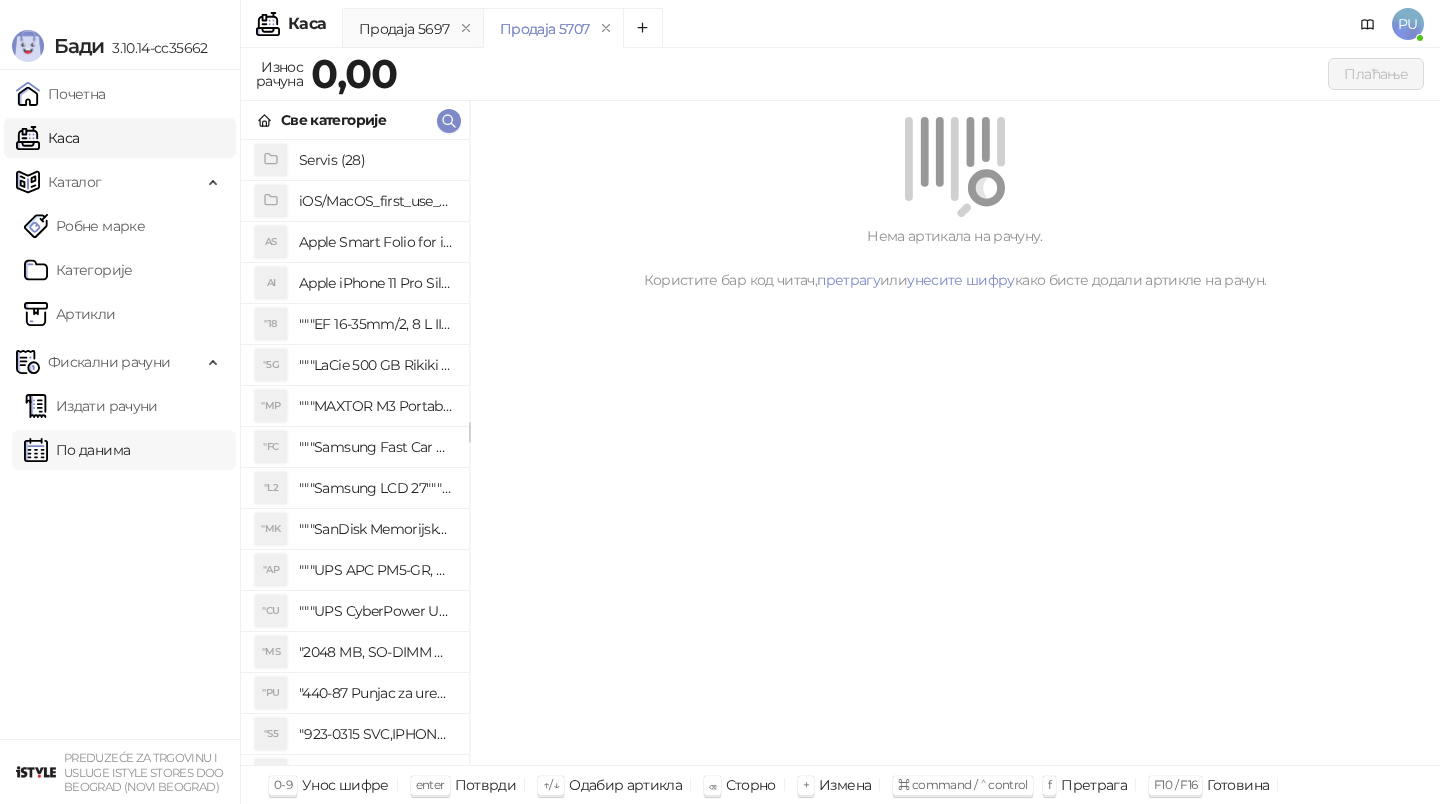 click on "По данима" at bounding box center (77, 450) 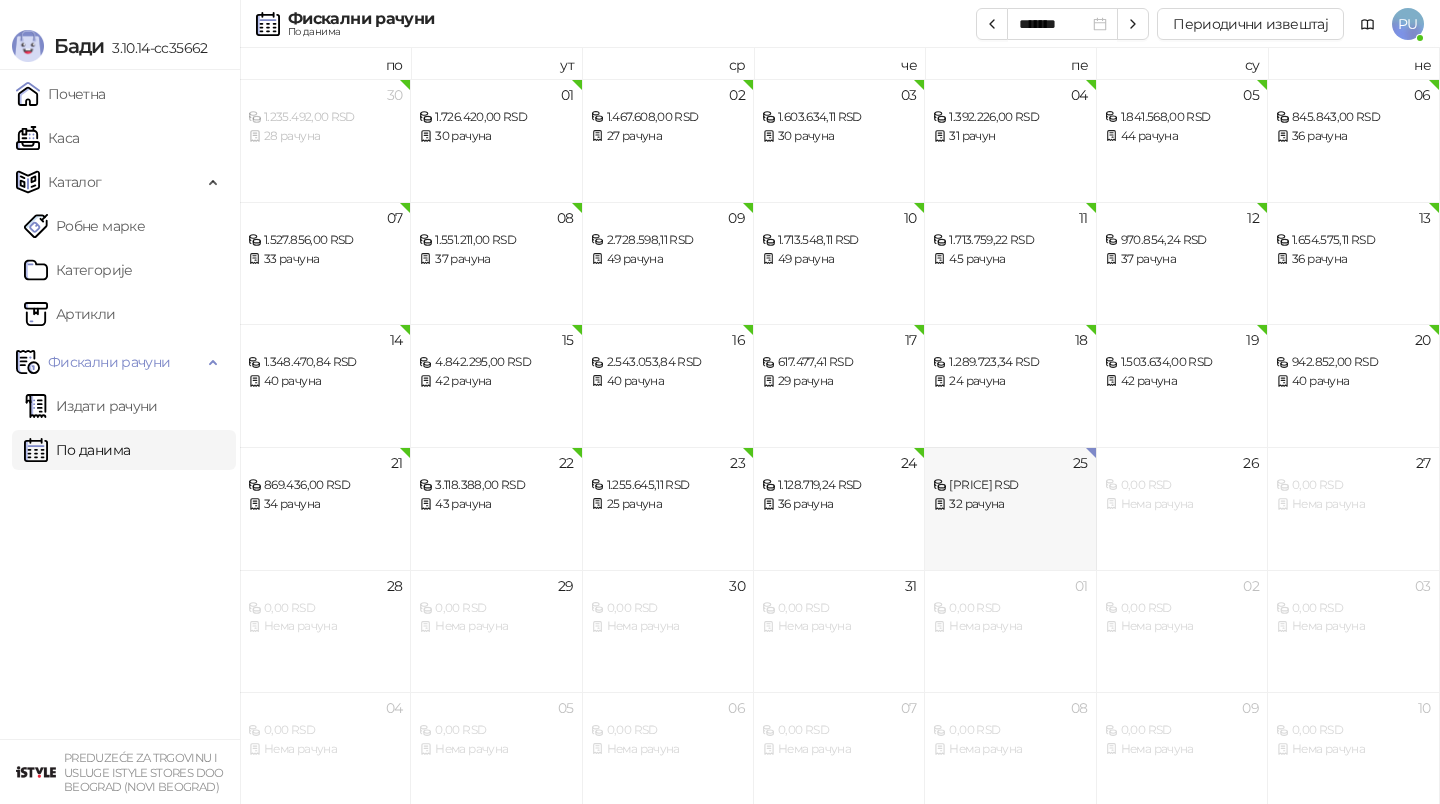 click on "32 рачуна" at bounding box center [1010, 504] 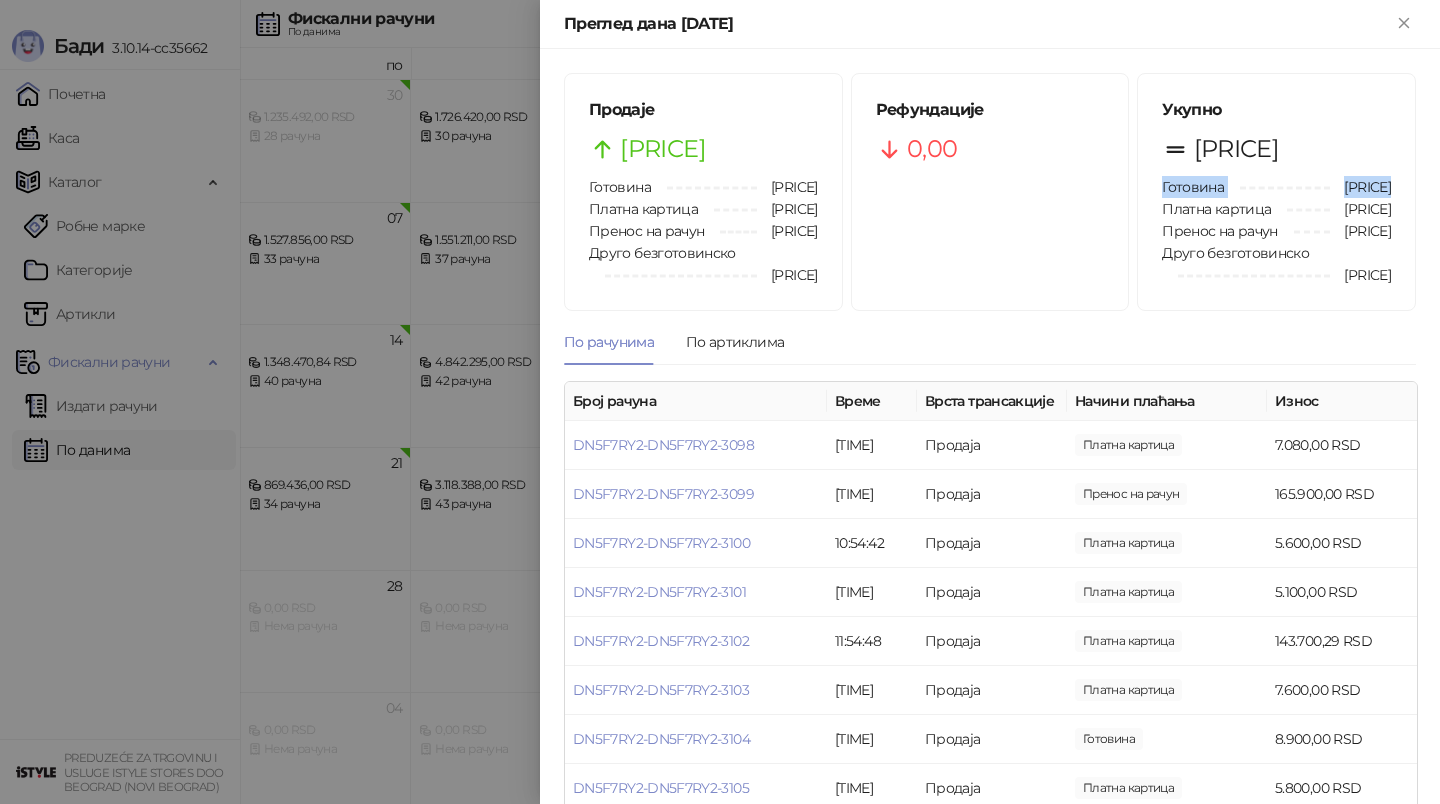 drag, startPoint x: 1160, startPoint y: 188, endPoint x: 1367, endPoint y: 188, distance: 207 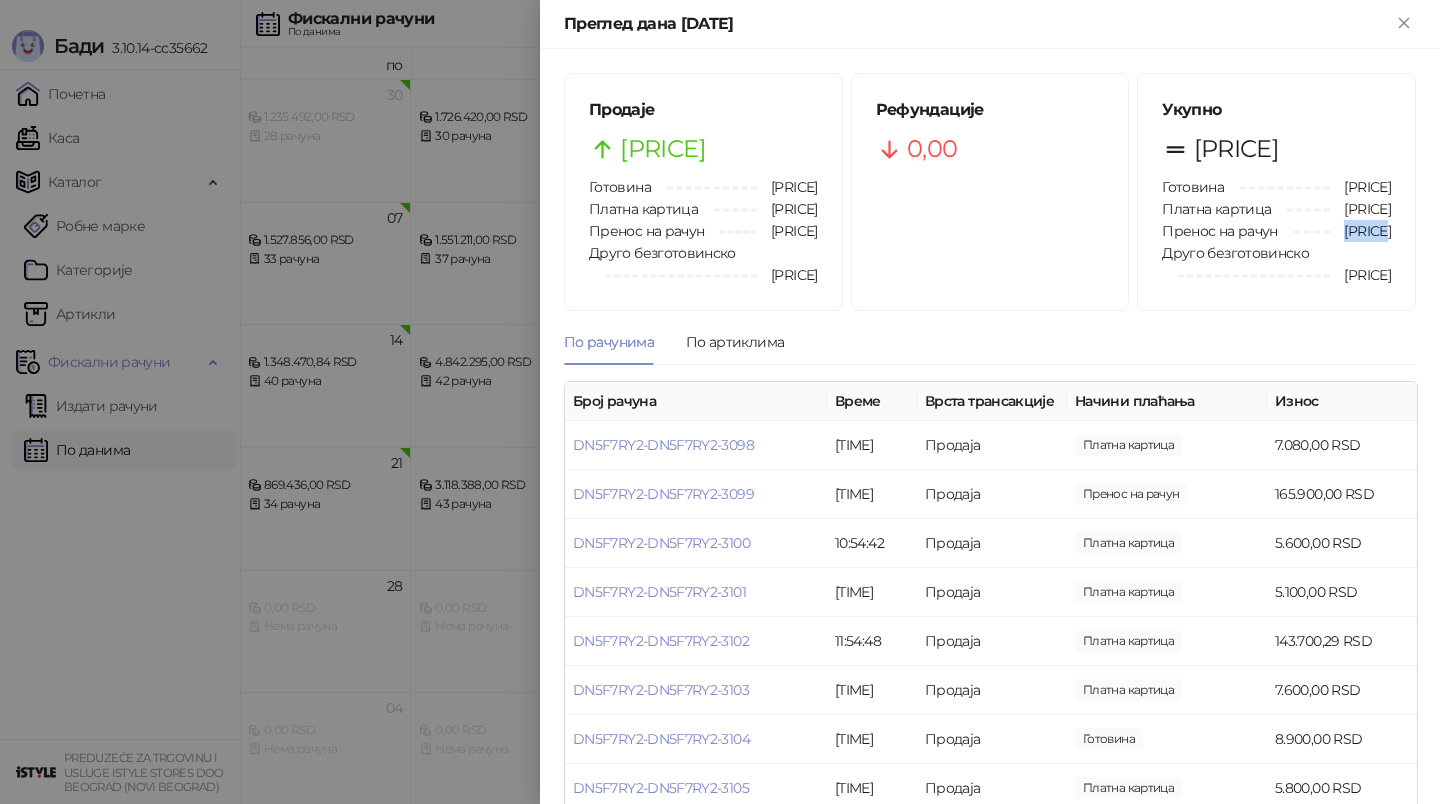 drag, startPoint x: 1311, startPoint y: 255, endPoint x: 1366, endPoint y: 260, distance: 55.226807 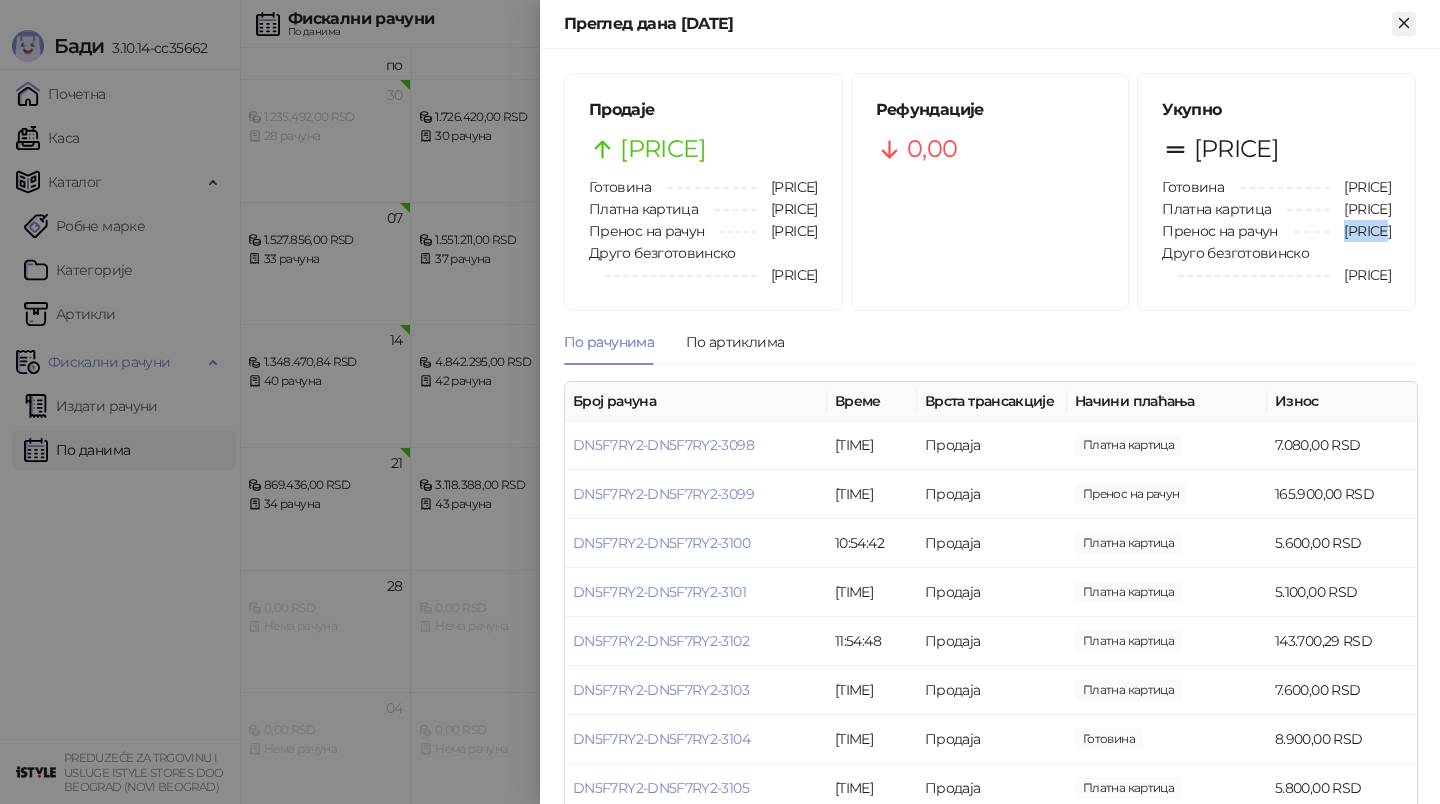 click 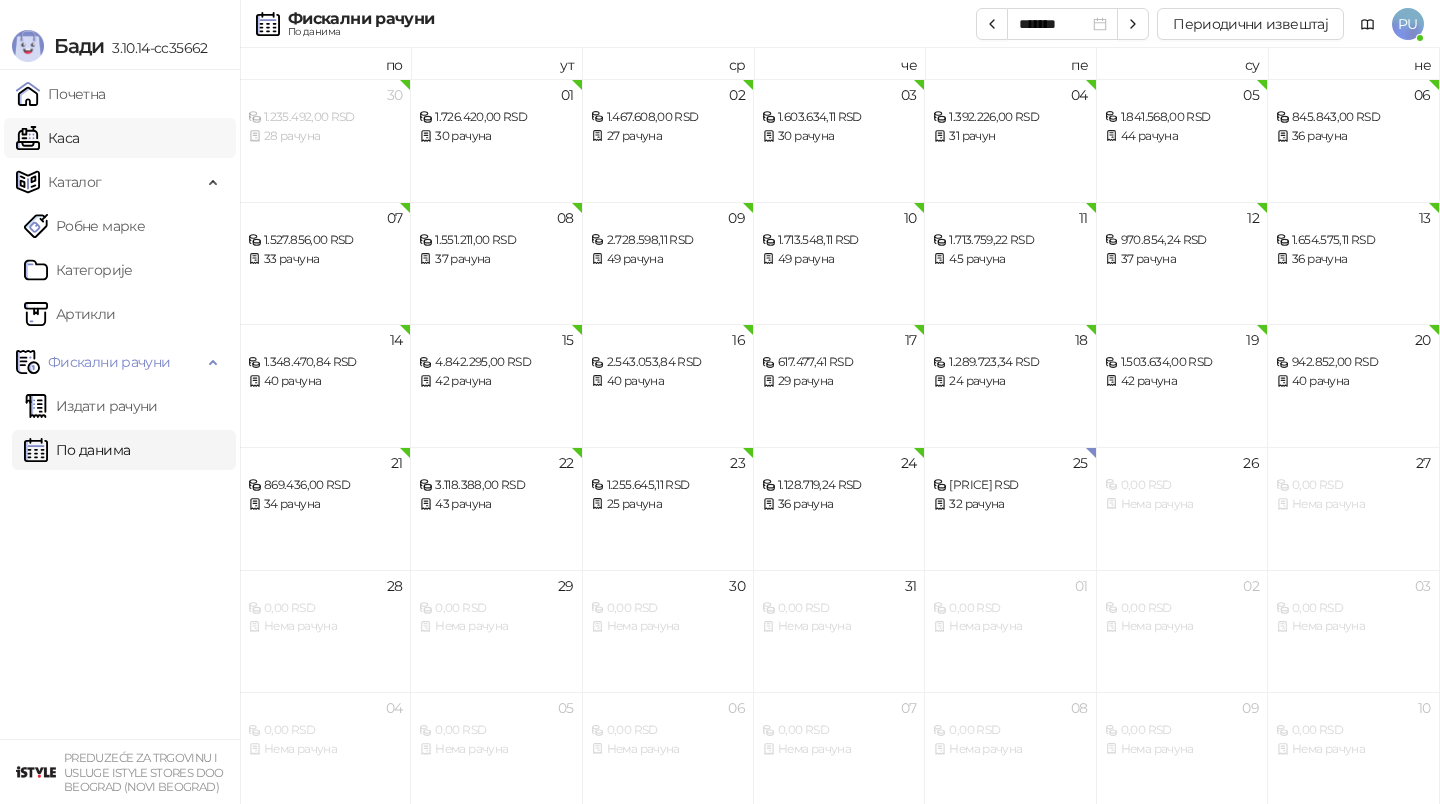 click on "Каса" at bounding box center [47, 138] 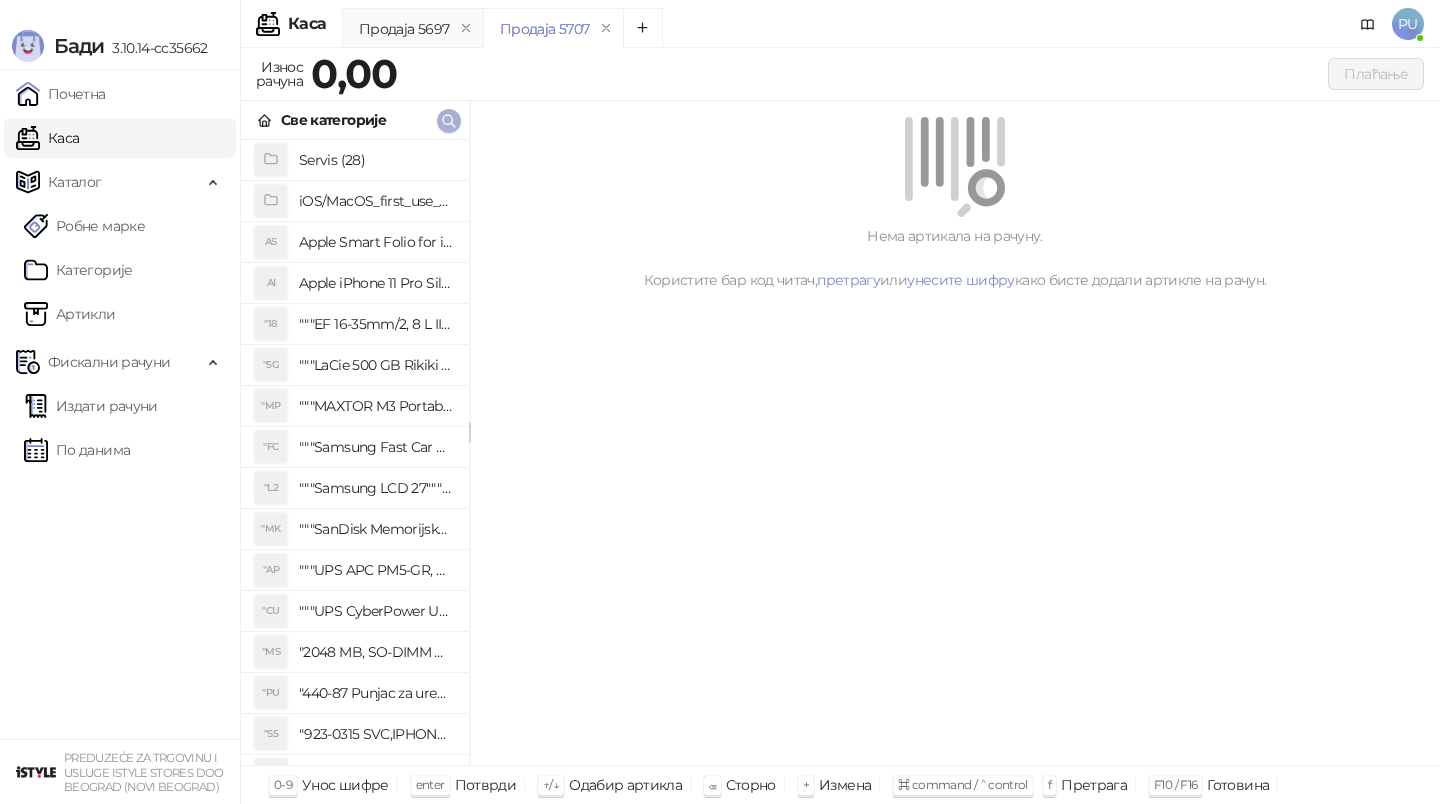 click 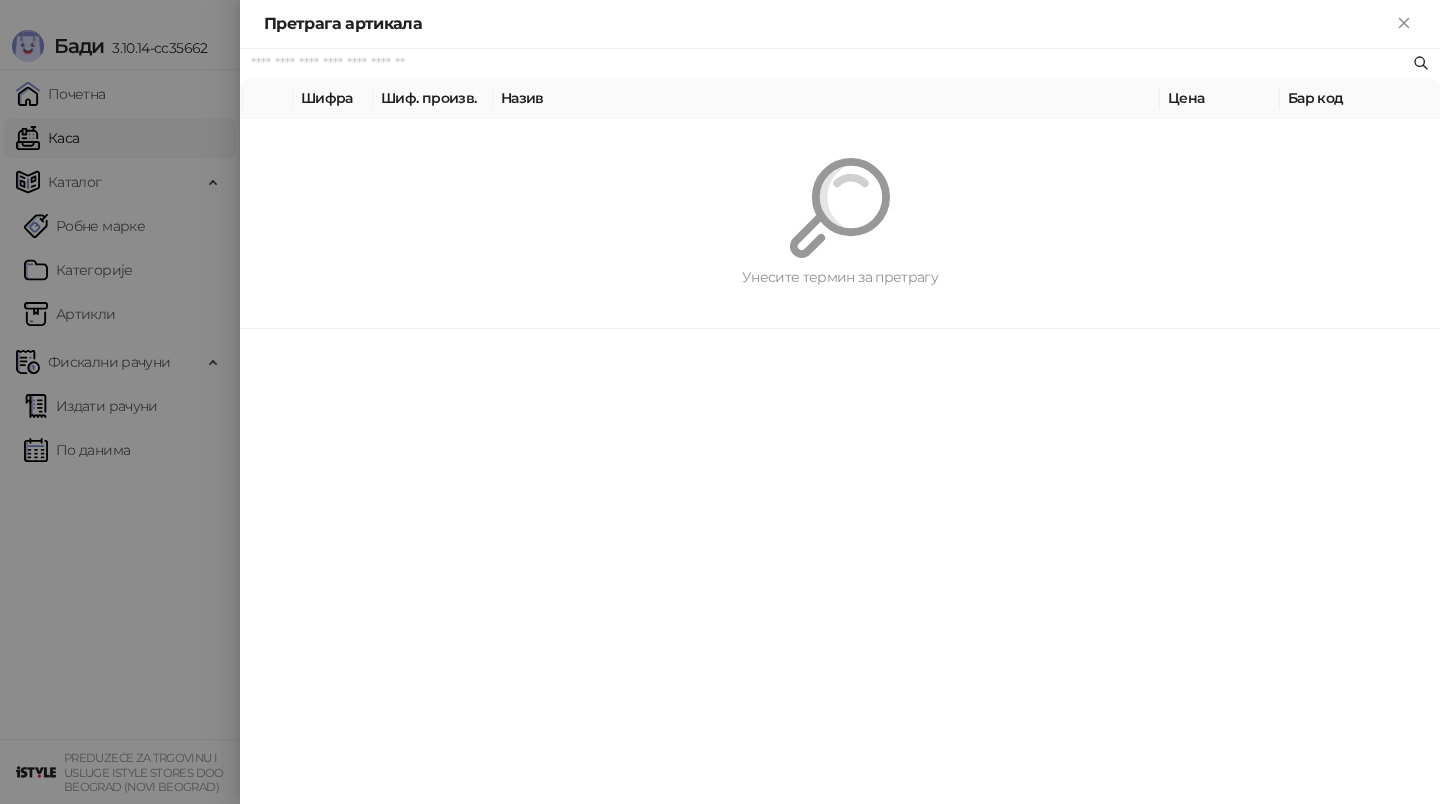 paste on "*********" 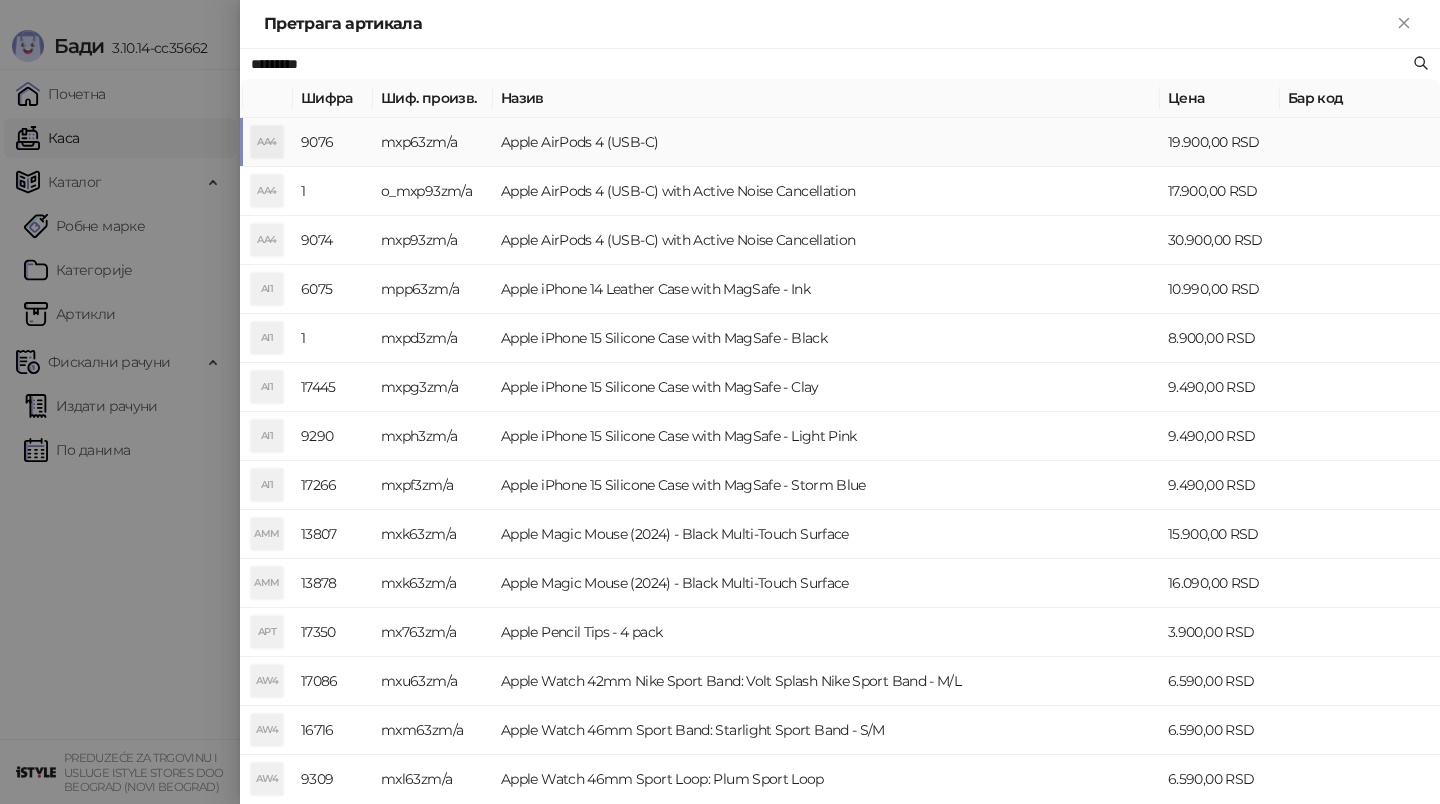 type on "*********" 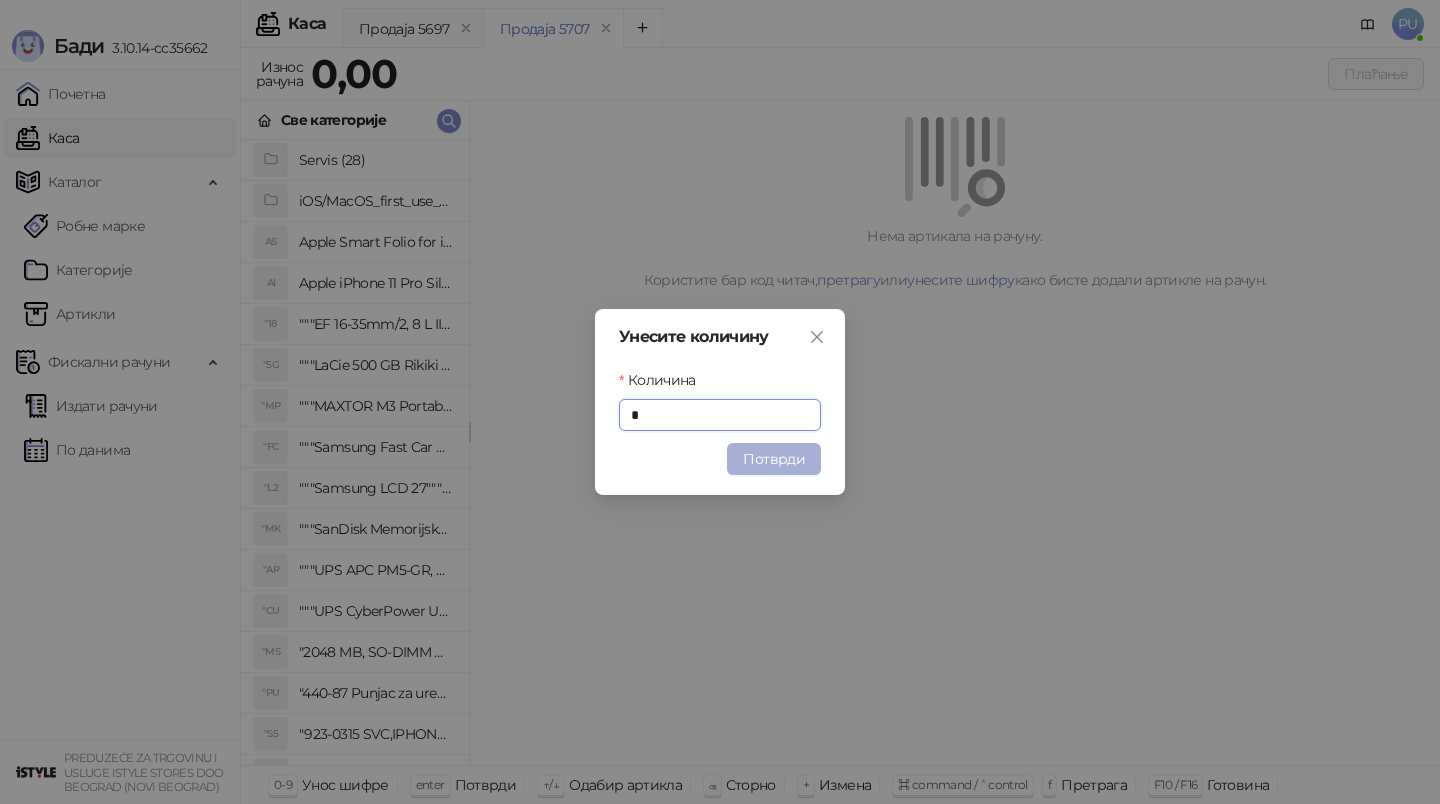click on "Потврди" at bounding box center [774, 459] 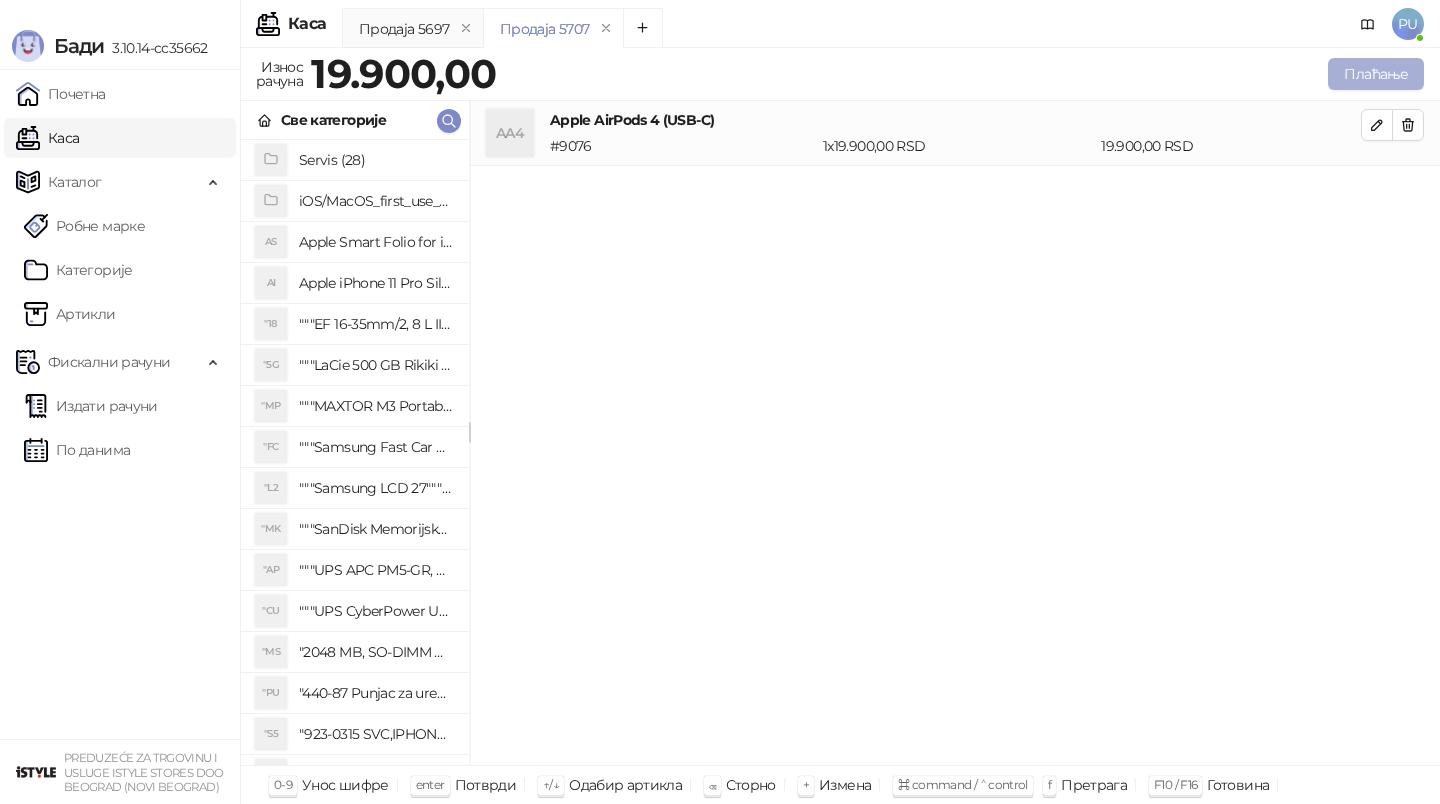 click on "Плаћање" at bounding box center (1376, 74) 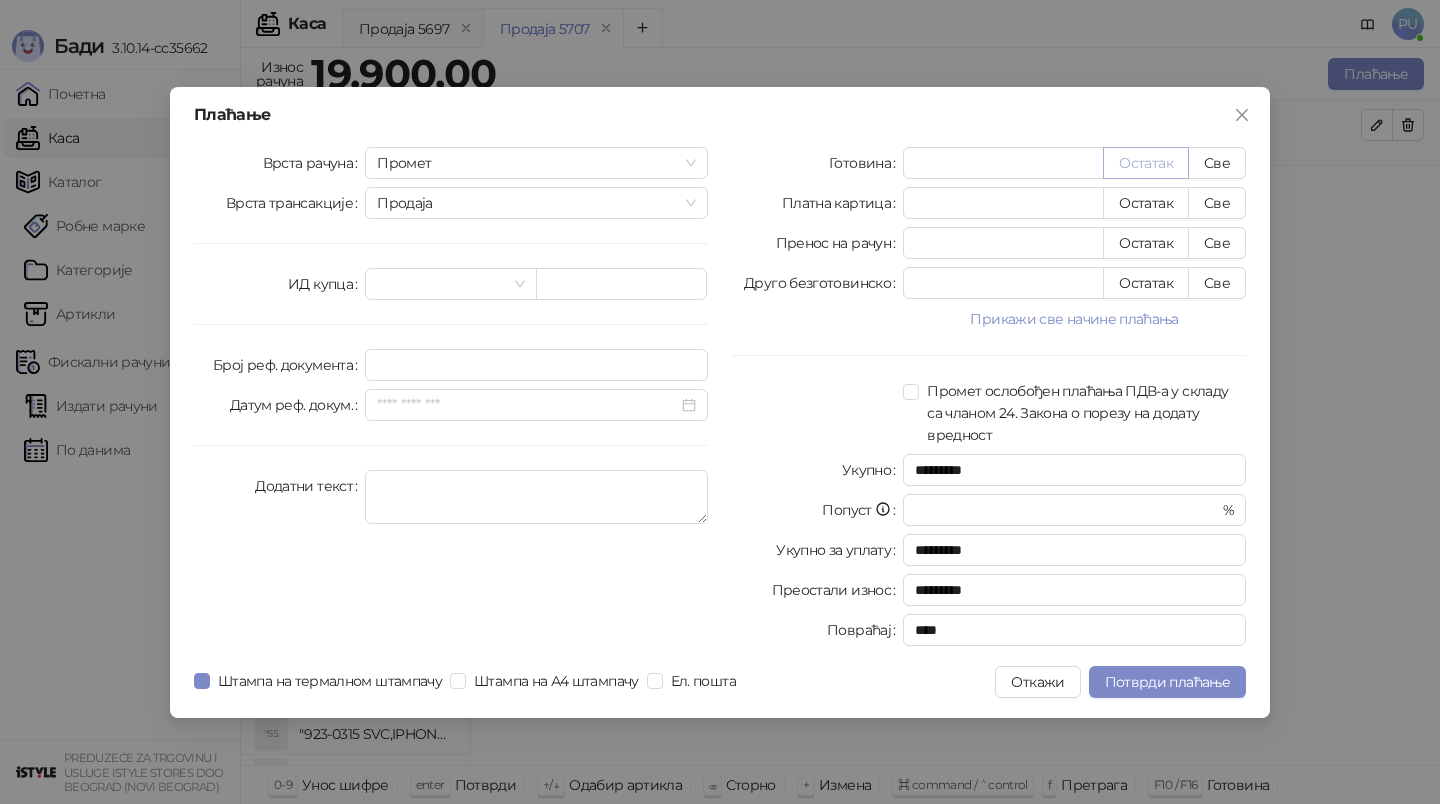 click on "Остатак" at bounding box center [1146, 163] 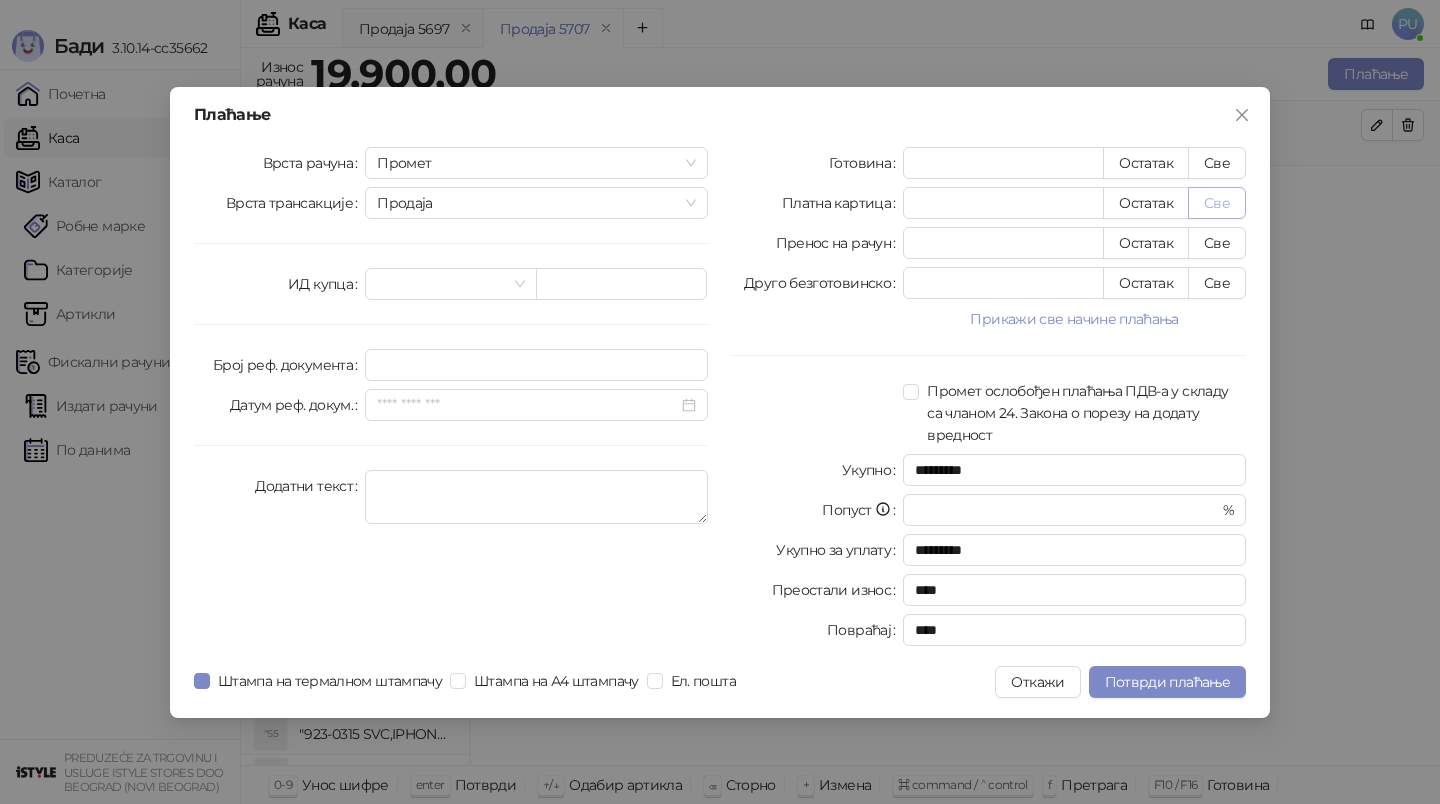 click on "Све" at bounding box center (1217, 203) 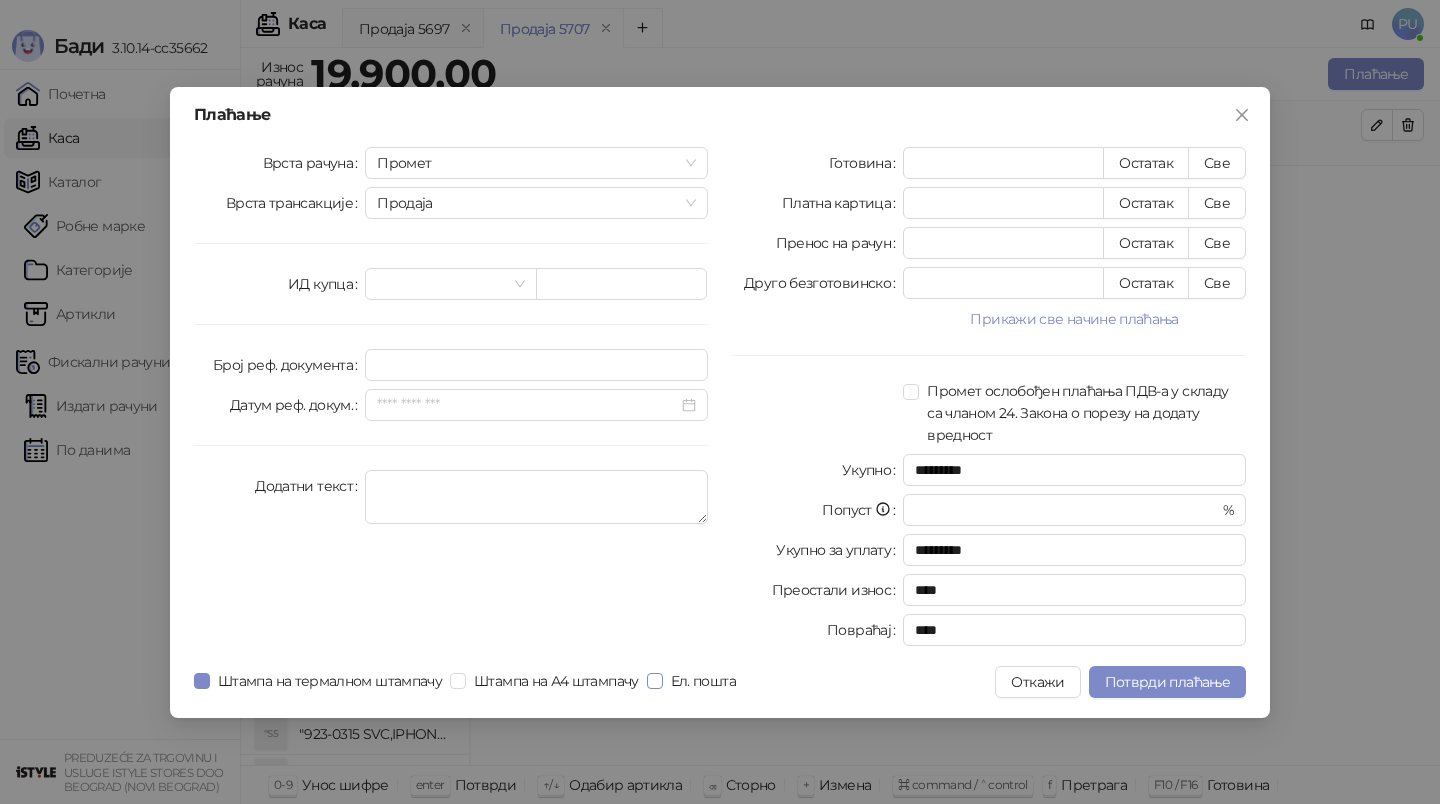 click on "Ел. пошта" at bounding box center [703, 681] 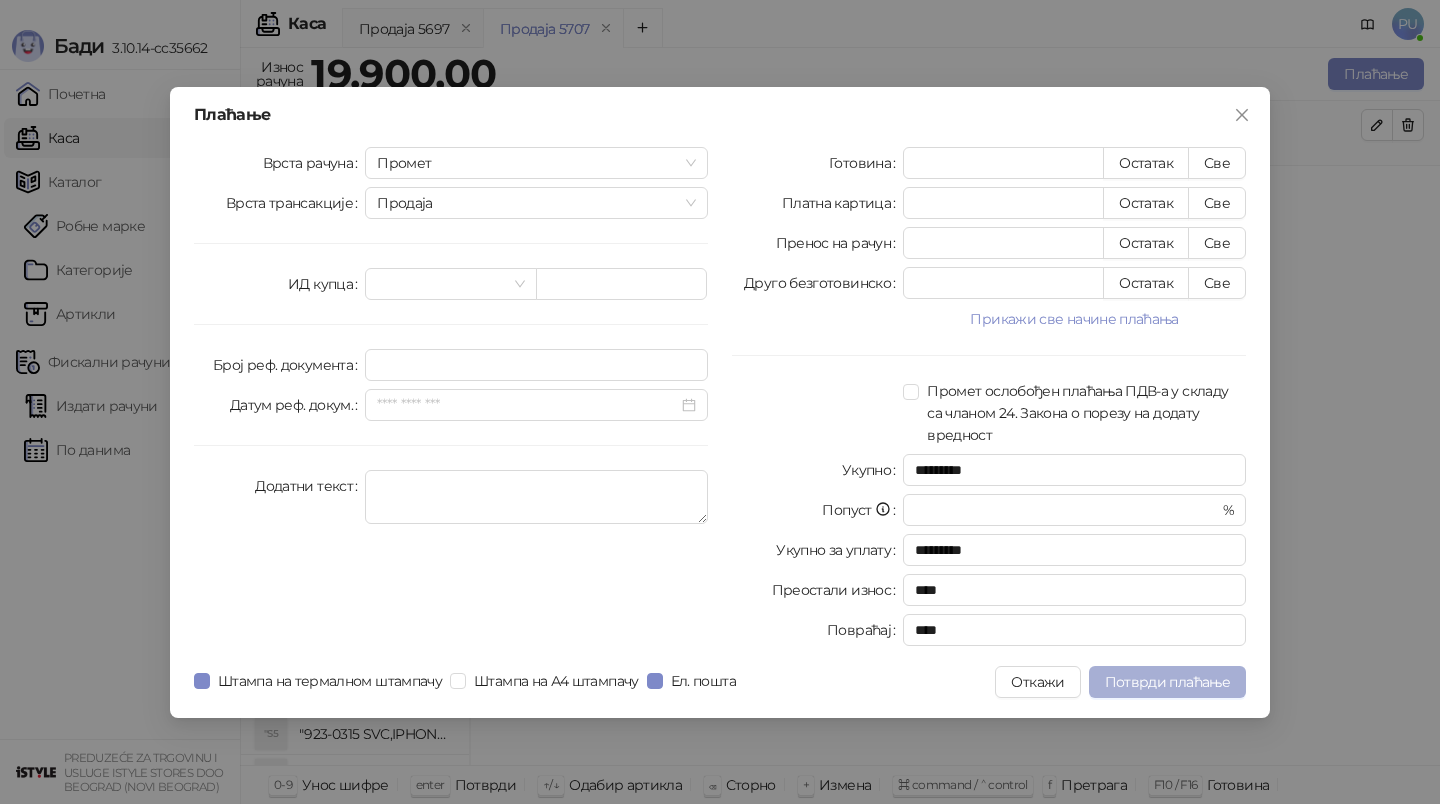 click on "Потврди плаћање" at bounding box center [1167, 682] 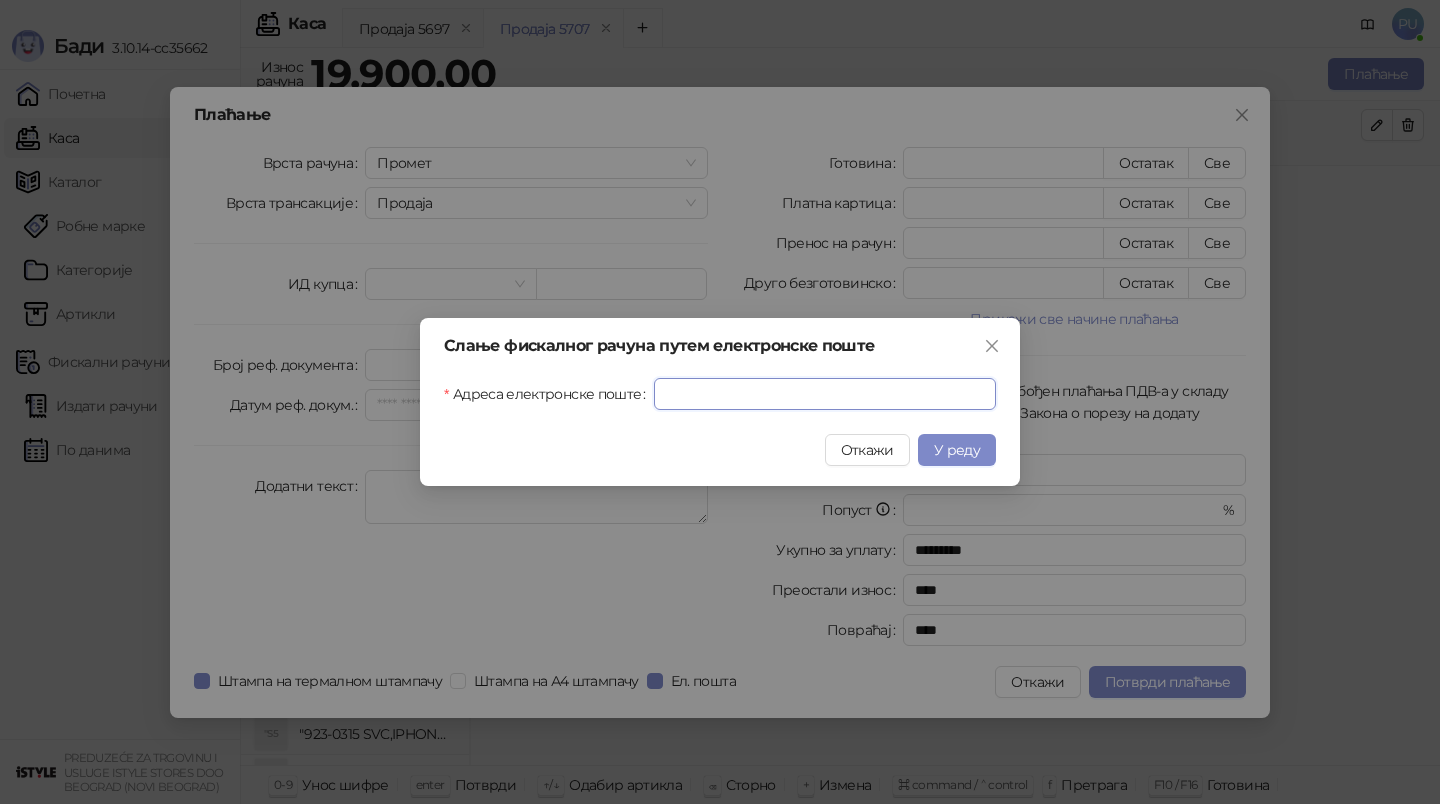 click on "Адреса електронске поште" at bounding box center [825, 394] 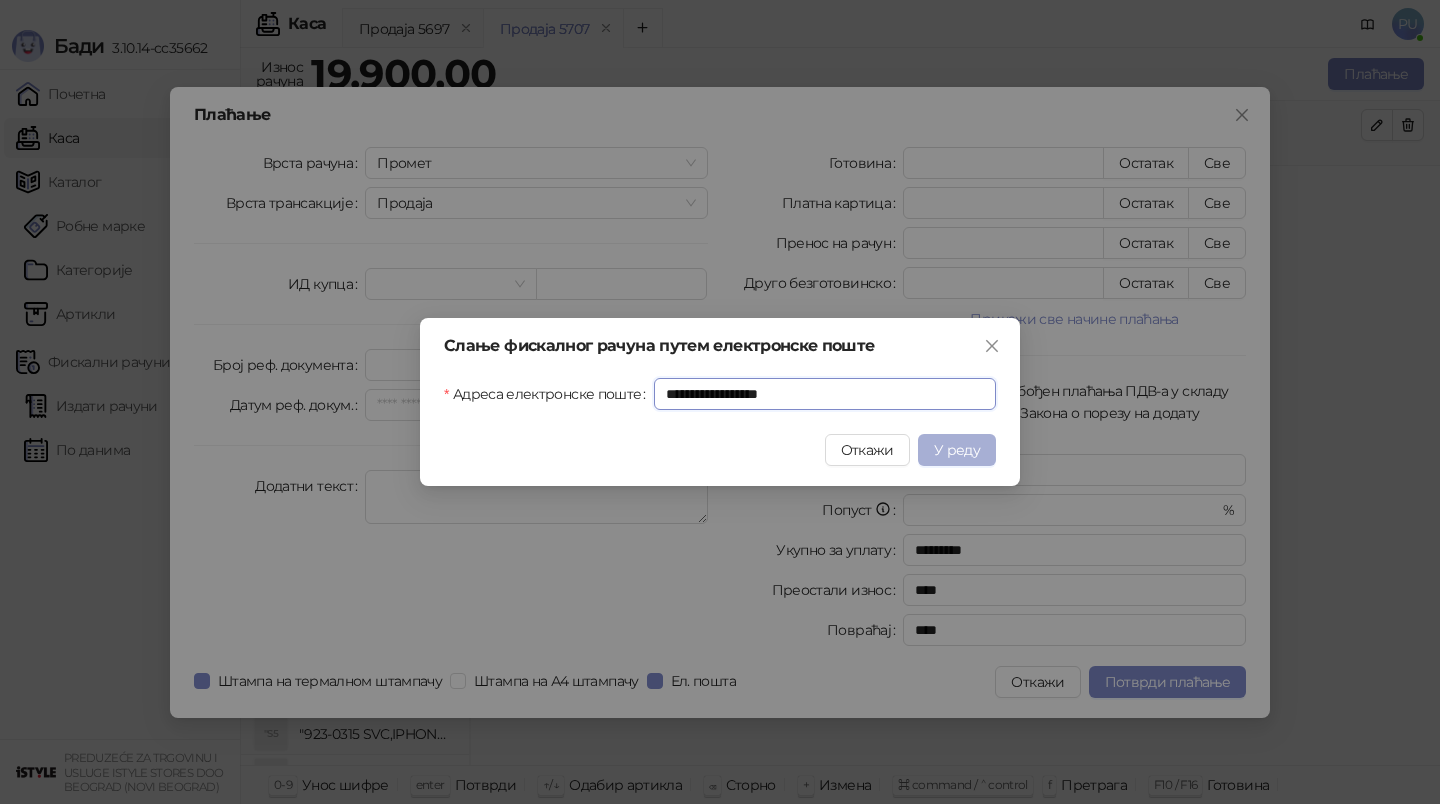 type on "**********" 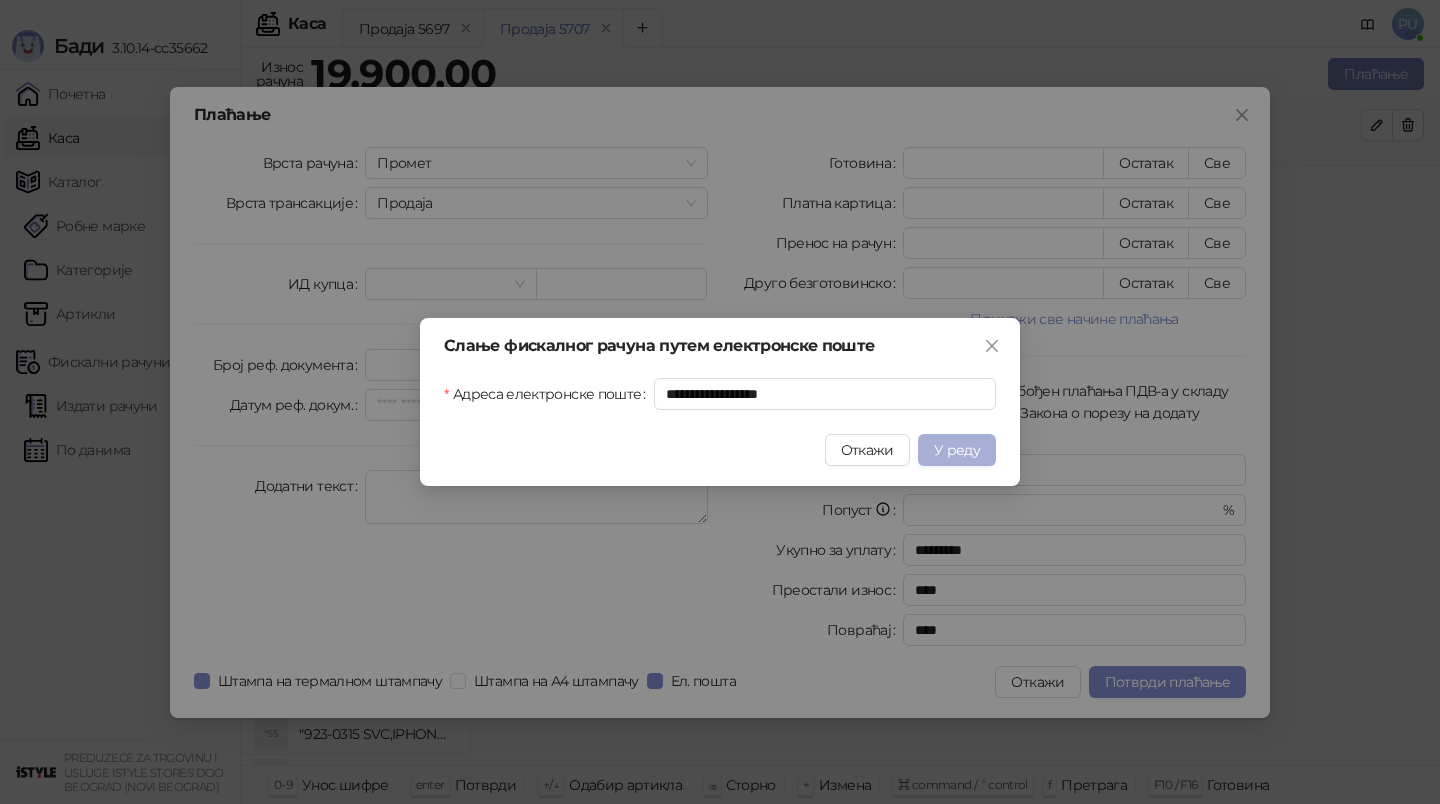 click on "У реду" at bounding box center [957, 450] 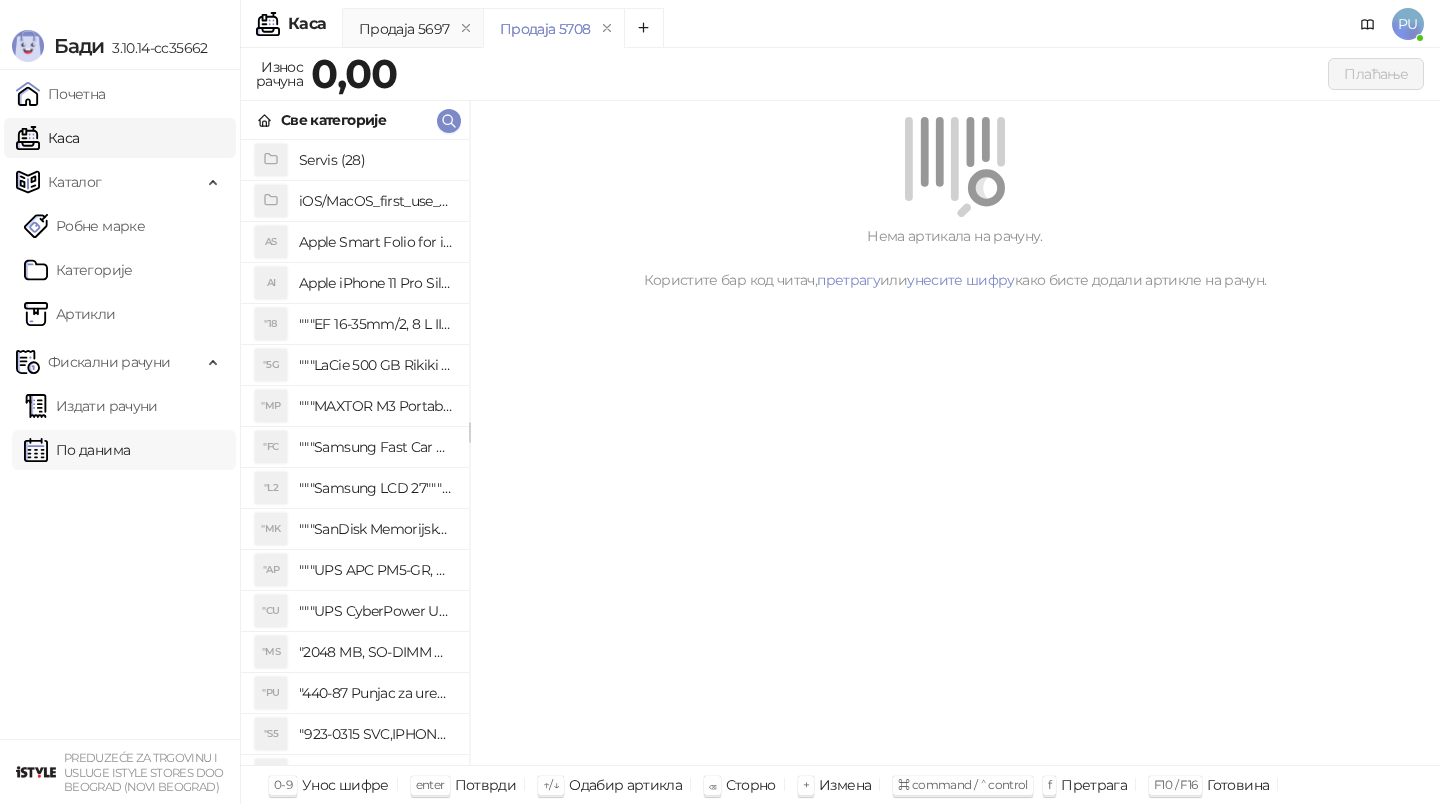 click on "По данима" at bounding box center (77, 450) 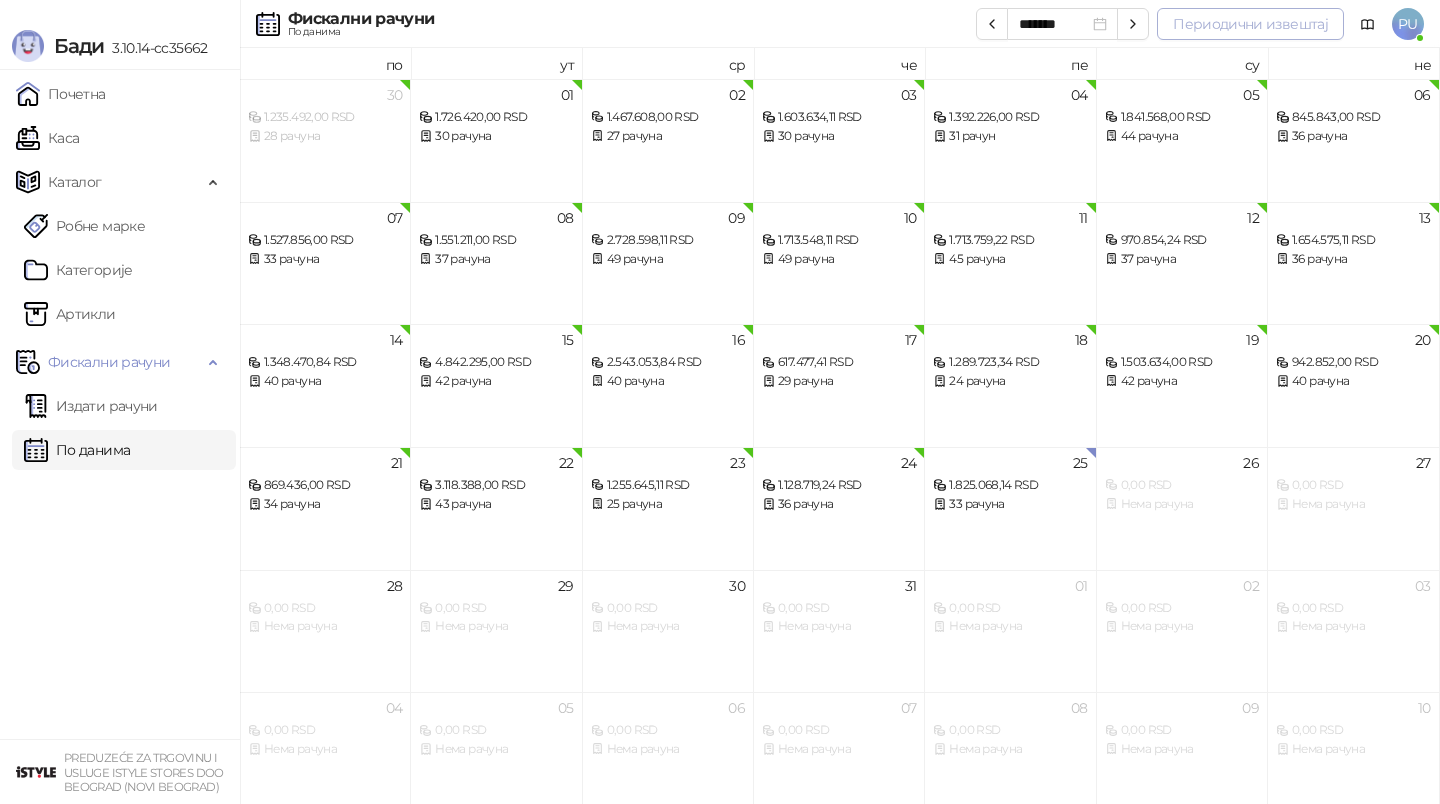 click on "Периодични извештај" at bounding box center [1250, 24] 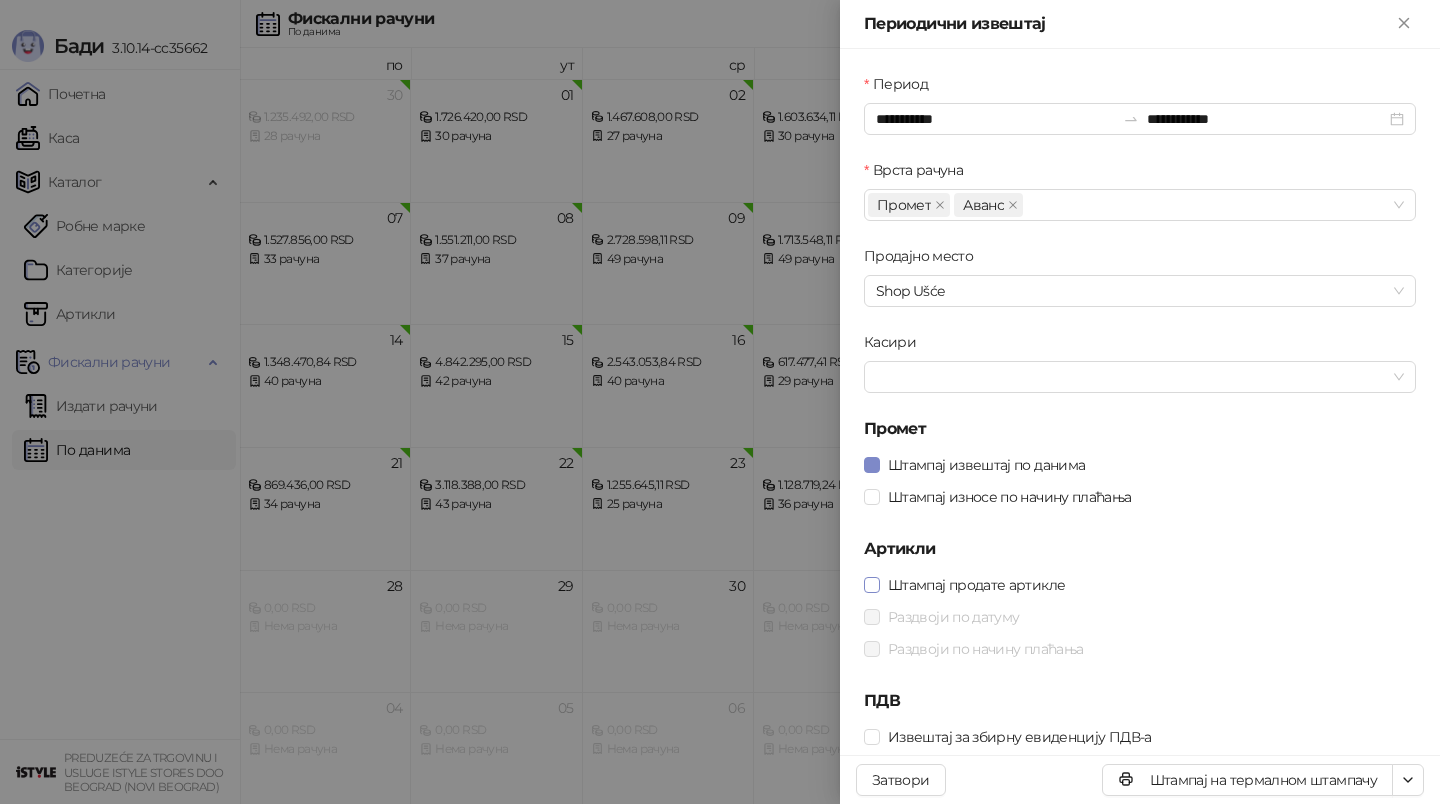 click on "Штампај продате артикле" at bounding box center (976, 585) 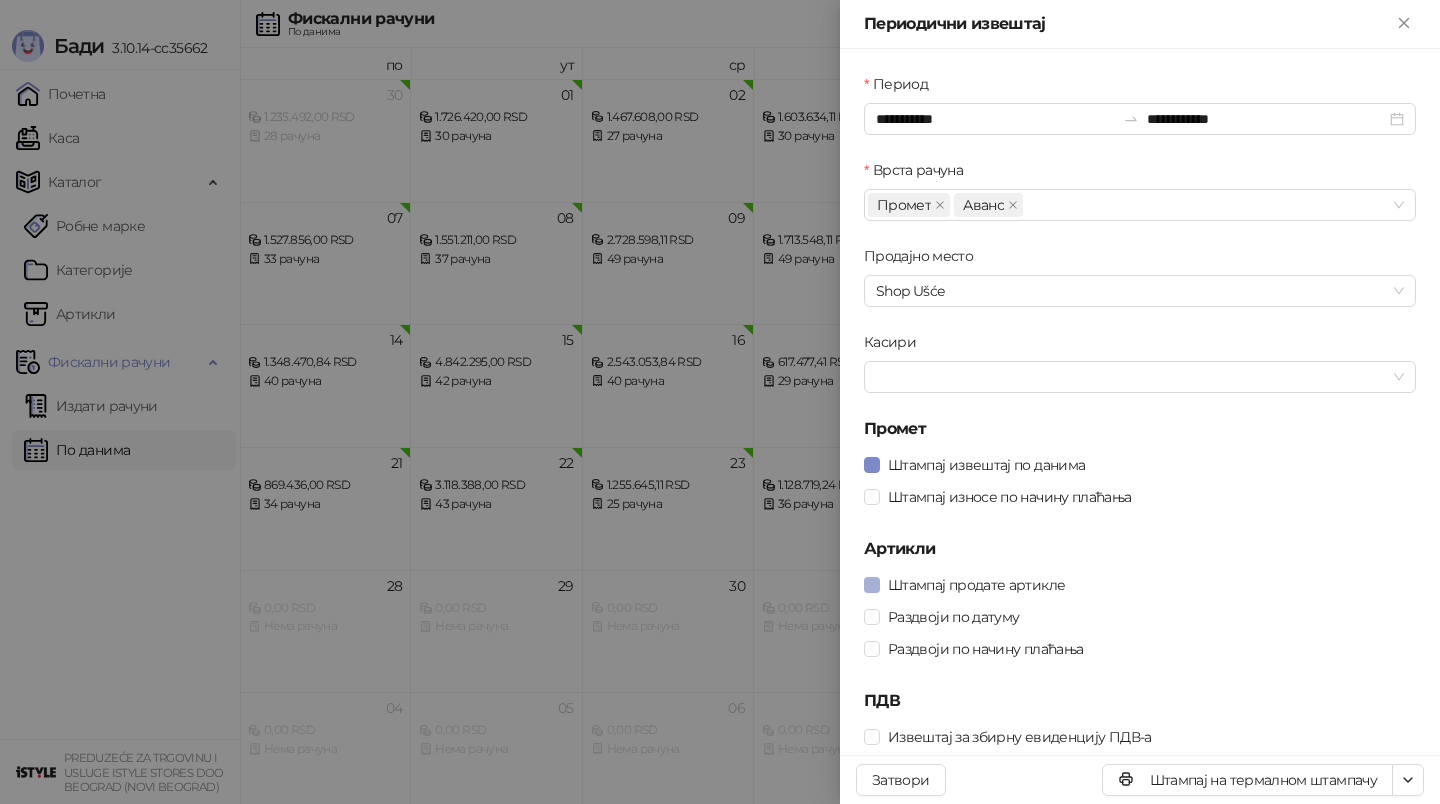 click on "Штампај продате артикле" at bounding box center (976, 585) 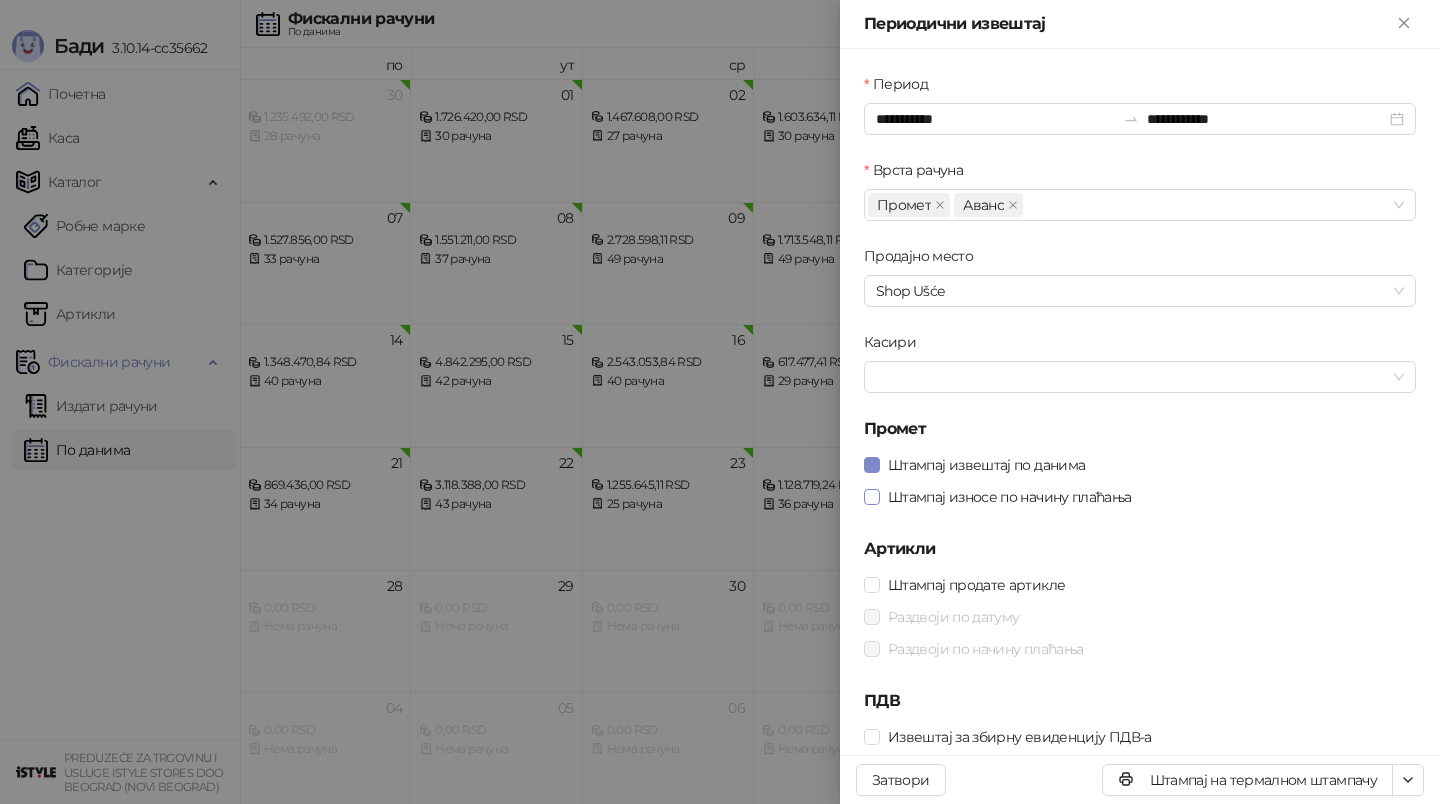 click on "Штампај износе по начину плаћања" at bounding box center (1010, 497) 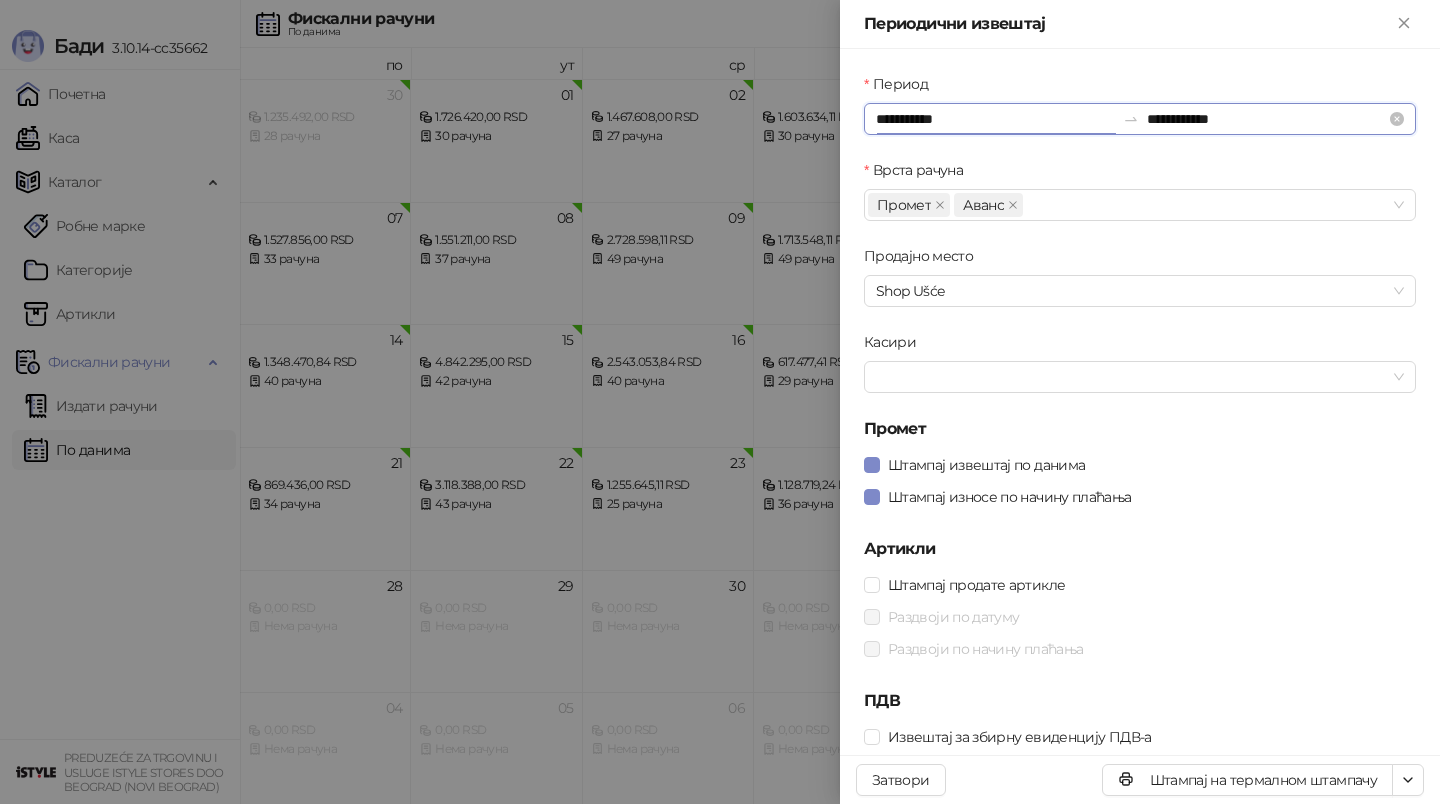 click on "**********" at bounding box center [995, 119] 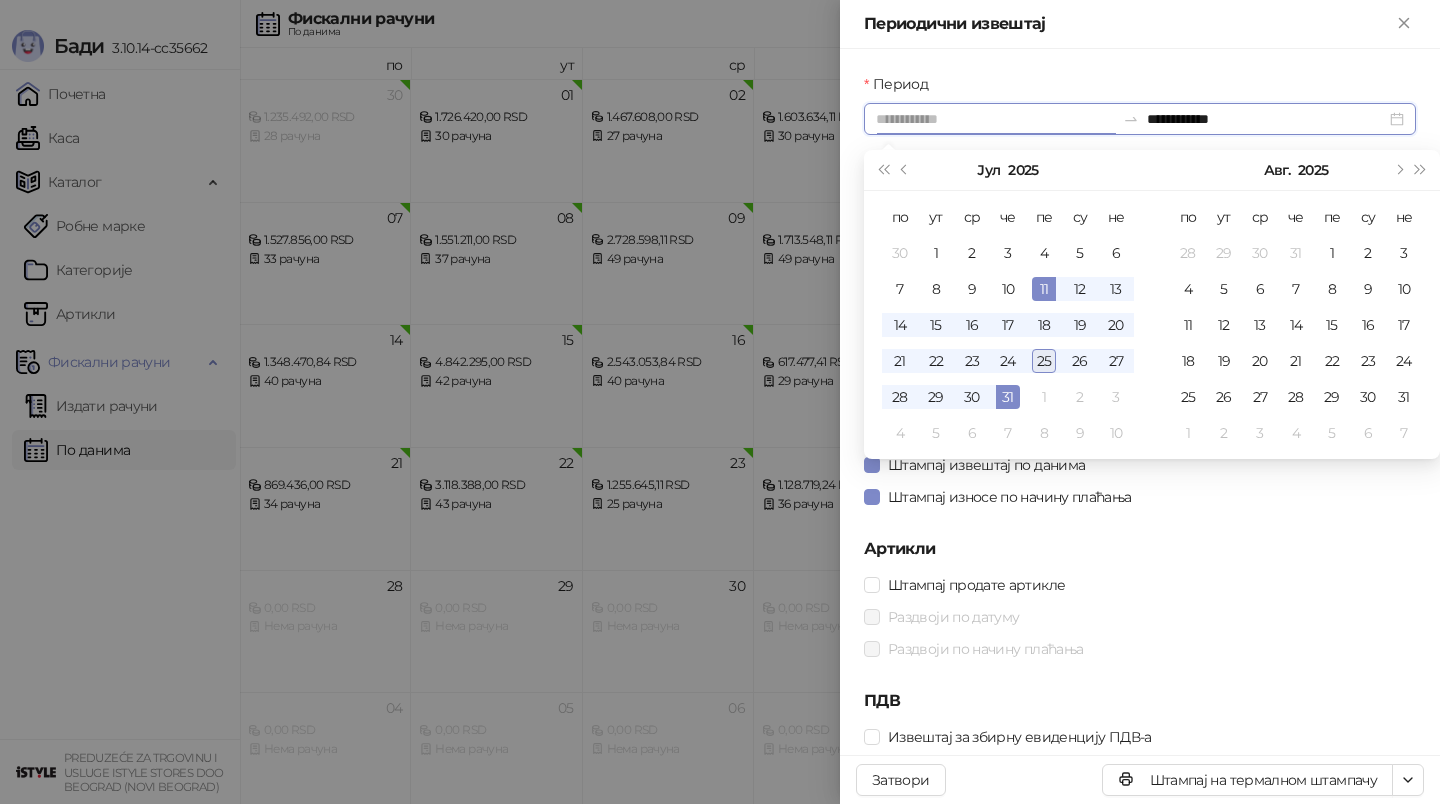 type on "**********" 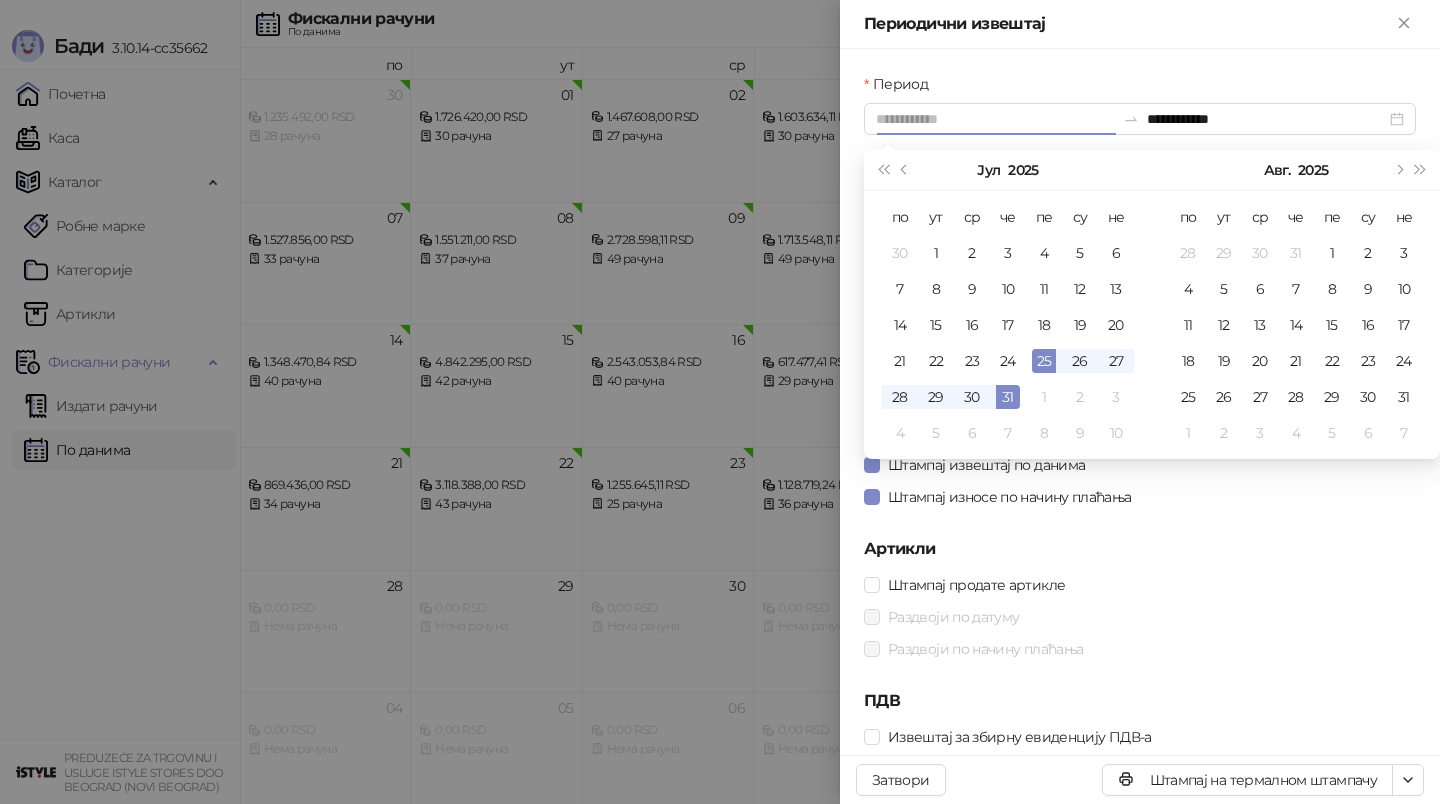 click on "25" at bounding box center (1044, 361) 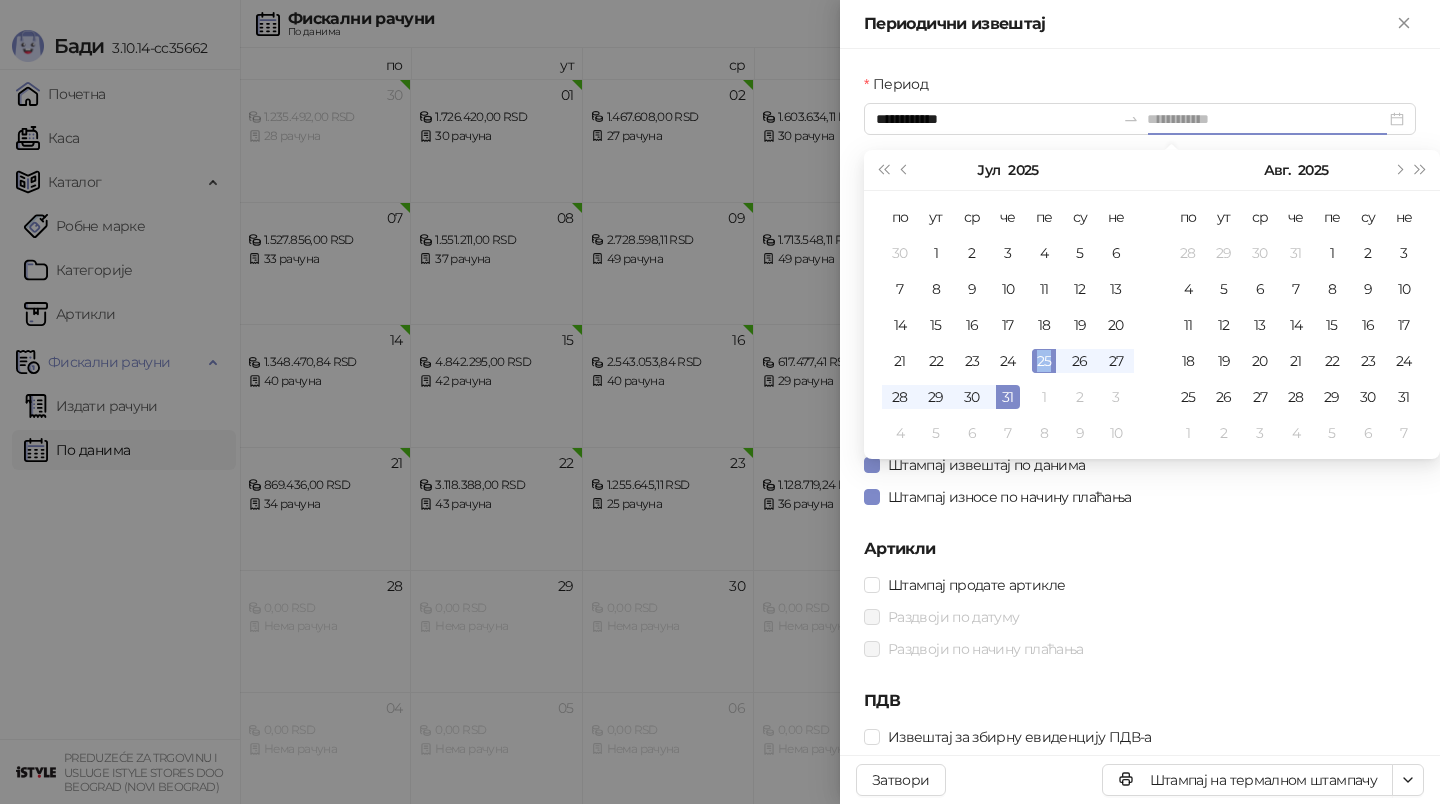 click on "25" at bounding box center (1044, 361) 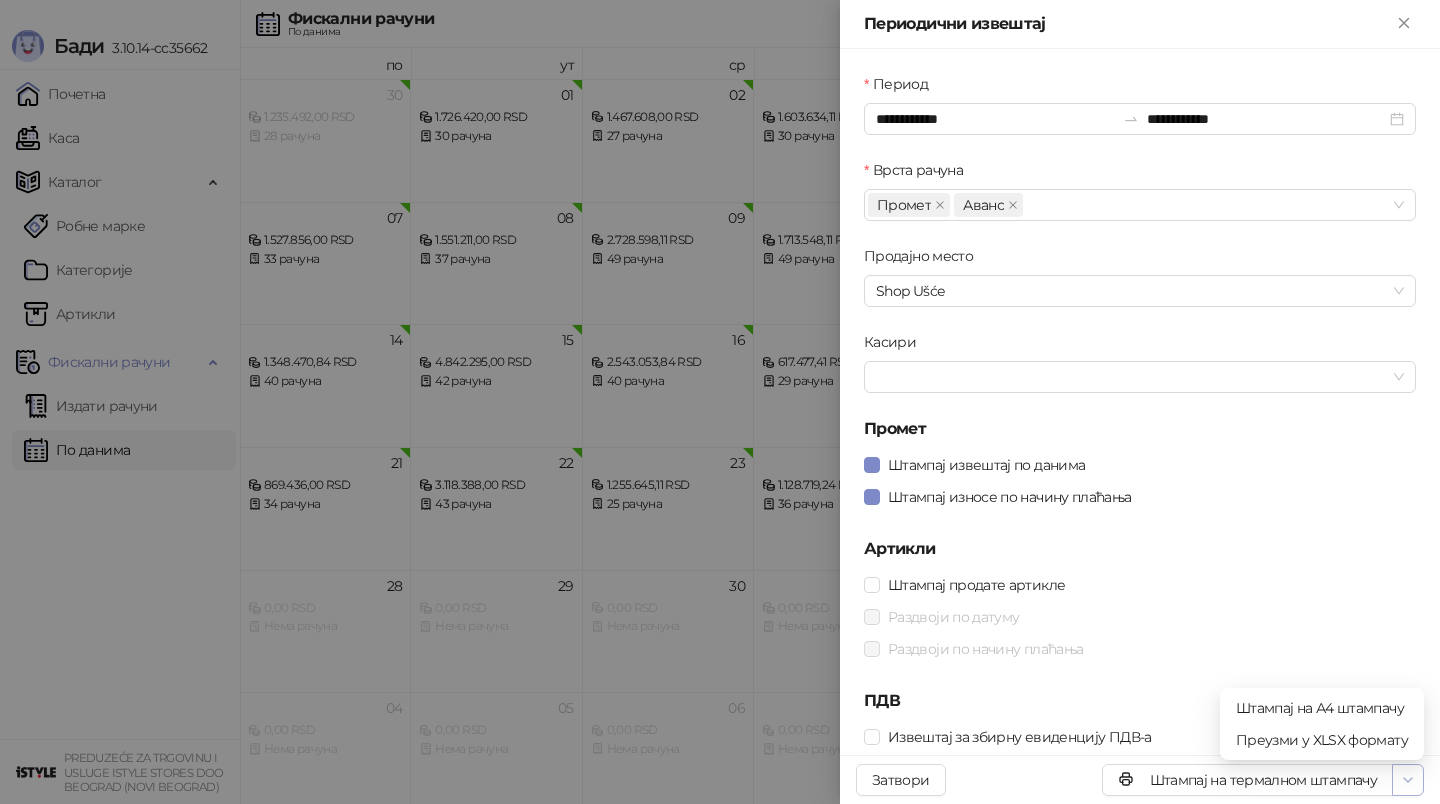 click 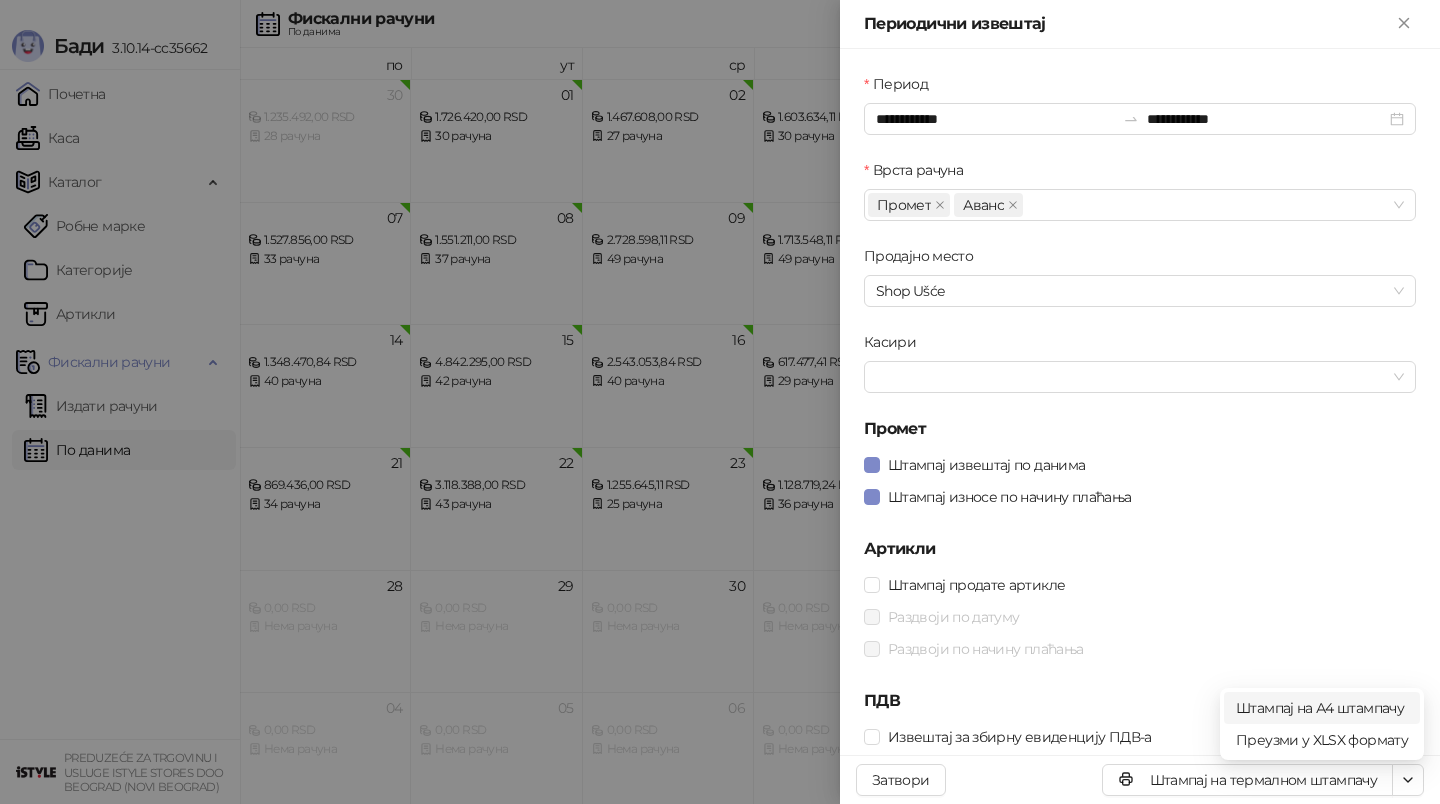 click on "Штампај на А4 штампачу" at bounding box center (1322, 708) 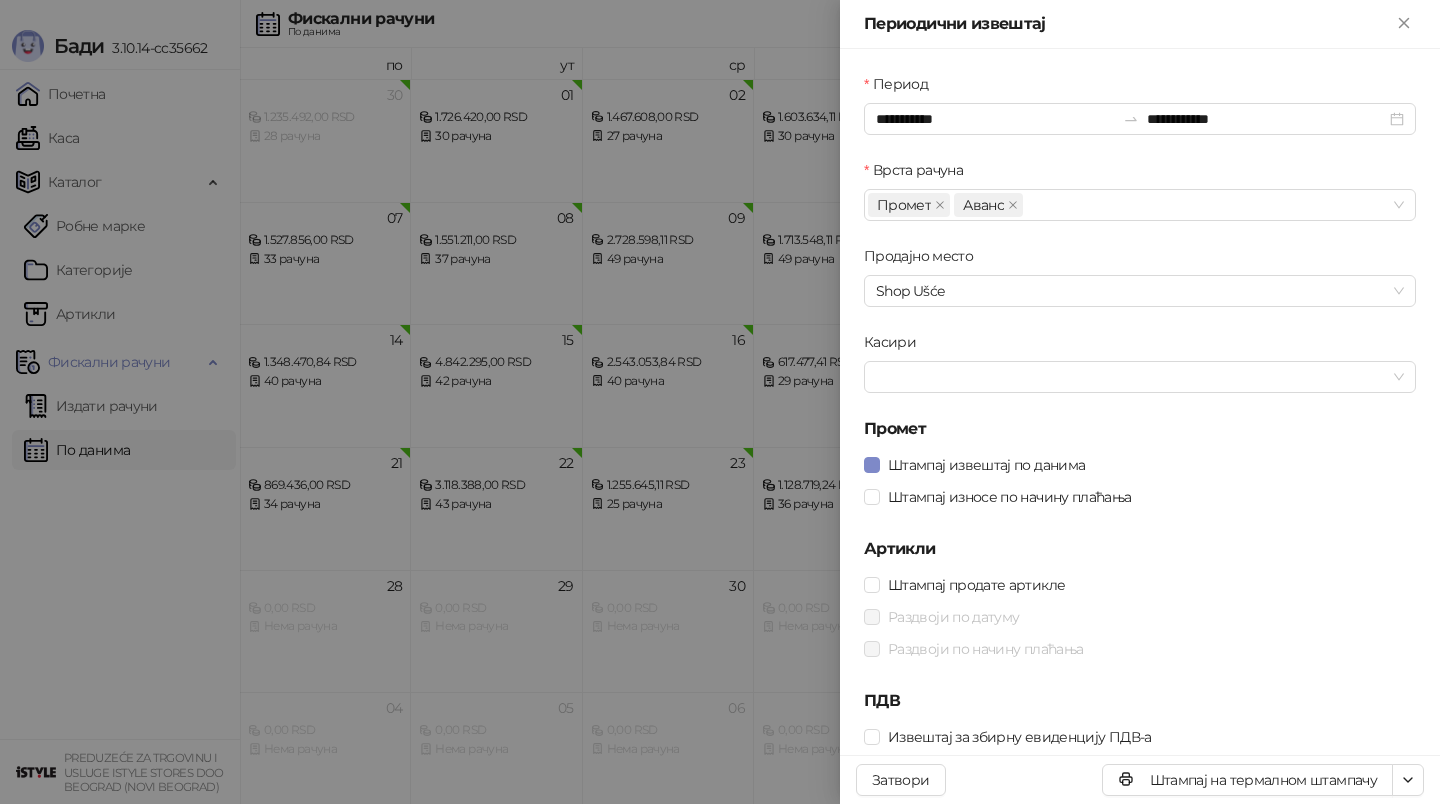 click at bounding box center (720, 402) 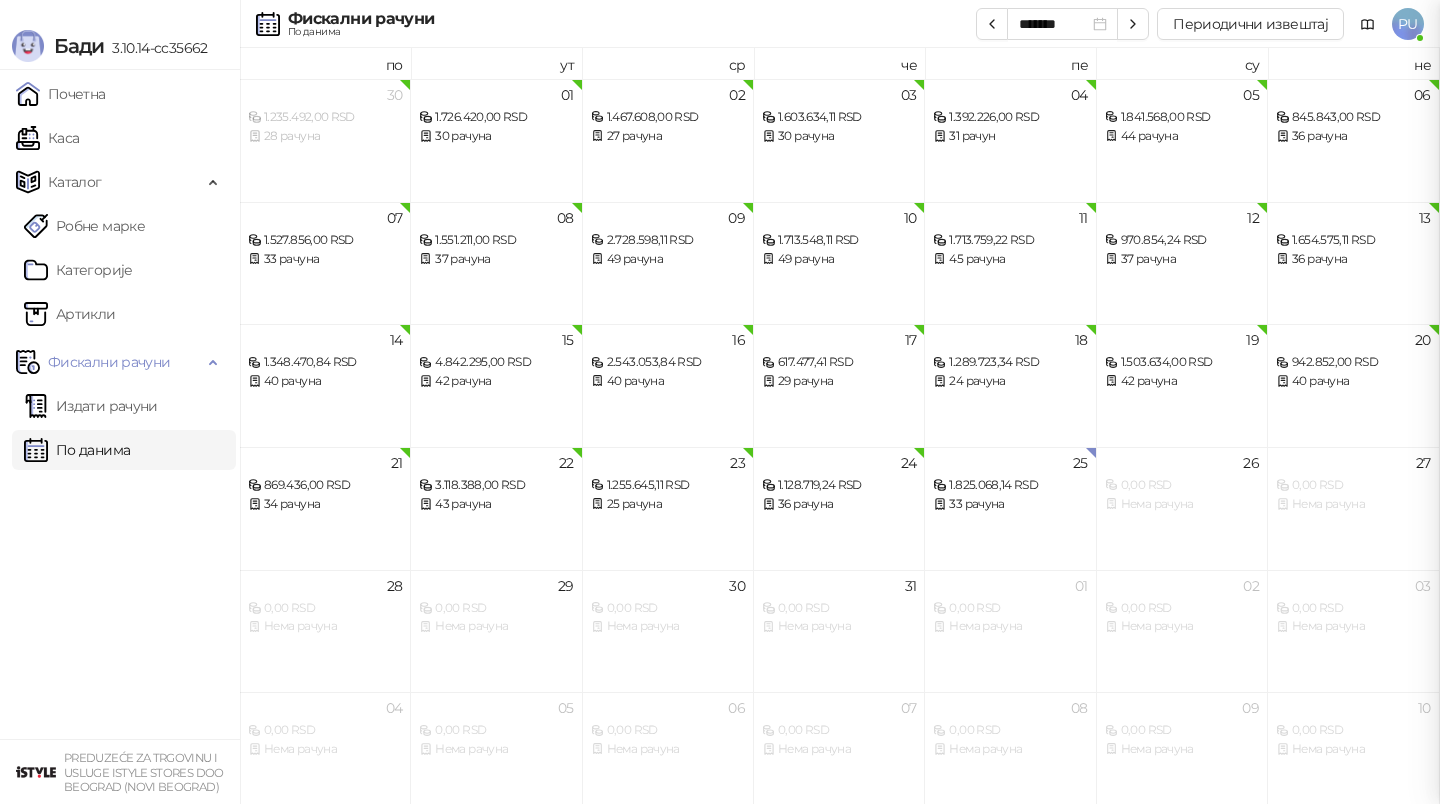 click at bounding box center [720, 402] 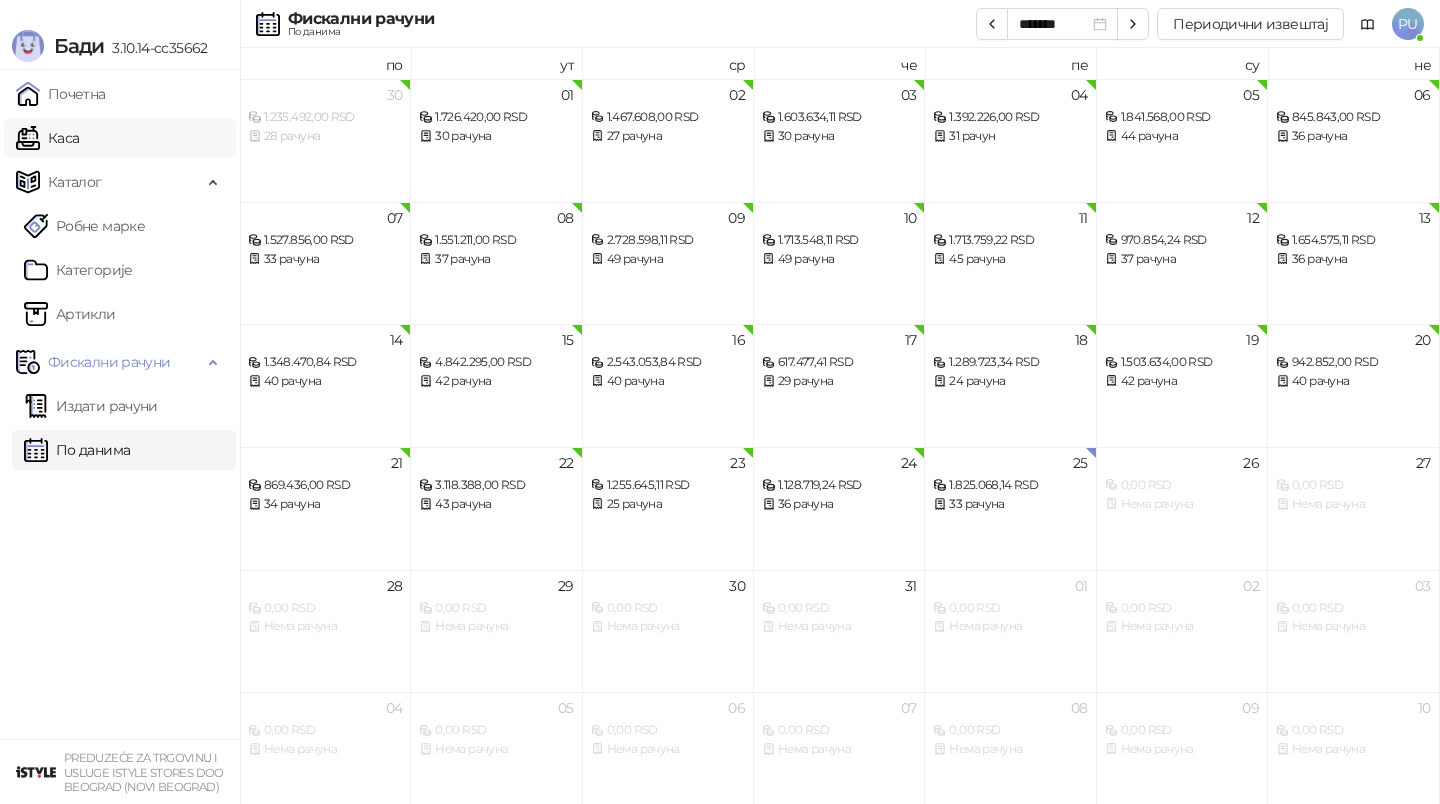 click on "Каса" at bounding box center (47, 138) 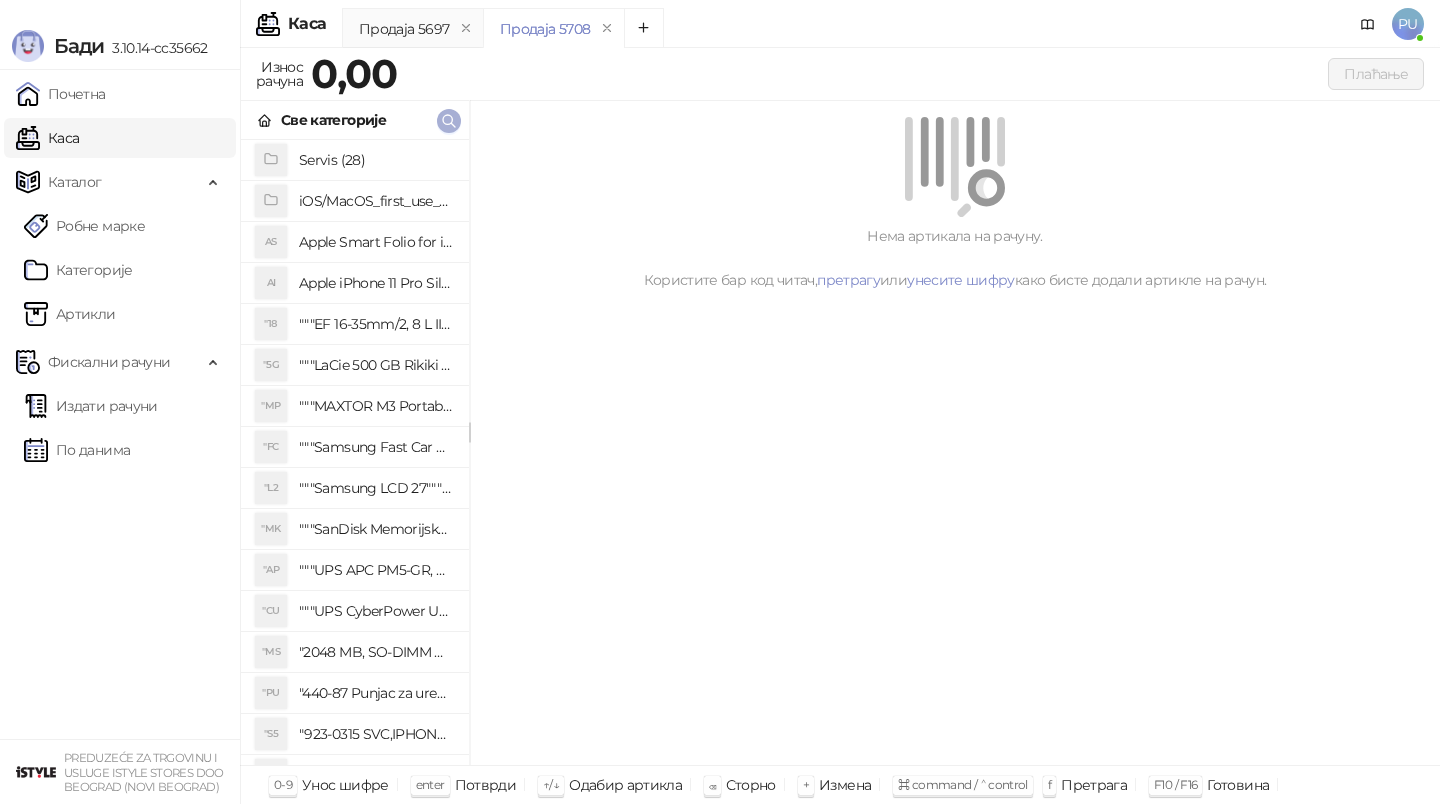 click 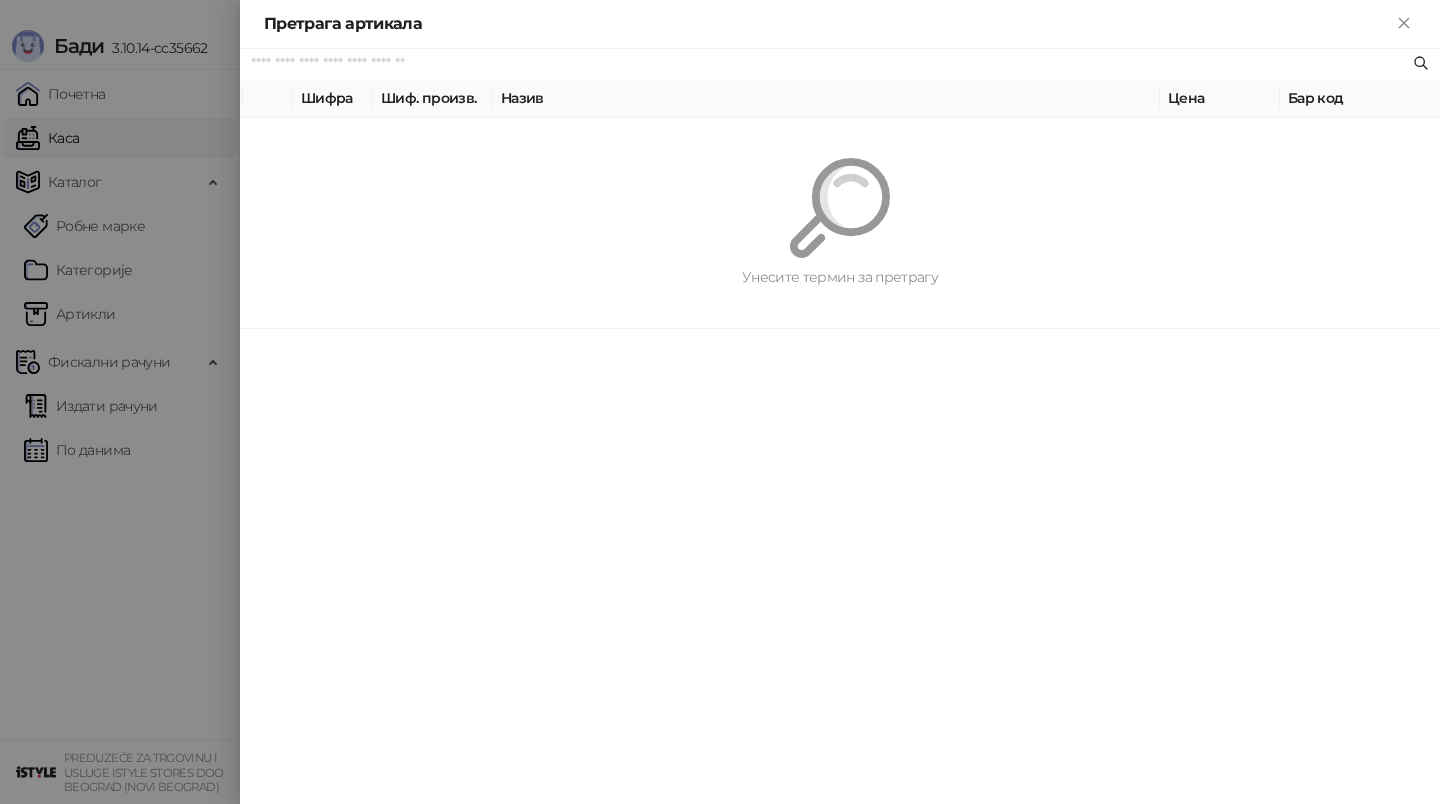 paste on "**********" 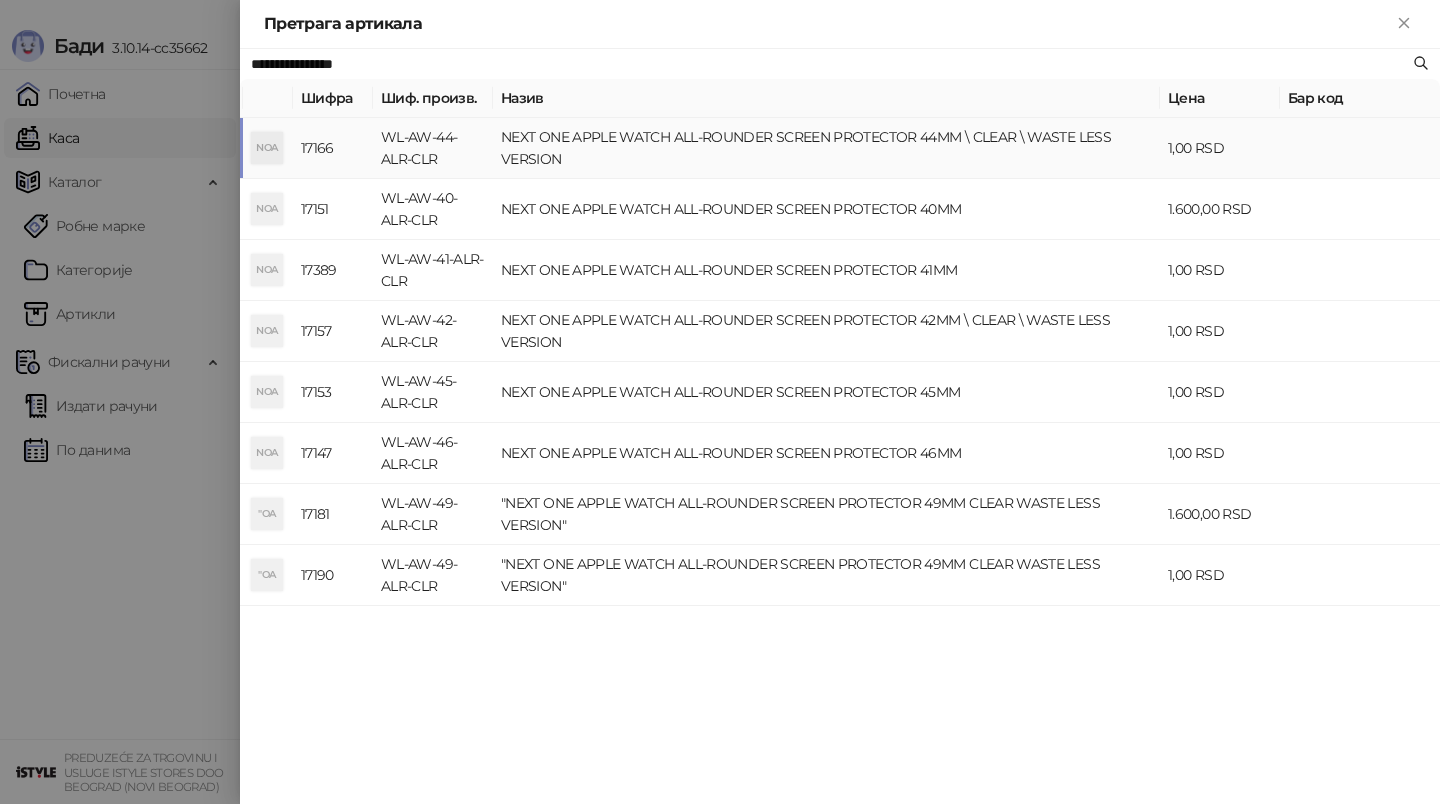click on "NEXT ONE APPLE WATCH ALL-ROUNDER SCREEN PROTECTOR 44MM \ CLEAR \ WASTE LESS VERSION" at bounding box center (826, 148) 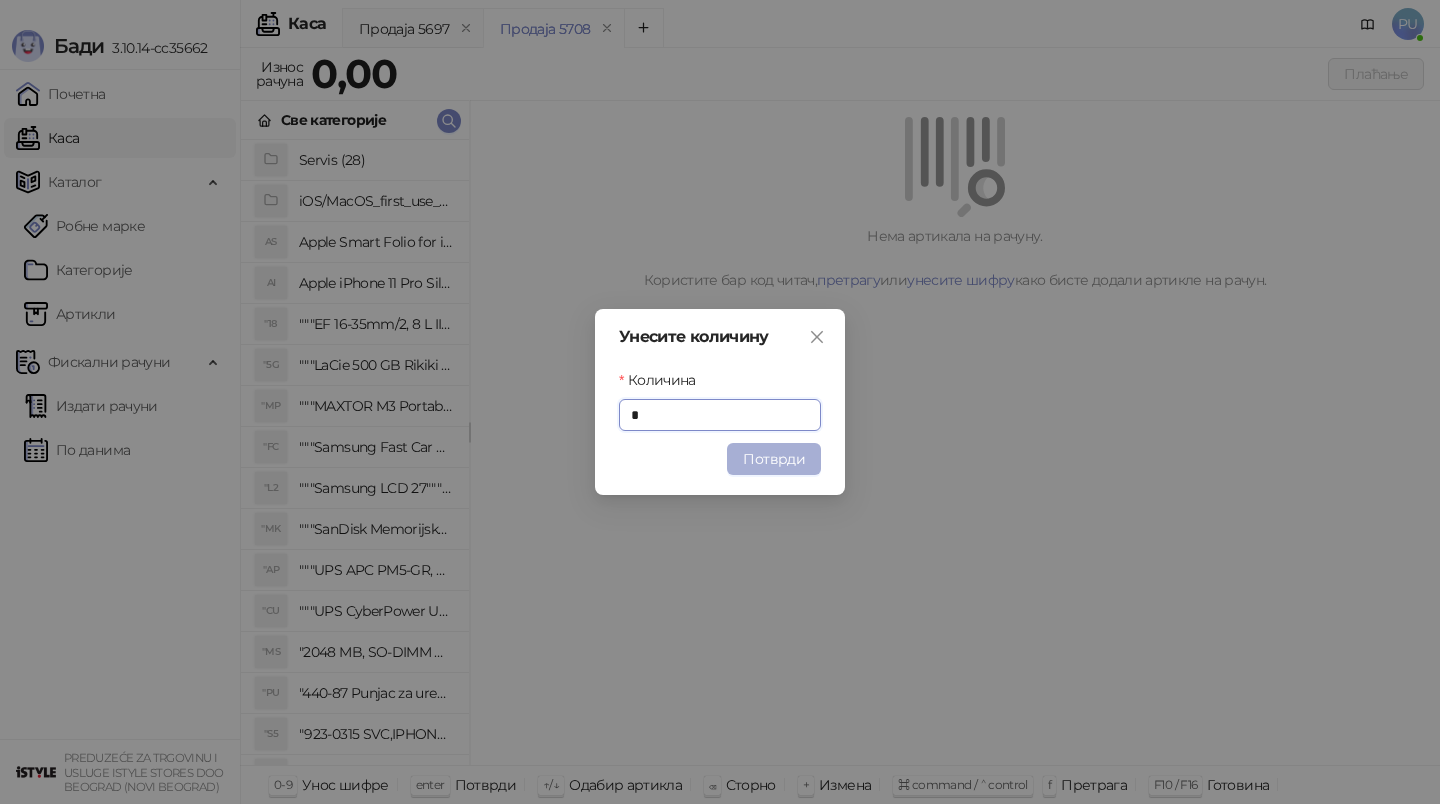 click on "Потврди" at bounding box center [774, 459] 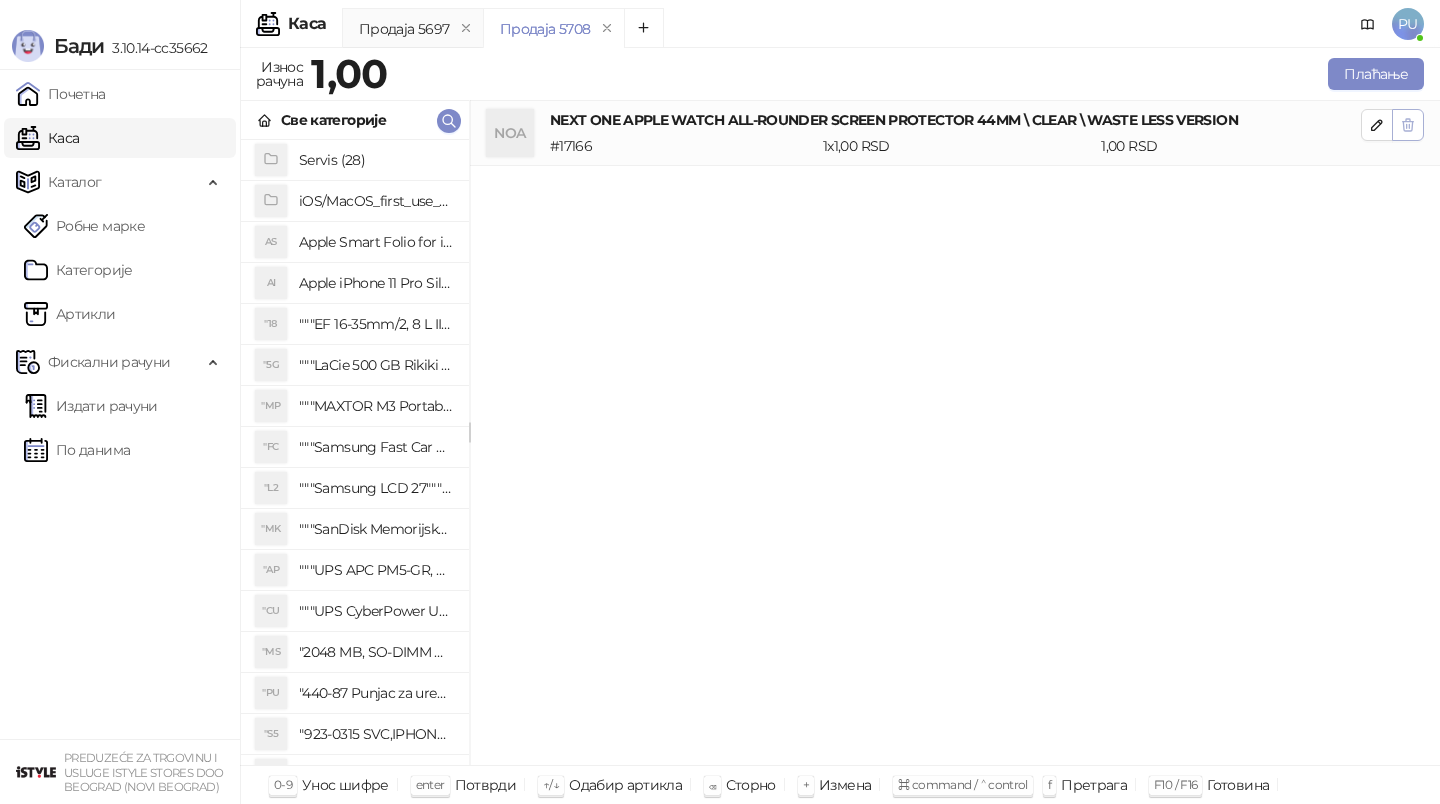click 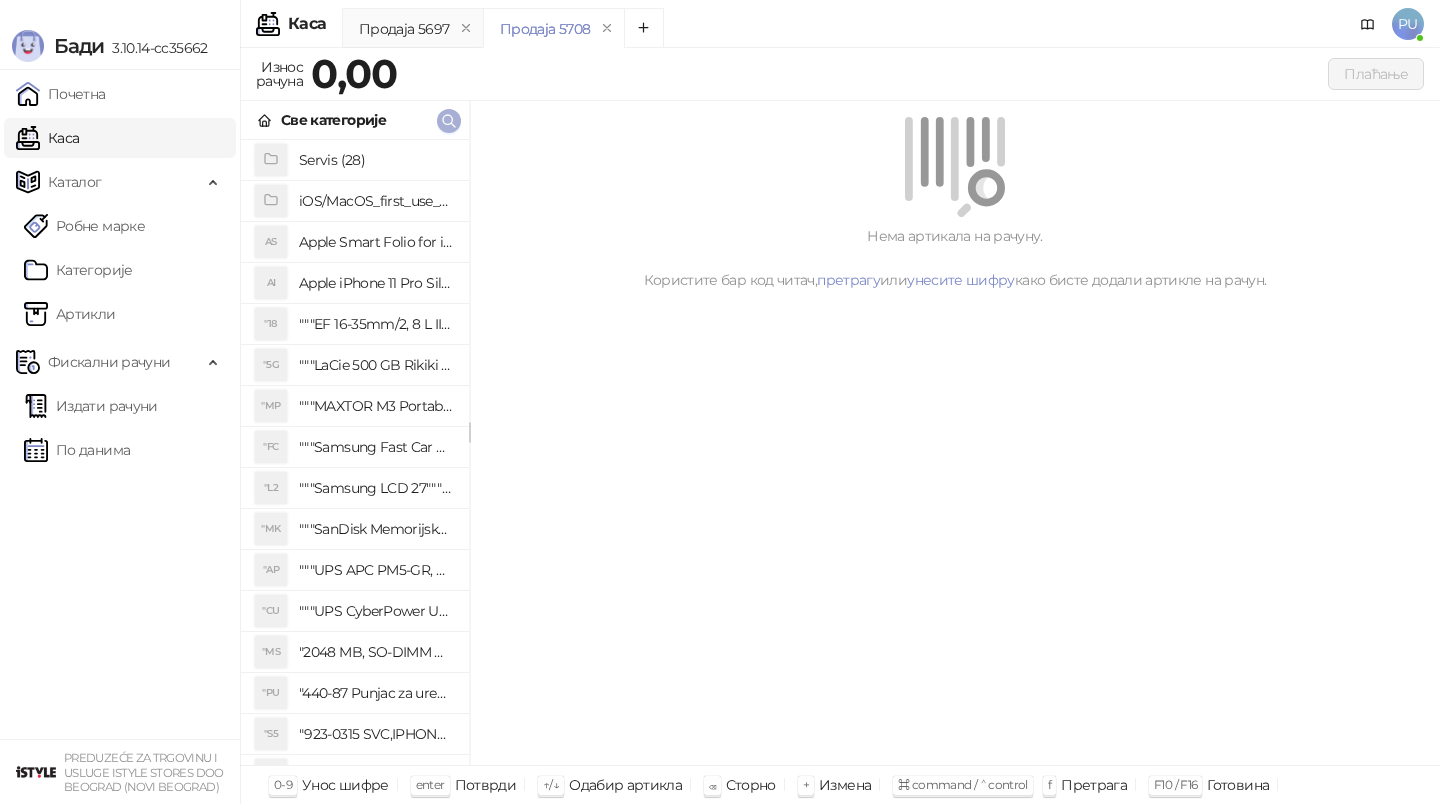 click 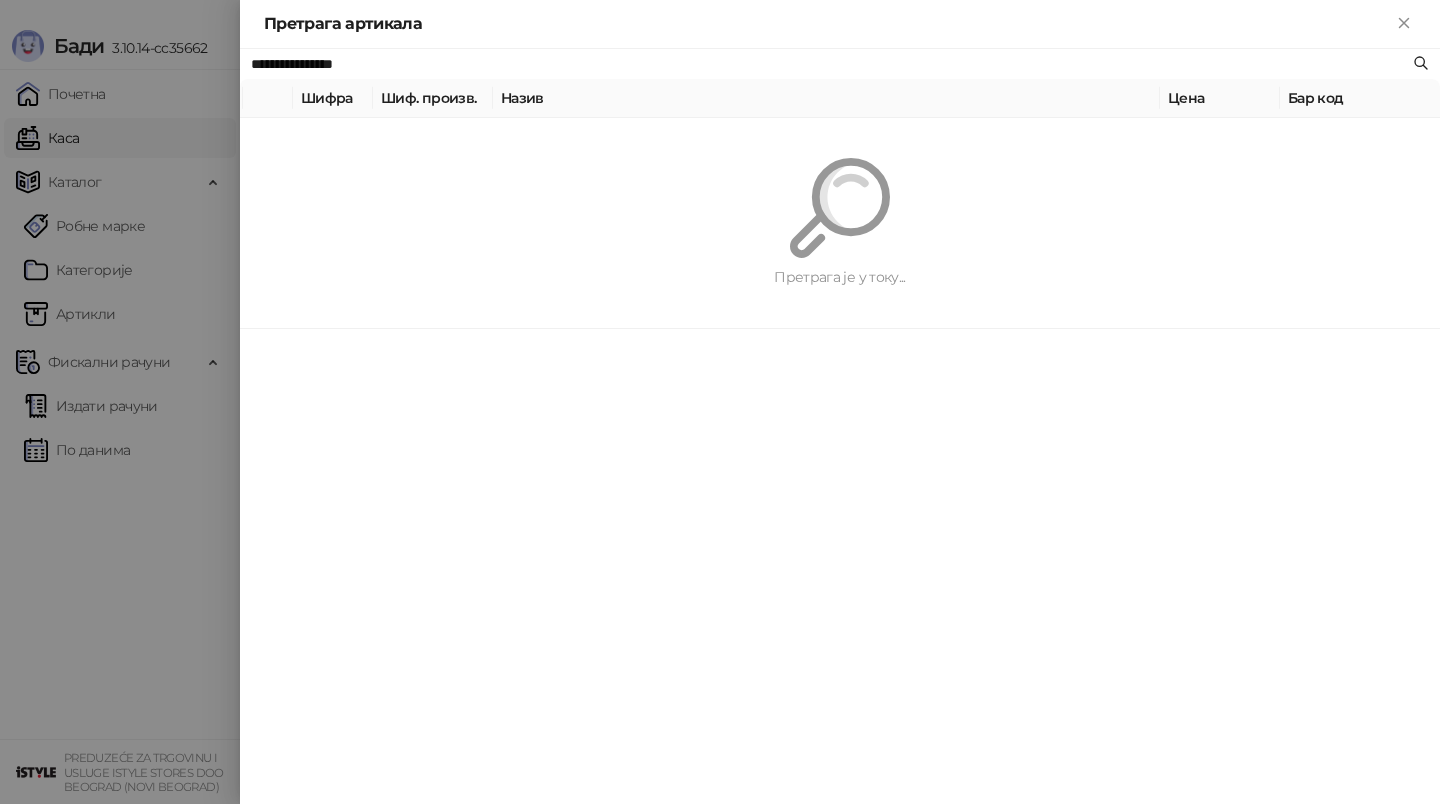 paste 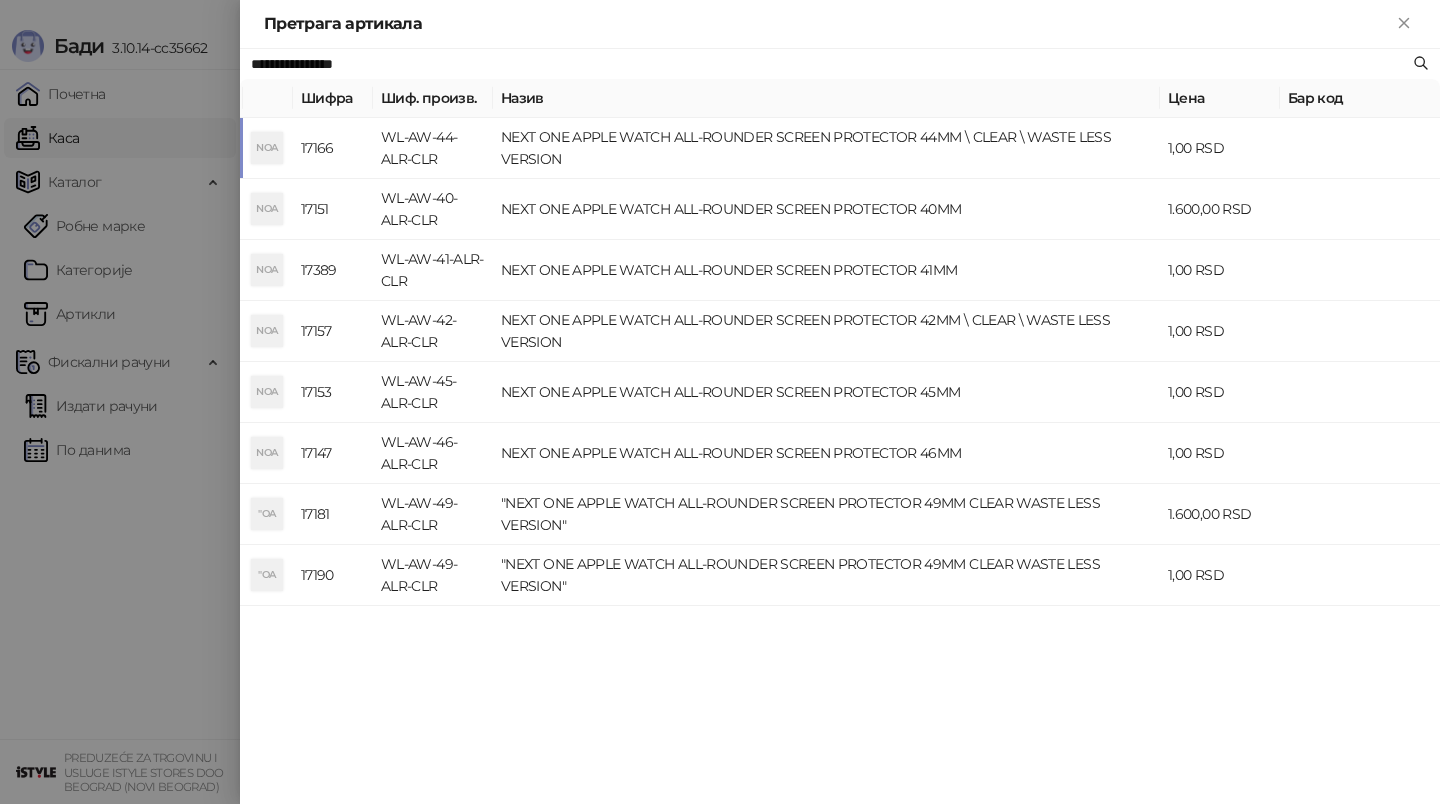 click on "**********" at bounding box center [830, 64] 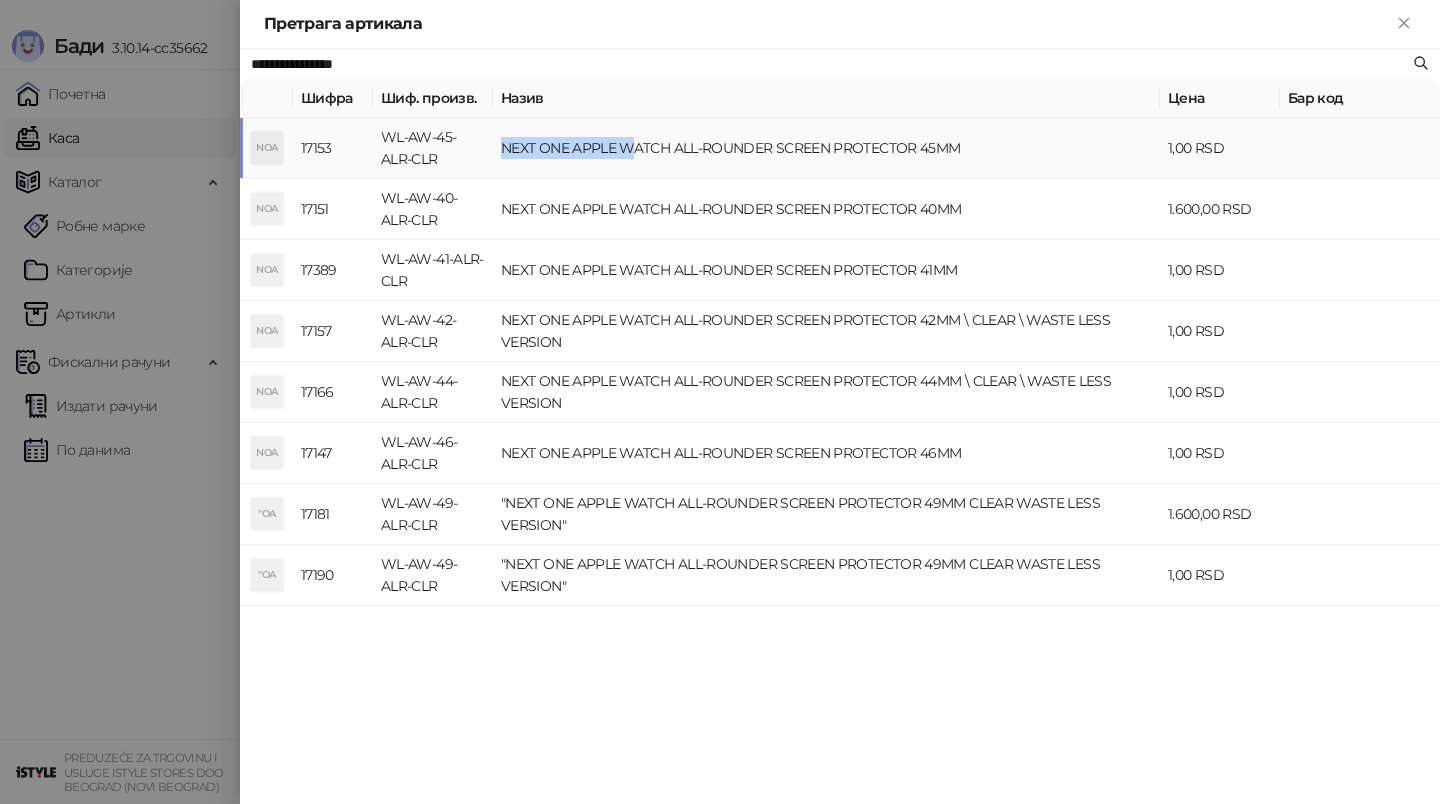 click on "NEXT ONE APPLE WATCH ALL-ROUNDER SCREEN PROTECTOR 45MM" at bounding box center [826, 148] 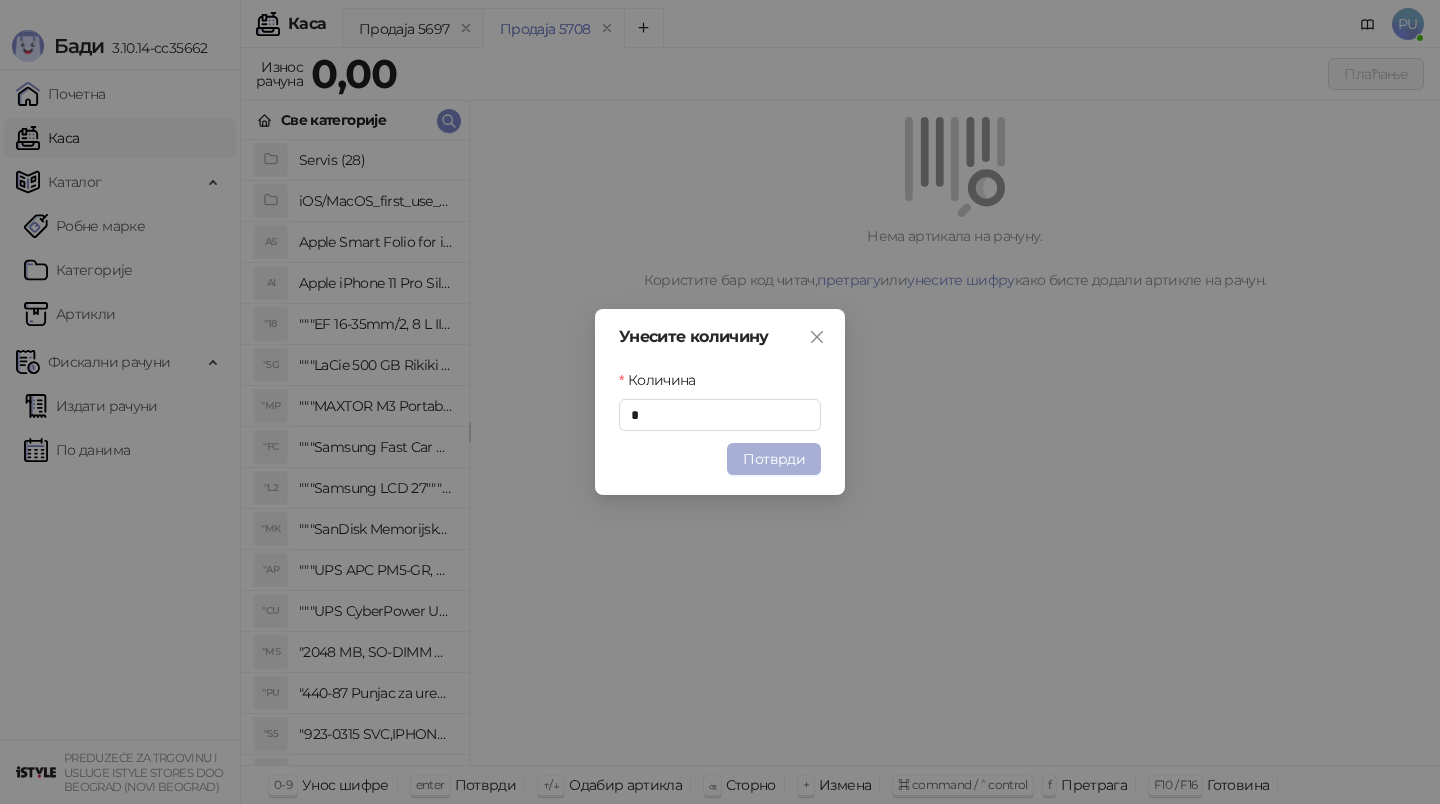 click on "Потврди" at bounding box center (774, 459) 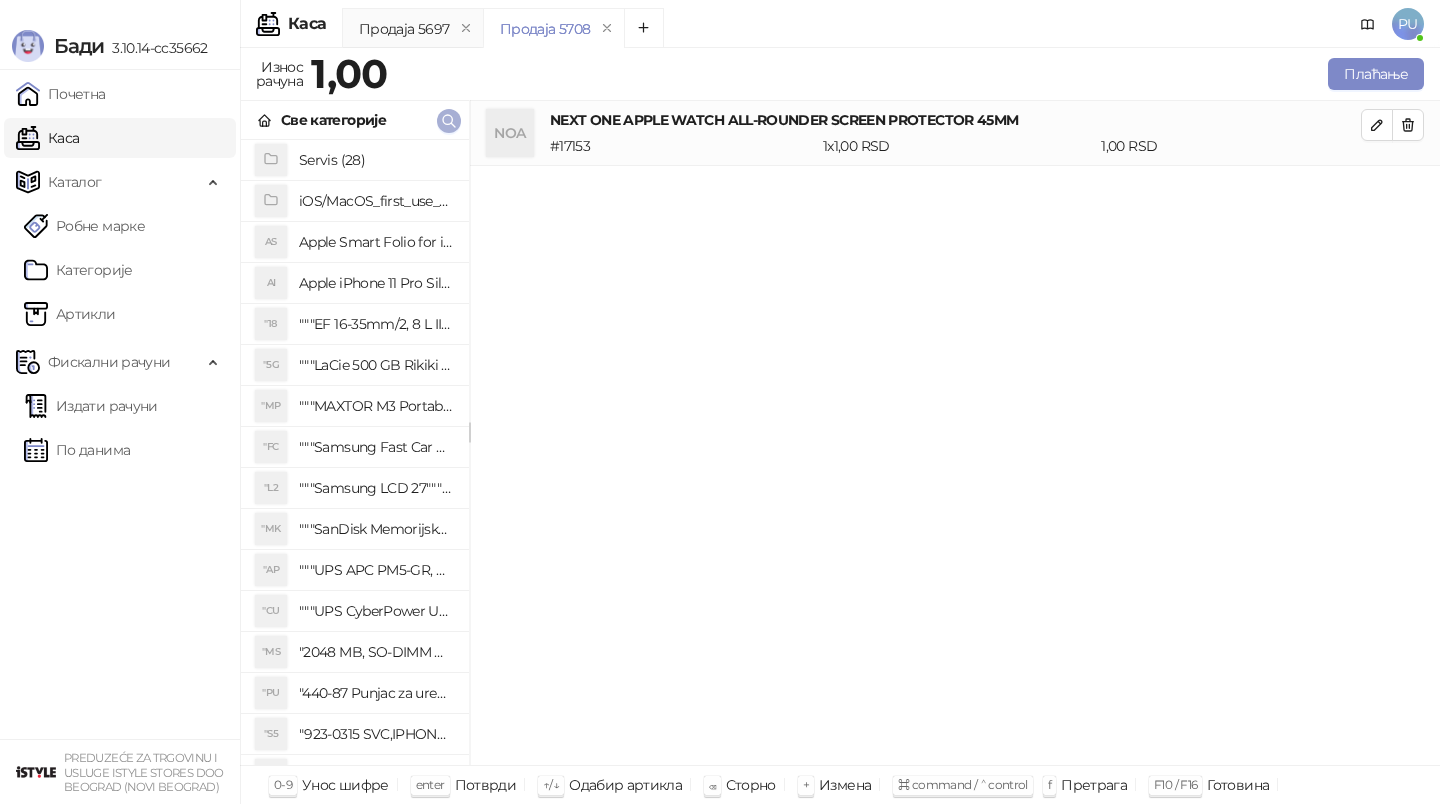 click 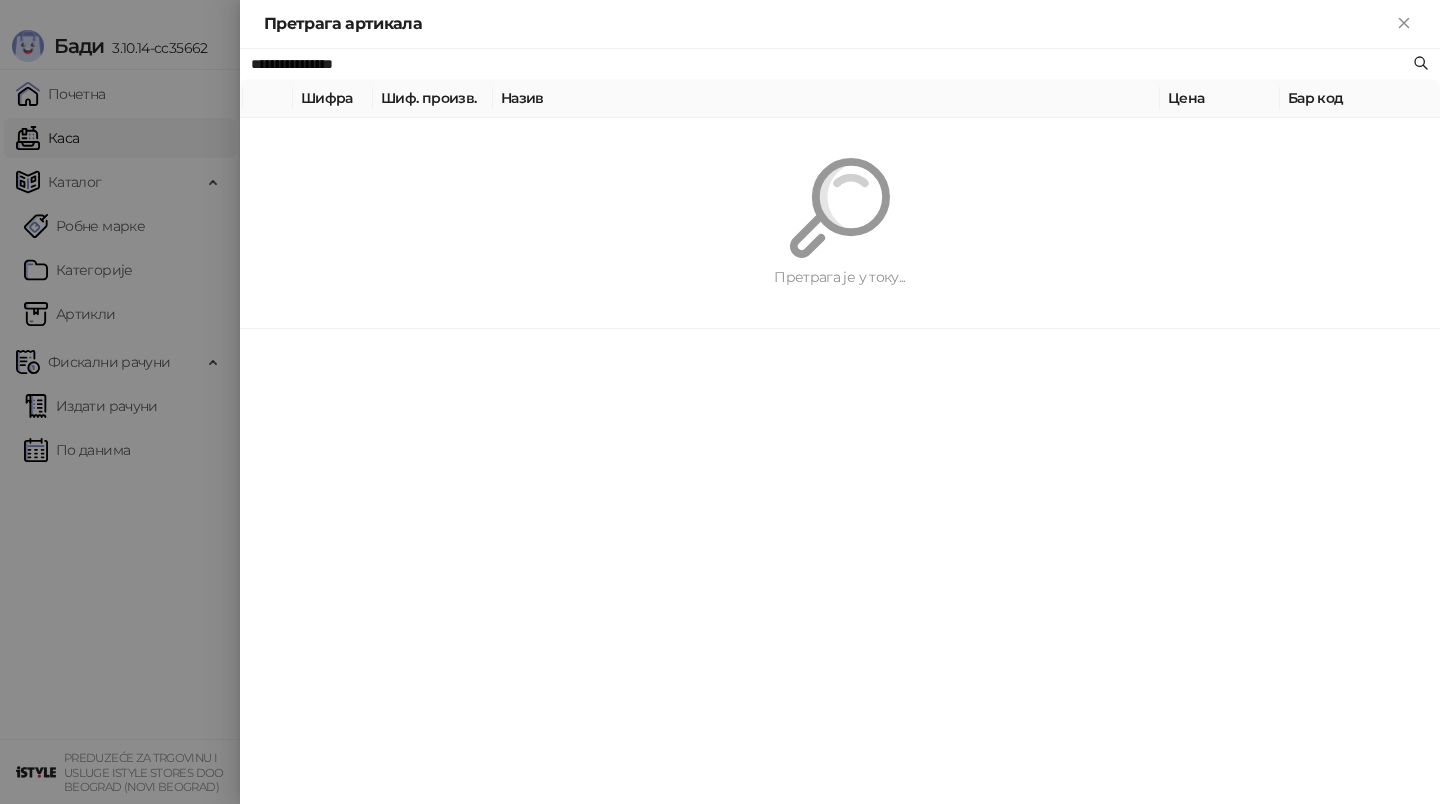 paste on "**********" 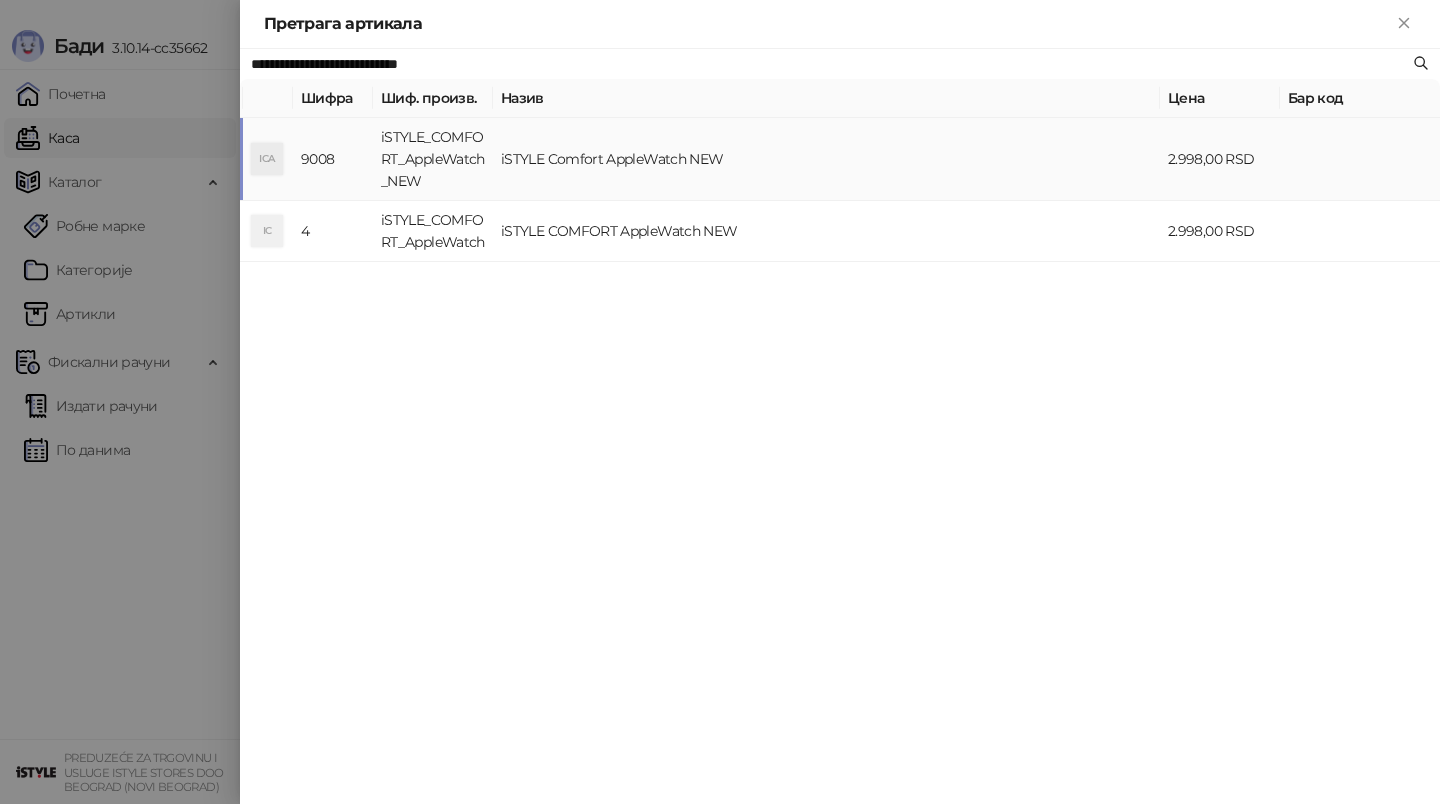click on "iSTYLE Comfort AppleWatch NEW" at bounding box center (826, 159) 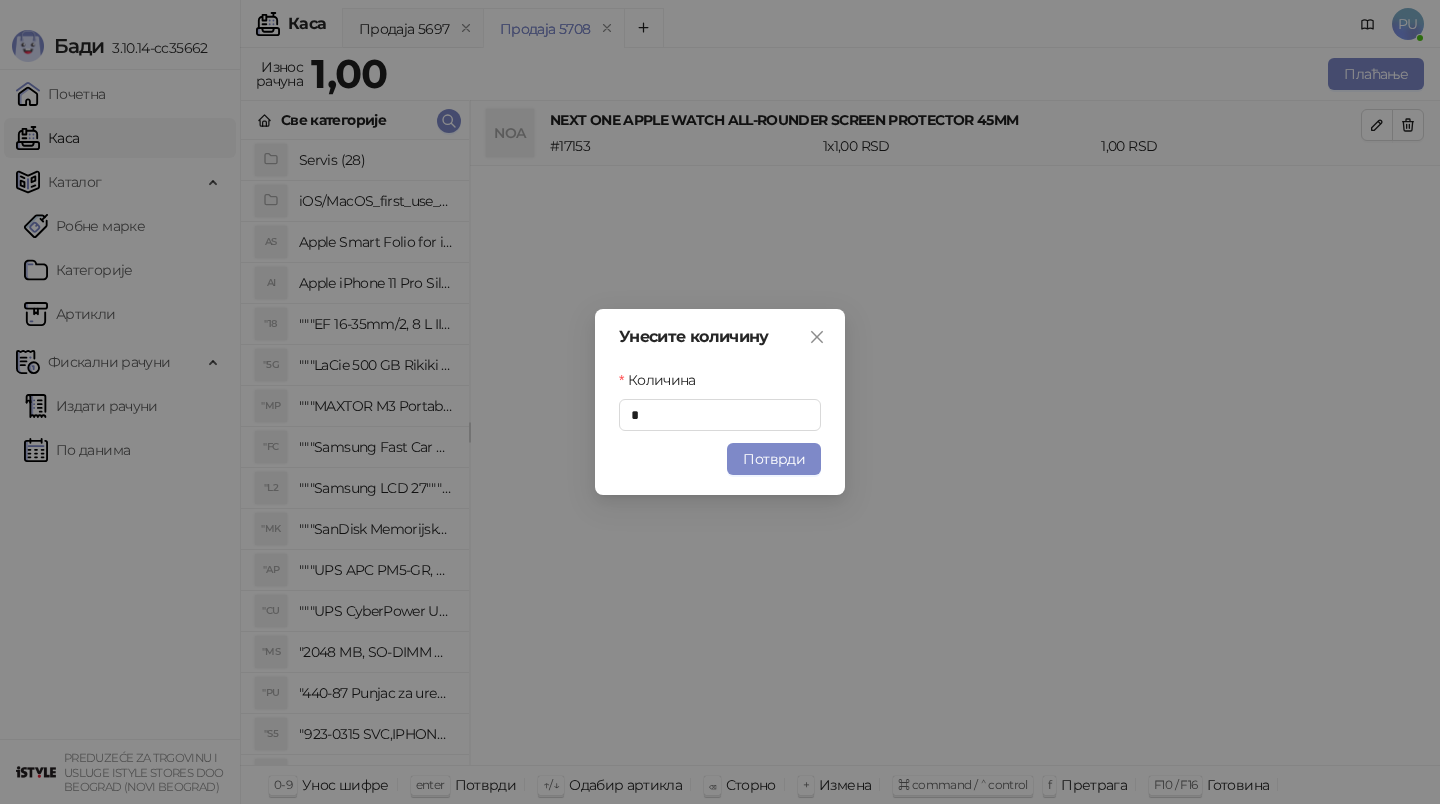 click on "Потврди" at bounding box center (774, 459) 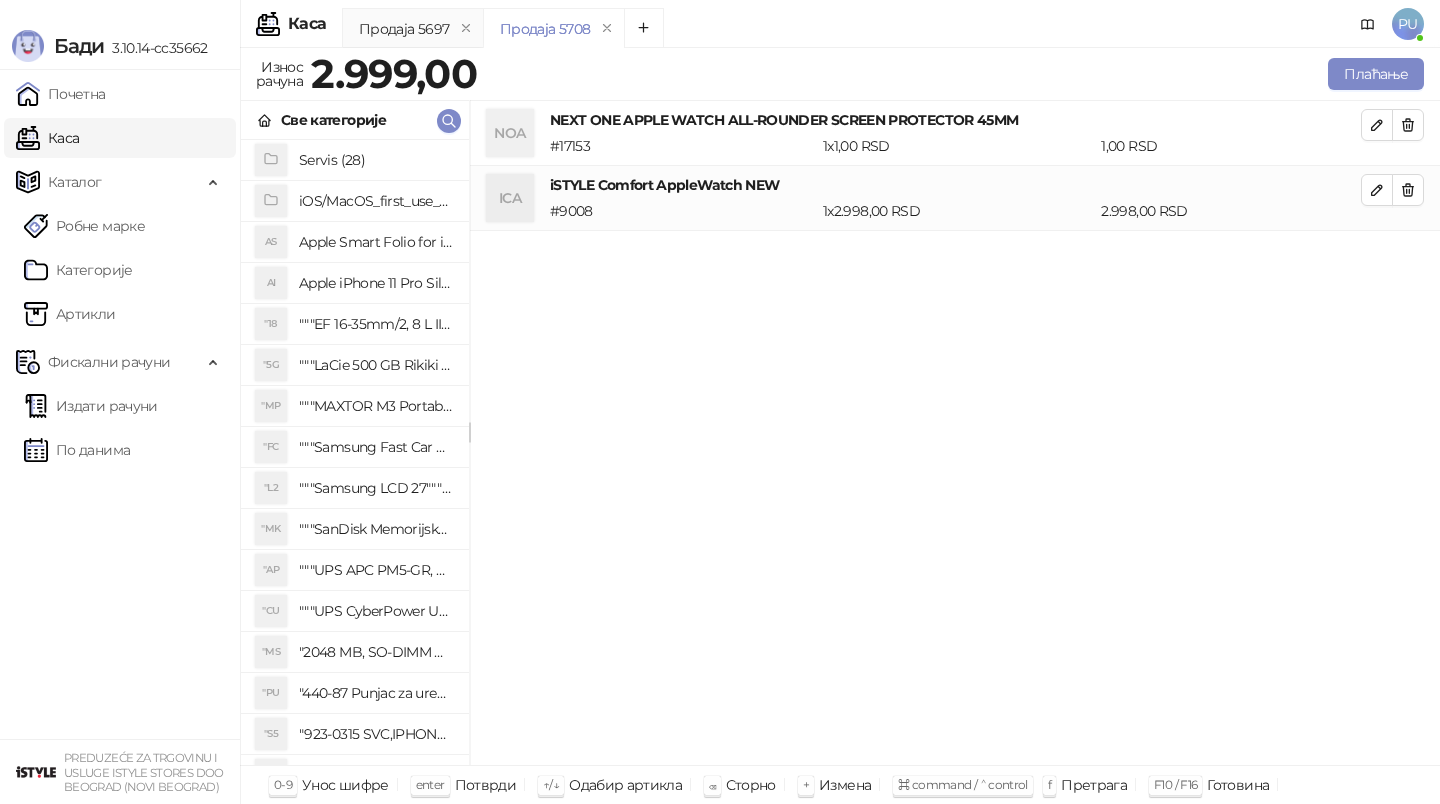 click on "NOA NEXT ONE APPLE WATCH ALL-ROUNDER SCREEN PROTECTOR 45MM    # [NUMBER] [NUMBER]  x  [PRICE] RSD [PRICE] RSD ICA iSTYLE Comfort AppleWatch NEW    # [NUMBER] [NUMBER]  x  [PRICE] RSD [PRICE] RSD" at bounding box center [955, 433] 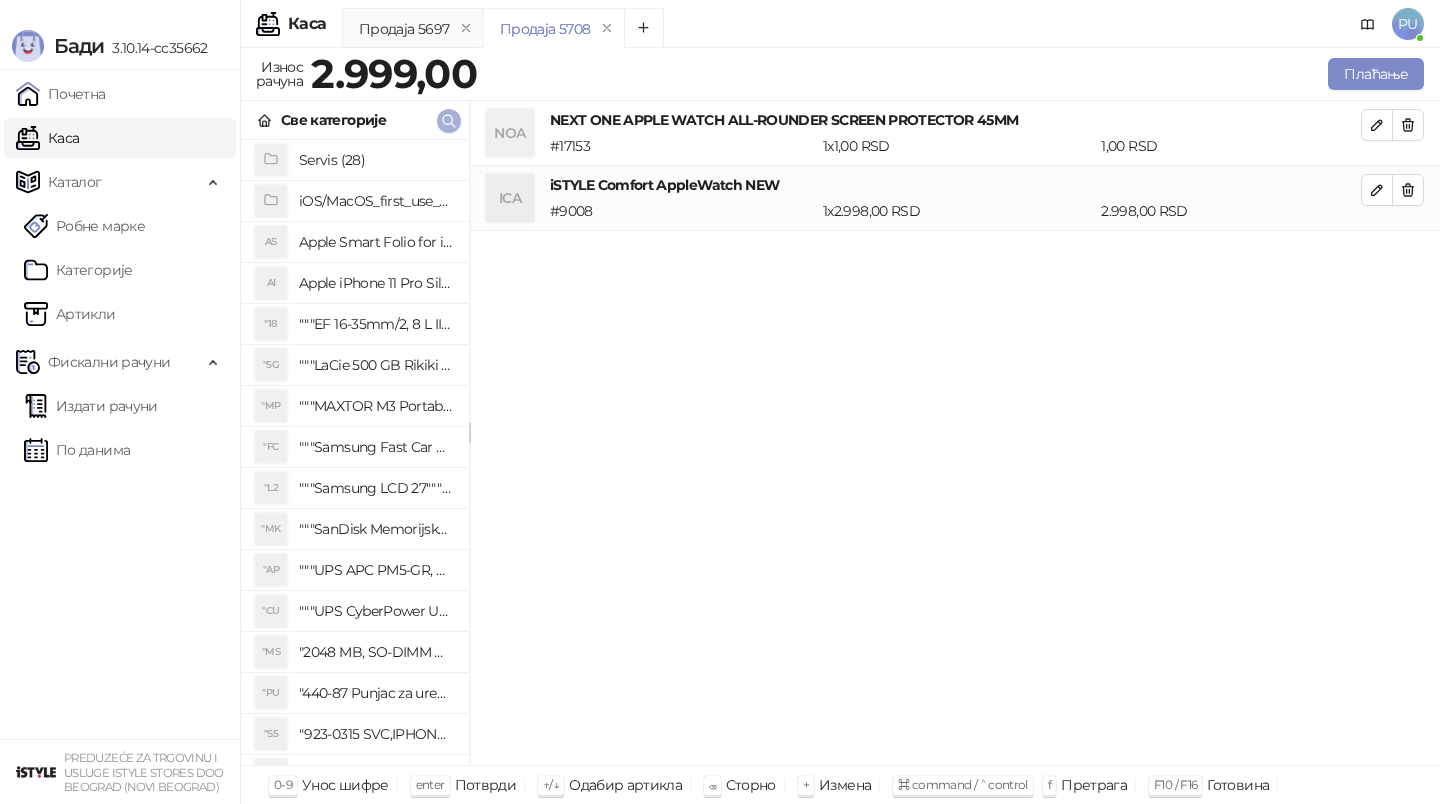 click 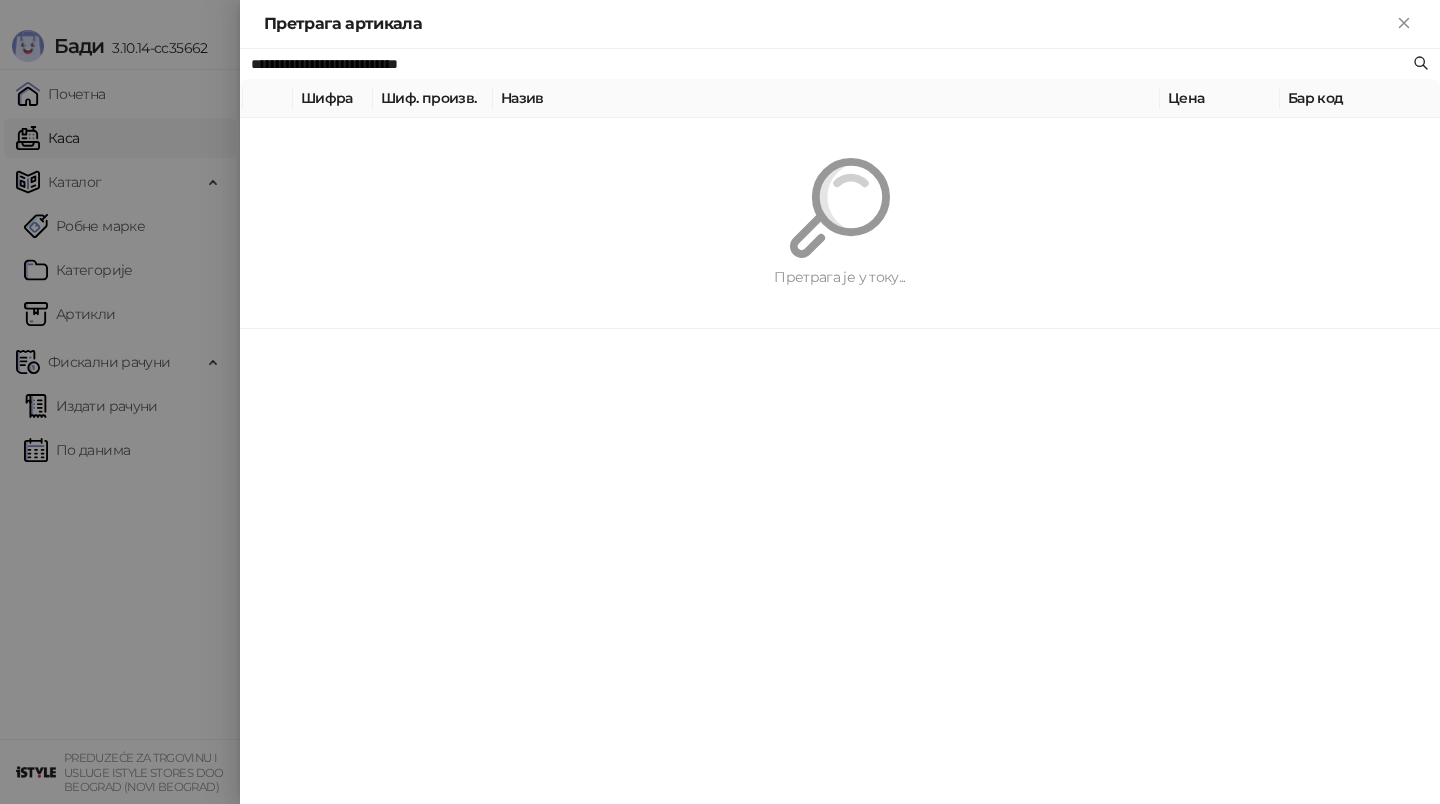 paste 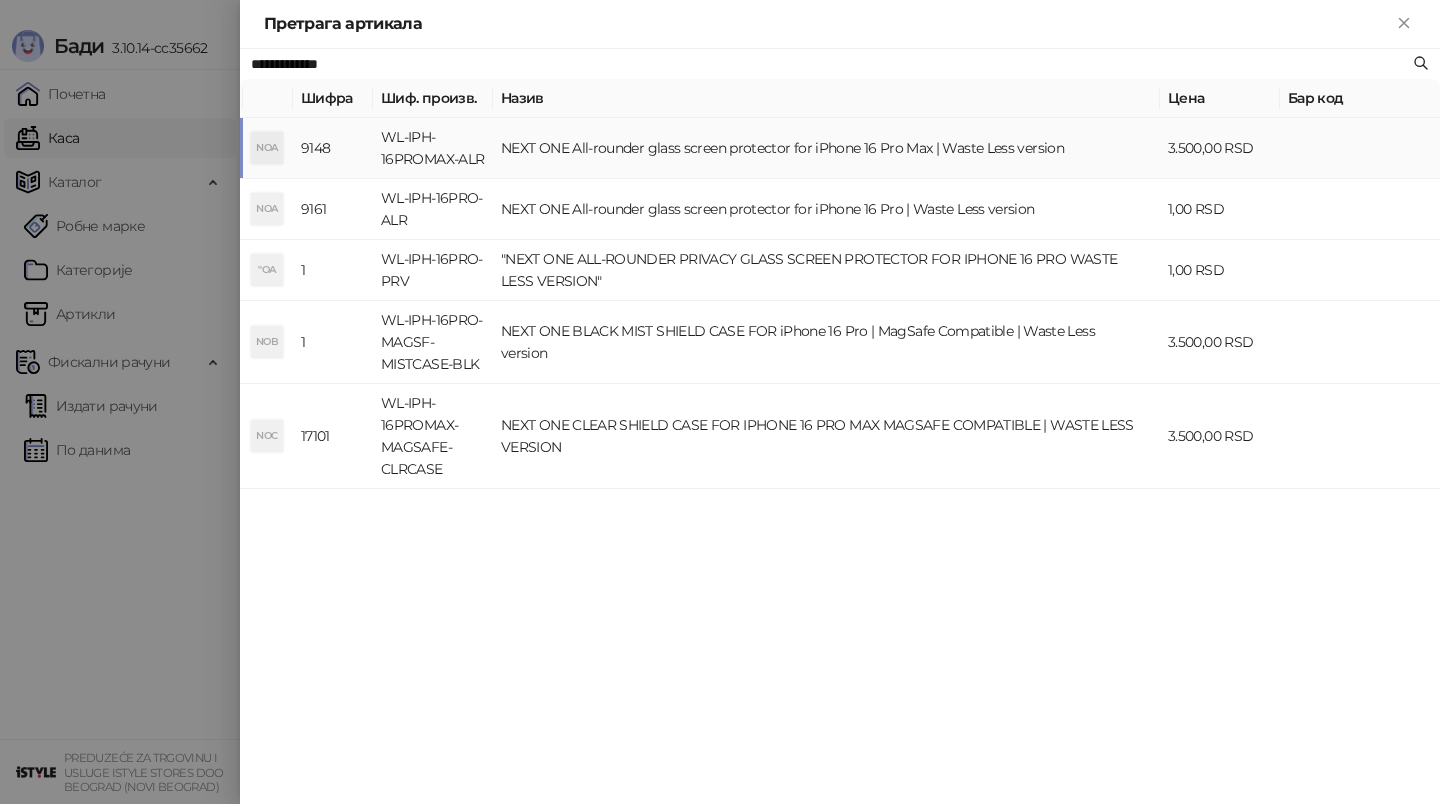 click on "NEXT ONE All-rounder glass screen protector for iPhone 16 Pro Max | Waste Less version" at bounding box center [826, 148] 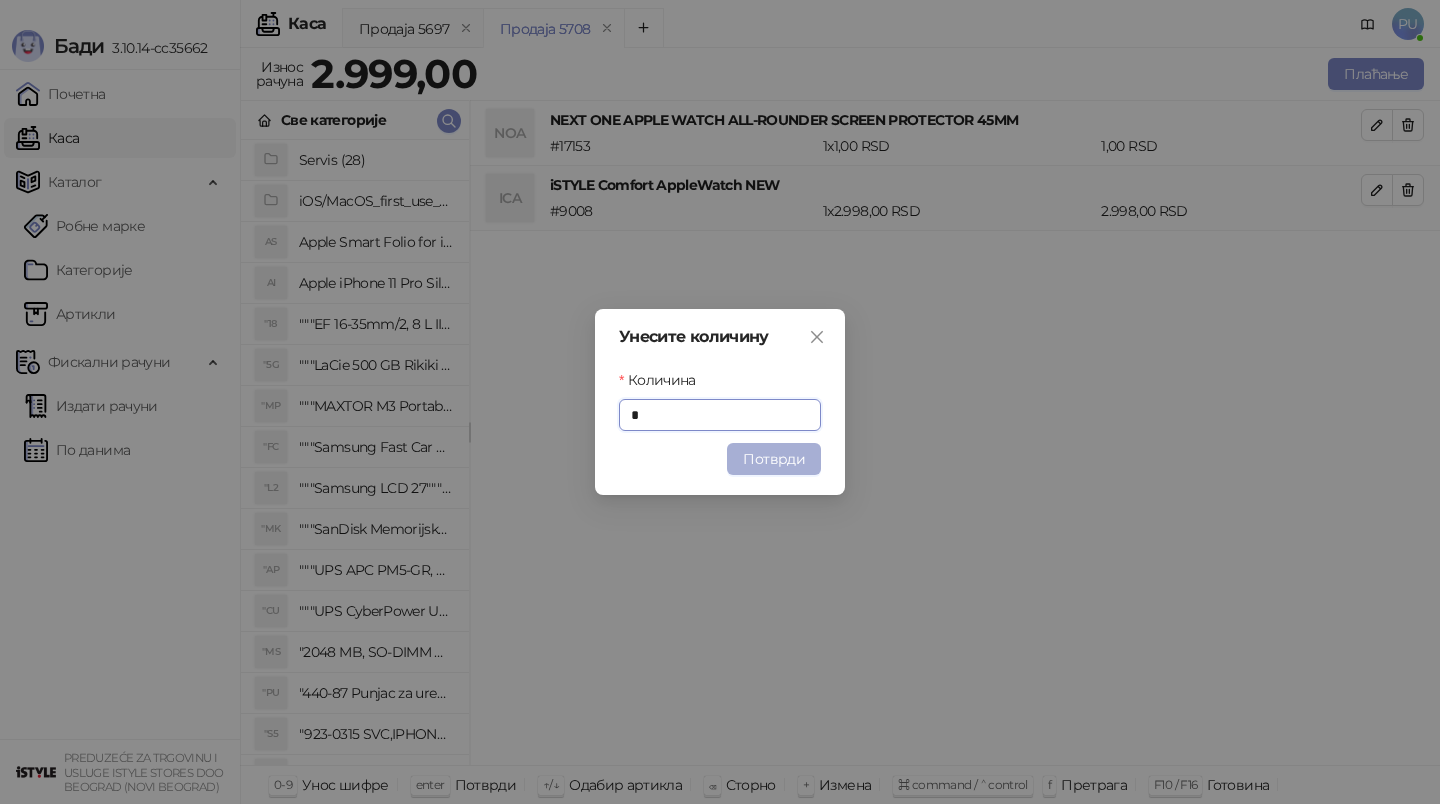 click on "Потврди" at bounding box center [774, 459] 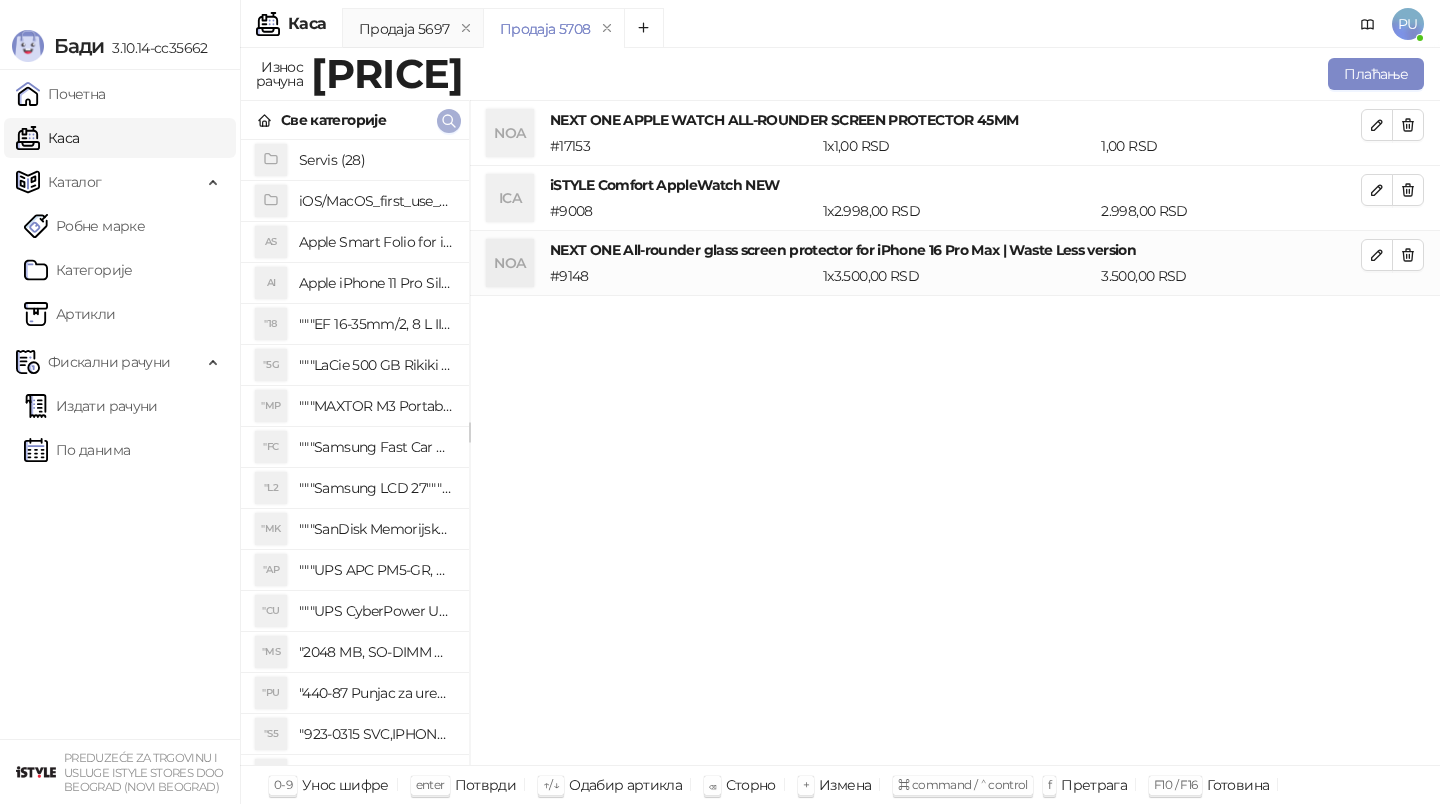 click 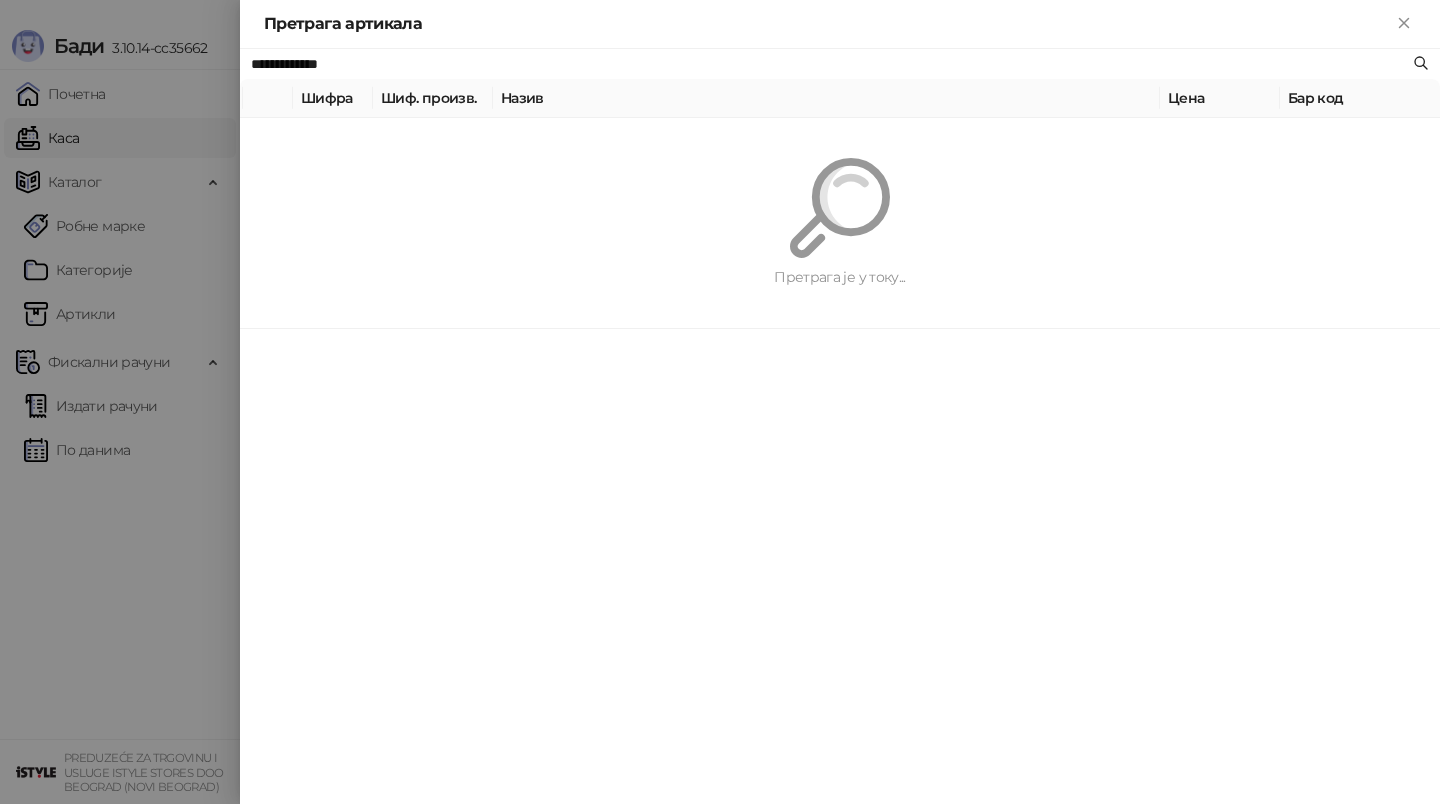 paste on "**********" 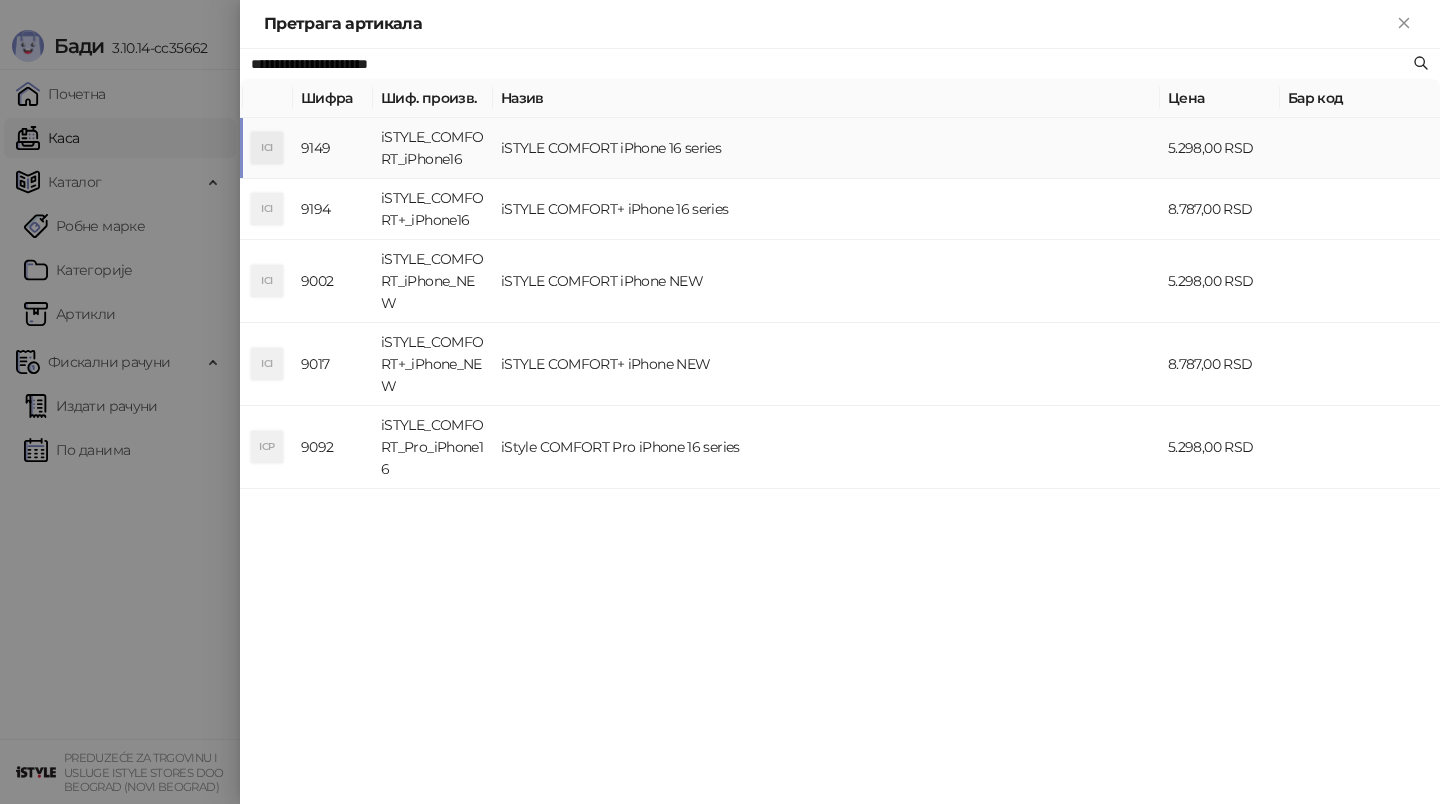 type on "**********" 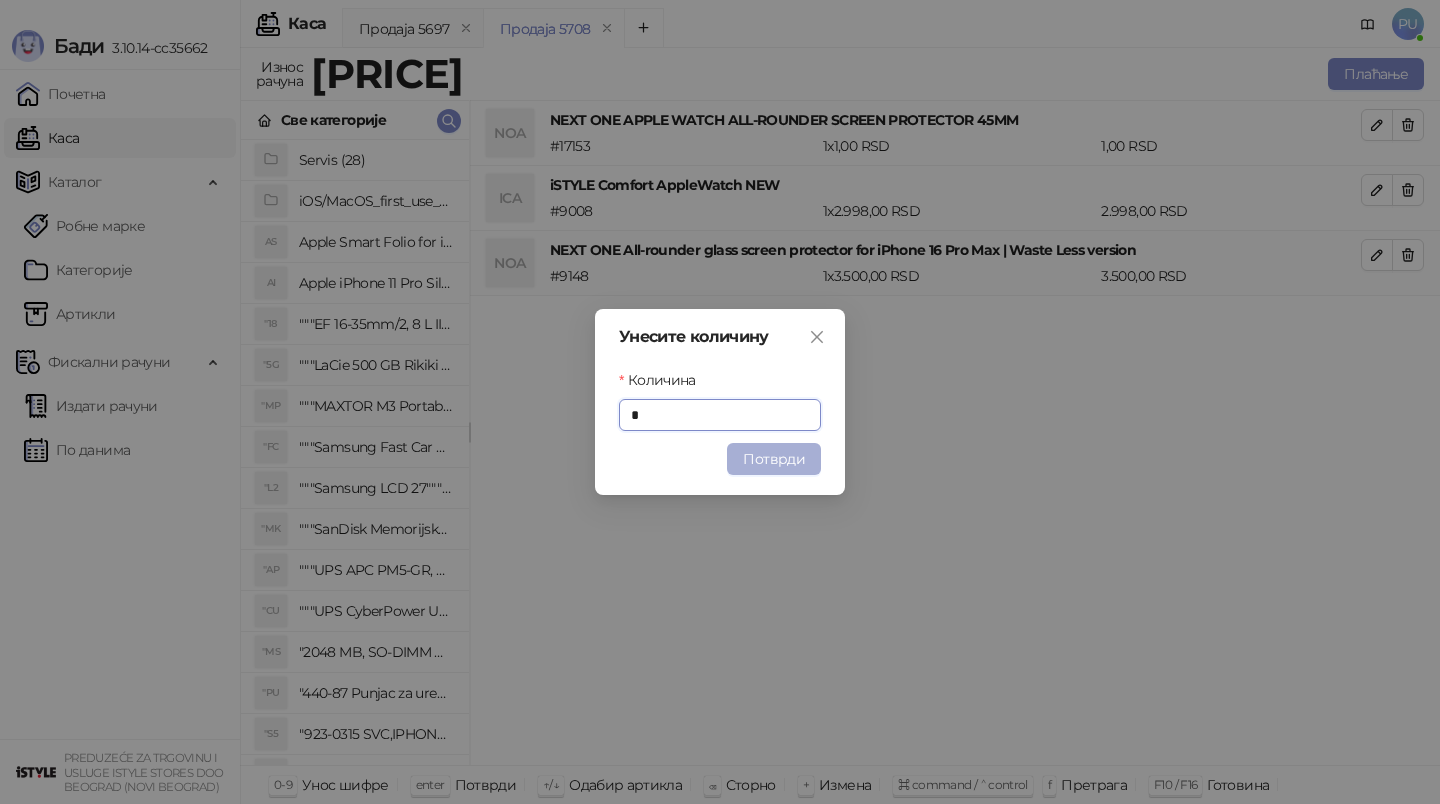 click on "Потврди" at bounding box center [774, 459] 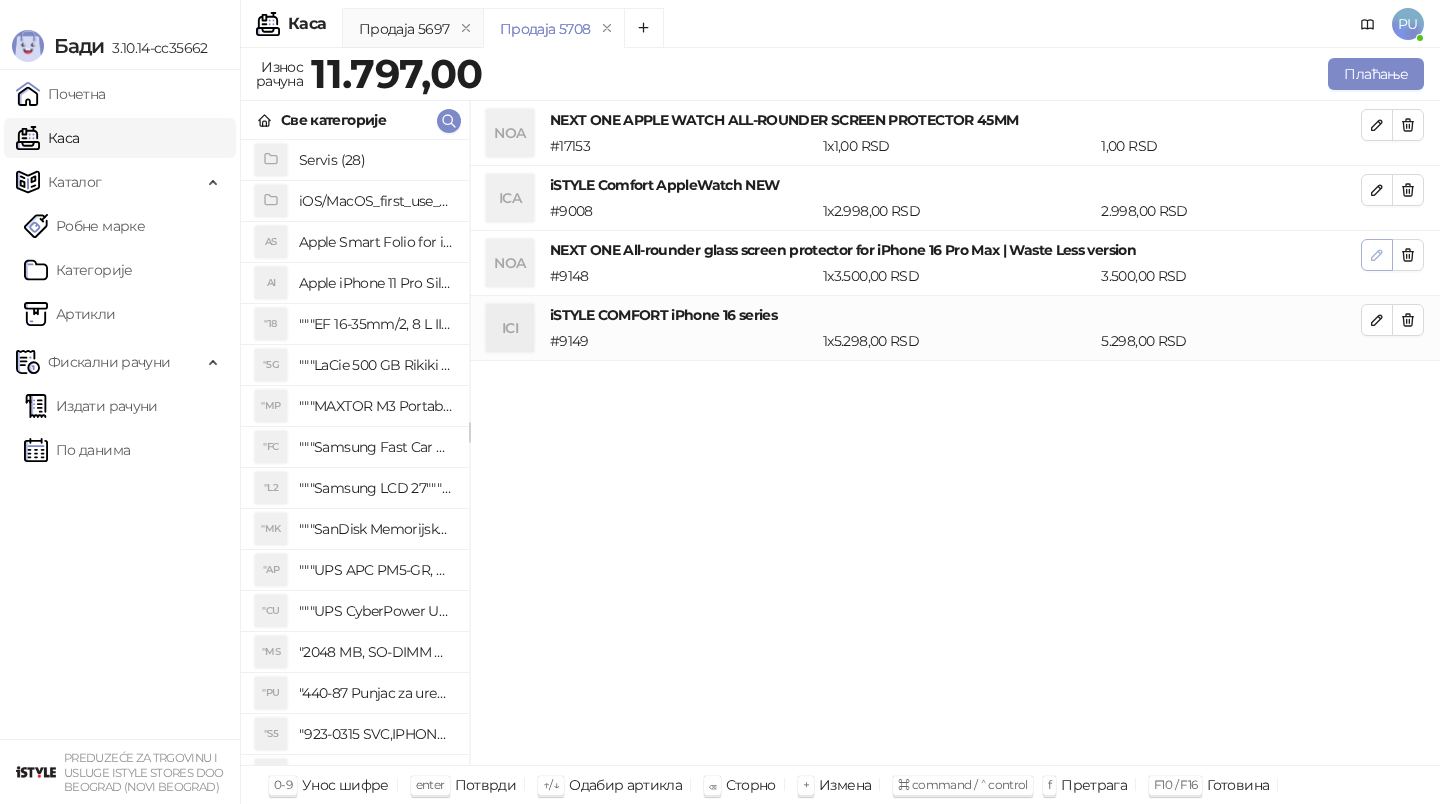 click 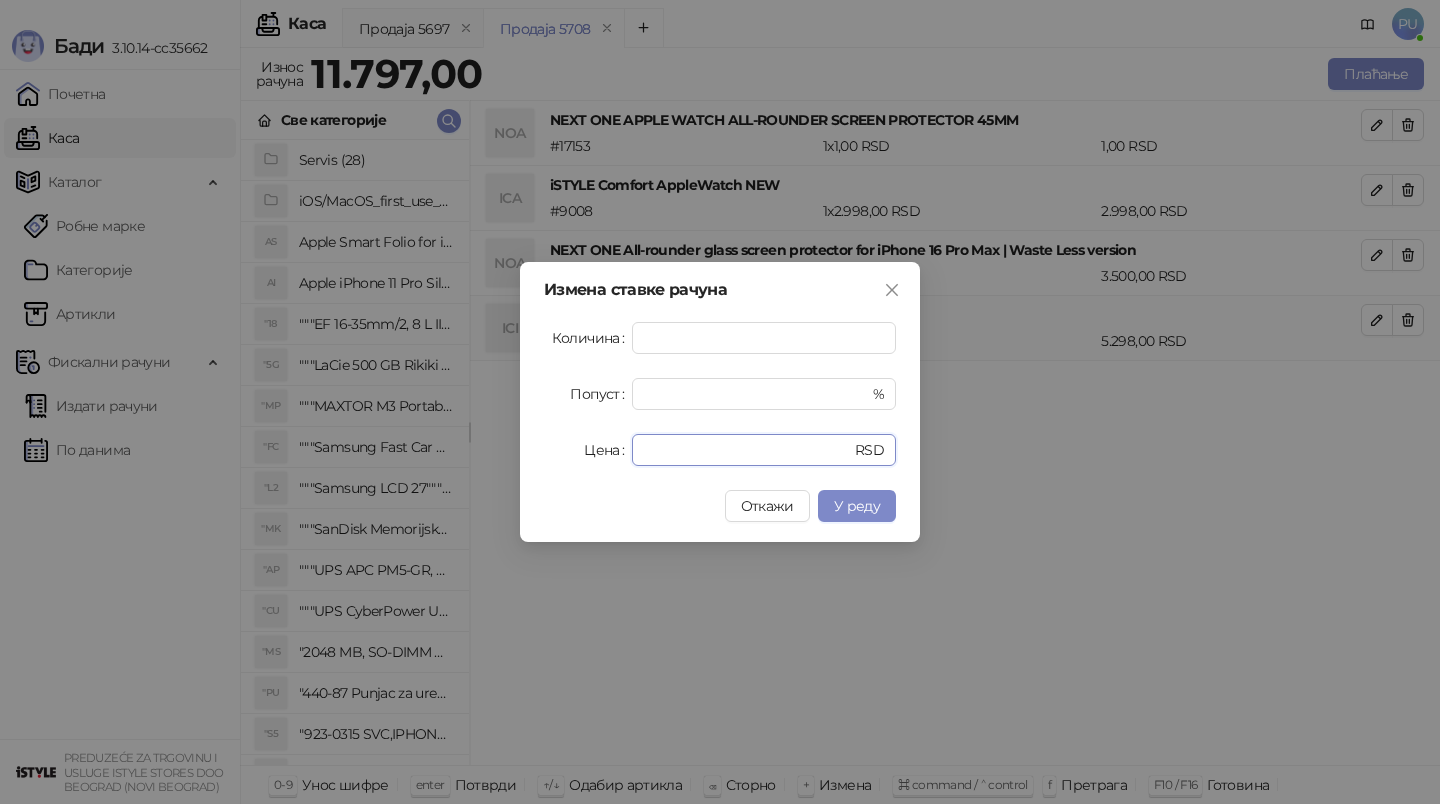 drag, startPoint x: 705, startPoint y: 451, endPoint x: 552, endPoint y: 451, distance: 153 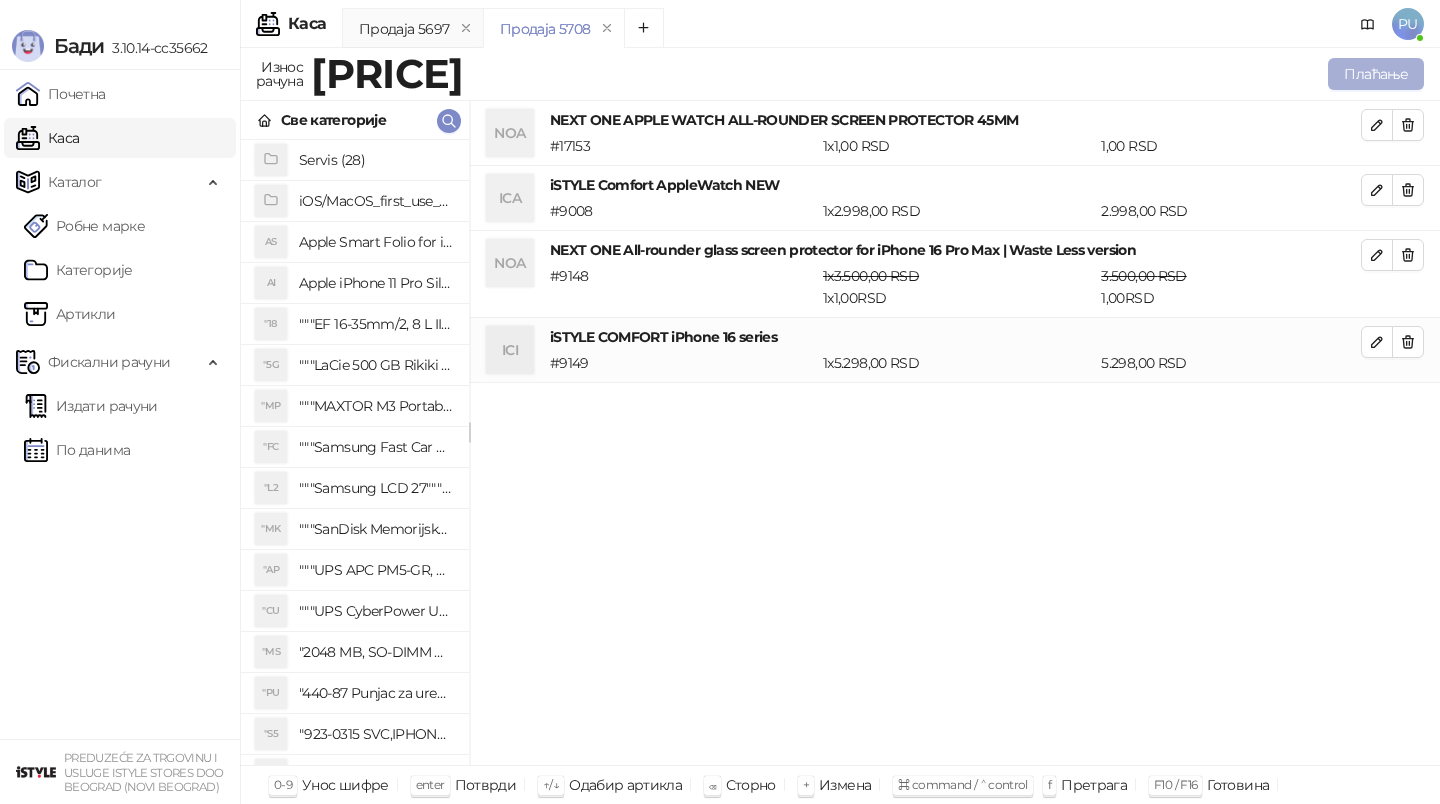 click on "Плаћање" at bounding box center [1376, 74] 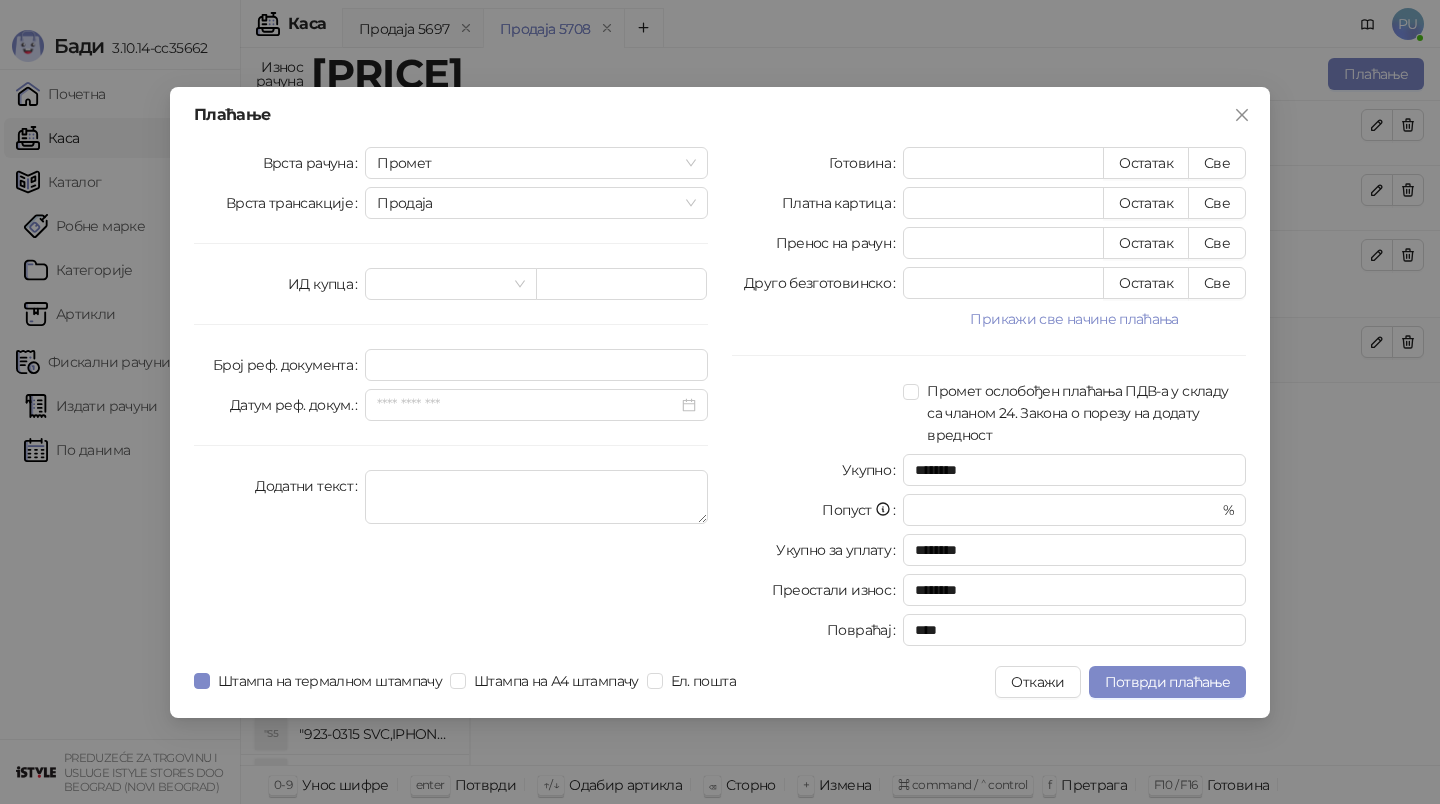 type on "*" 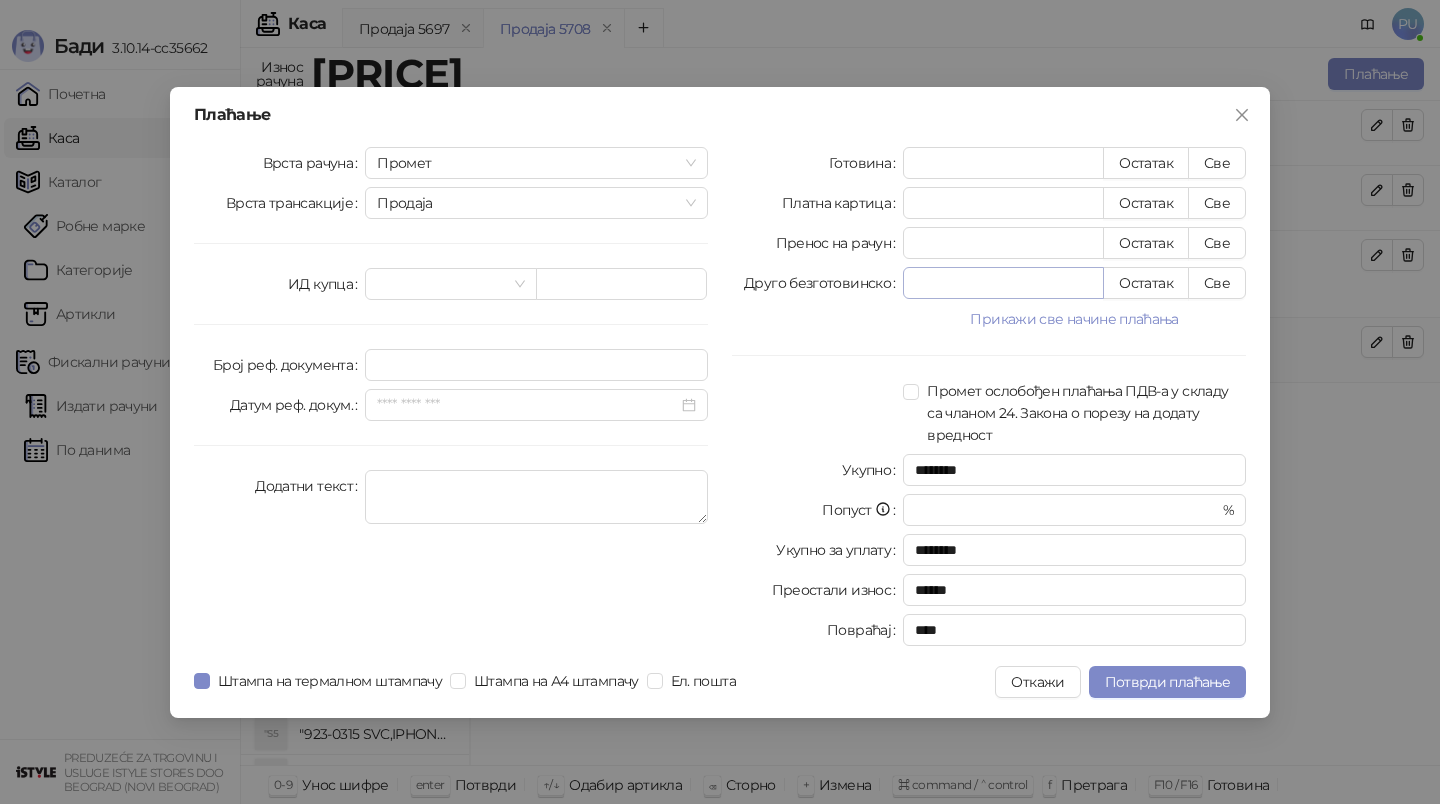 type on "****" 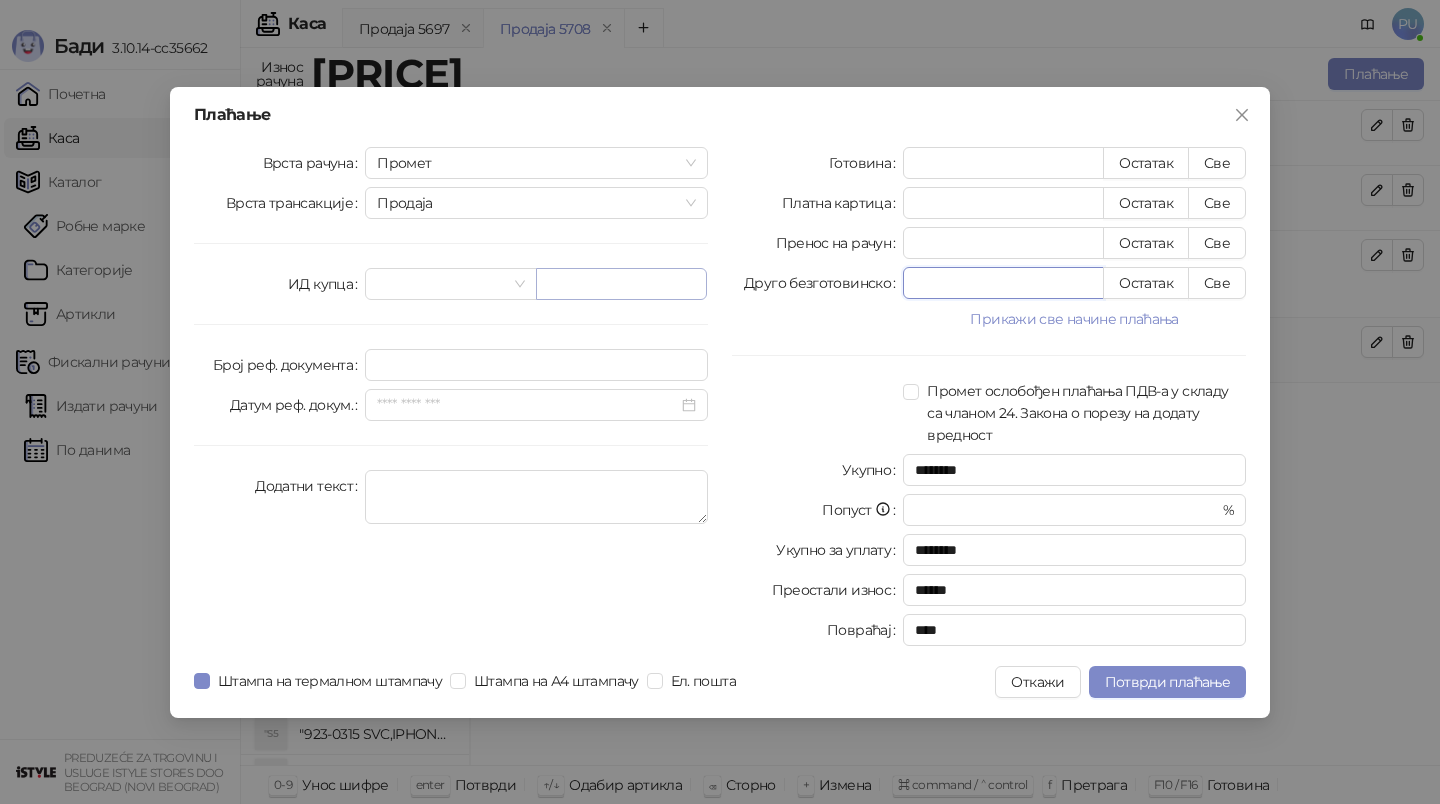 drag, startPoint x: 959, startPoint y: 284, endPoint x: 706, endPoint y: 284, distance: 253 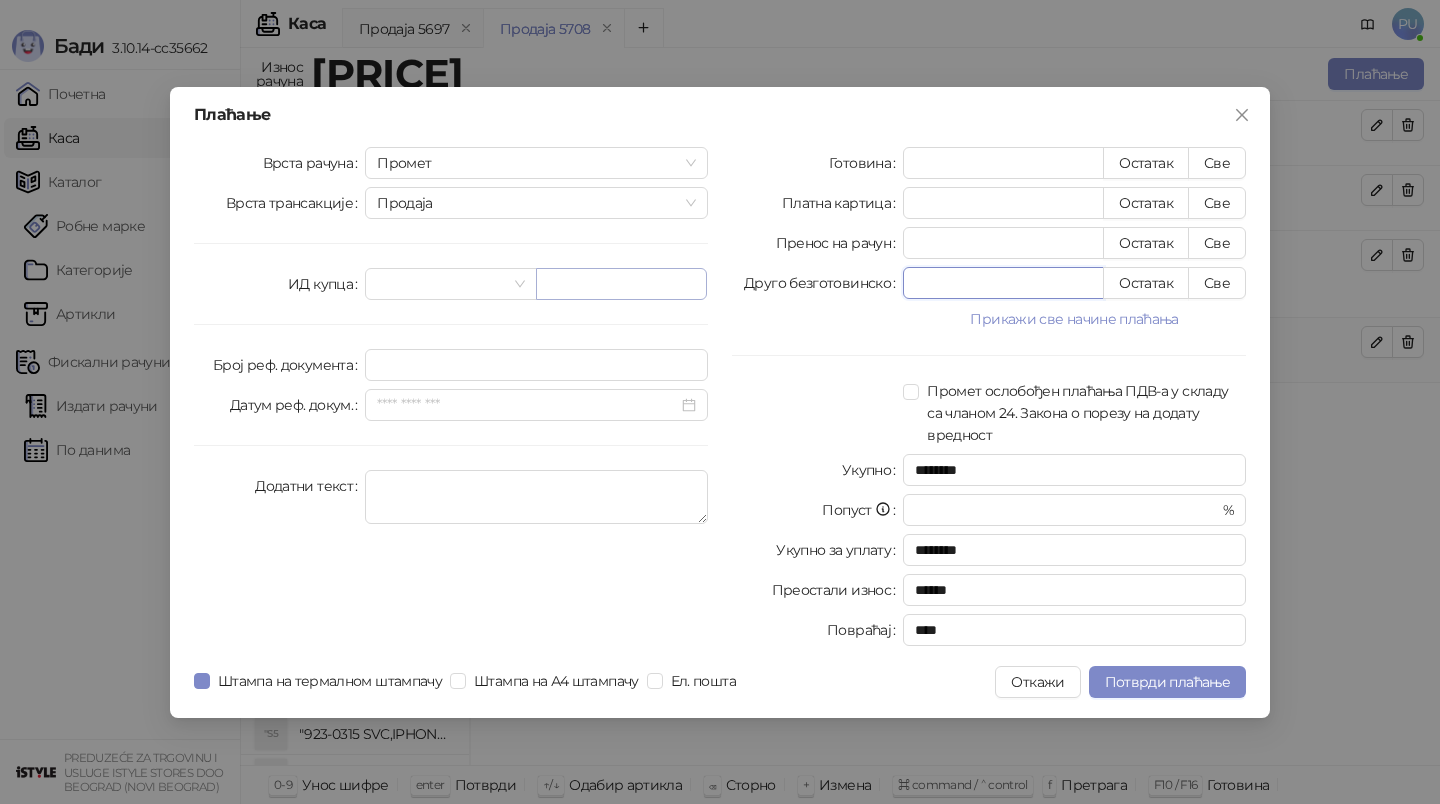 type on "*" 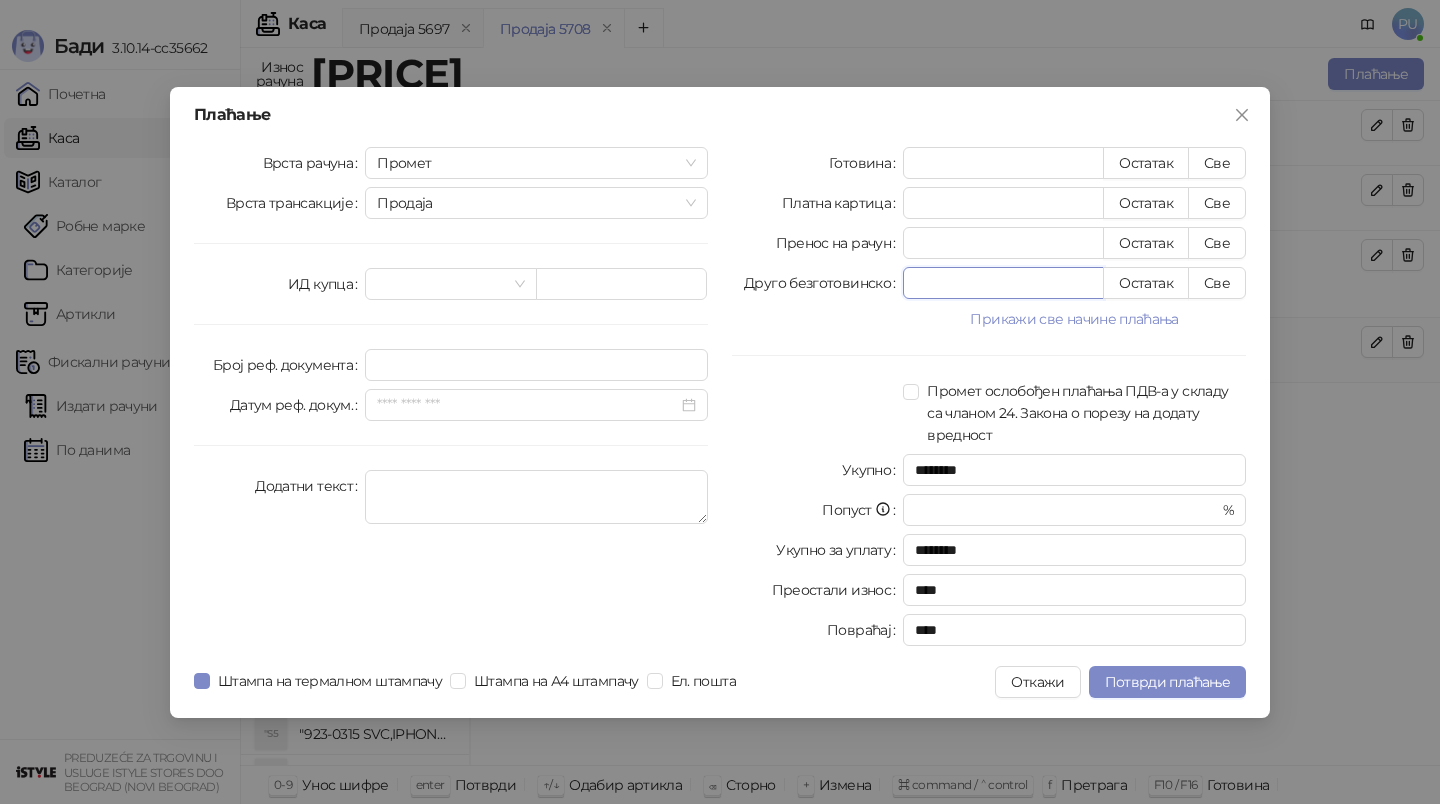 type on "***" 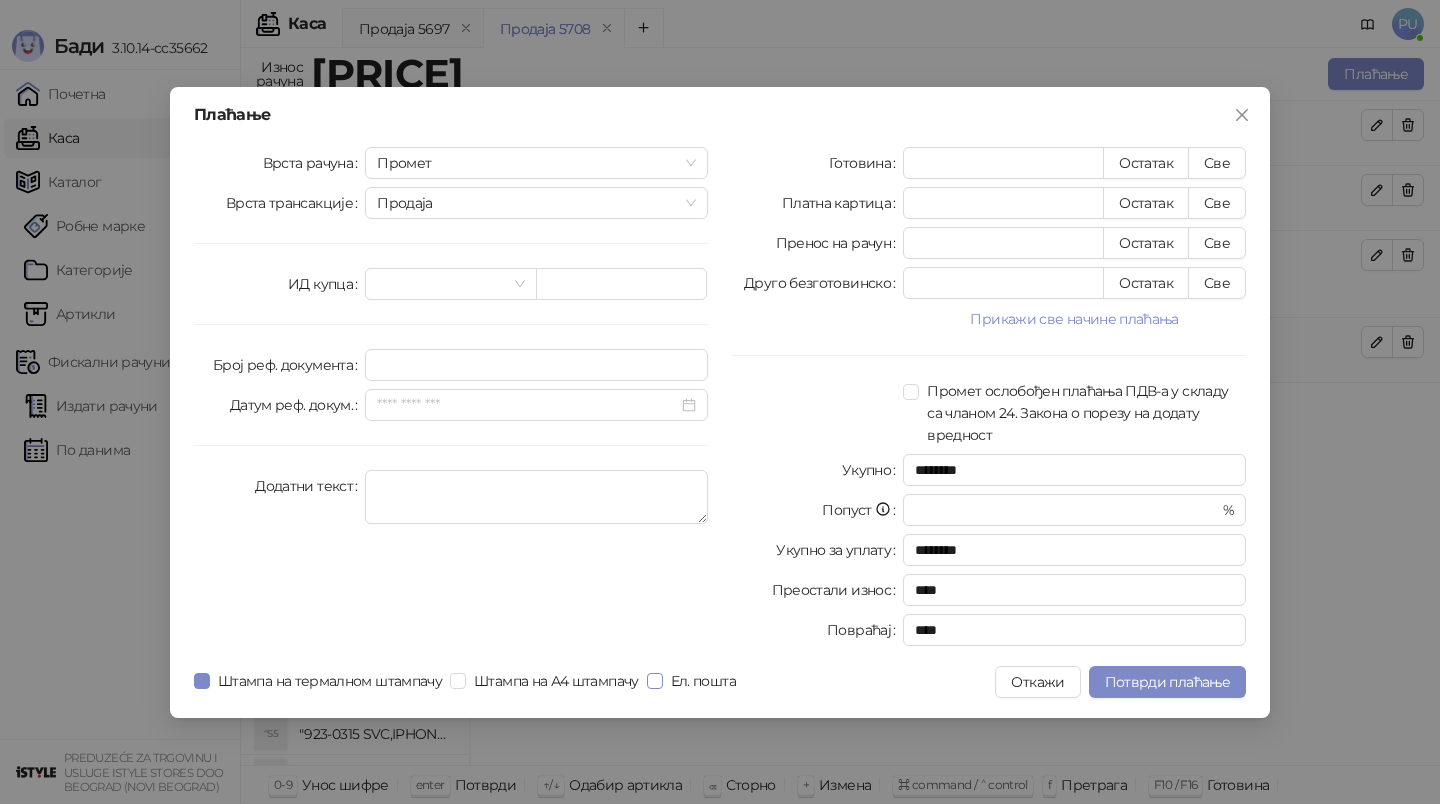 click on "Ел. пошта" at bounding box center (703, 681) 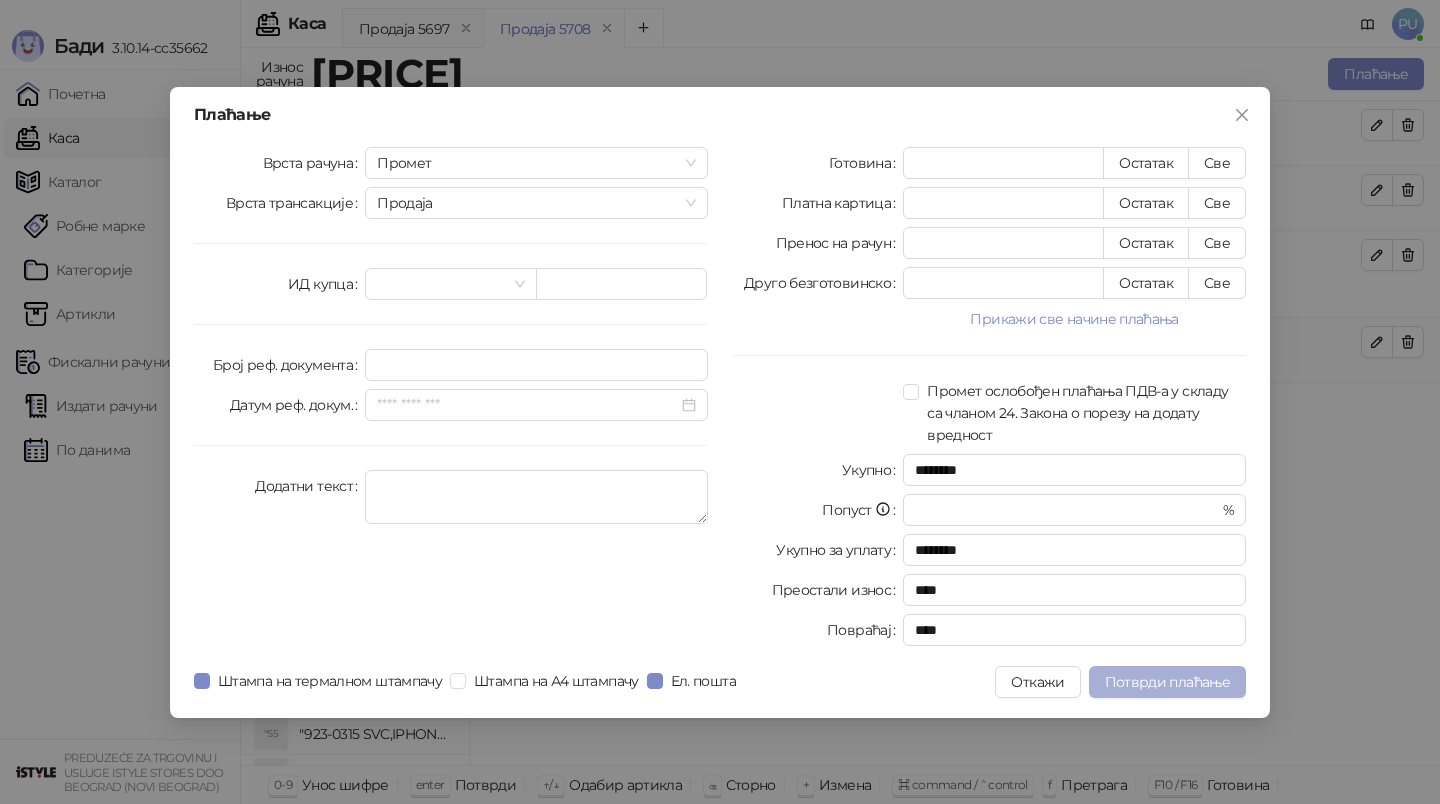 click on "Потврди плаћање" at bounding box center [1167, 682] 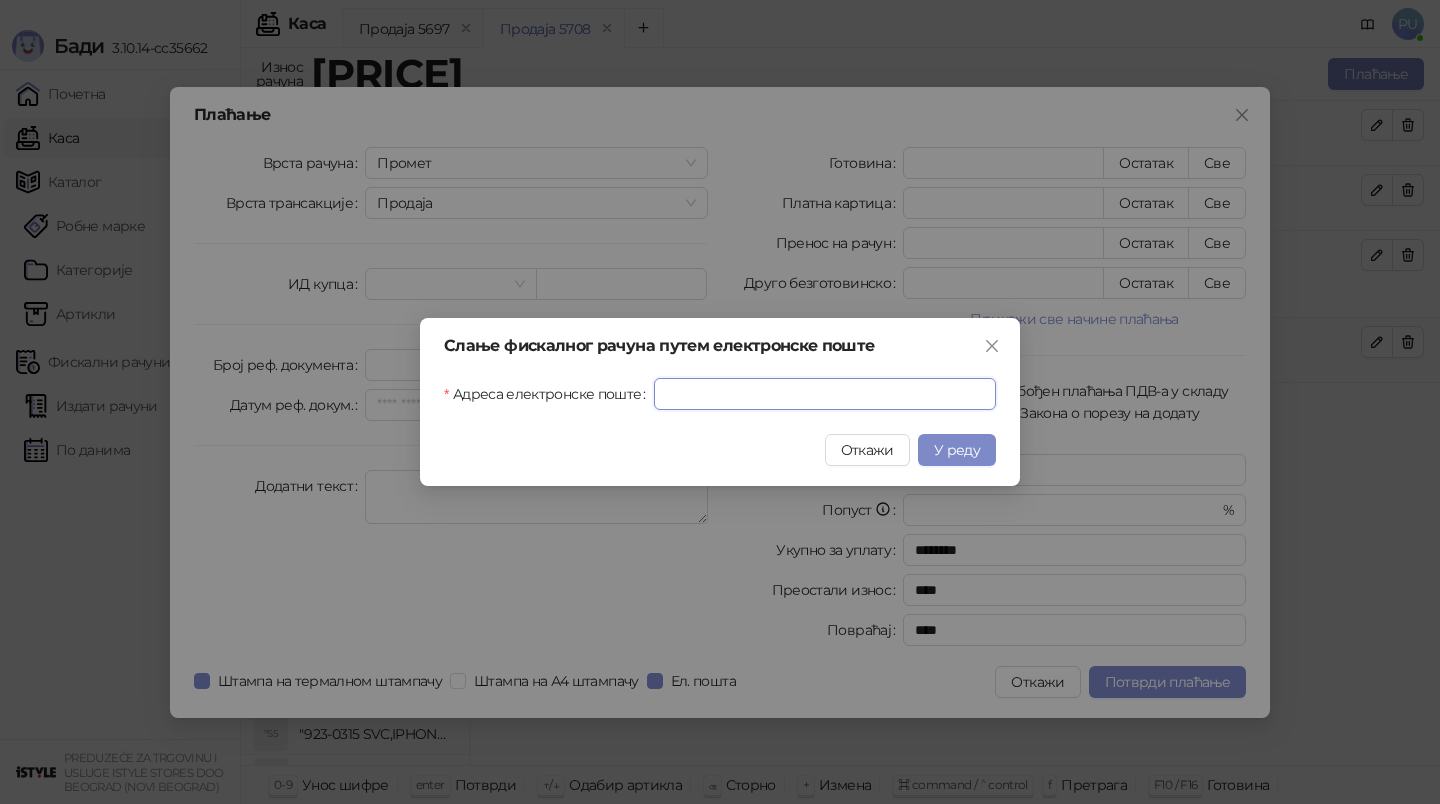 click on "Адреса електронске поште" at bounding box center (825, 394) 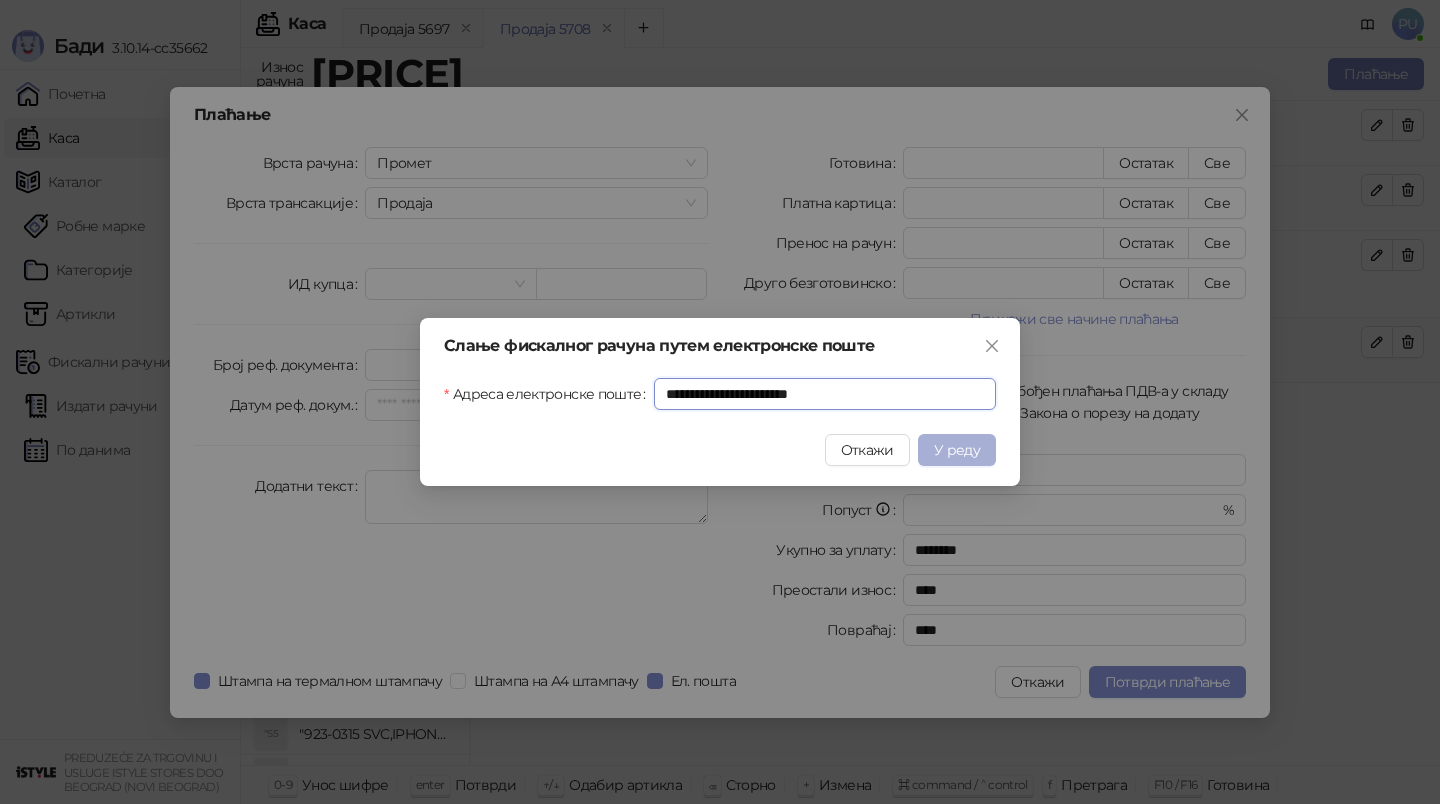 type on "**********" 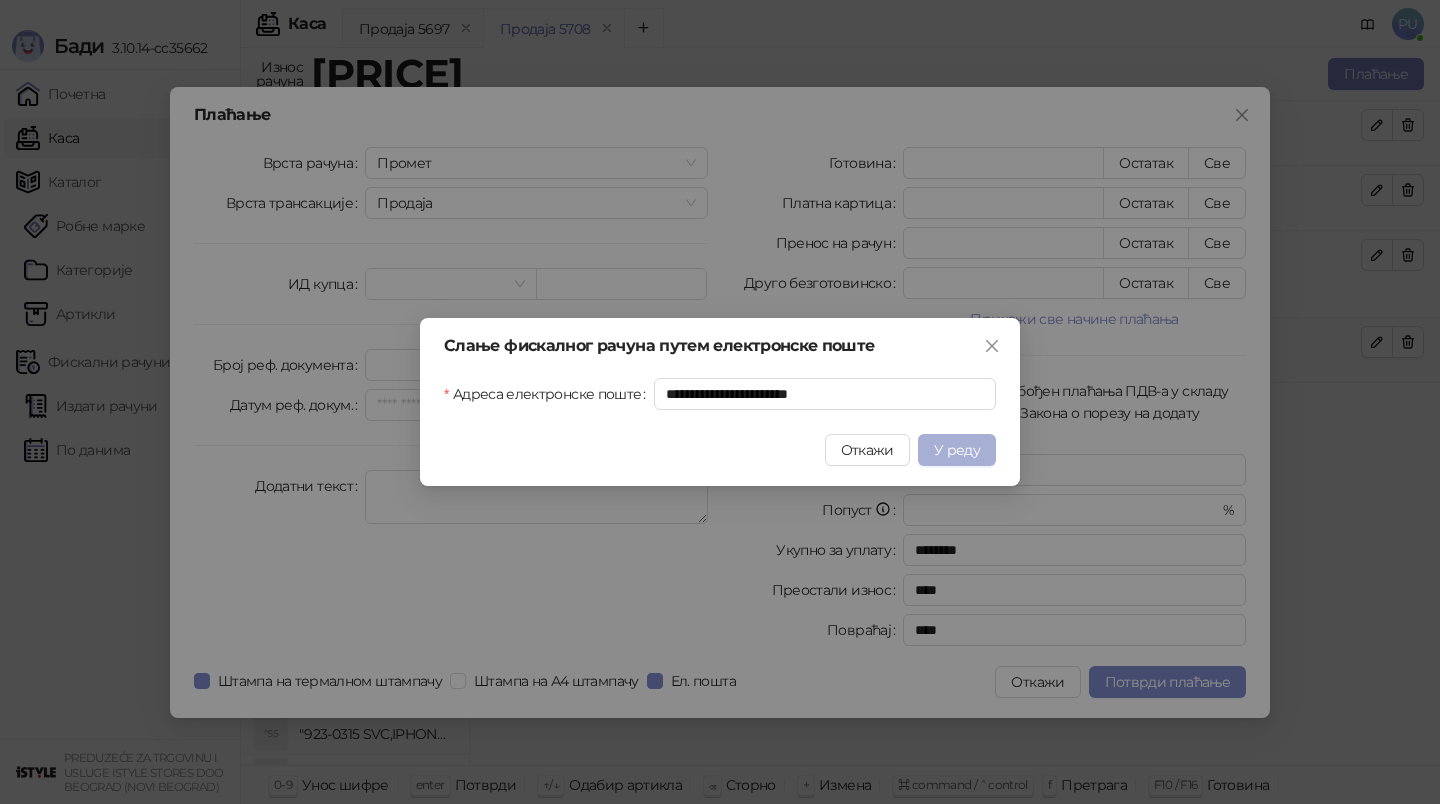 click on "У реду" at bounding box center [957, 450] 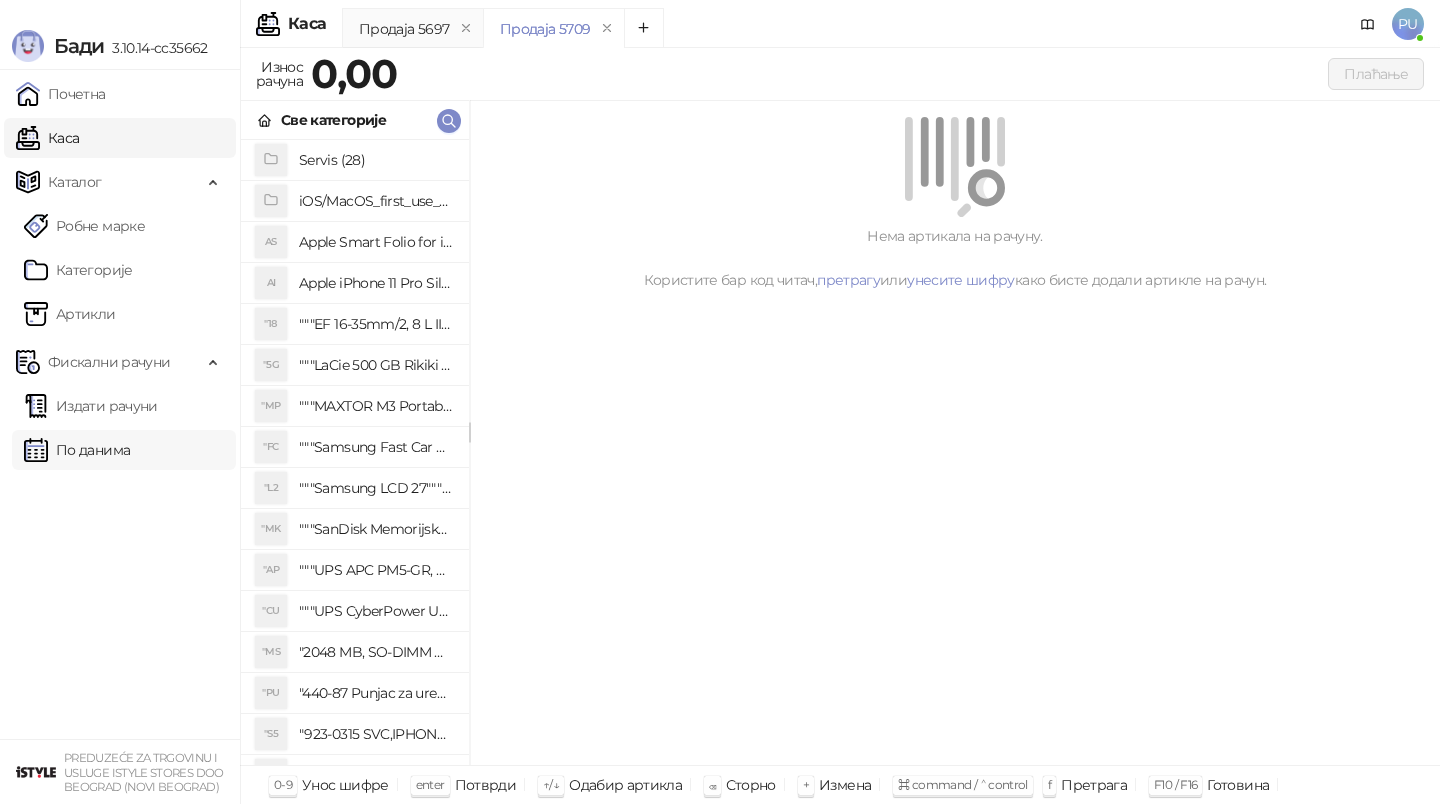 click on "По данима" at bounding box center [77, 450] 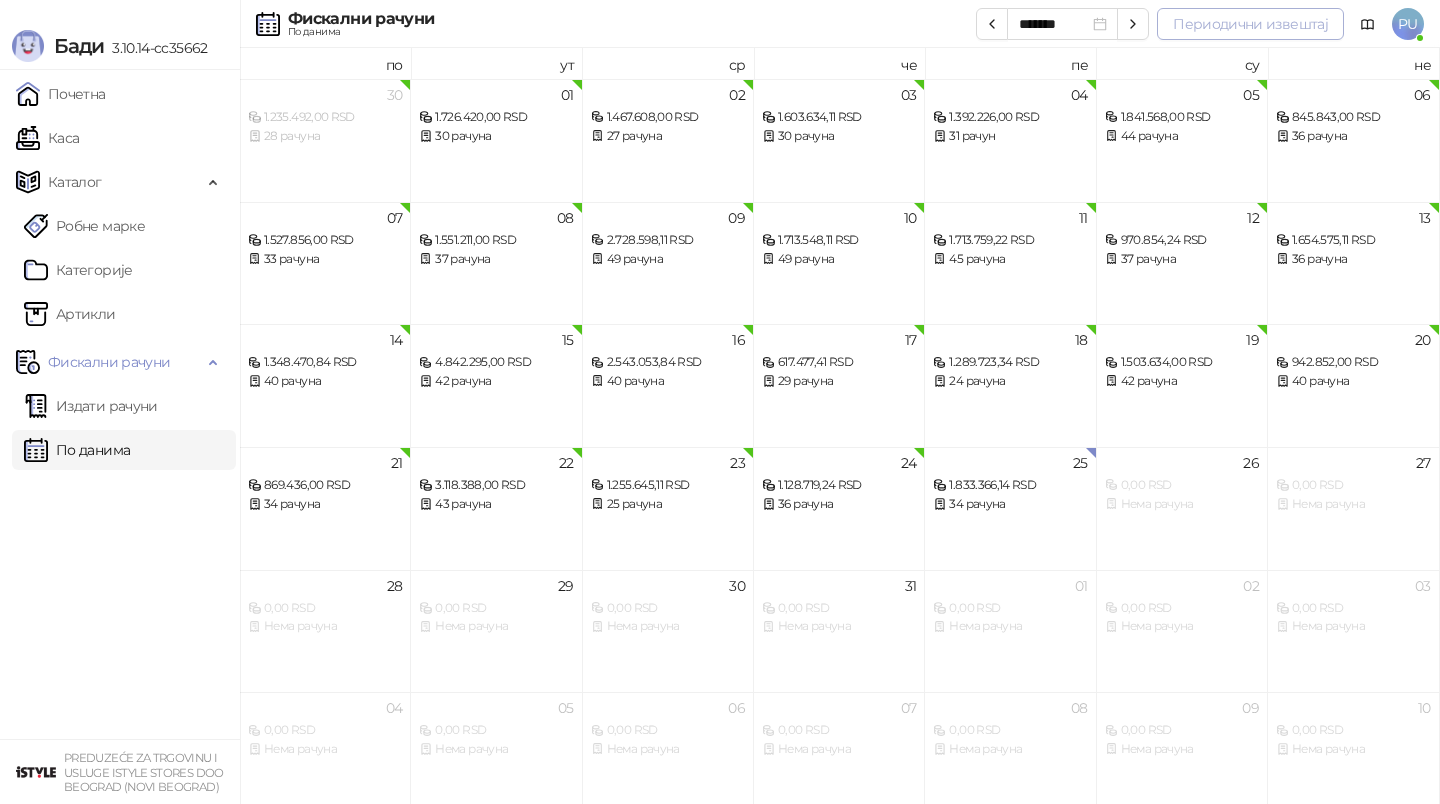 click on "Периодични извештај" at bounding box center [1250, 24] 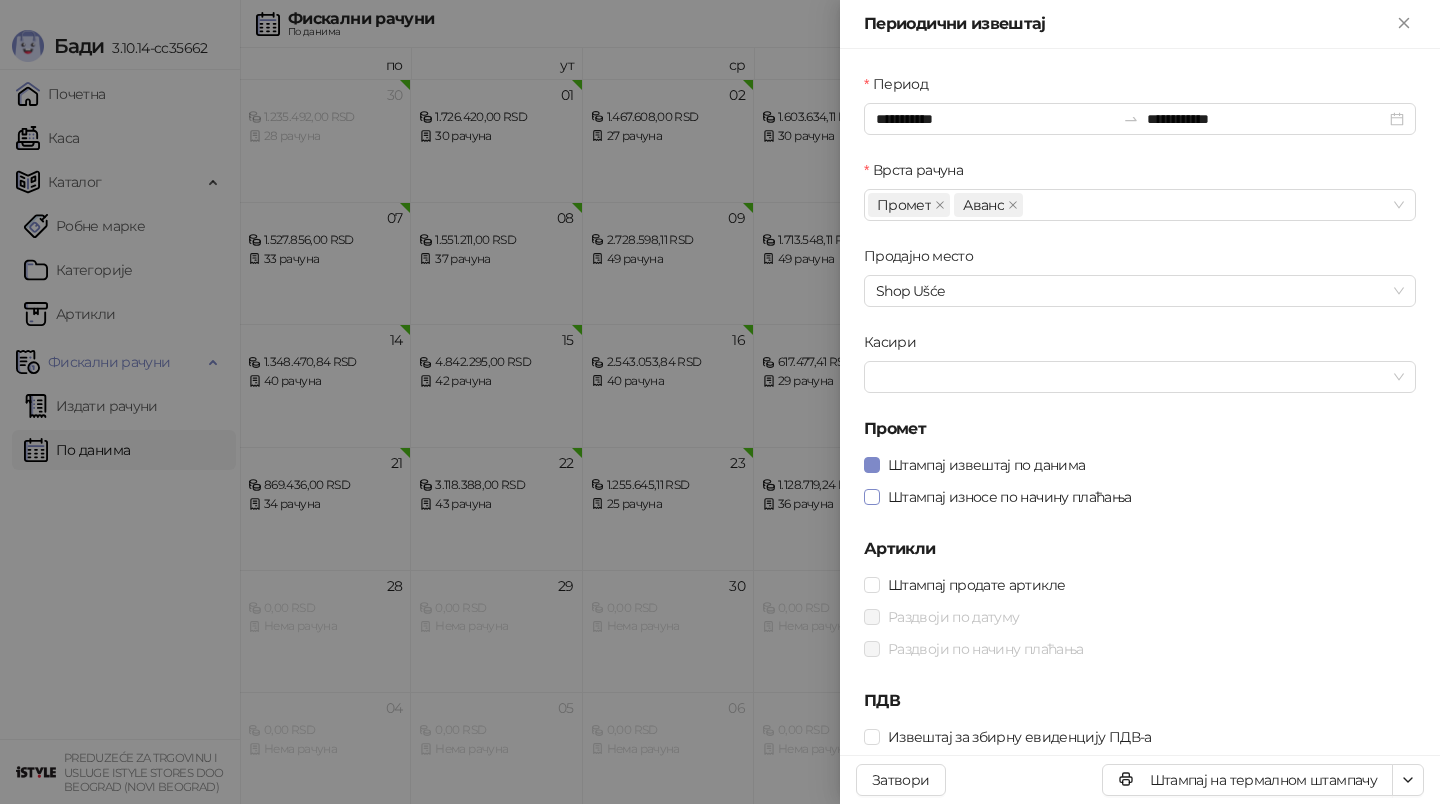 click on "Штампај износе по начину плаћања" at bounding box center [1010, 497] 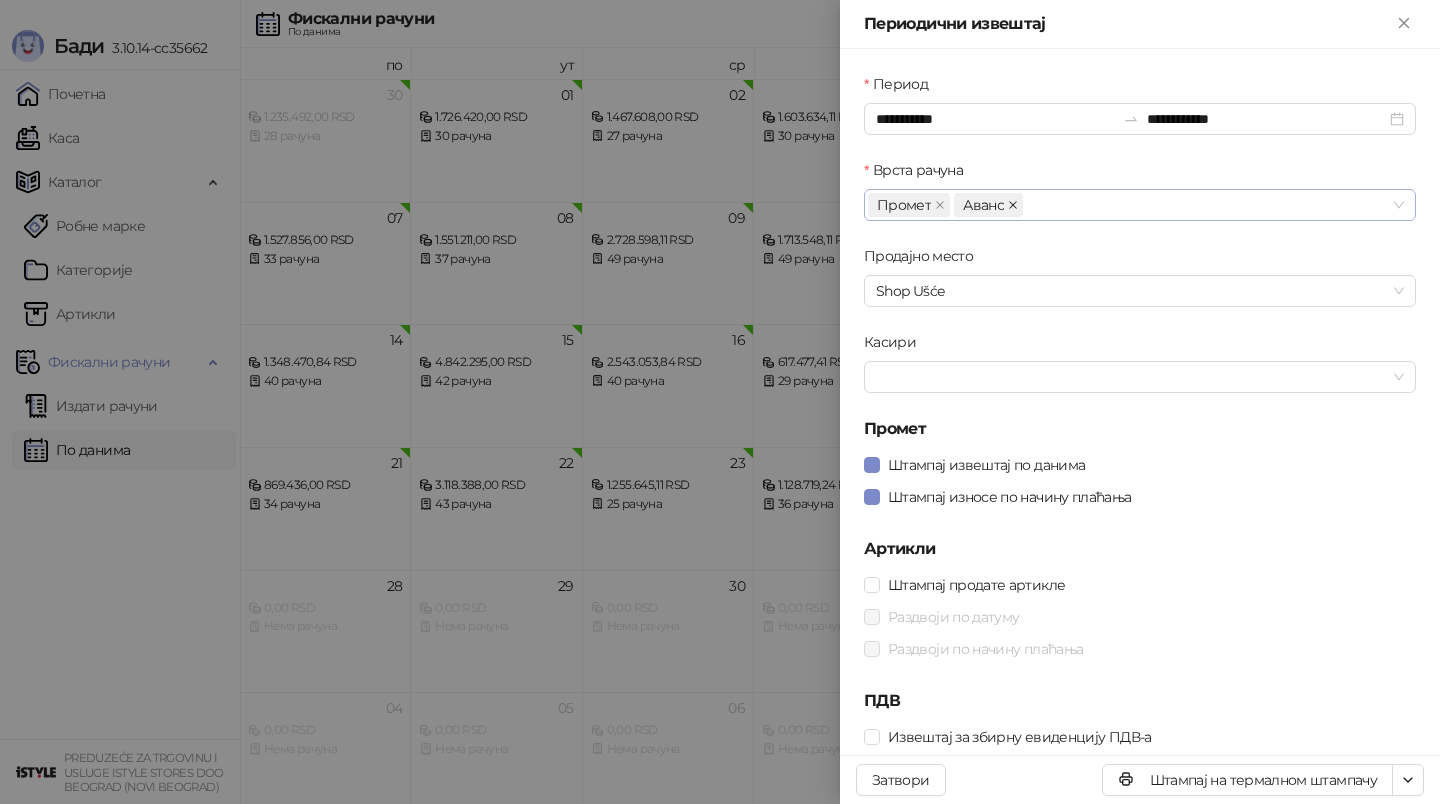 click 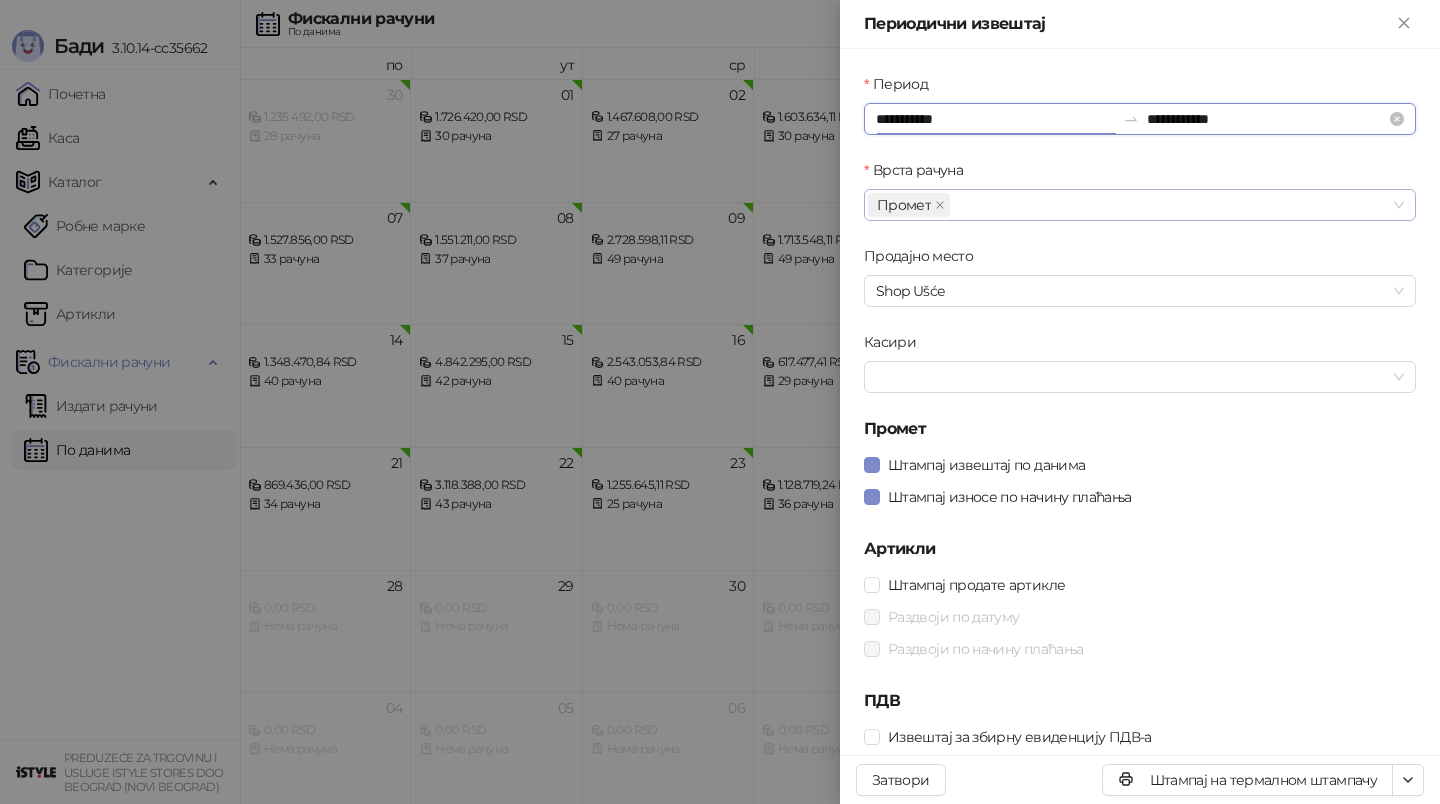 click on "**********" at bounding box center [995, 119] 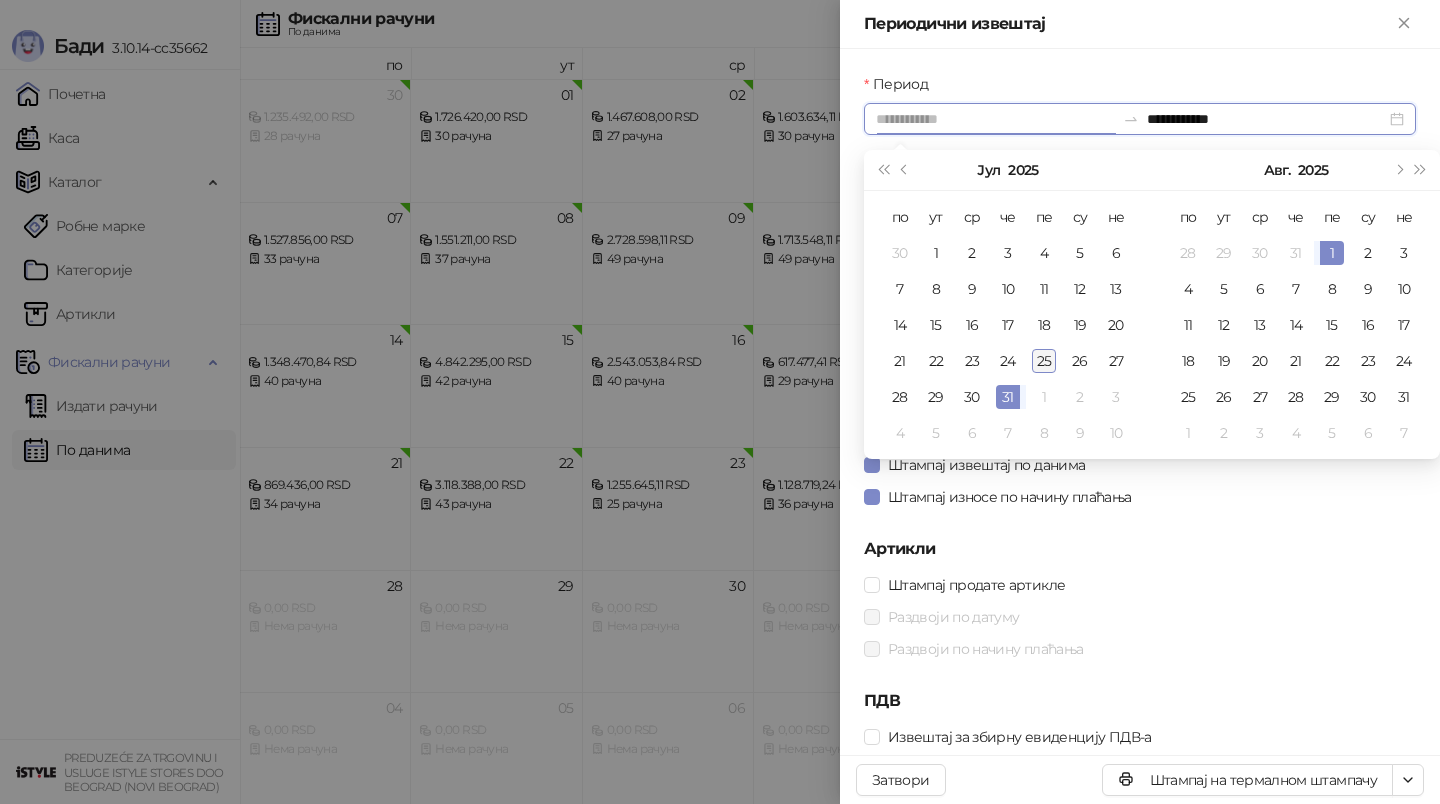 type on "**********" 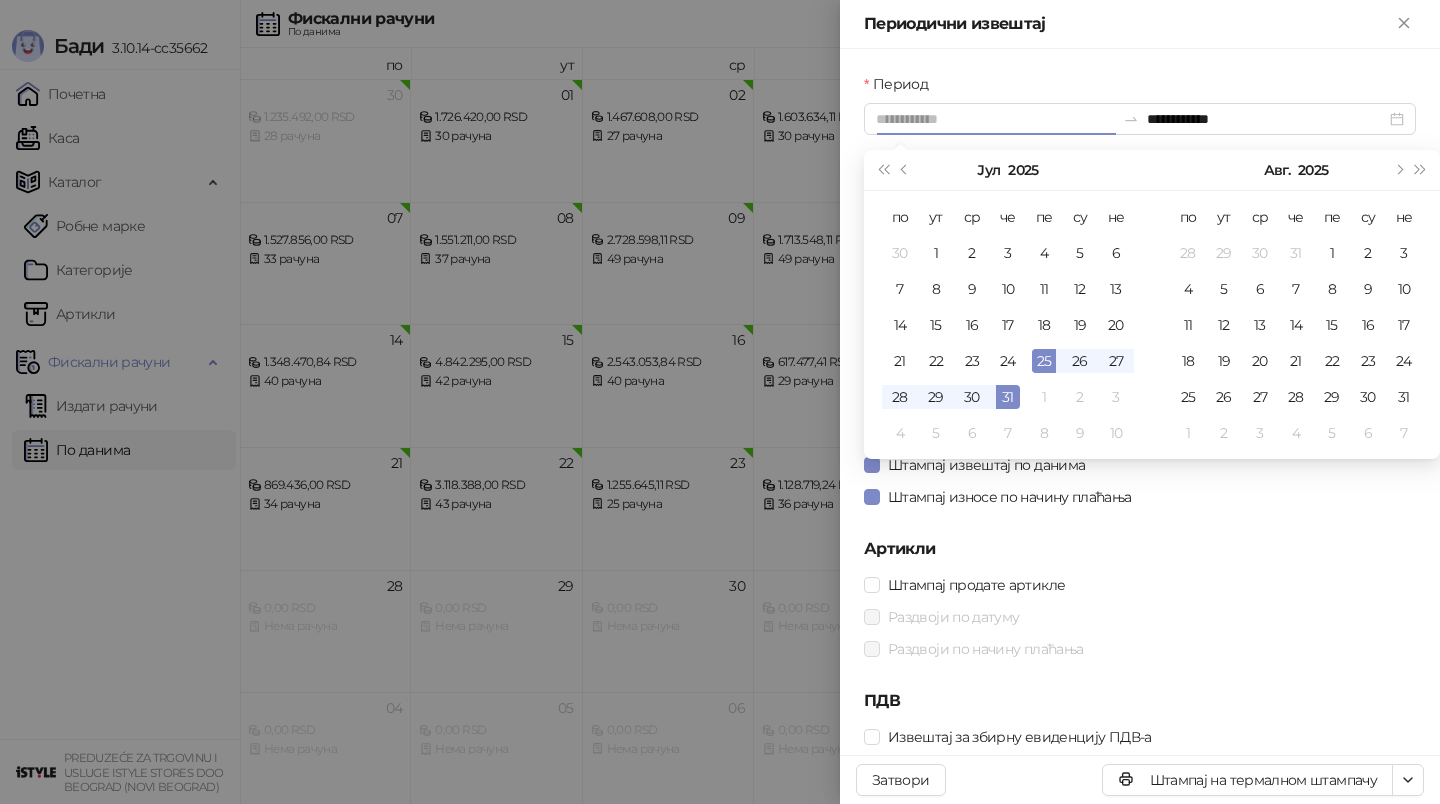 click on "25" at bounding box center (1044, 361) 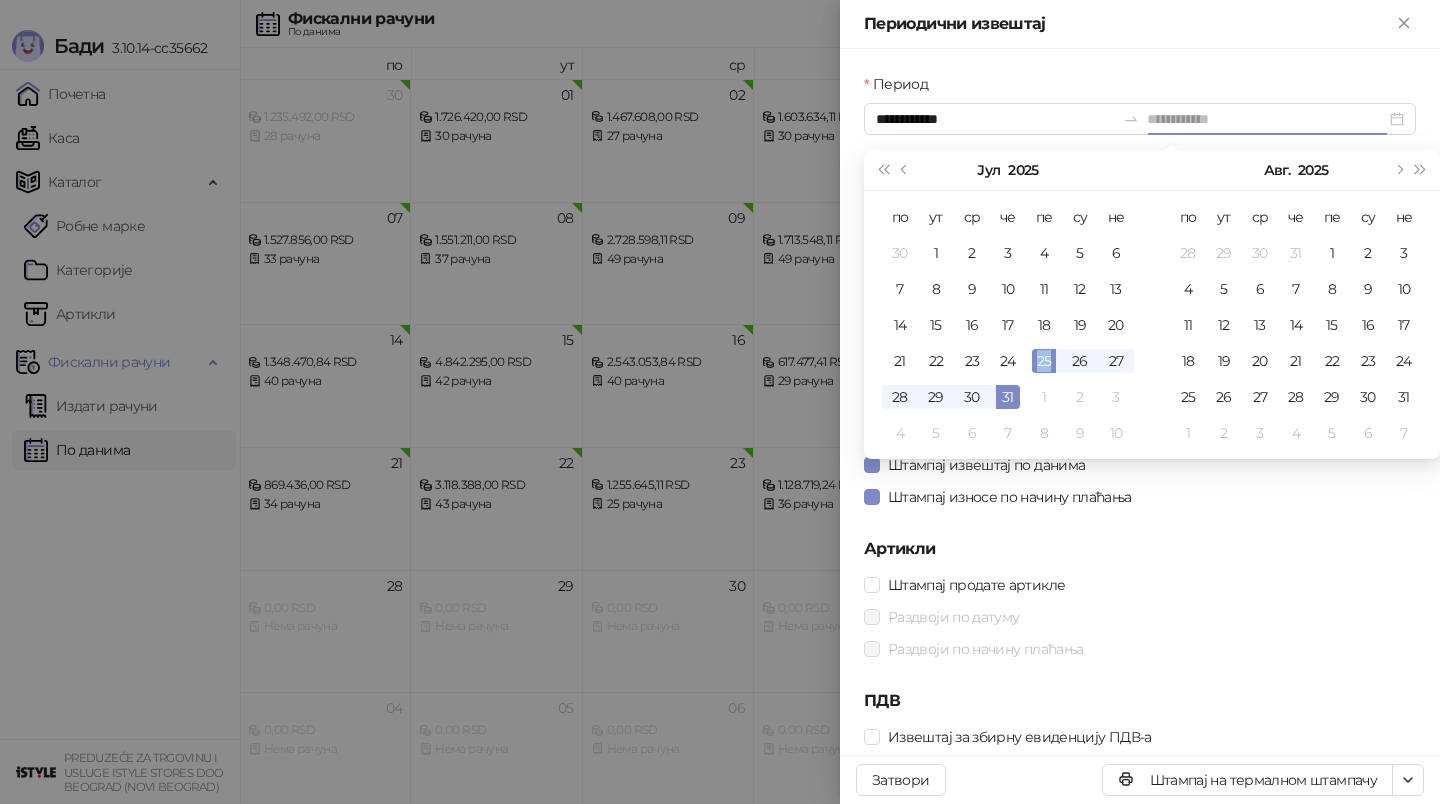 click on "25" at bounding box center [1044, 361] 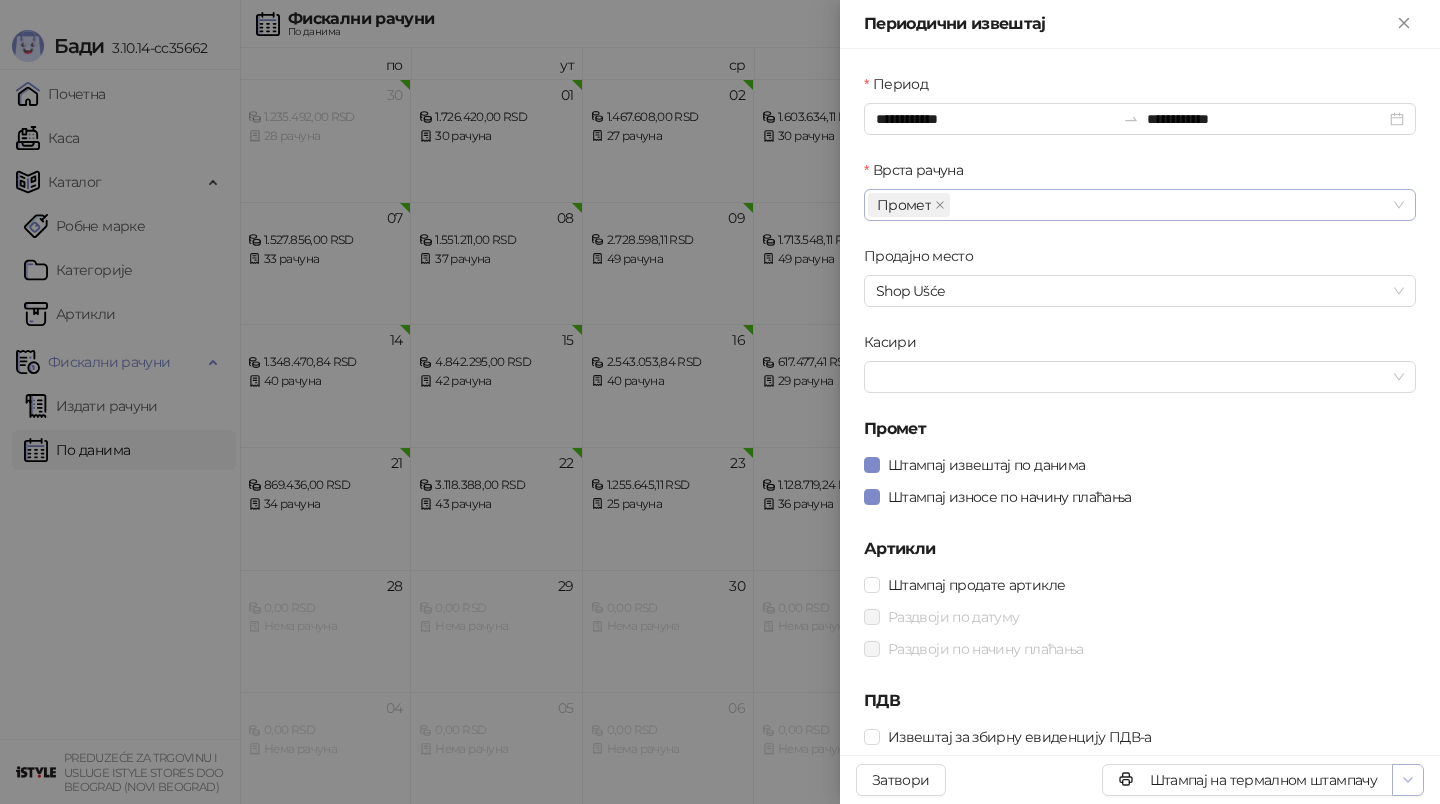 click 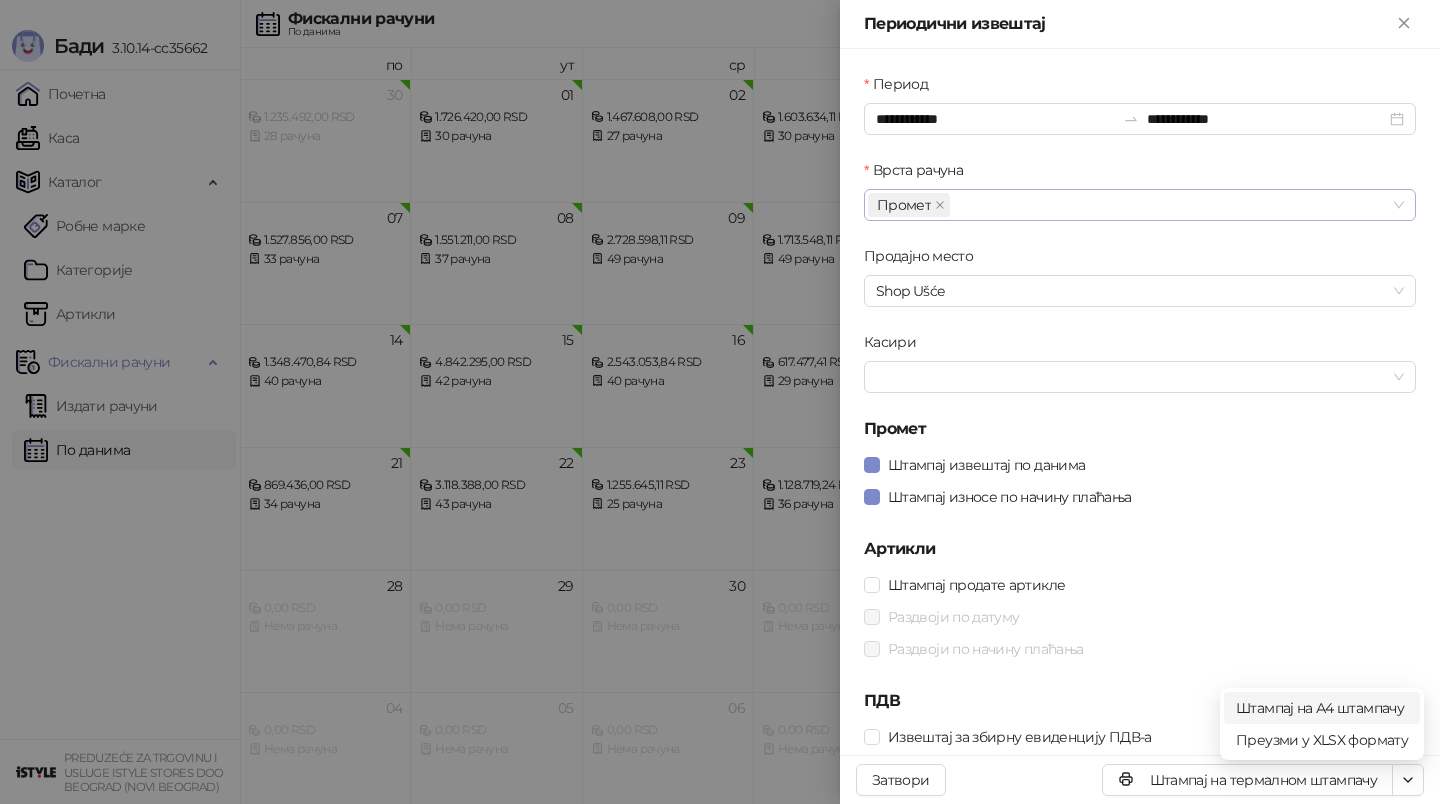 click on "Штампај на А4 штампачу" at bounding box center (1322, 708) 